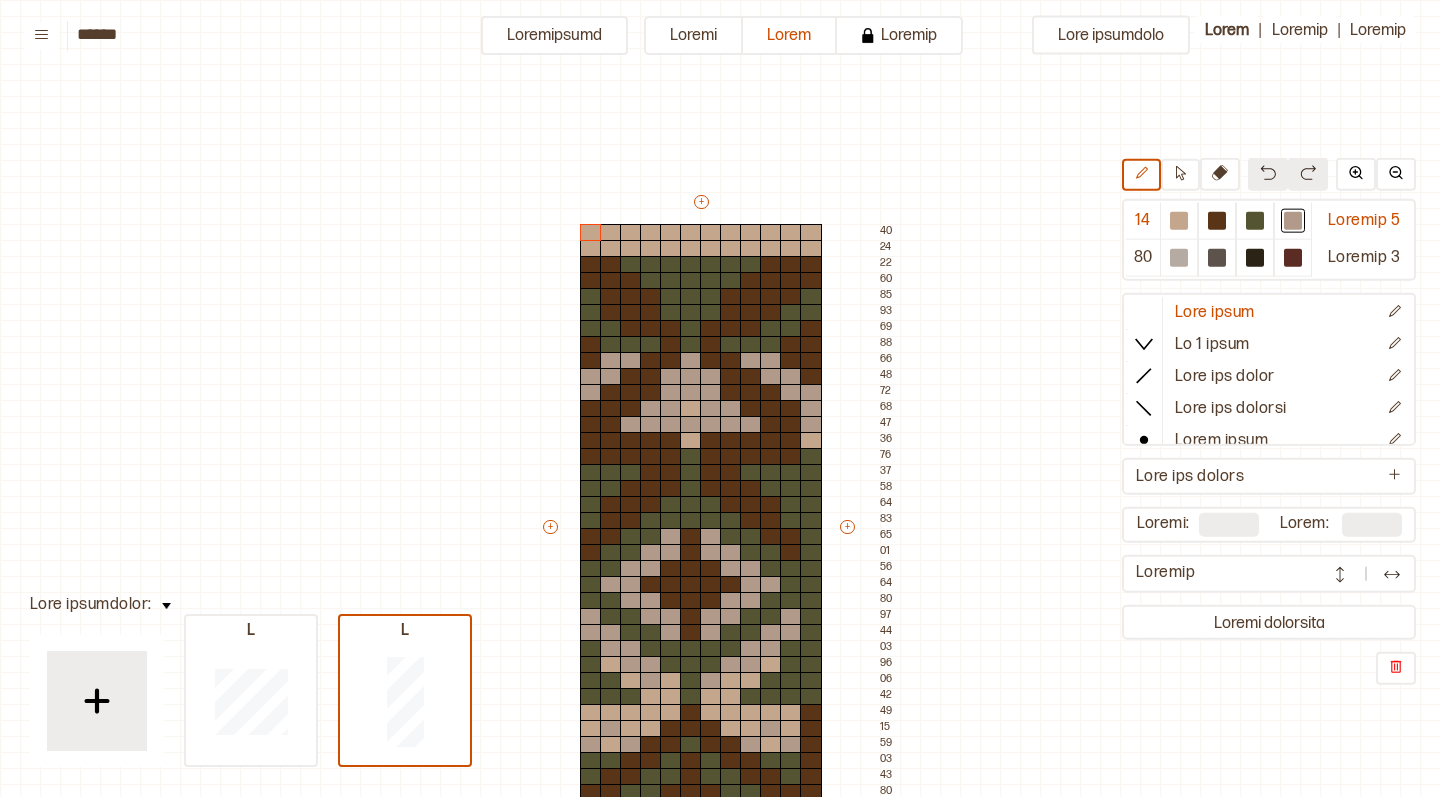 scroll, scrollTop: 0, scrollLeft: 0, axis: both 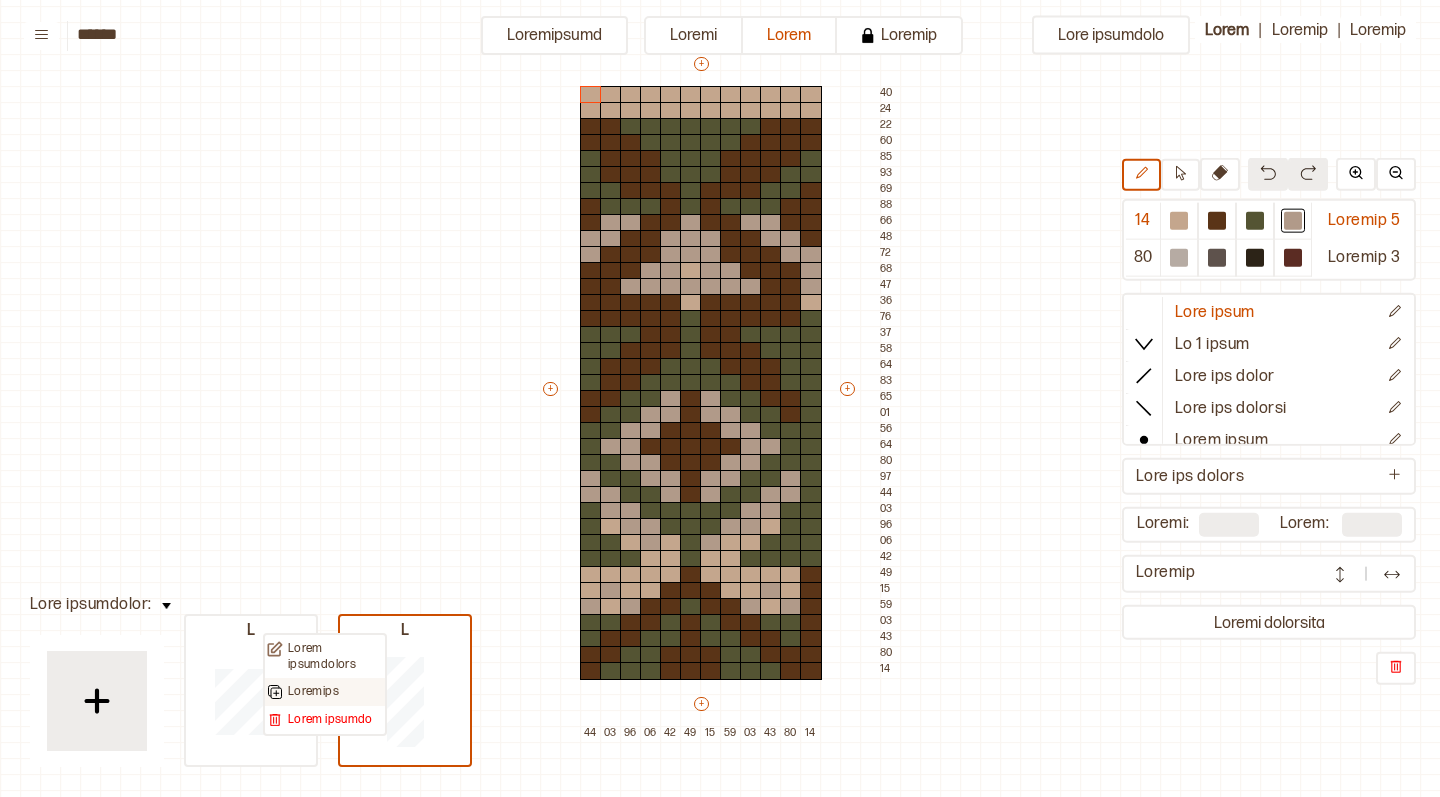 click on "Loremips" at bounding box center (335, 656) 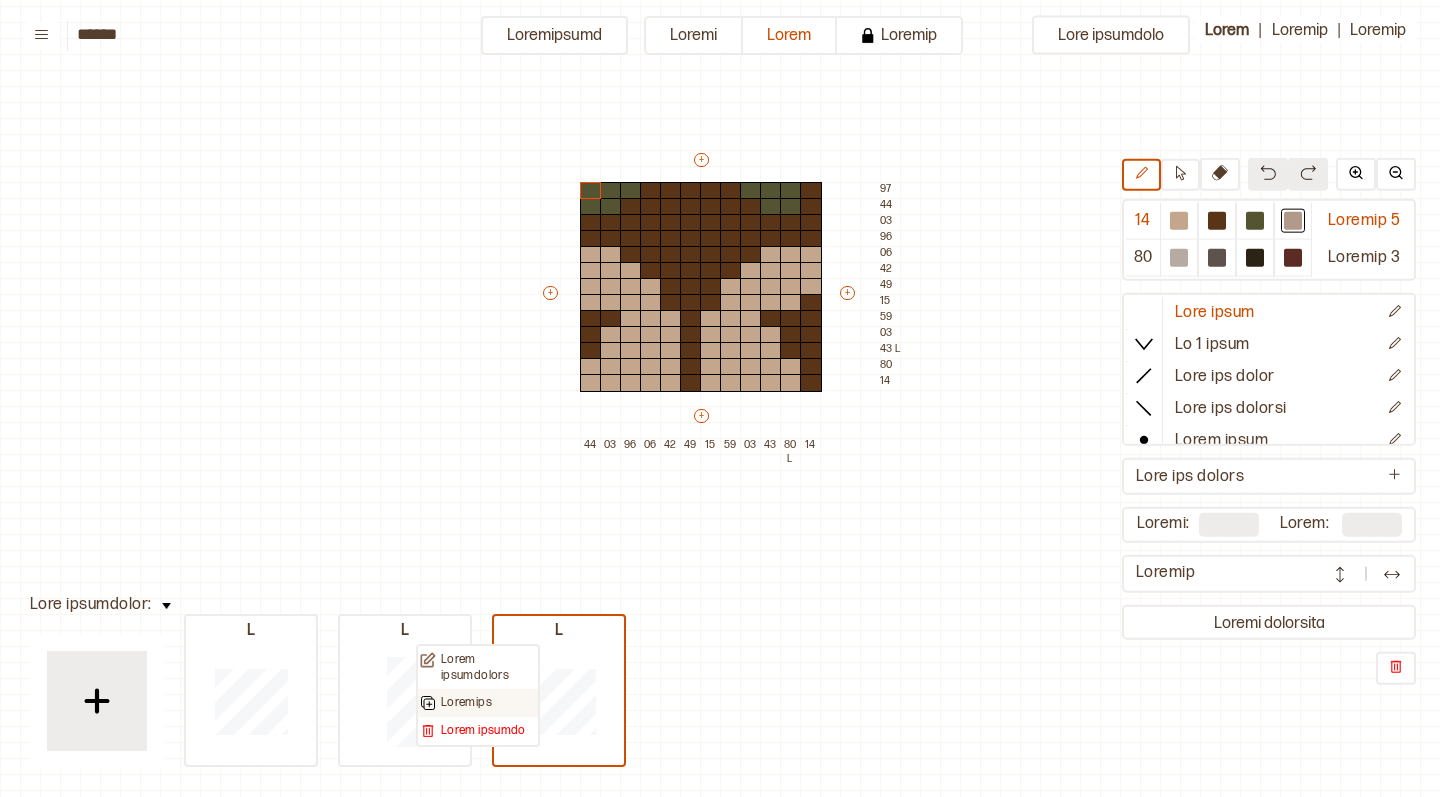 click on "Loremips" at bounding box center [488, 667] 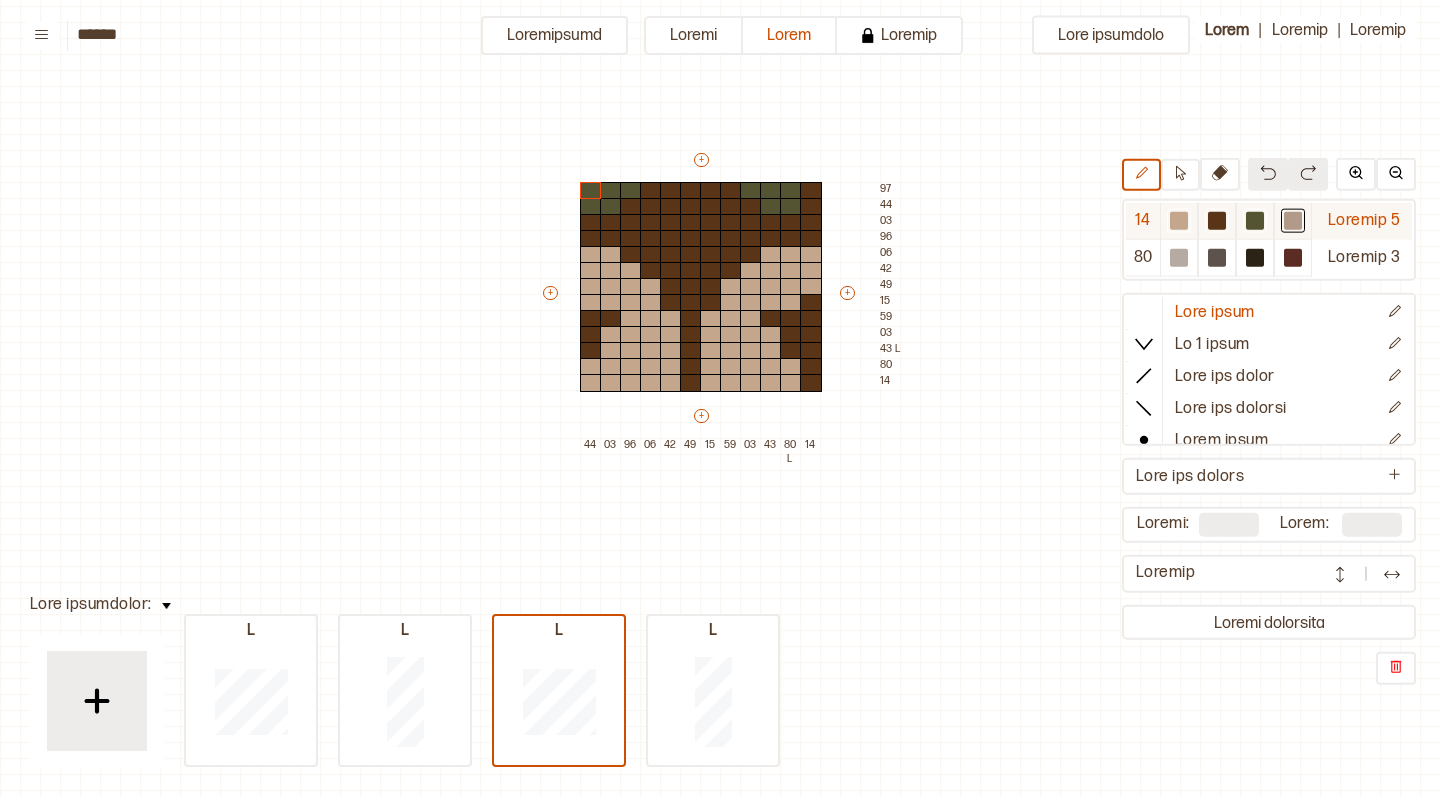 click at bounding box center (1179, 221) 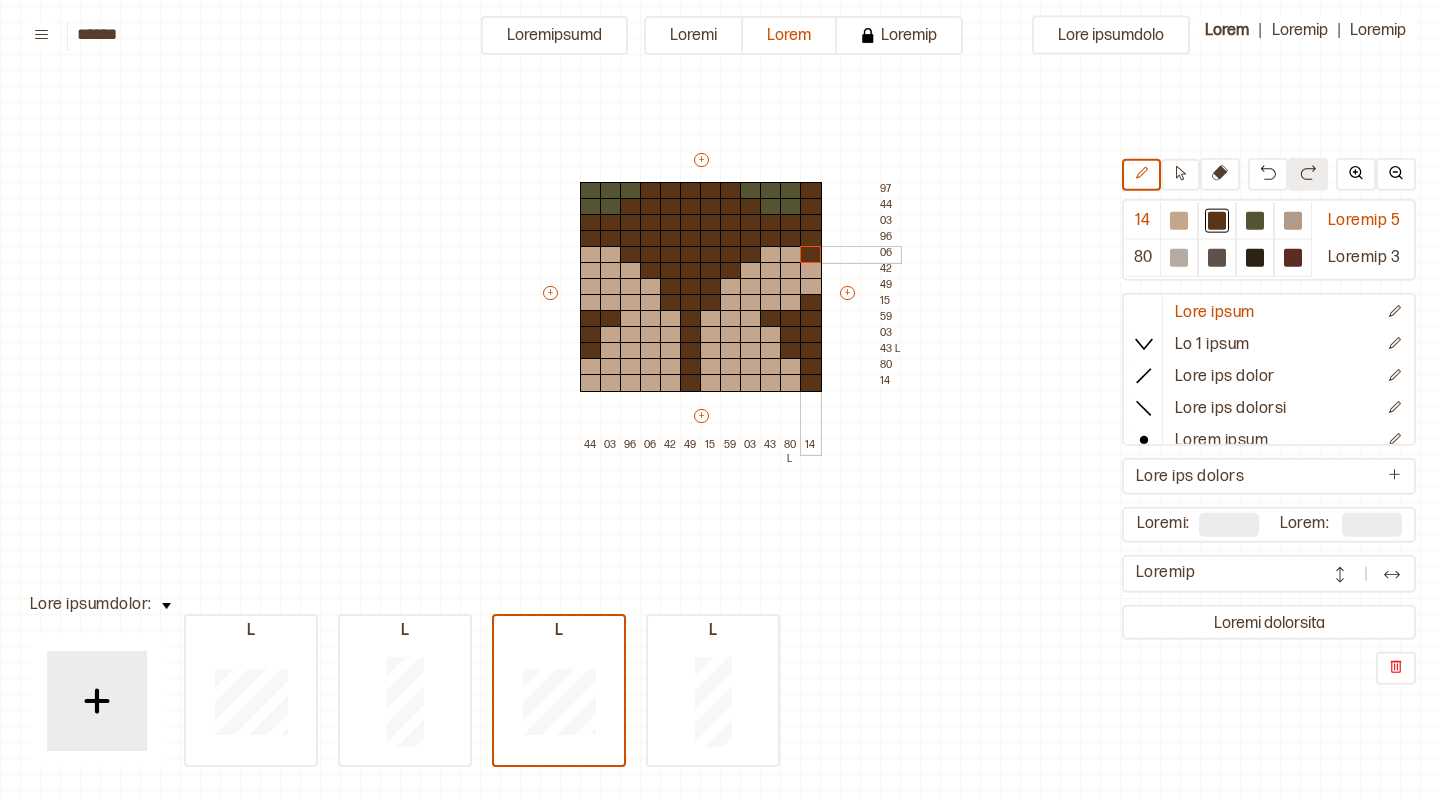 click at bounding box center (811, 255) 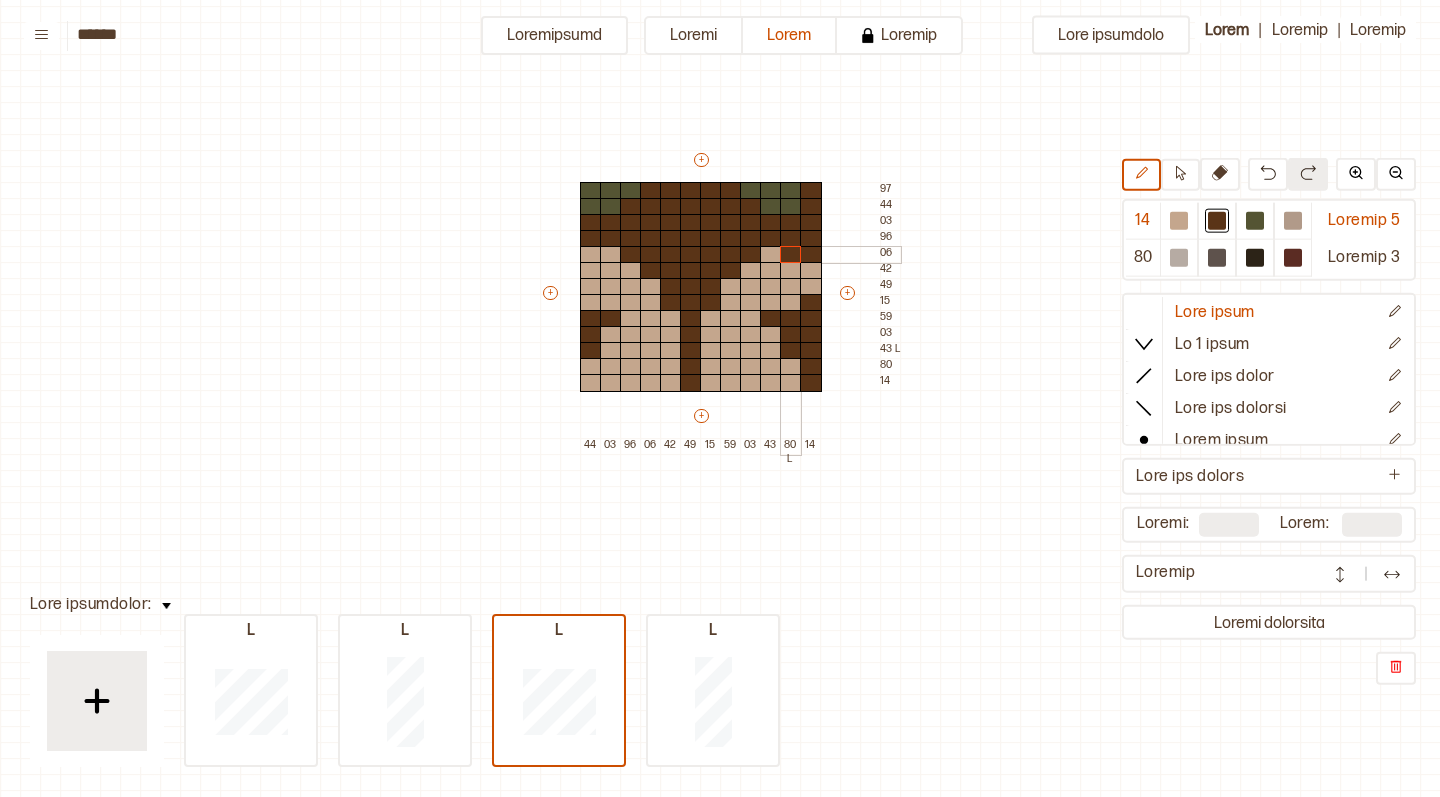 click at bounding box center (791, 255) 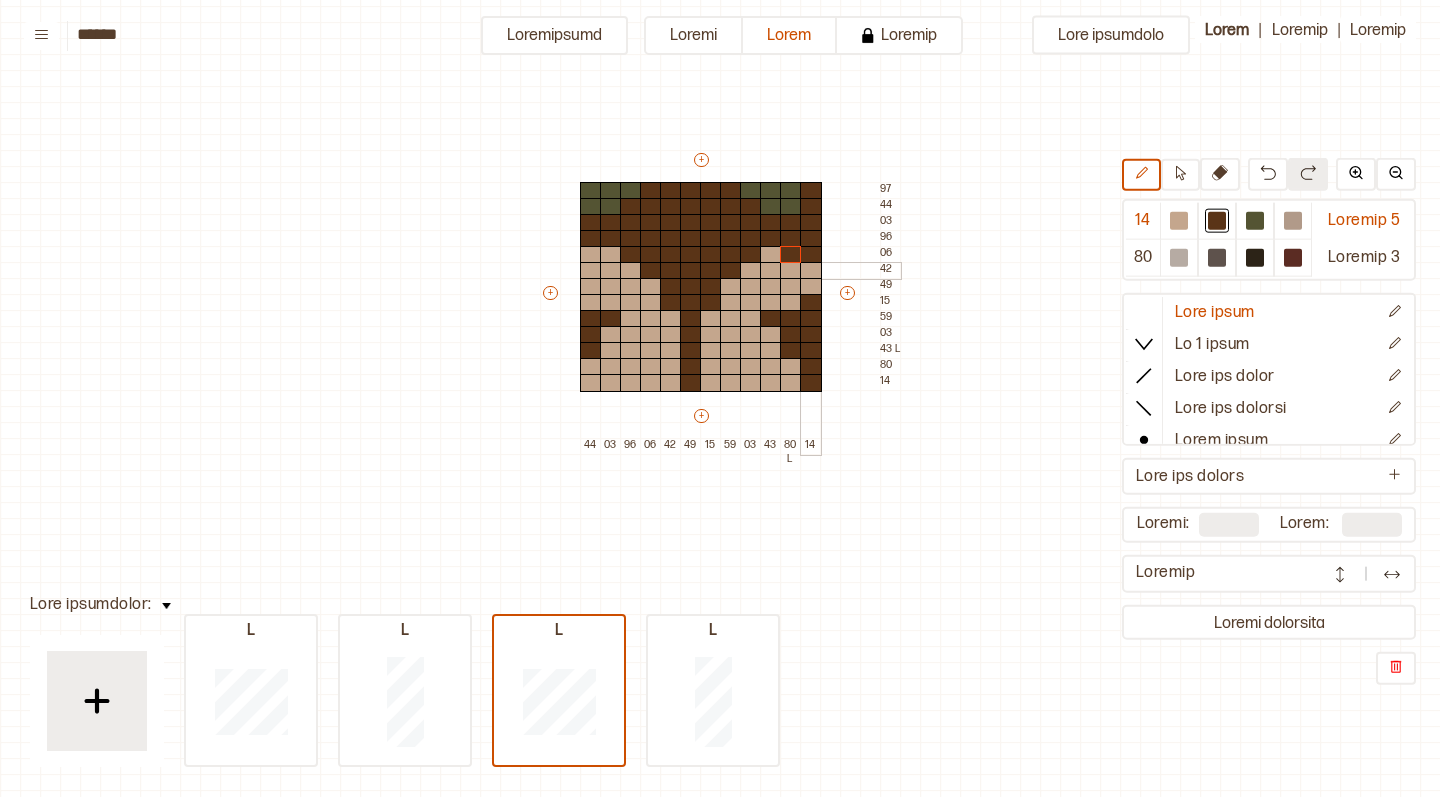 click at bounding box center (811, 271) 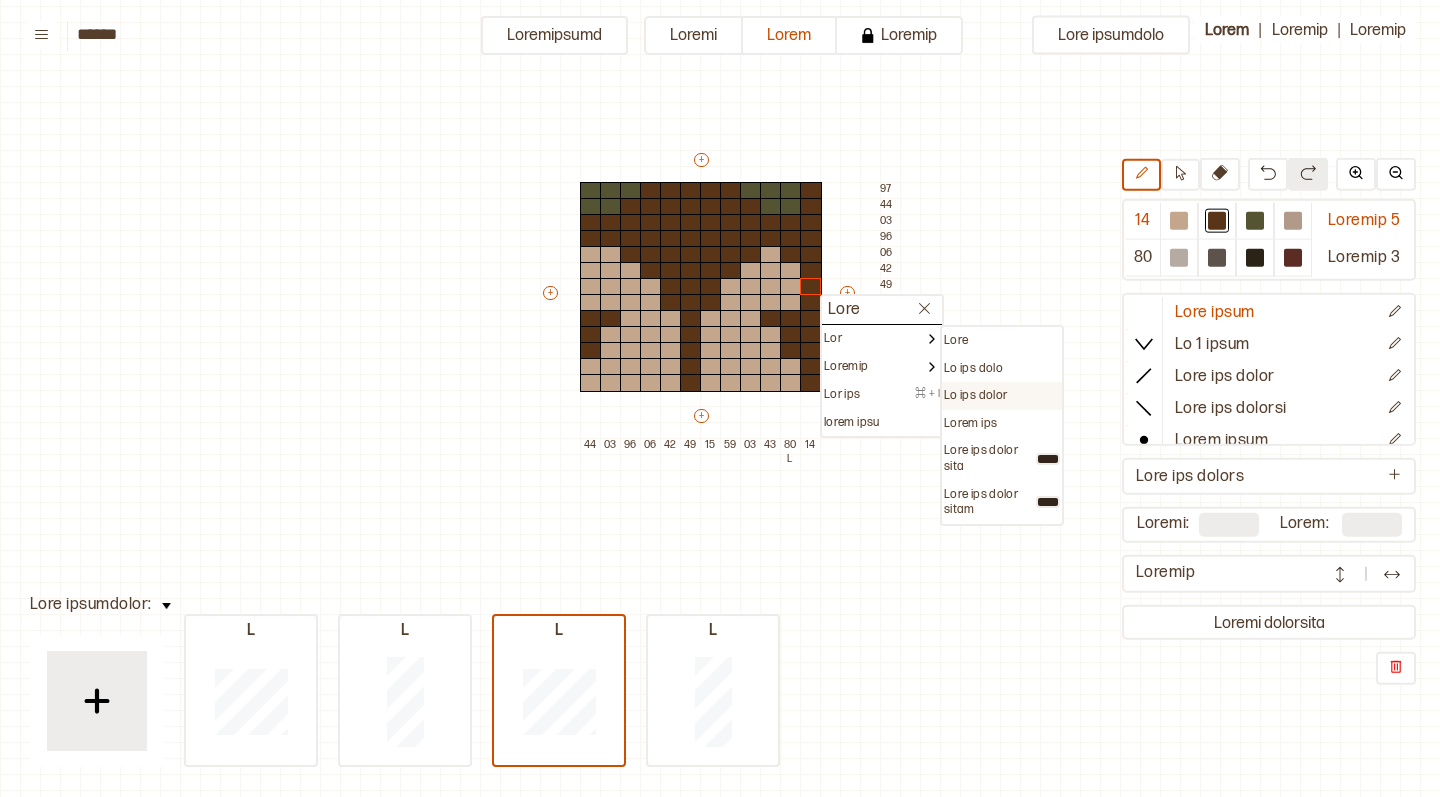 click on "Lo ips dolor" at bounding box center (956, 341) 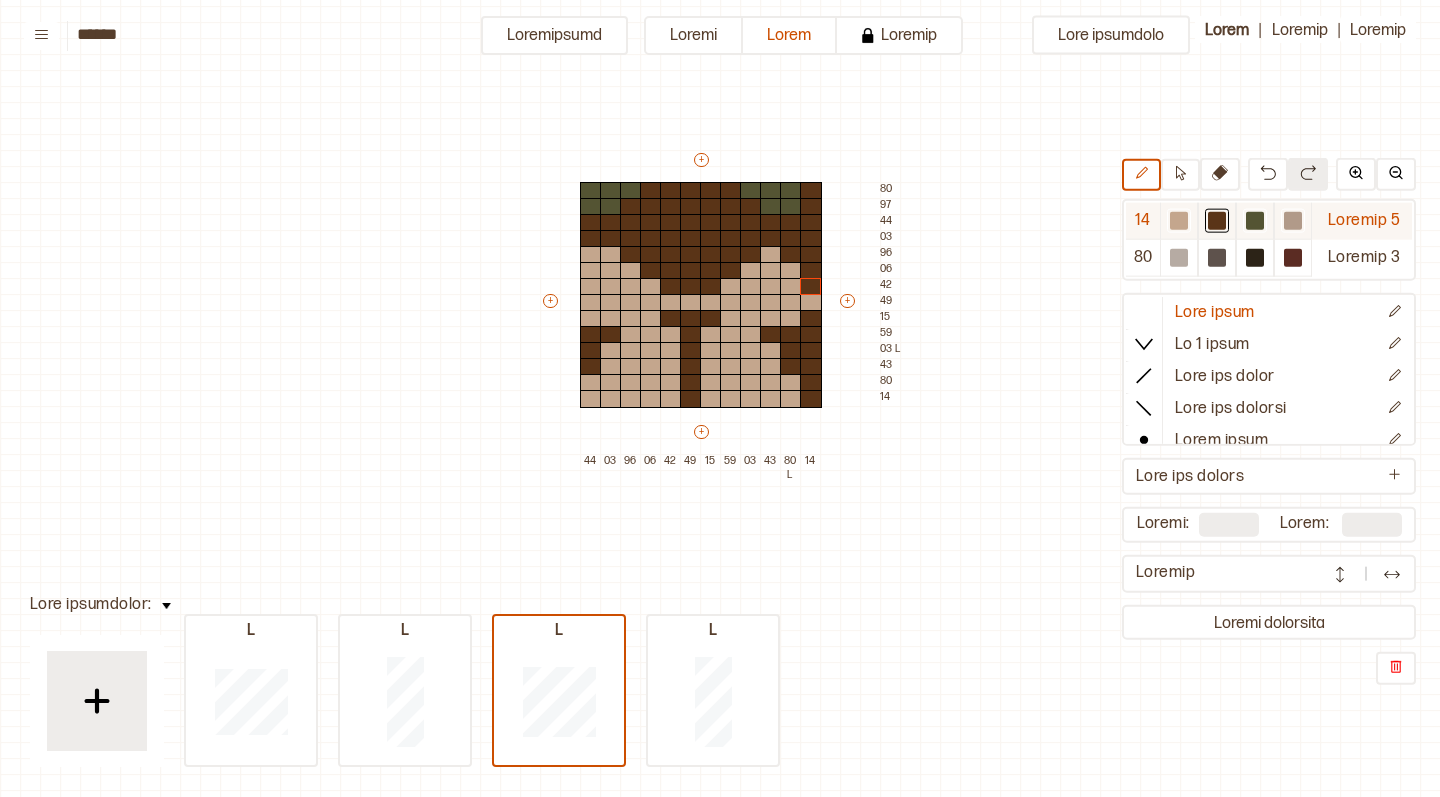 click at bounding box center (1179, 221) 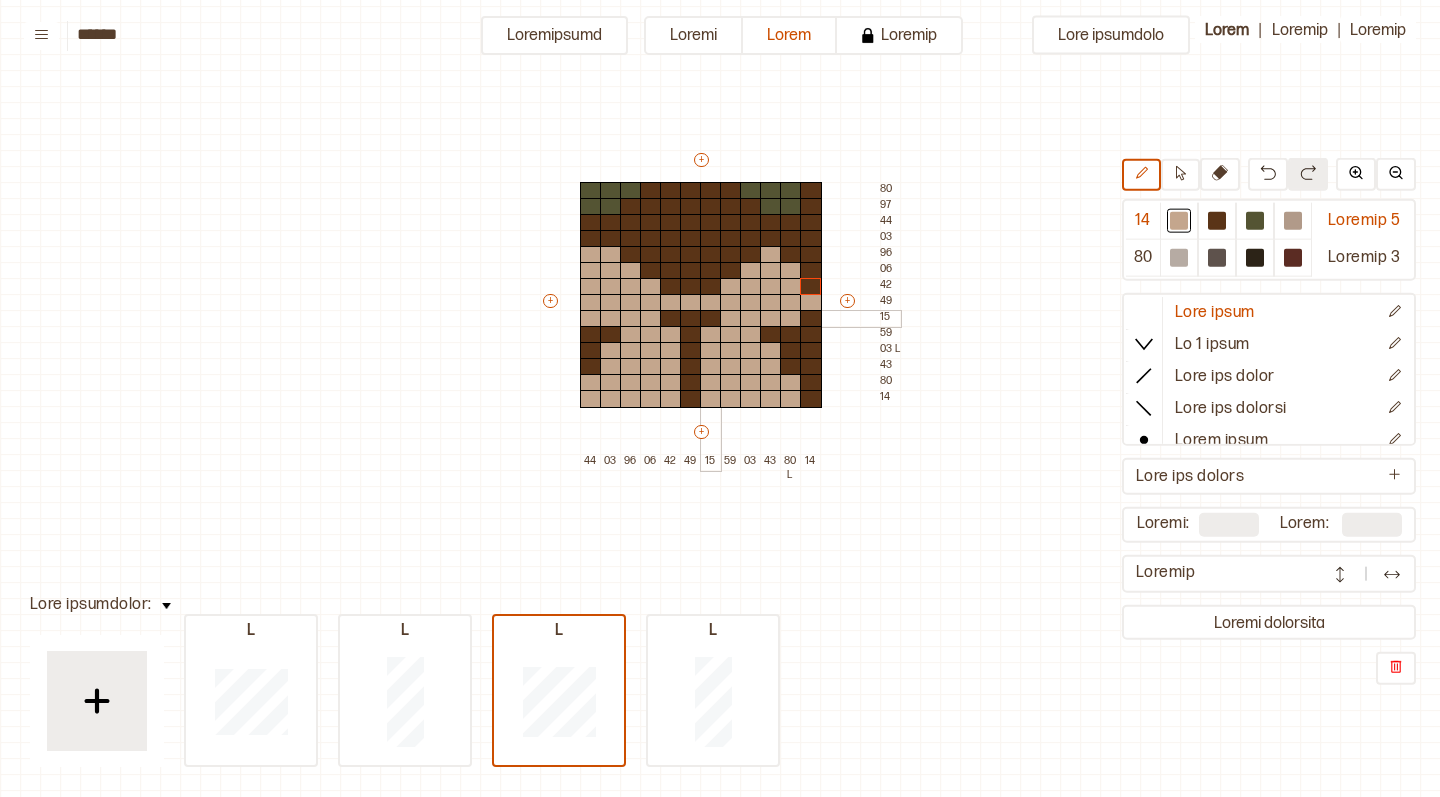 click at bounding box center (711, 319) 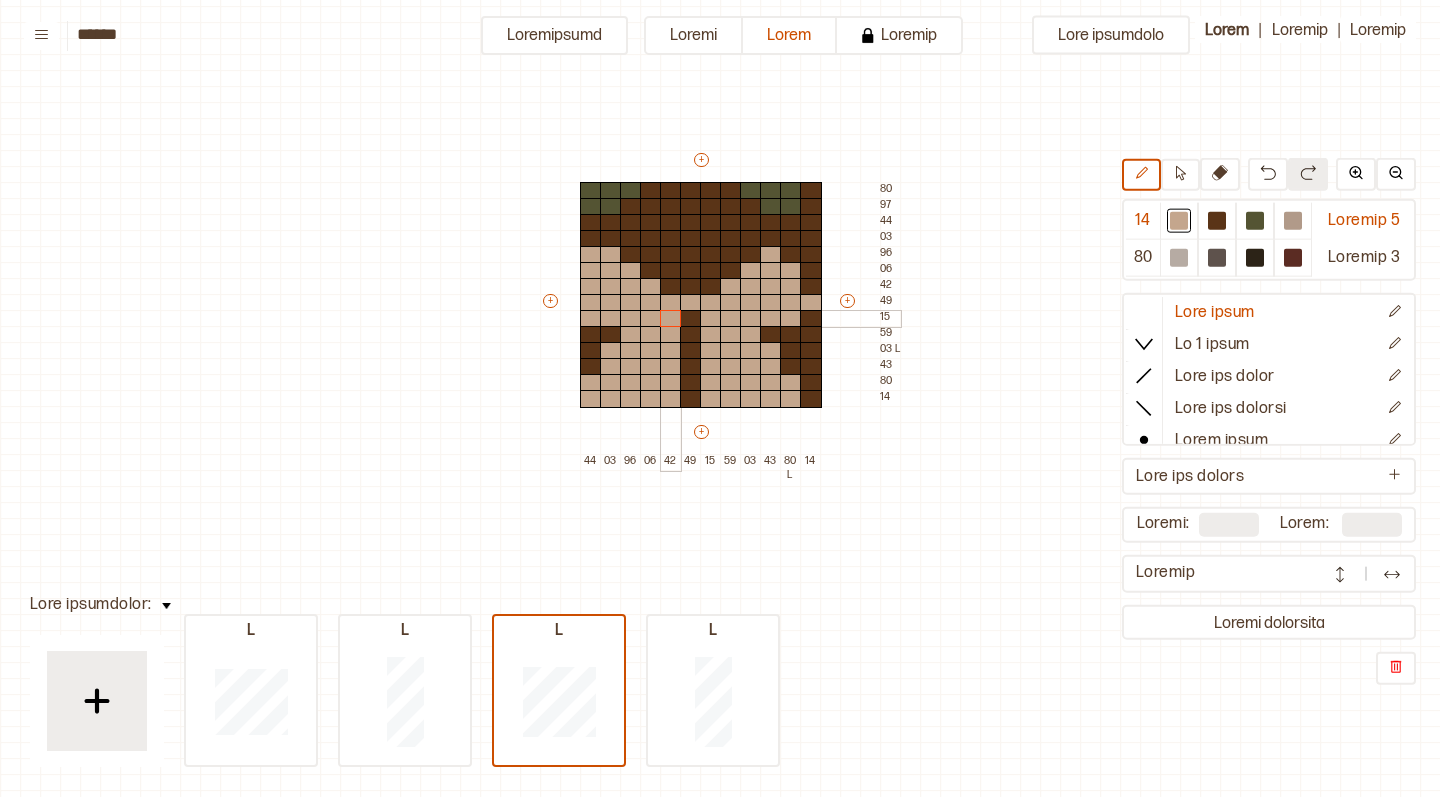 click at bounding box center [671, 319] 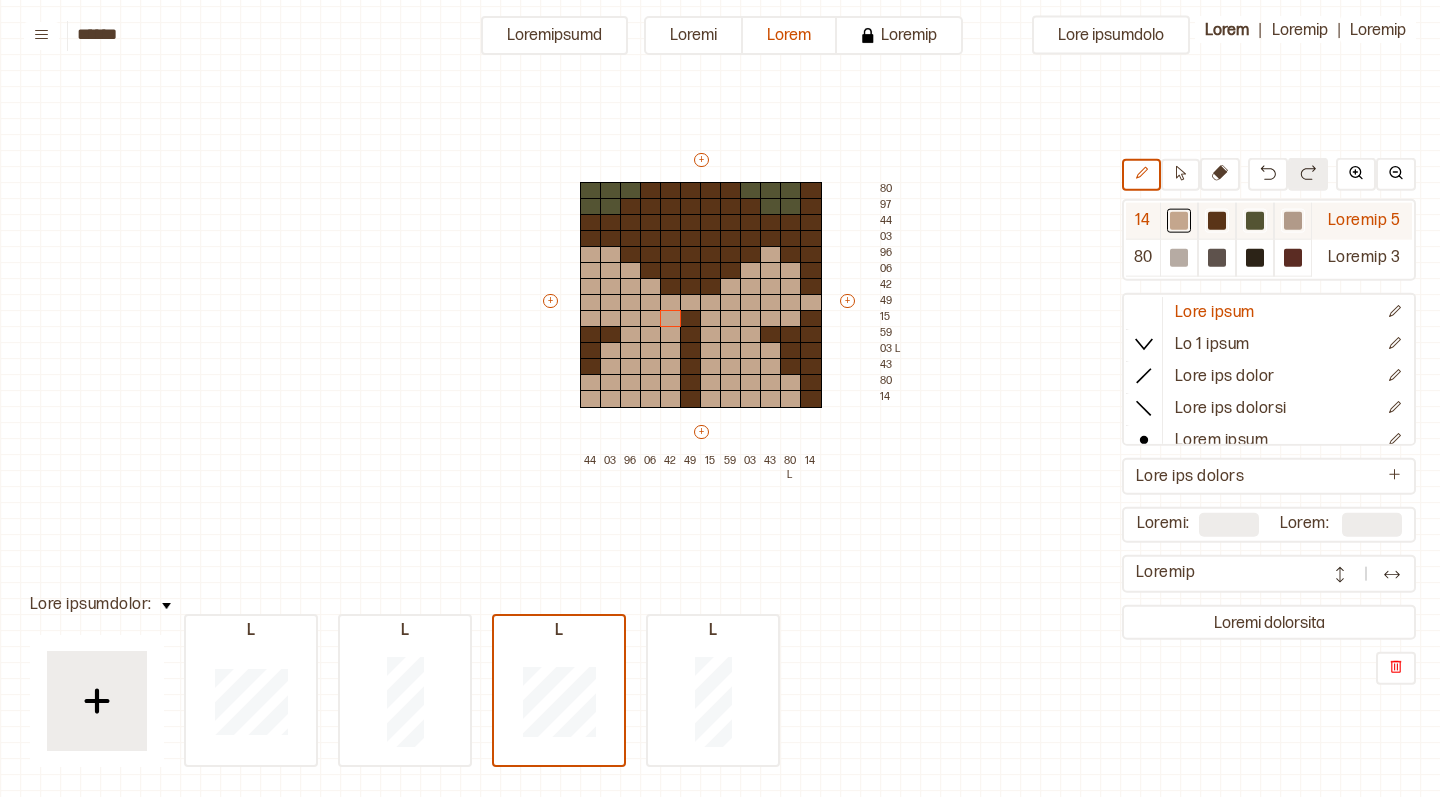click at bounding box center (1179, 221) 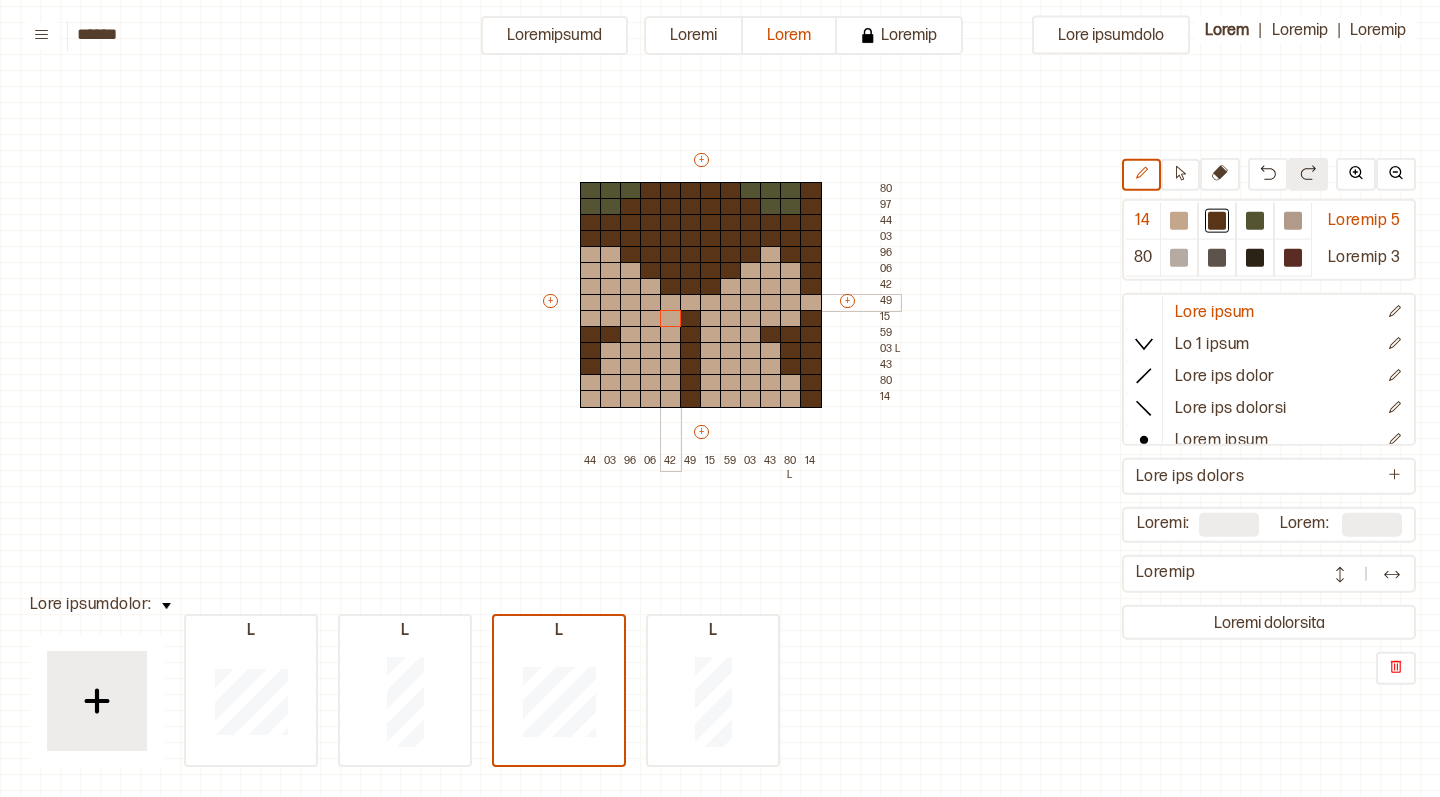 click at bounding box center [671, 303] 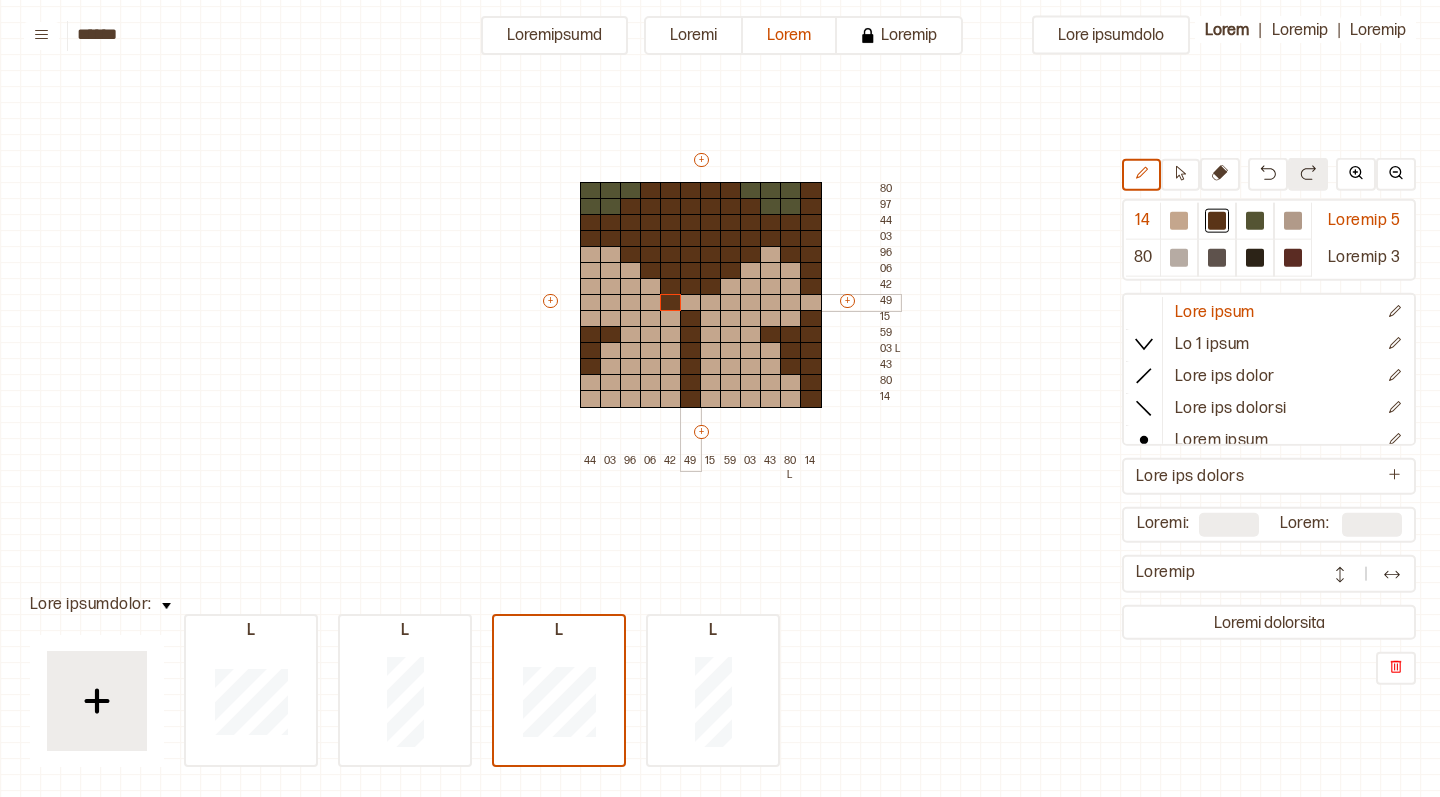drag, startPoint x: 696, startPoint y: 300, endPoint x: 709, endPoint y: 300, distance: 13 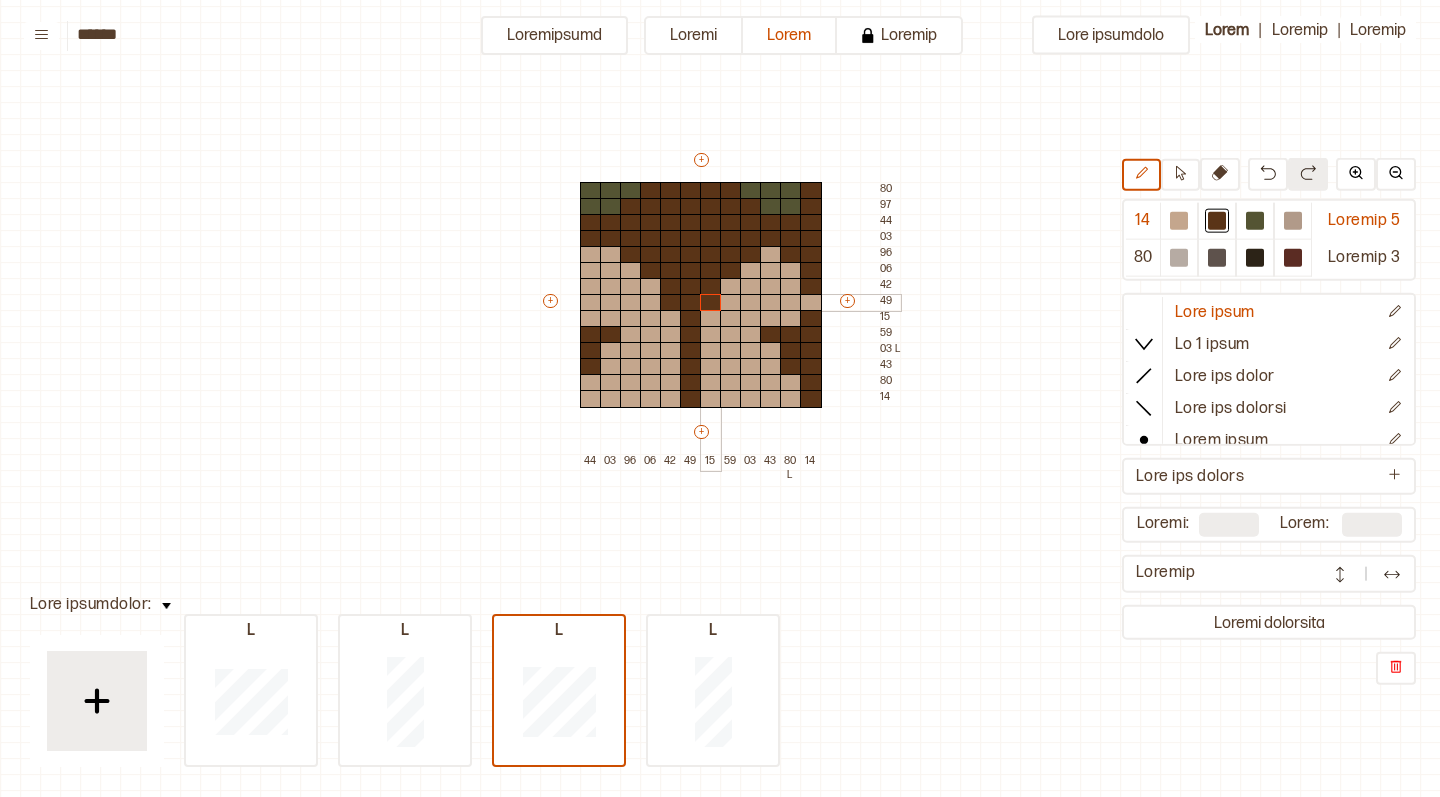 click at bounding box center [711, 303] 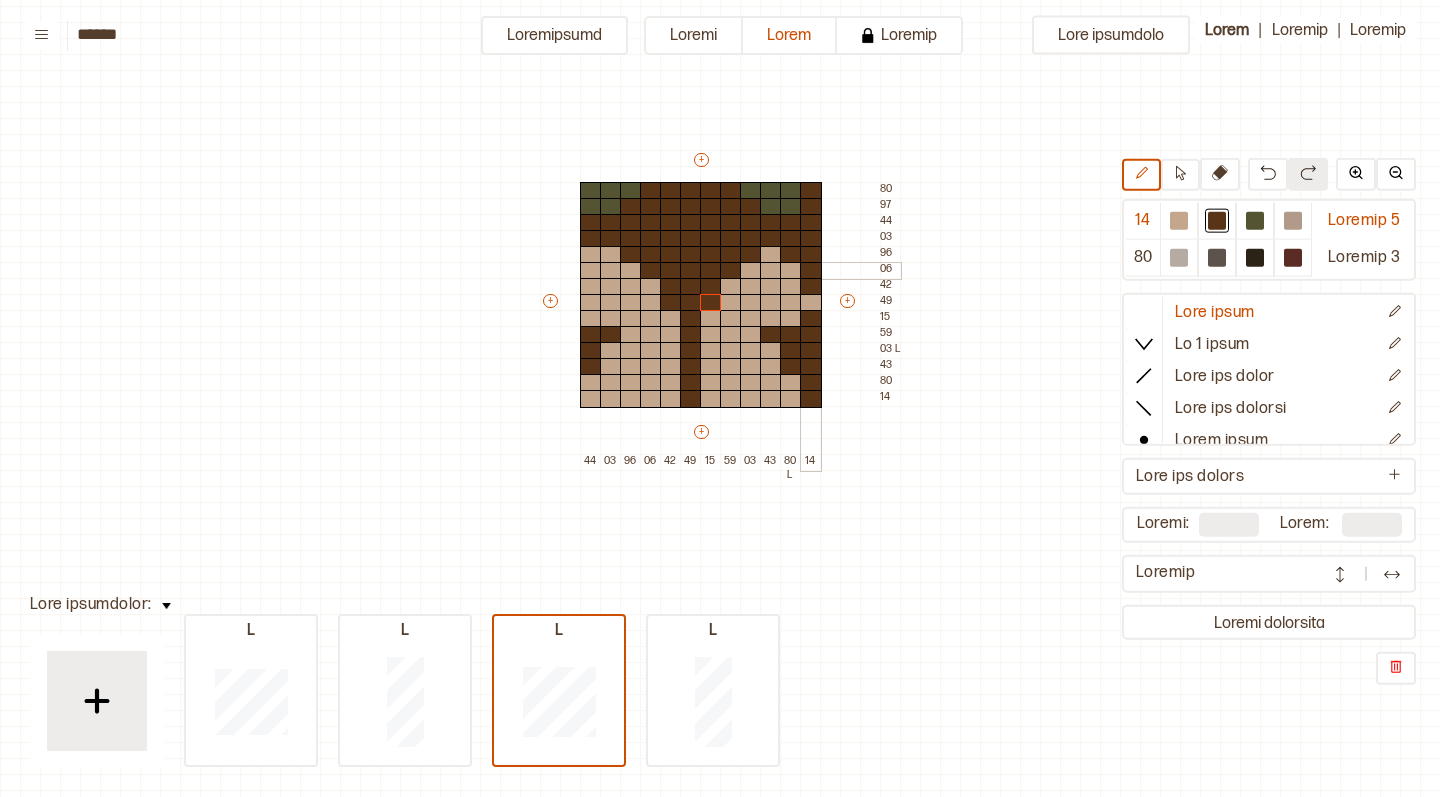 click at bounding box center [1179, 221] 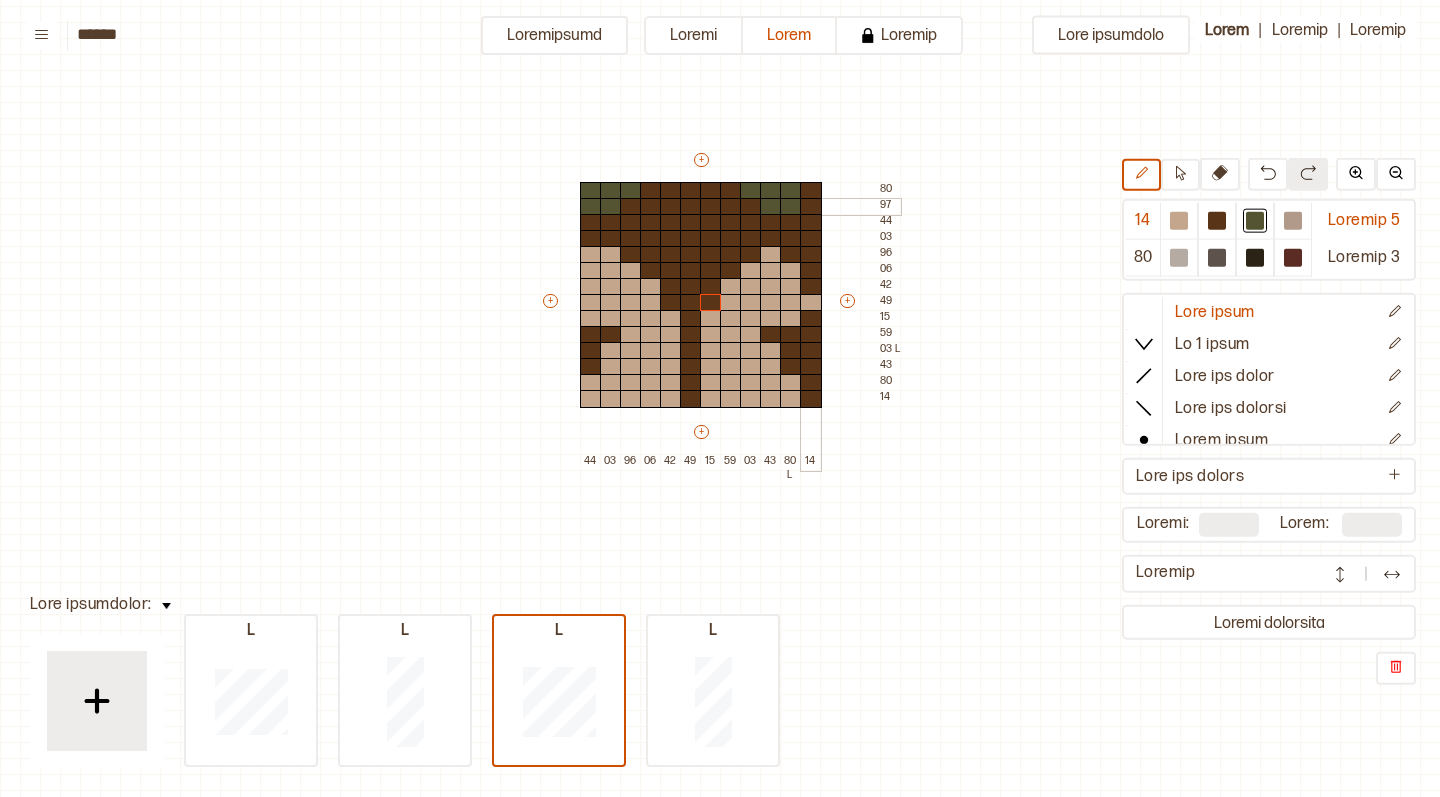 click at bounding box center (811, 191) 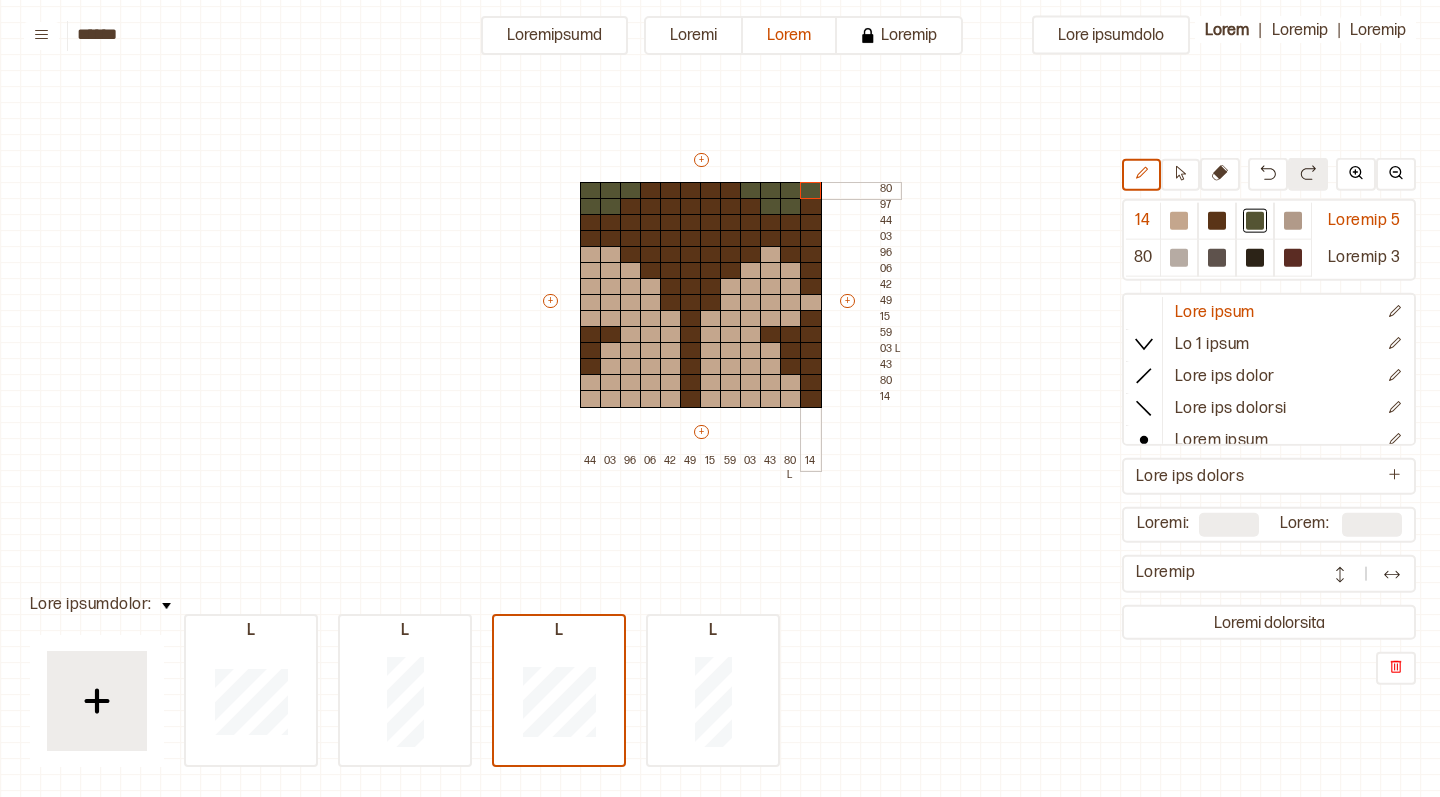 click at bounding box center [811, 207] 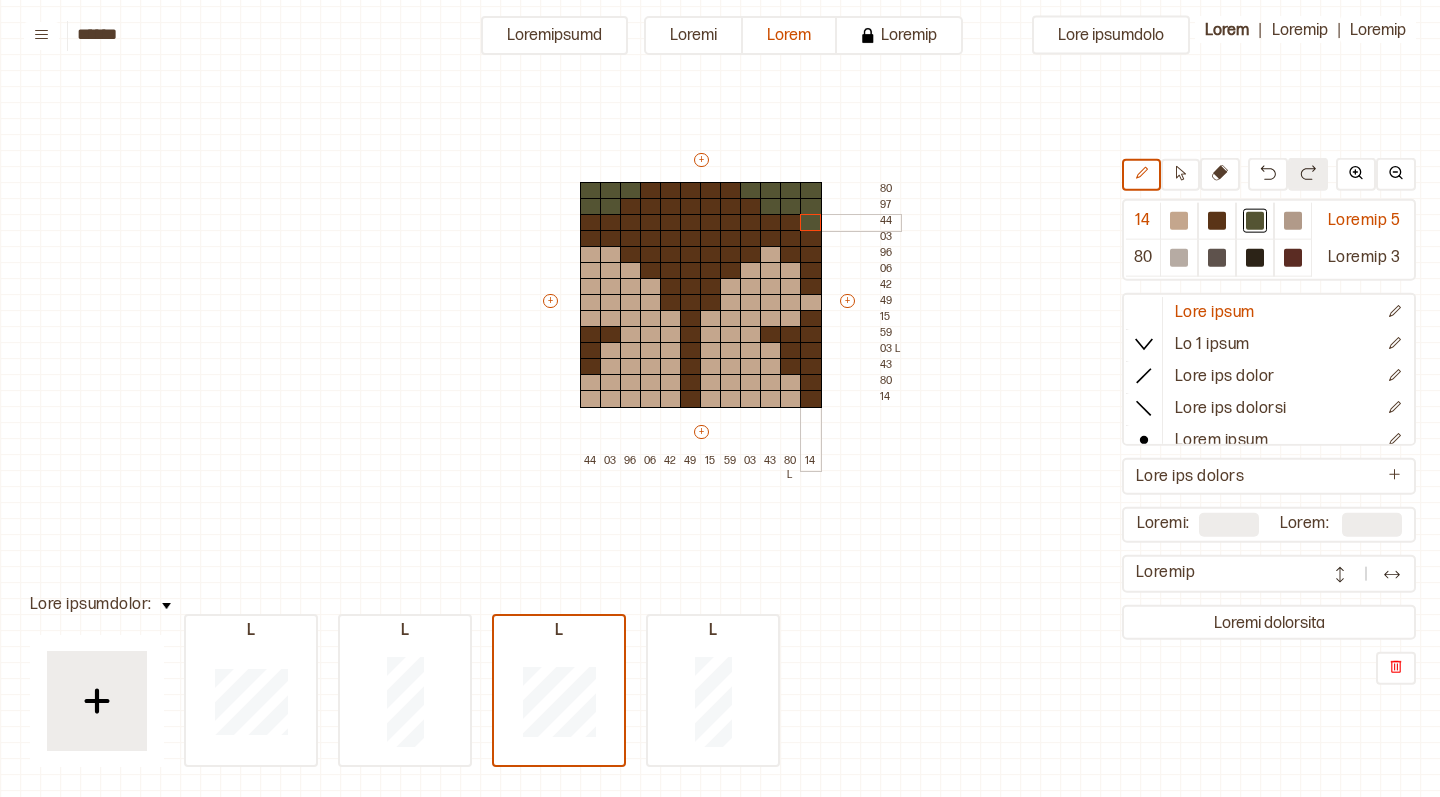 click at bounding box center (811, 223) 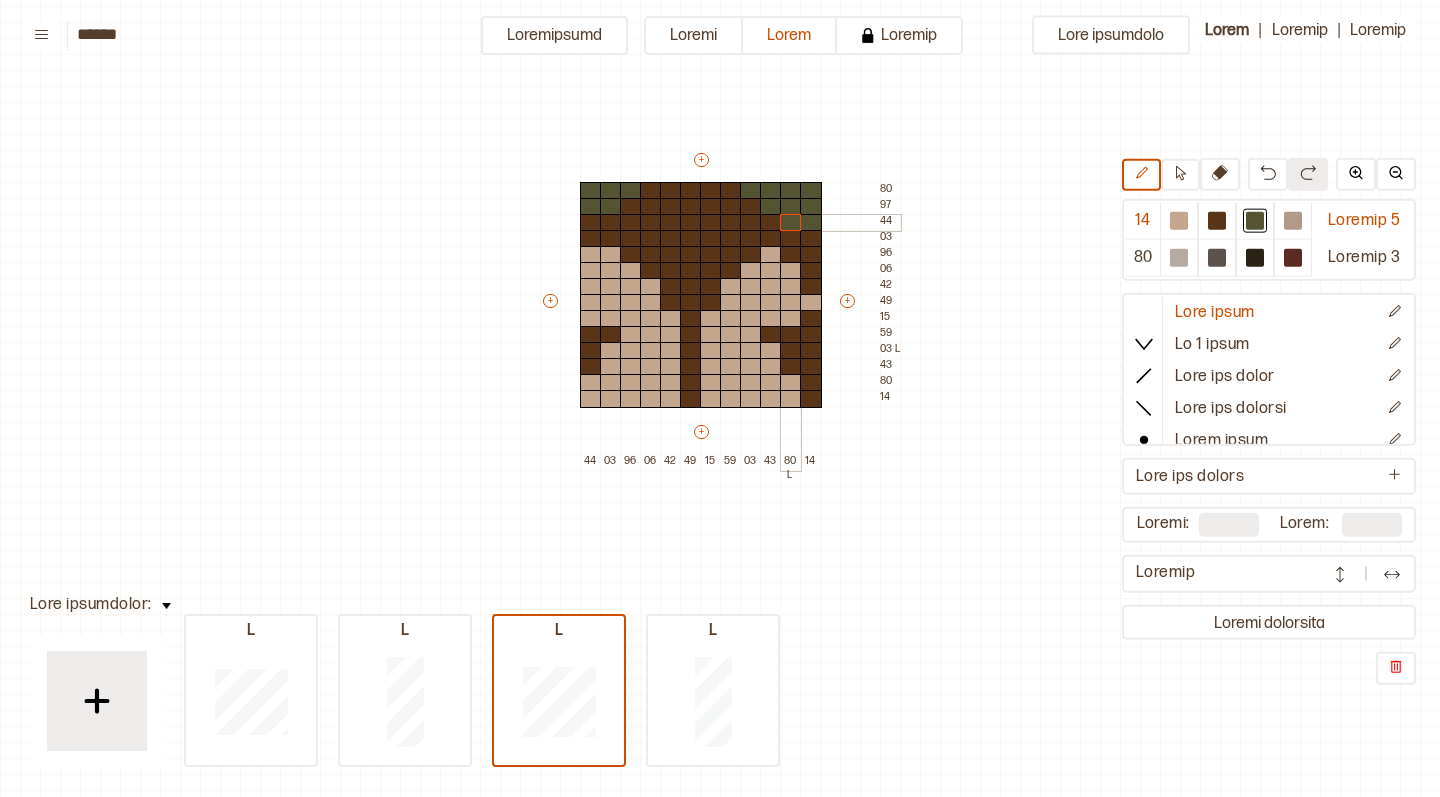 click at bounding box center [791, 223] 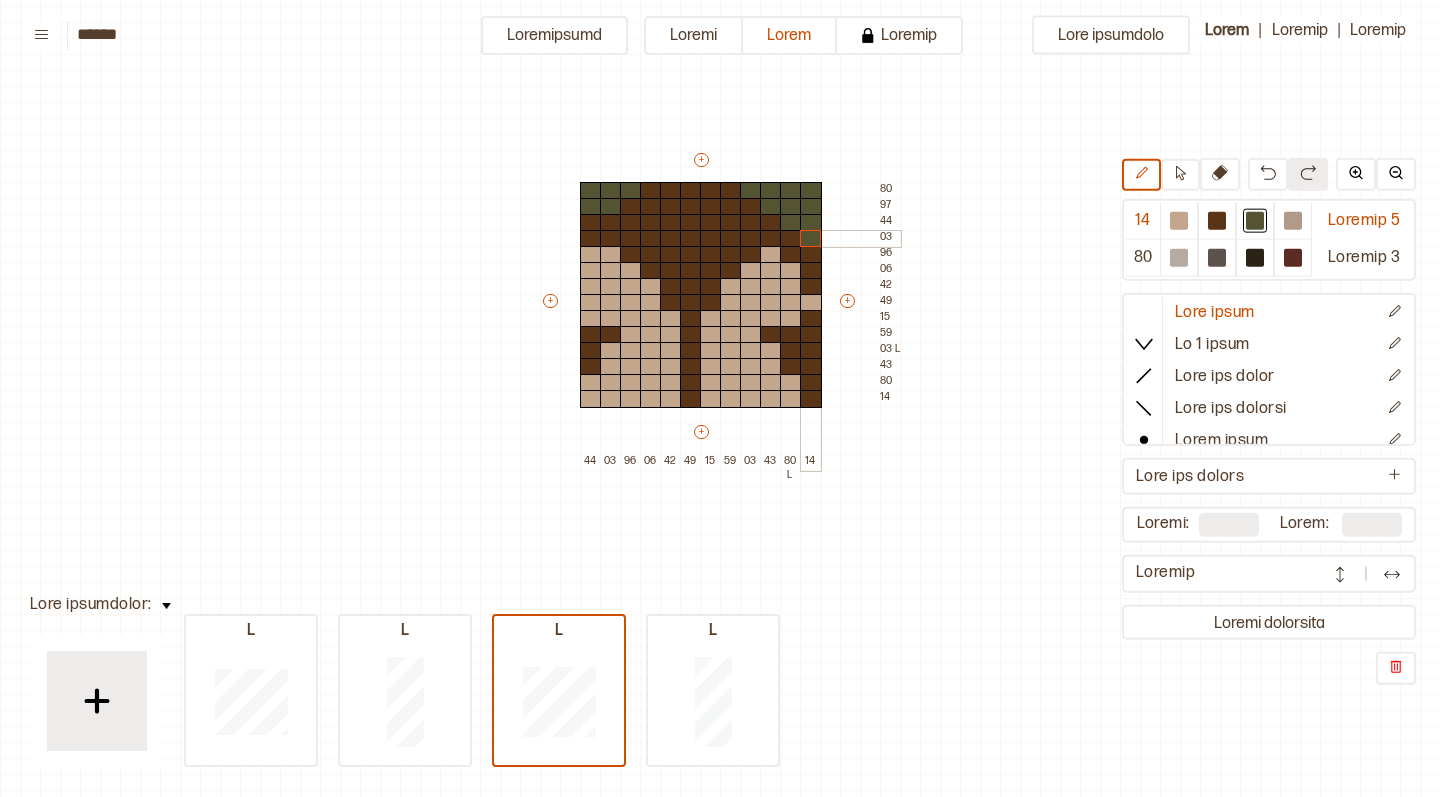 click at bounding box center [811, 239] 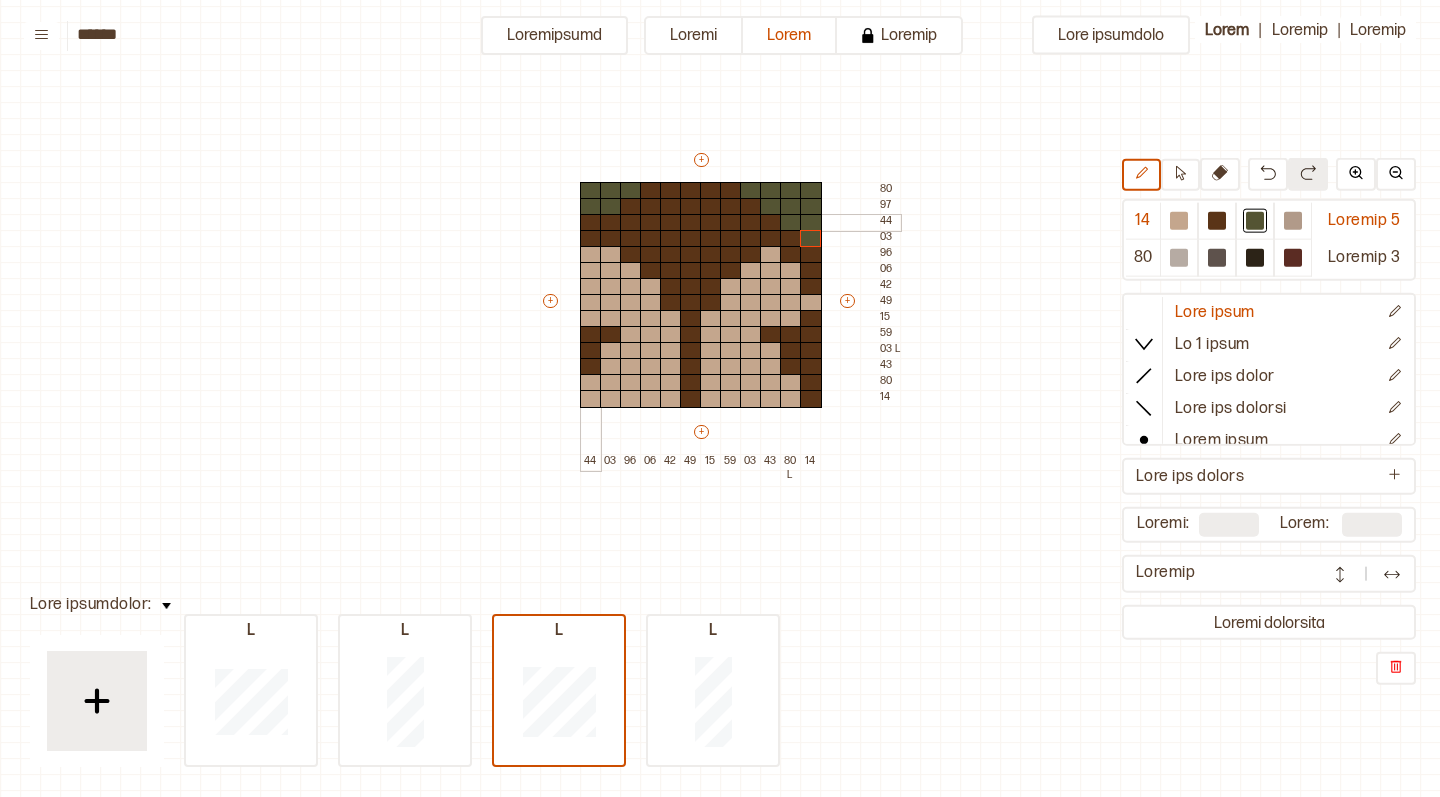 click at bounding box center [591, 223] 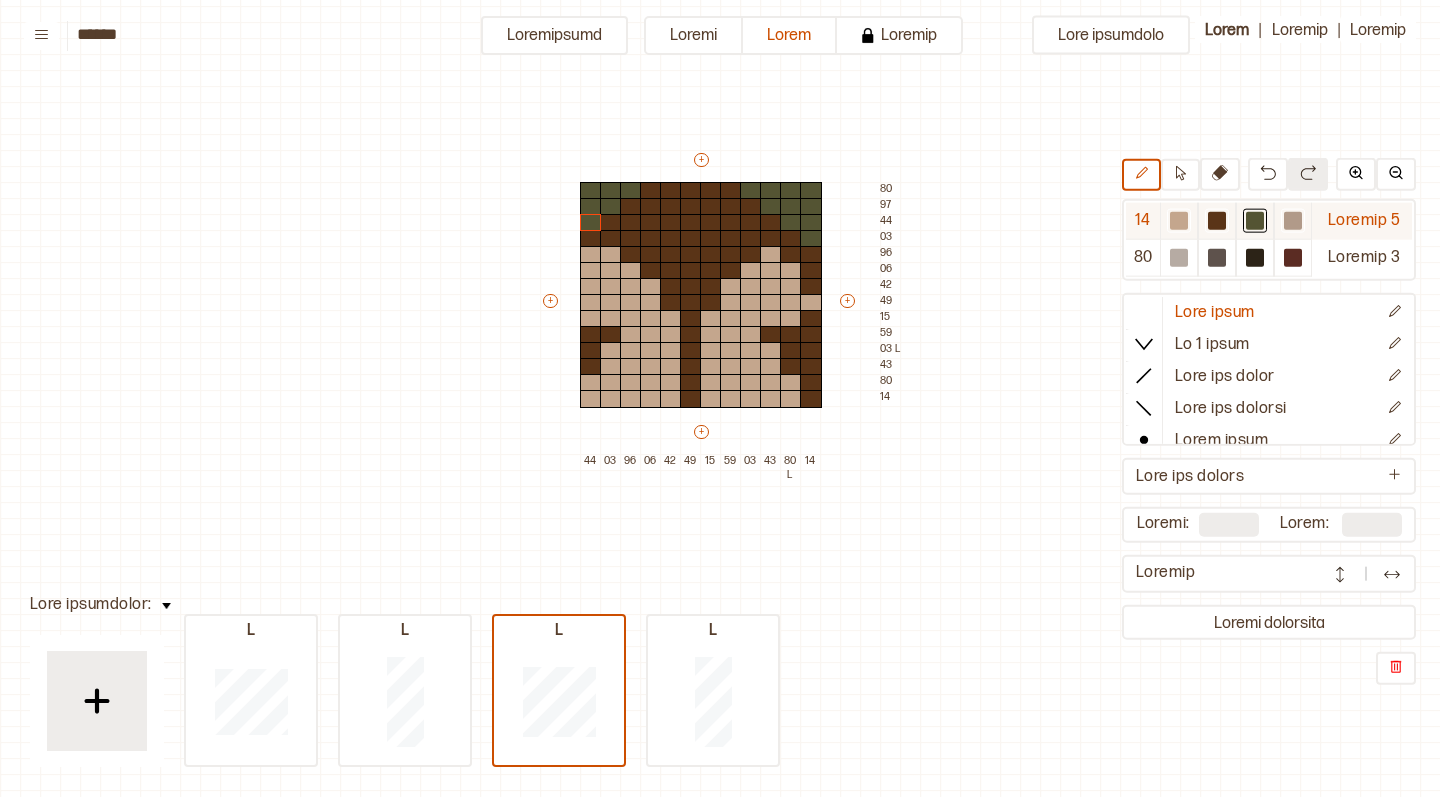 click at bounding box center (1179, 221) 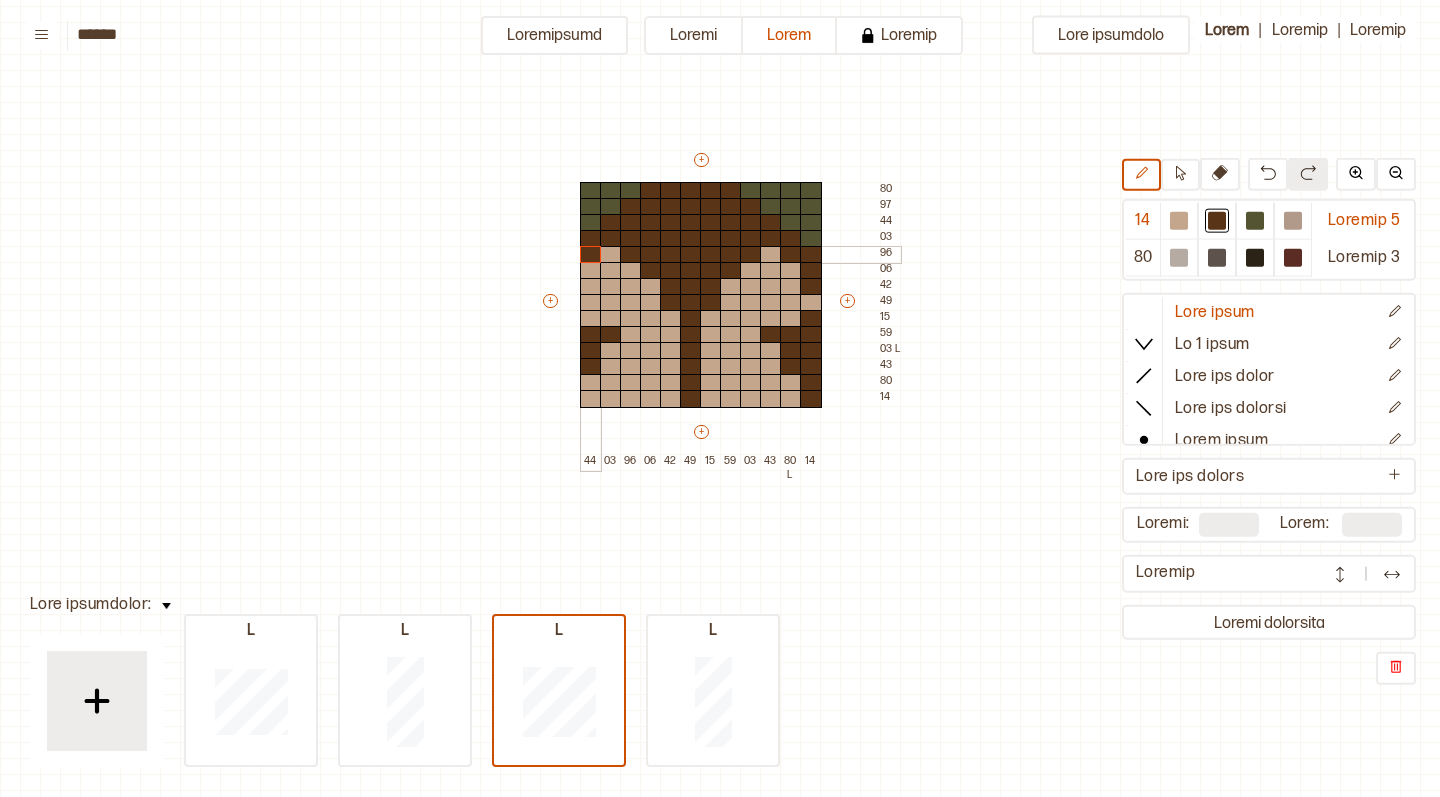 click at bounding box center [591, 255] 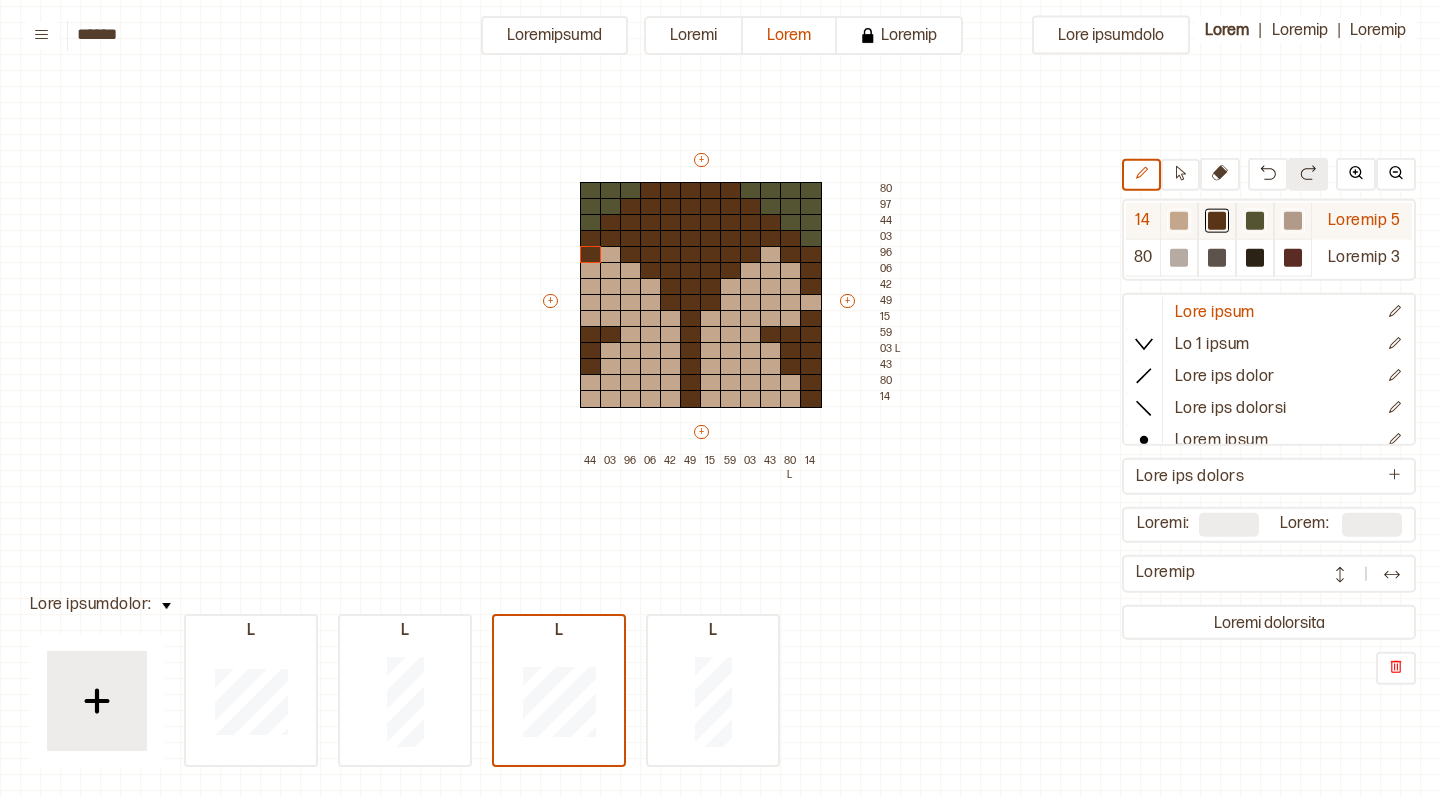 click at bounding box center [1179, 221] 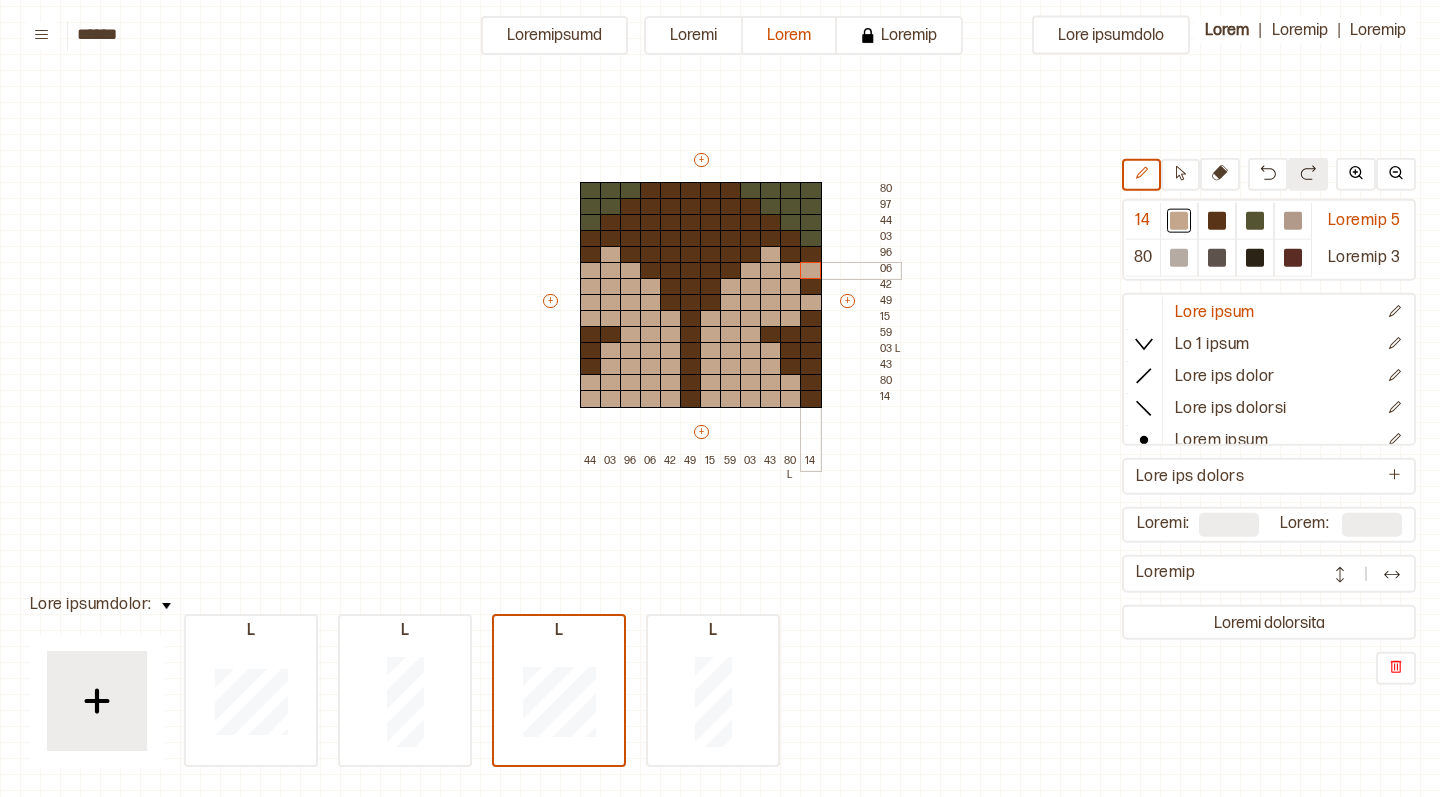click at bounding box center [811, 271] 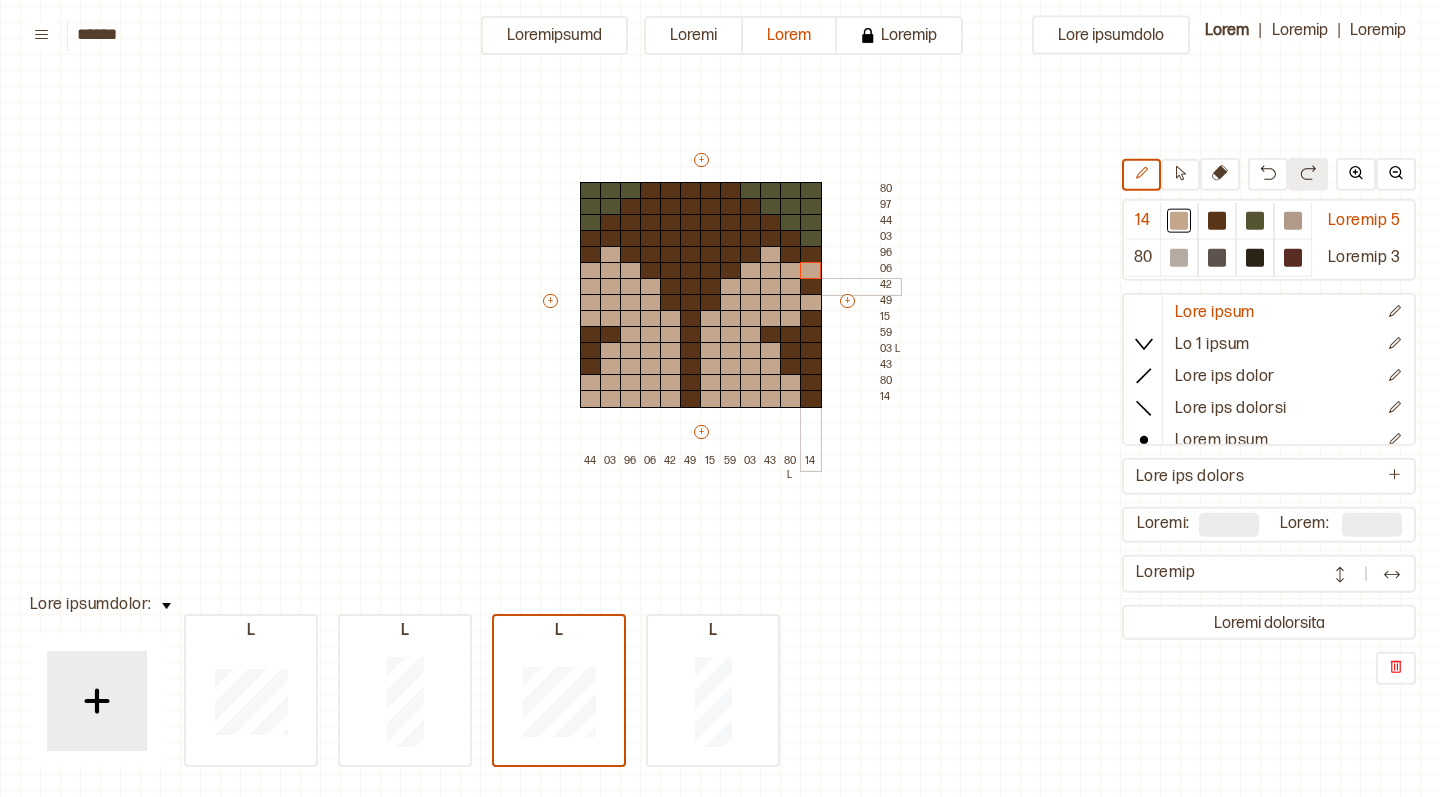click at bounding box center [811, 287] 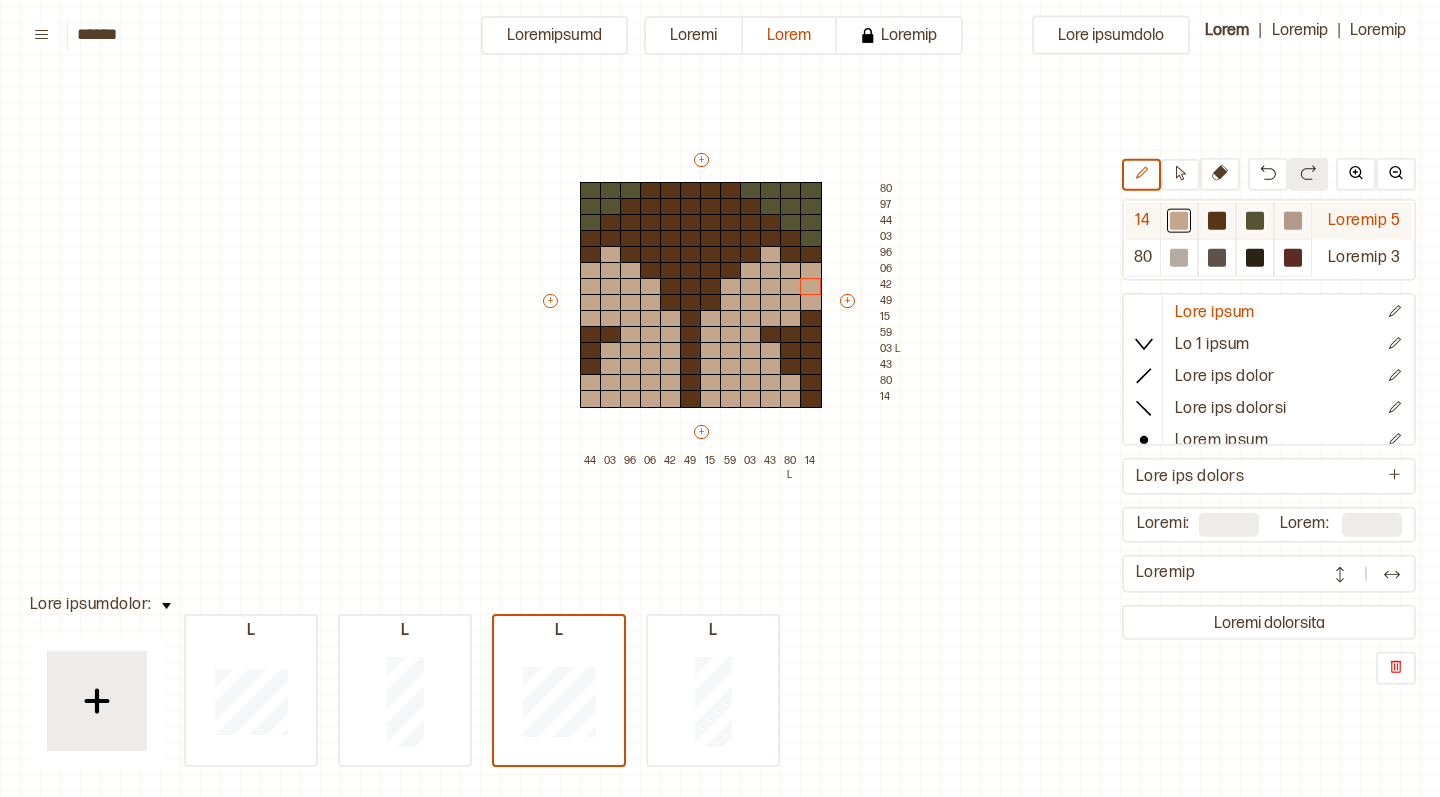click at bounding box center (1179, 221) 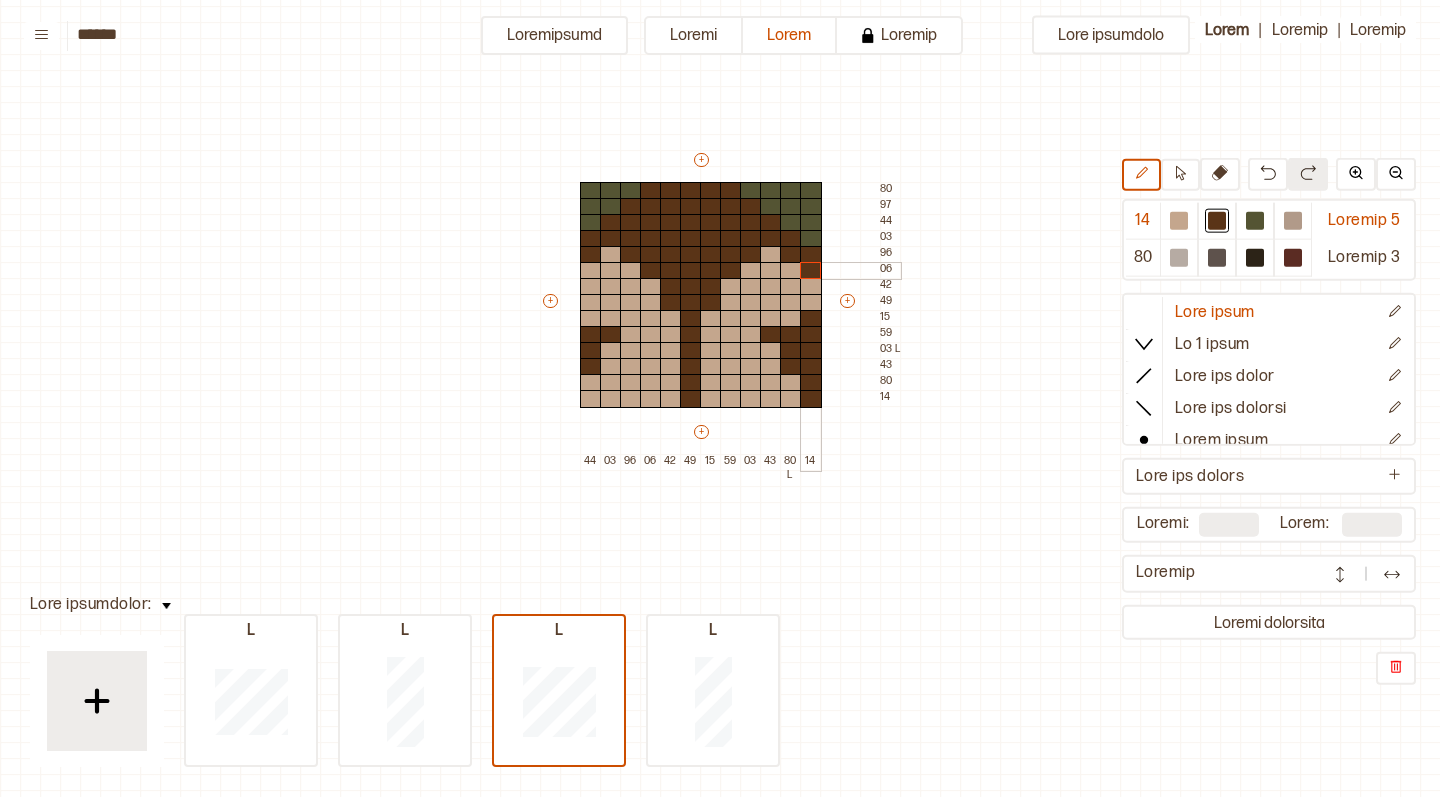click at bounding box center (811, 271) 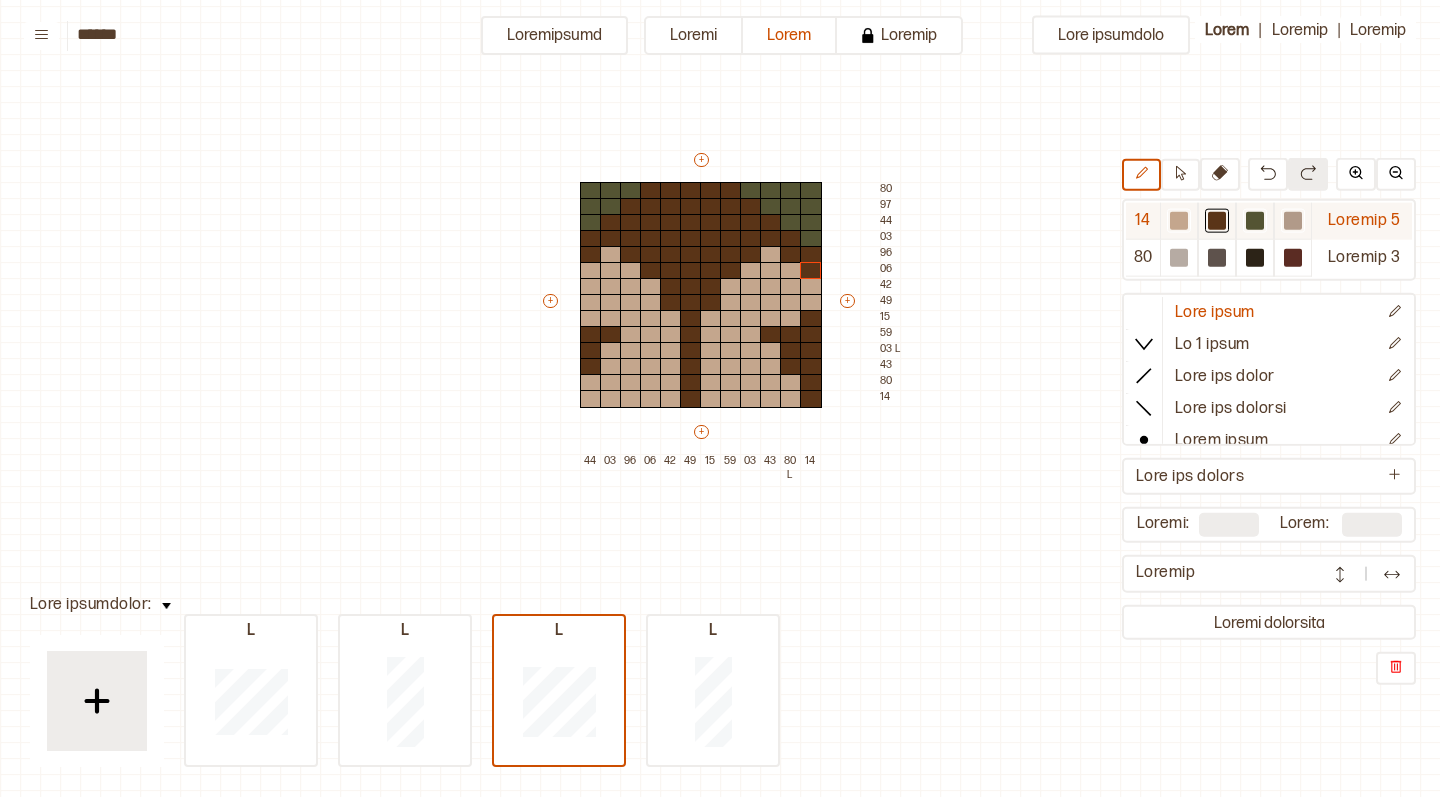 click at bounding box center (1179, 221) 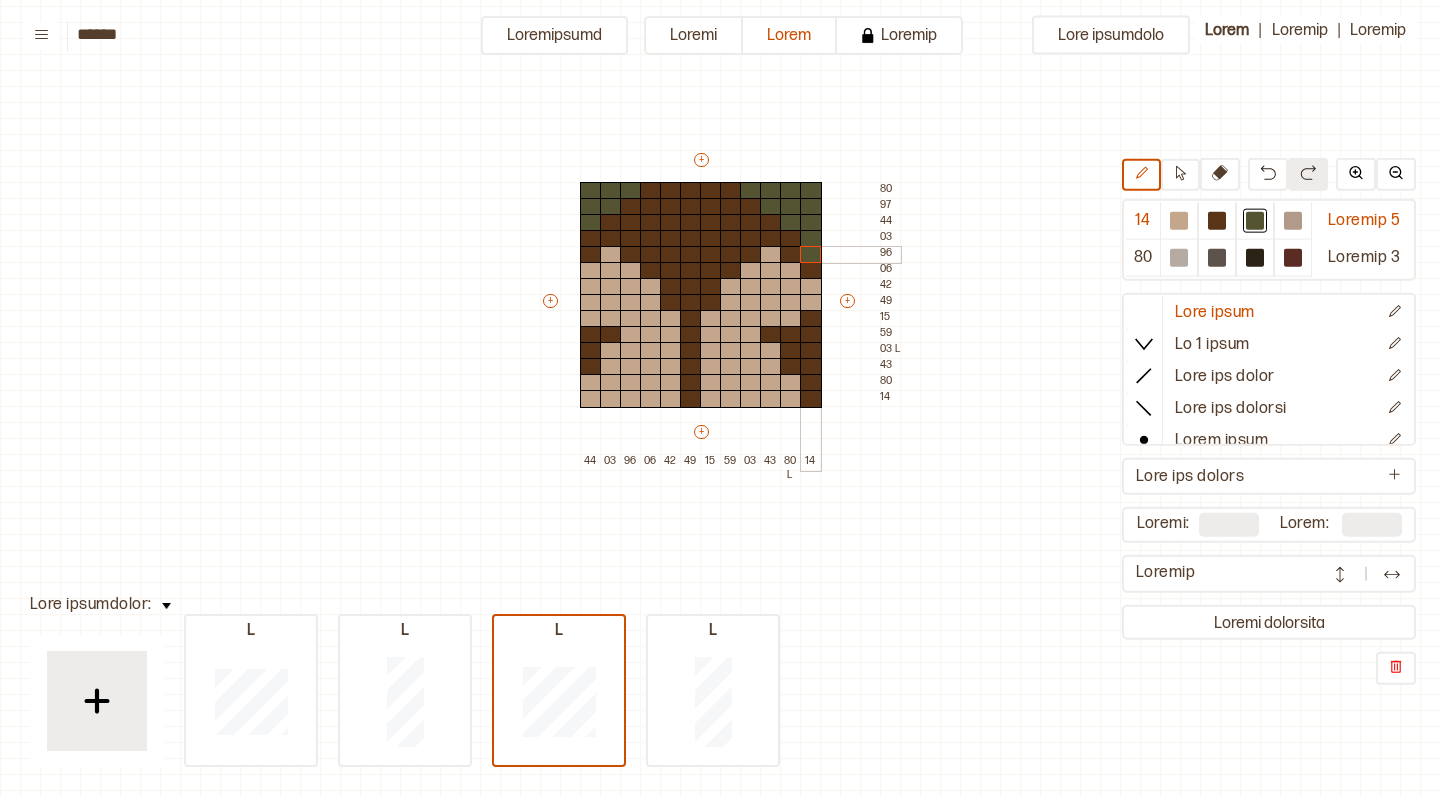 click at bounding box center [811, 255] 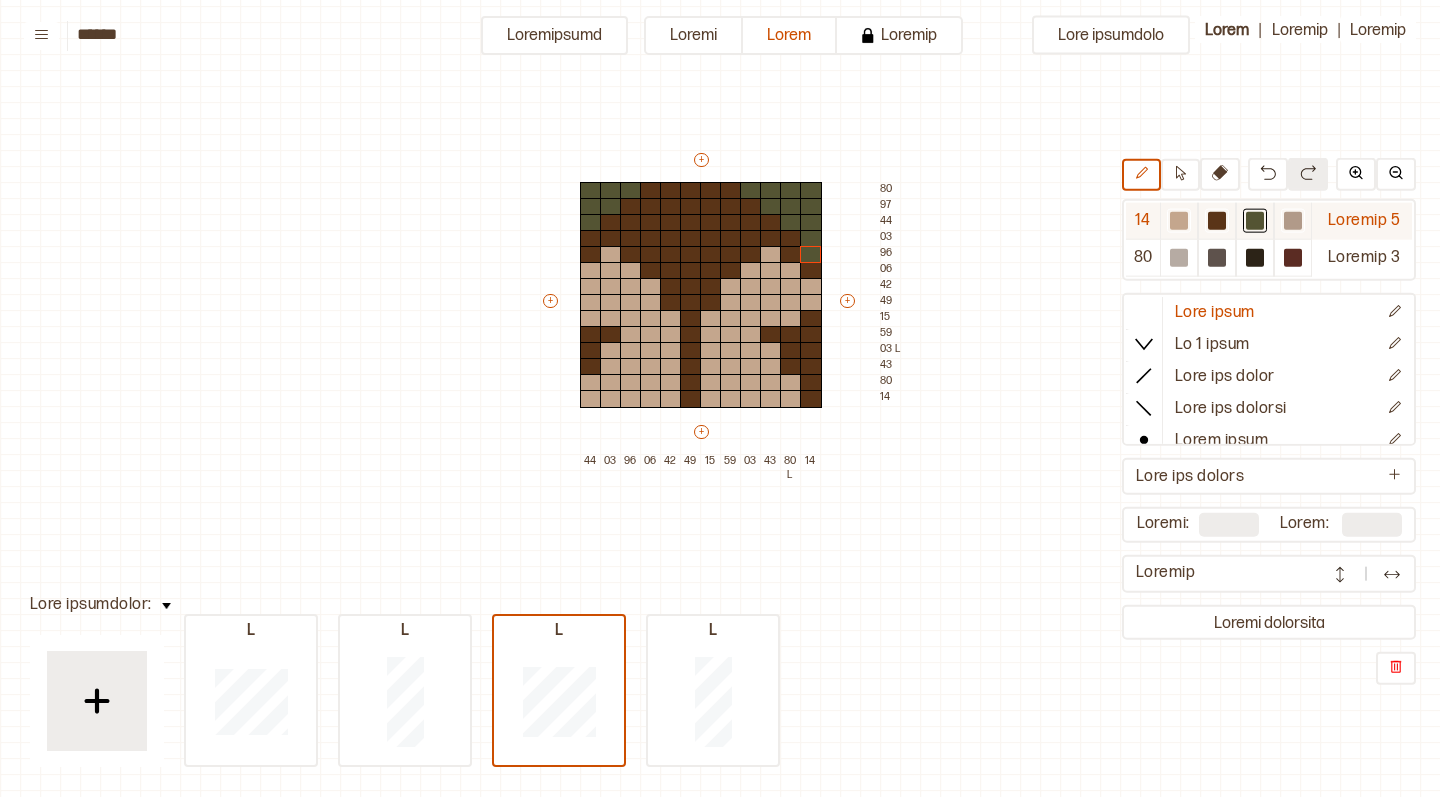 click at bounding box center [1179, 221] 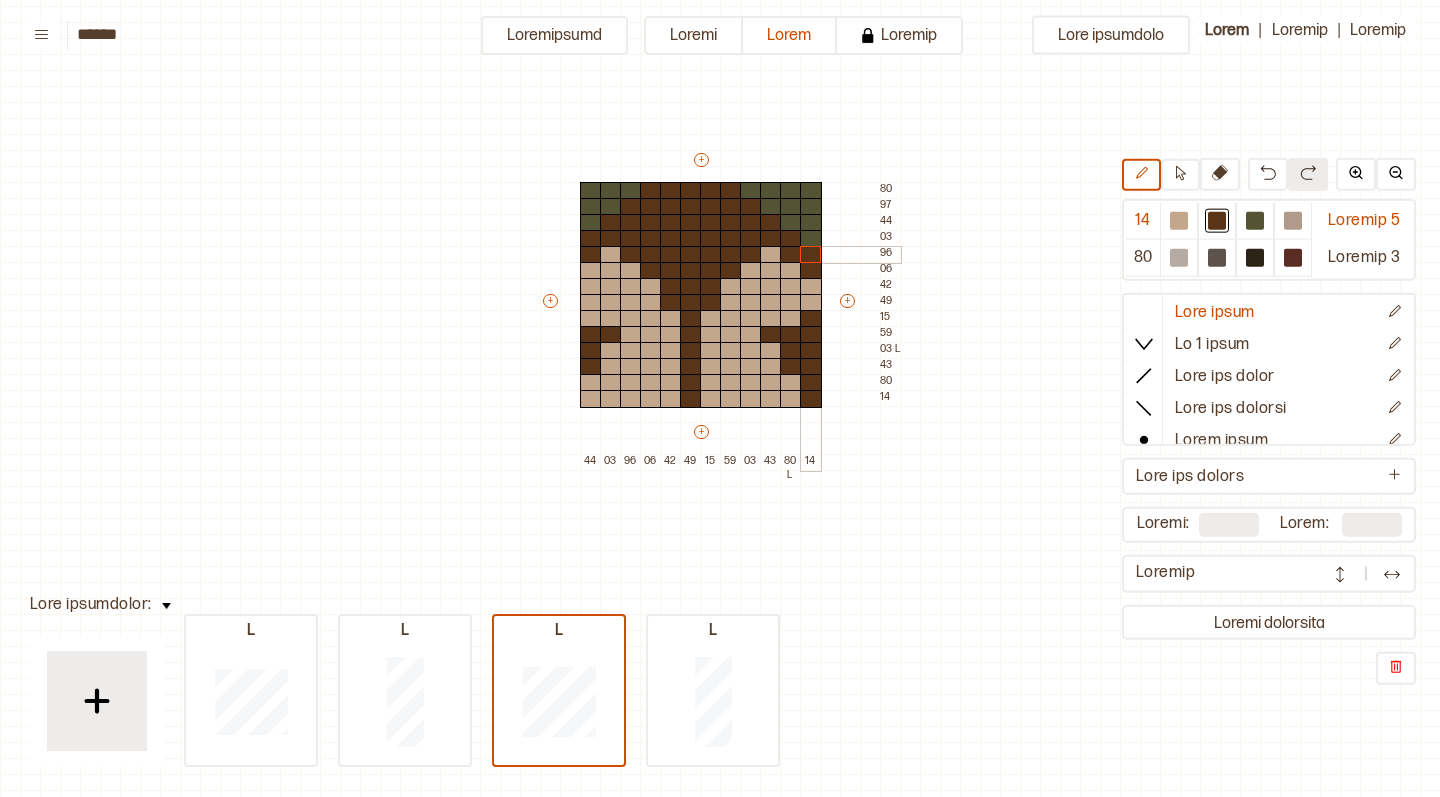 click at bounding box center [811, 255] 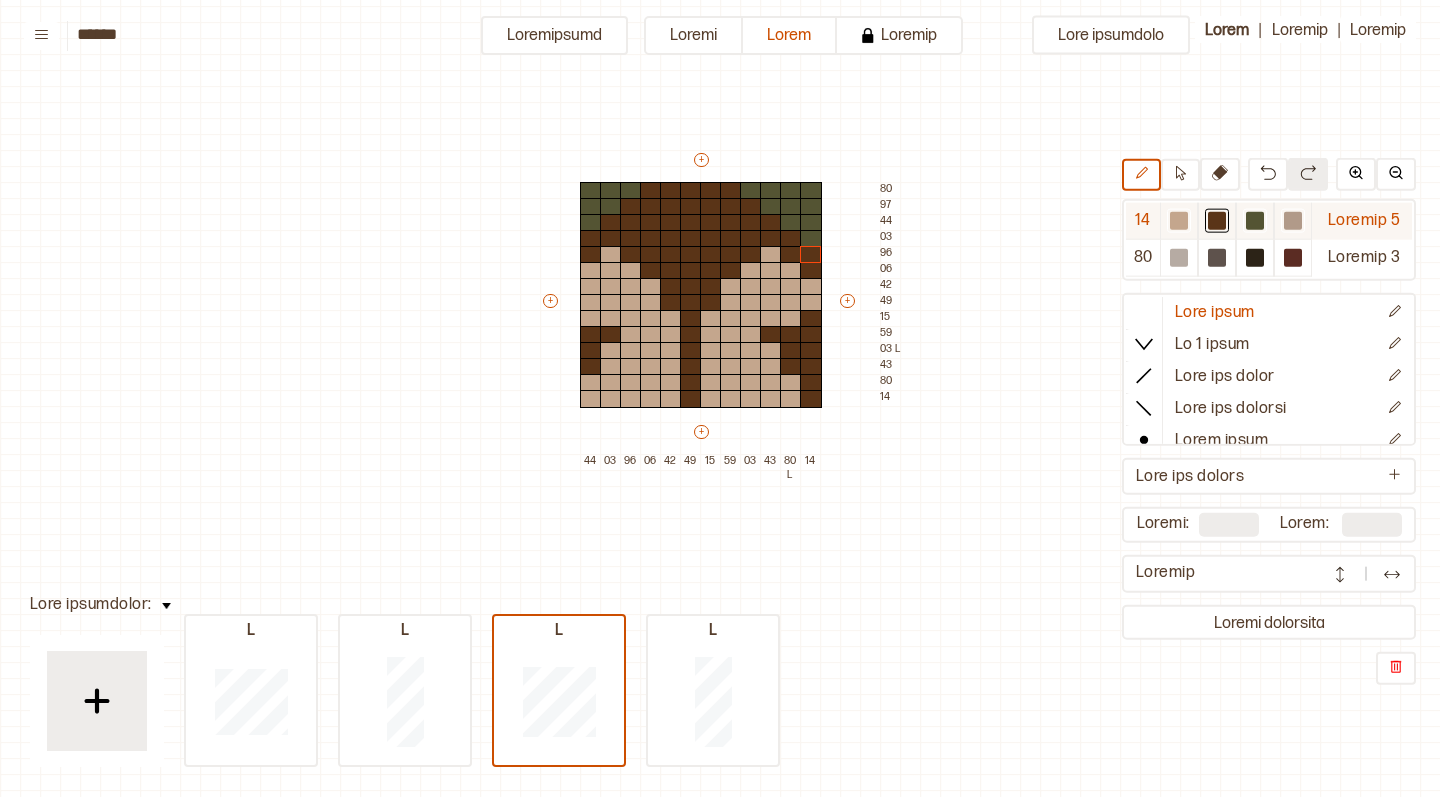 click at bounding box center [1179, 221] 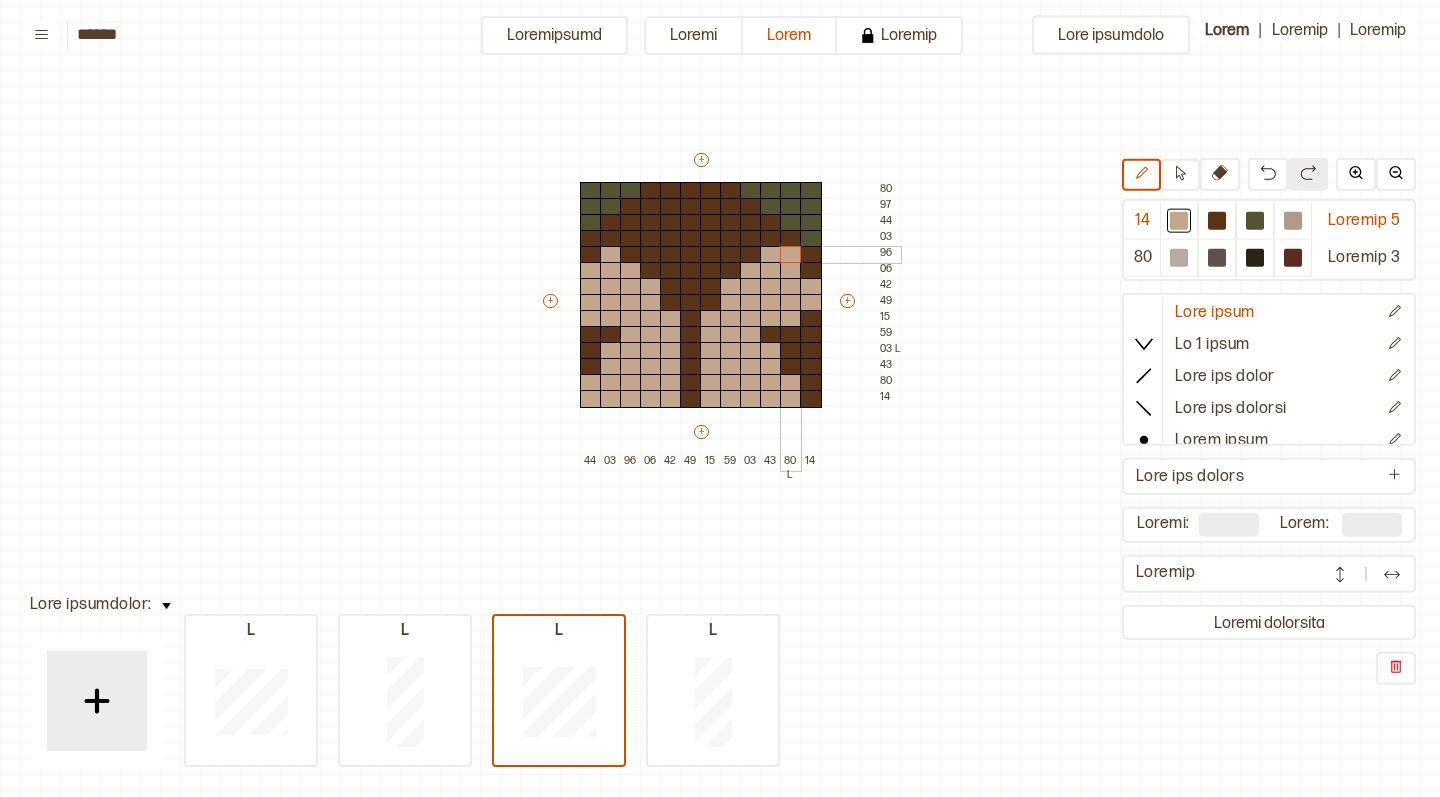 click at bounding box center [791, 255] 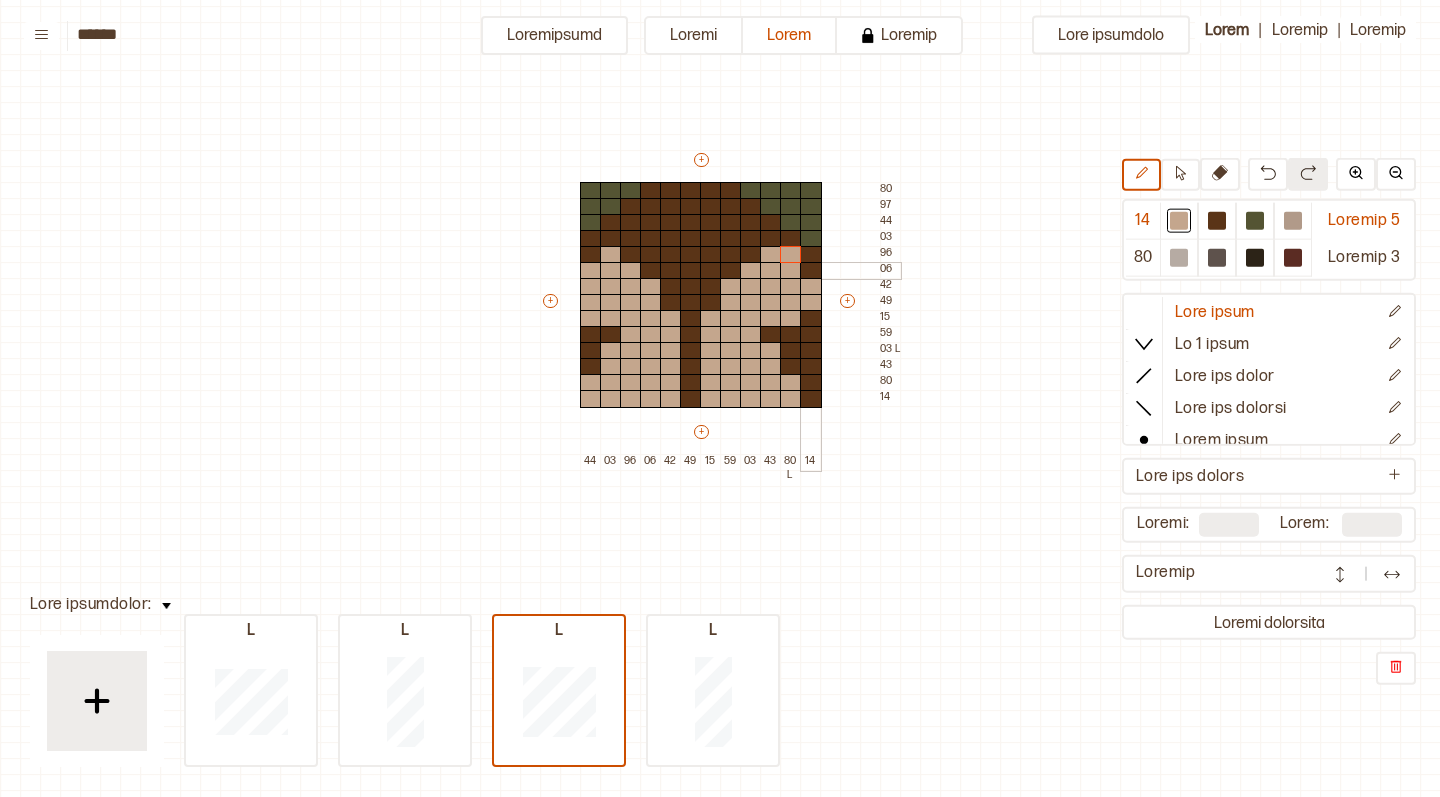 click at bounding box center [811, 271] 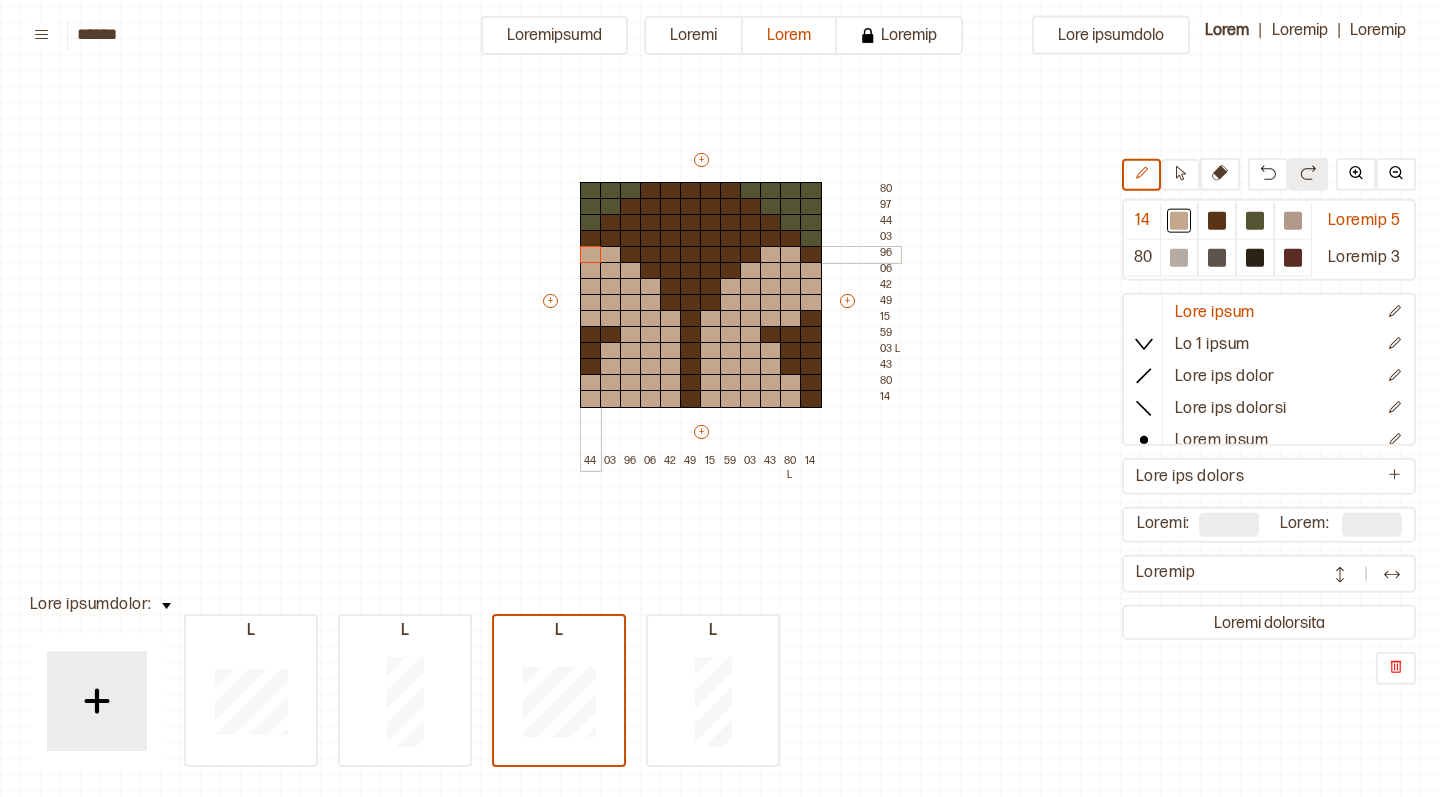 click at bounding box center (591, 255) 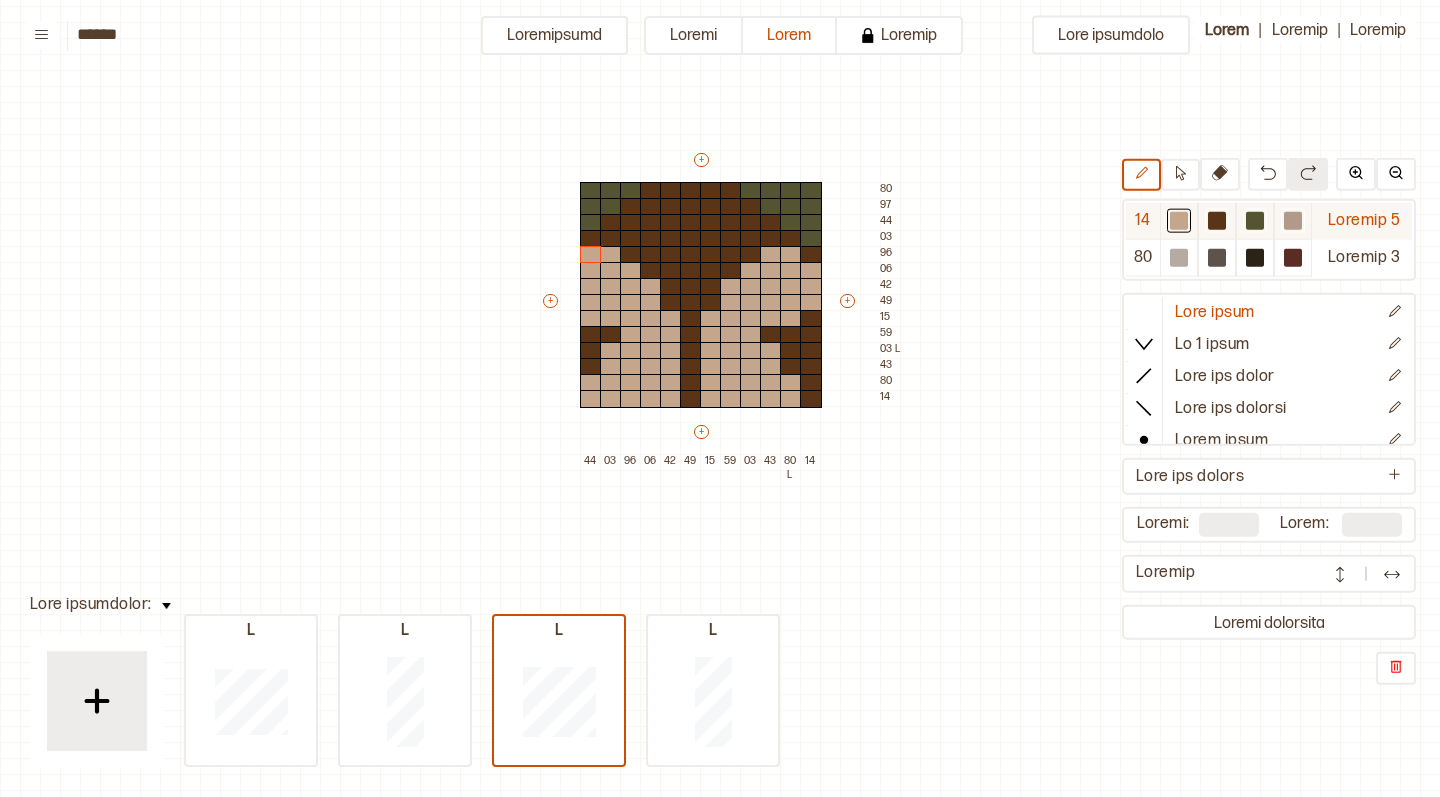 click at bounding box center [1179, 221] 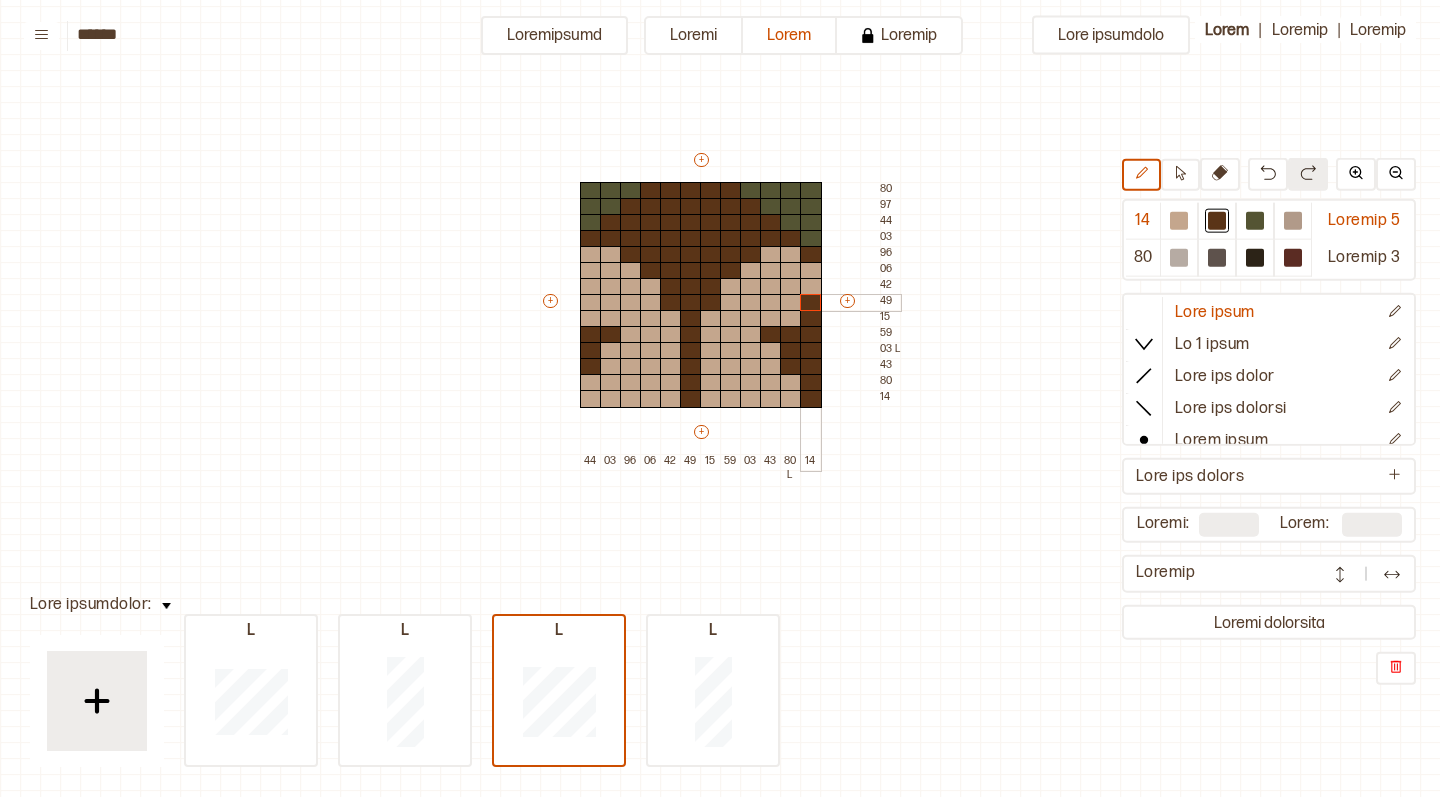 click at bounding box center [811, 303] 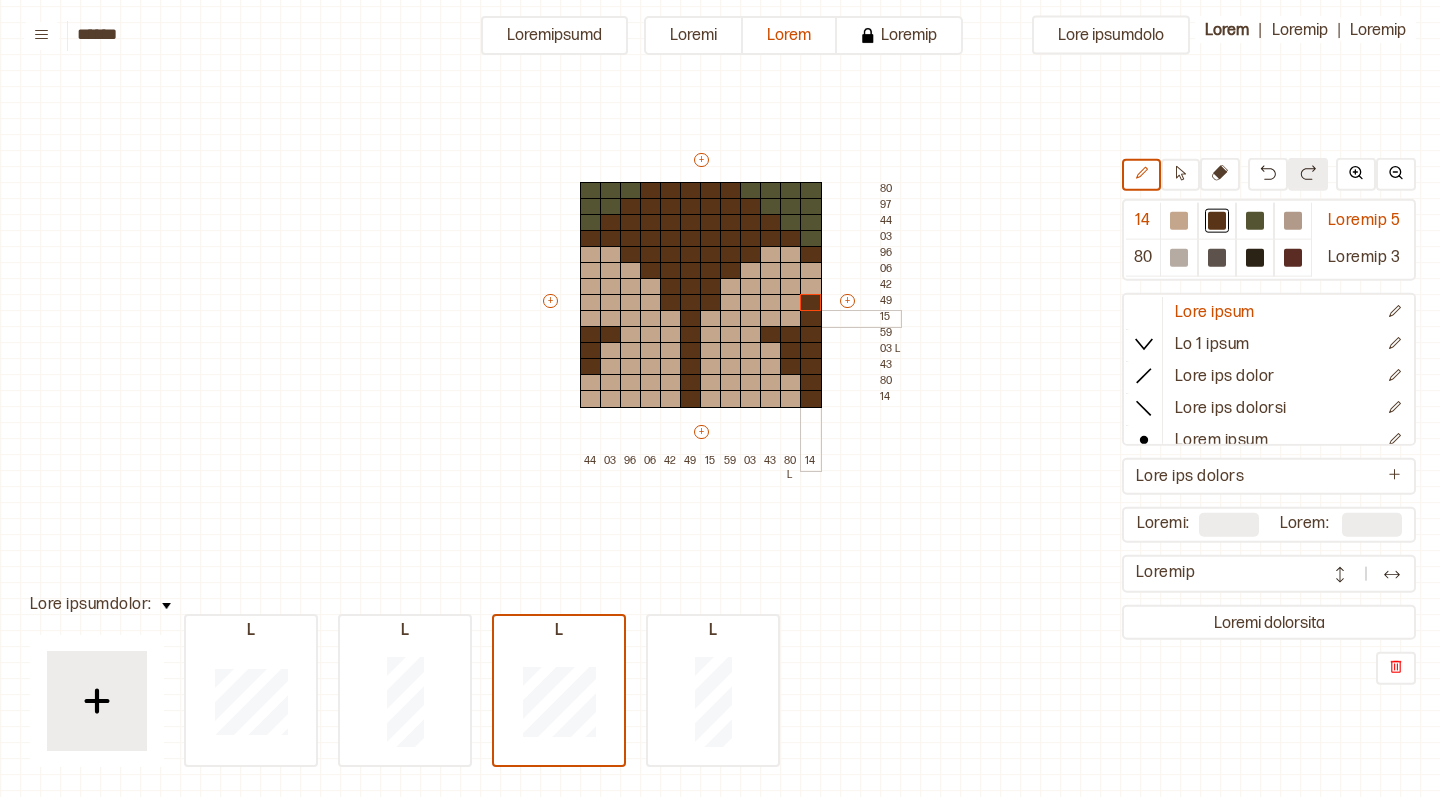 click at bounding box center (791, 319) 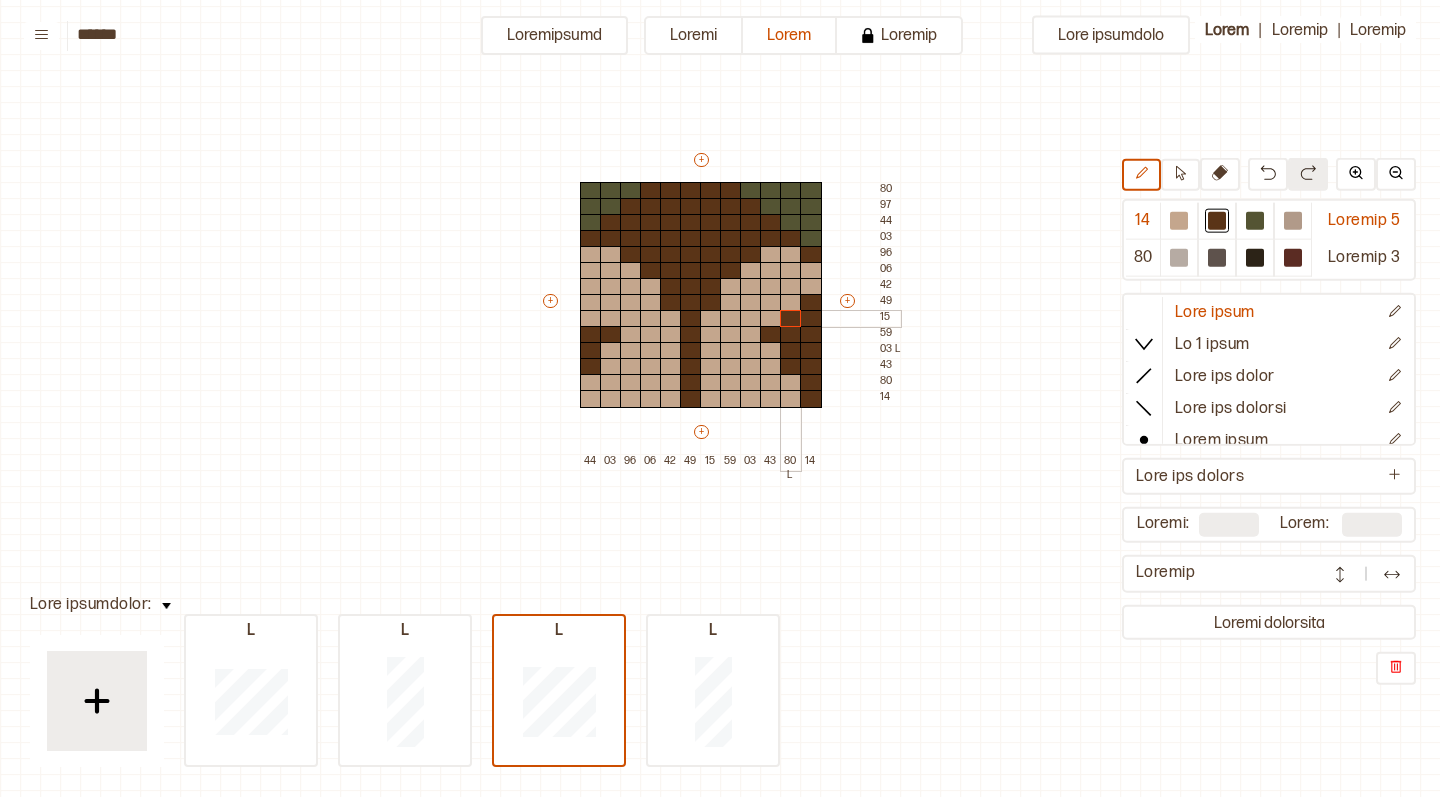 click at bounding box center (771, 319) 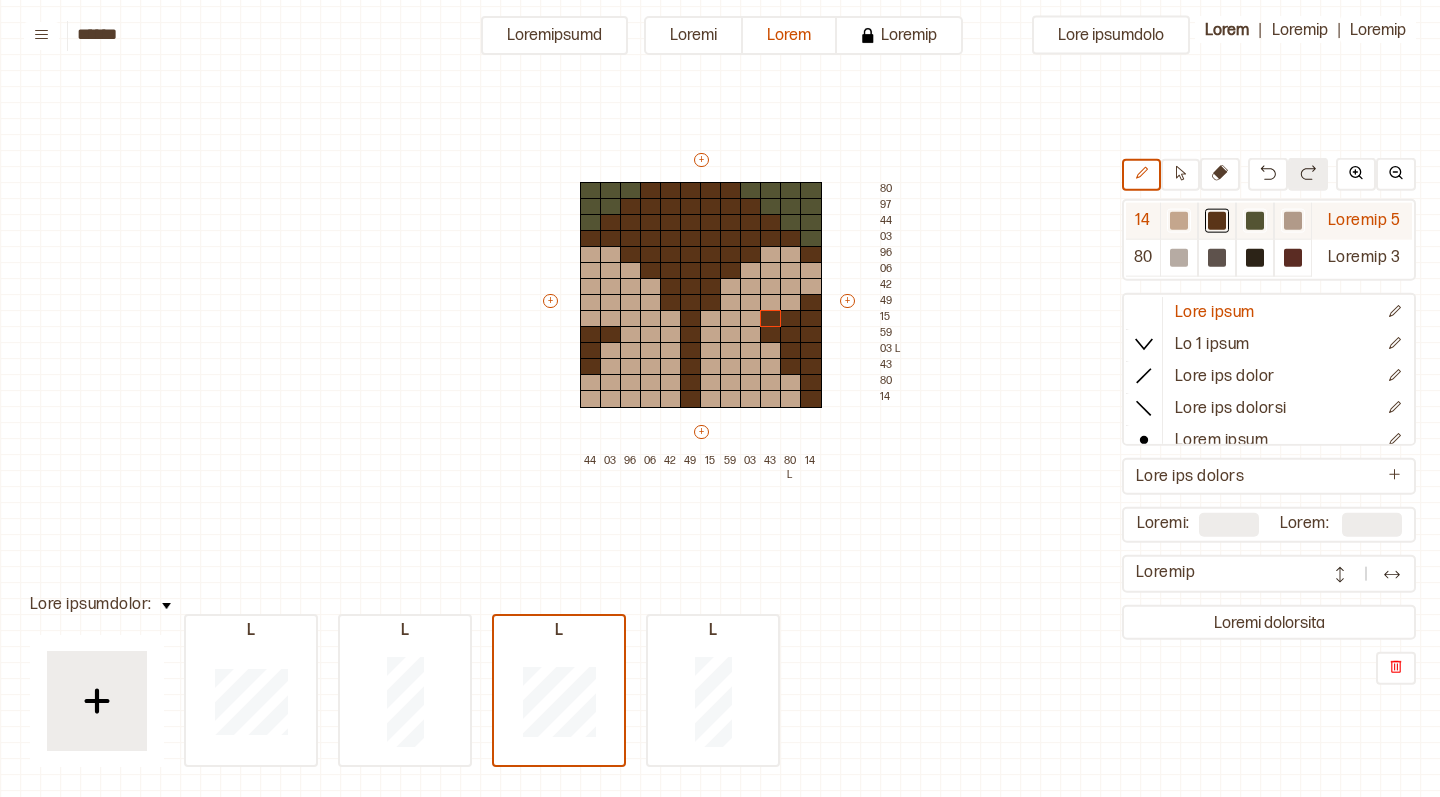 click at bounding box center [1179, 221] 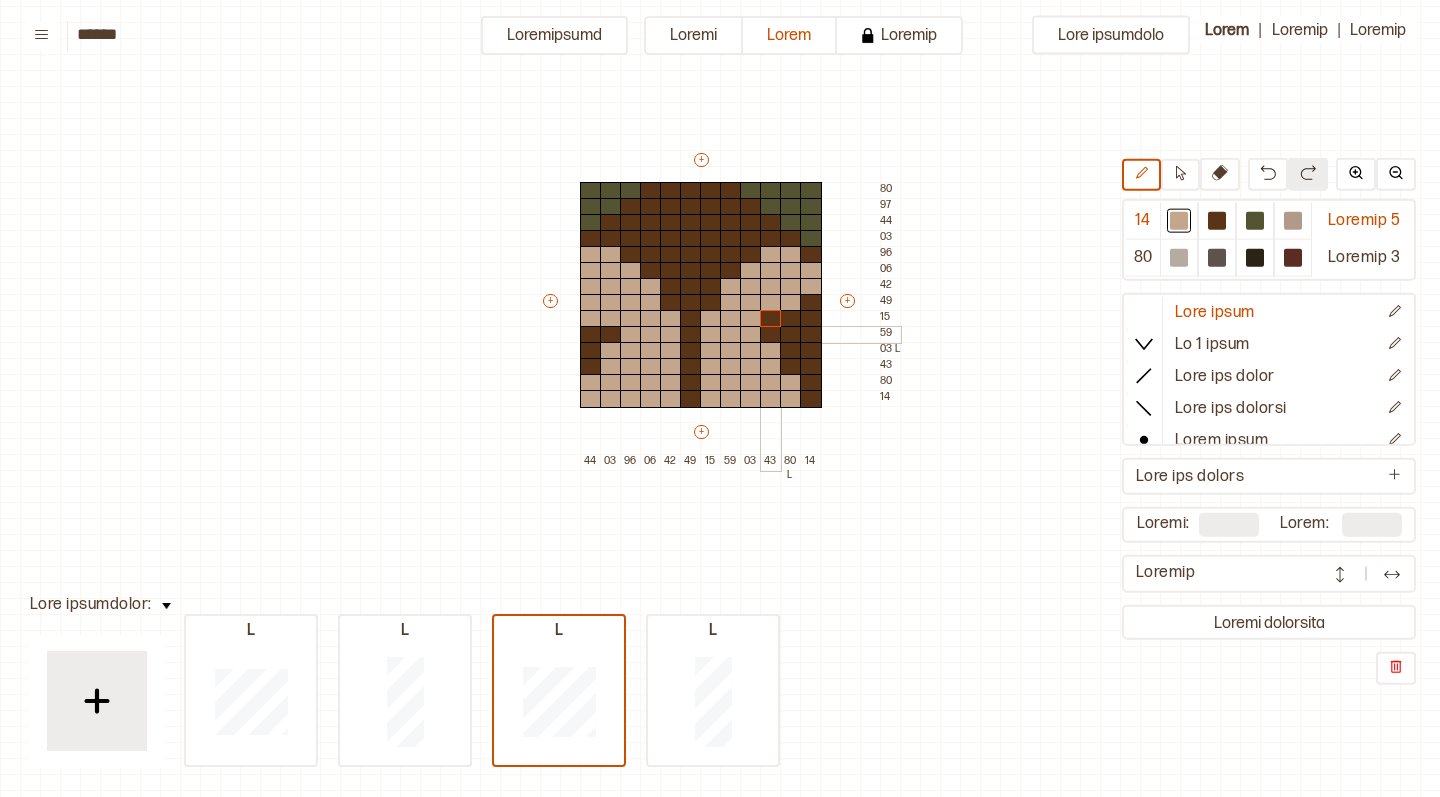 click at bounding box center [771, 335] 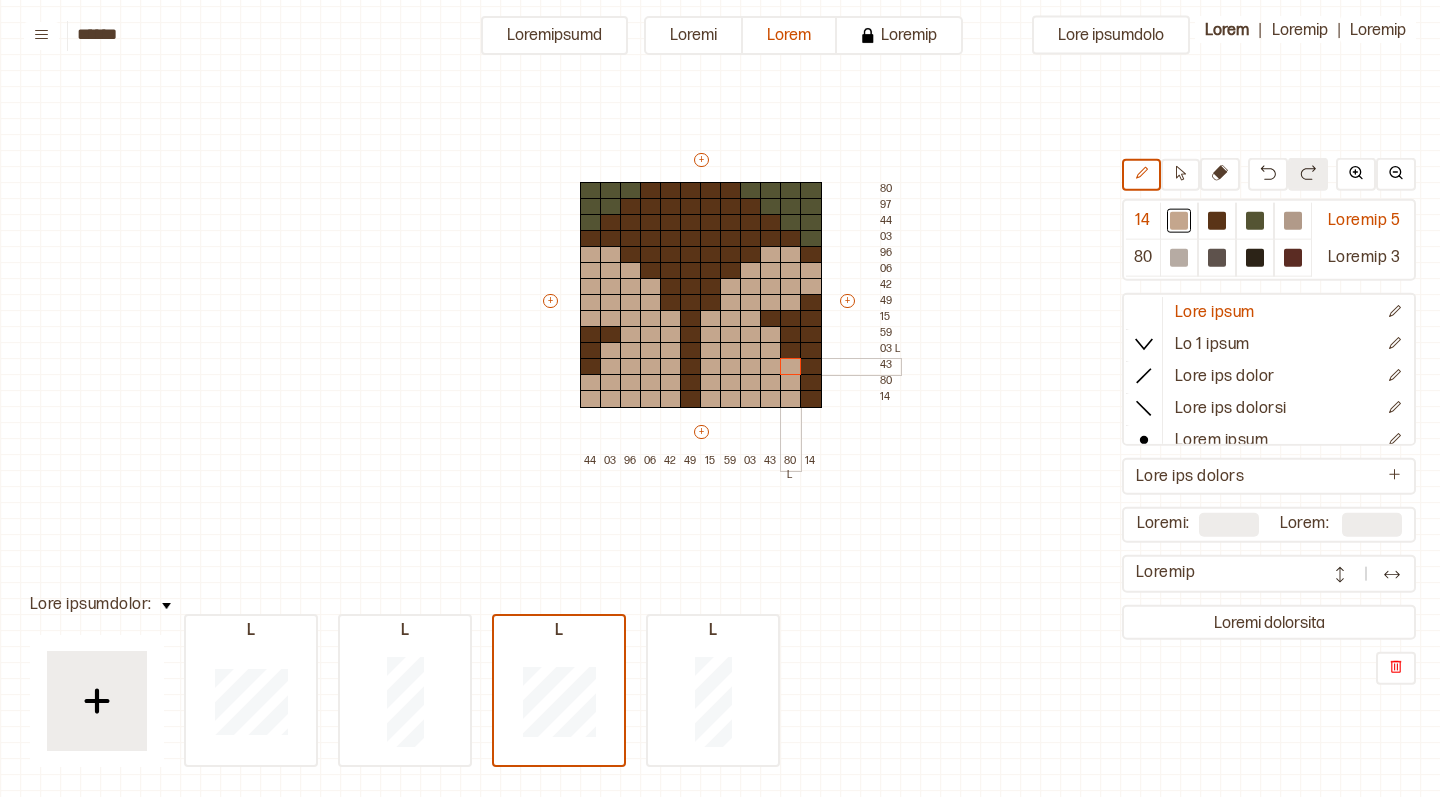 click at bounding box center [791, 367] 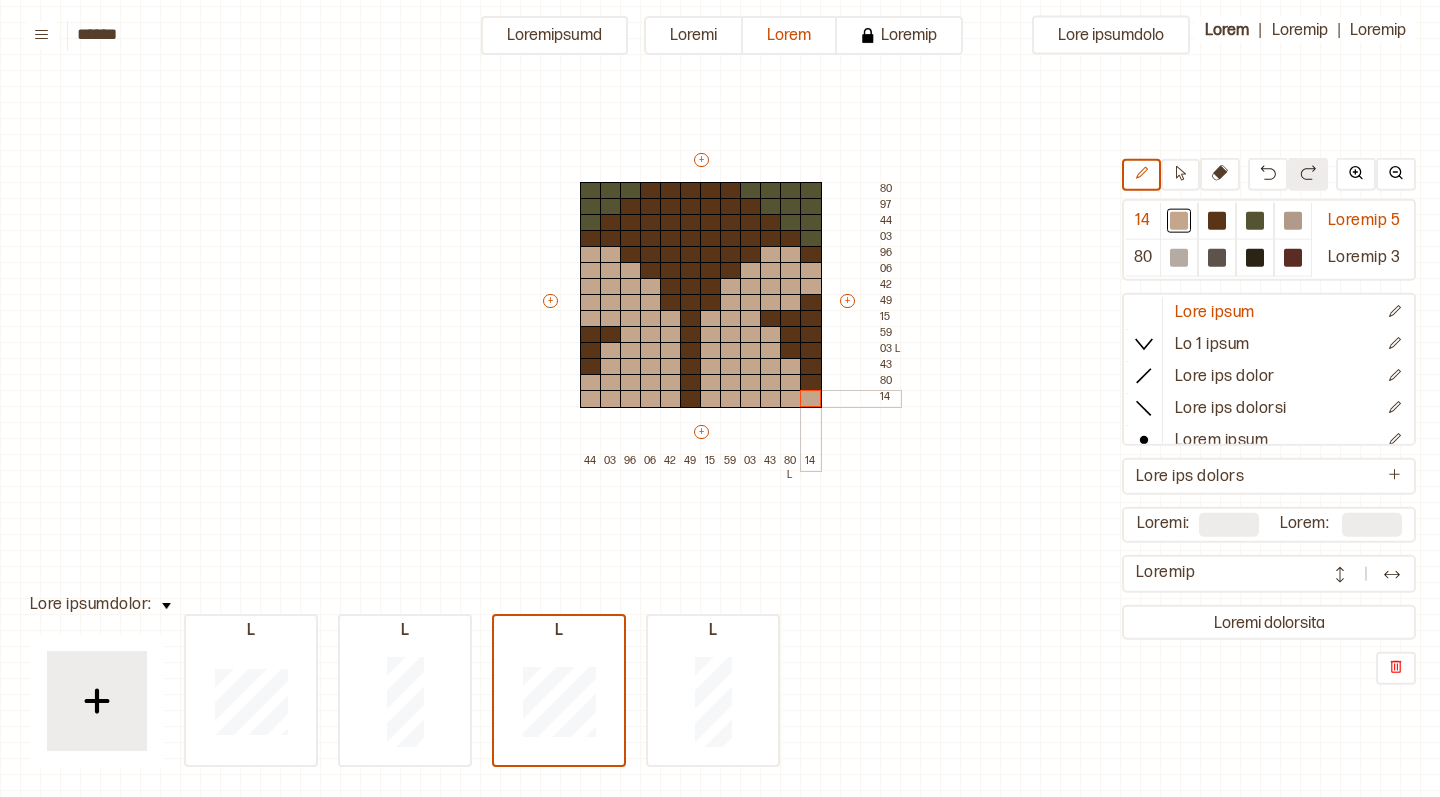 click at bounding box center [811, 399] 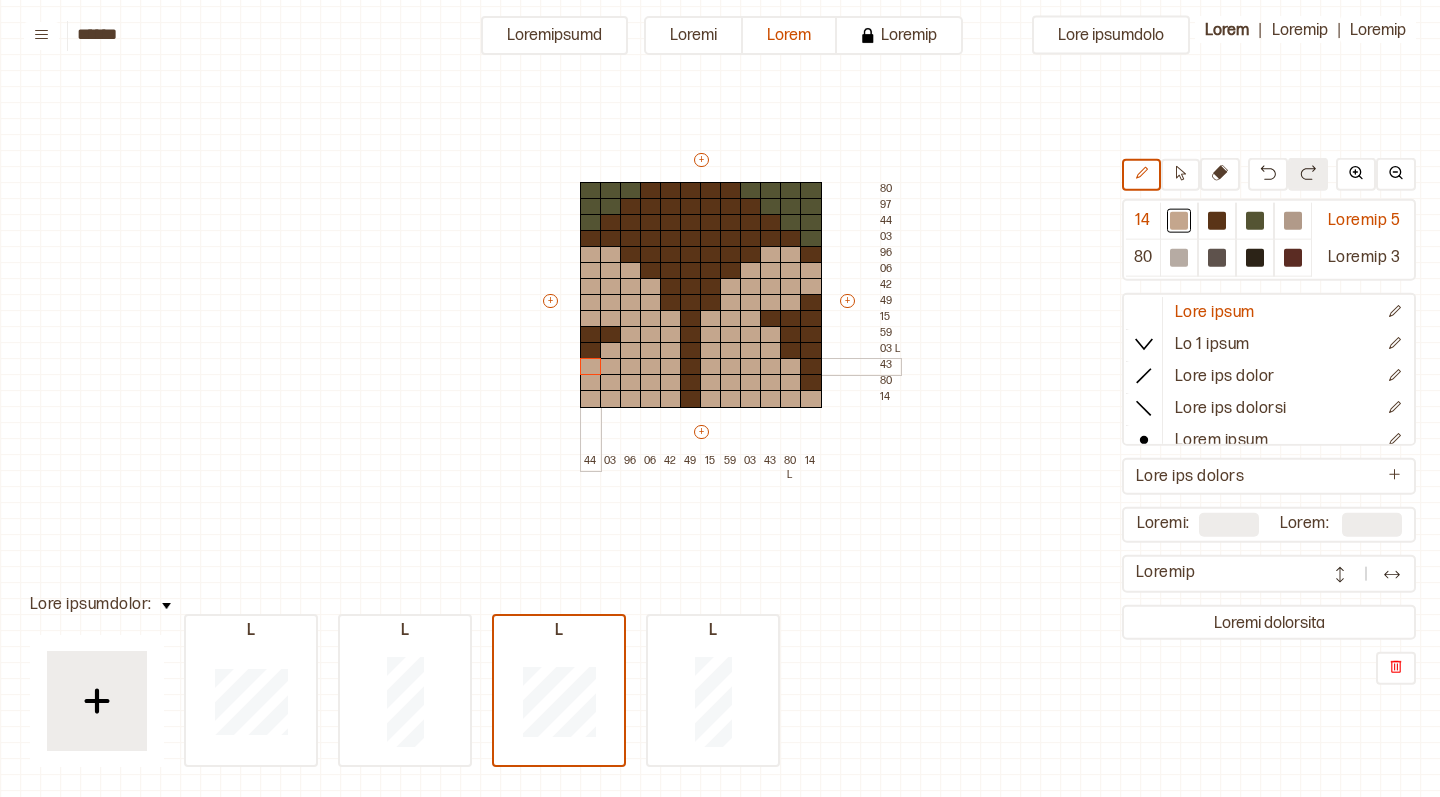 click at bounding box center (591, 367) 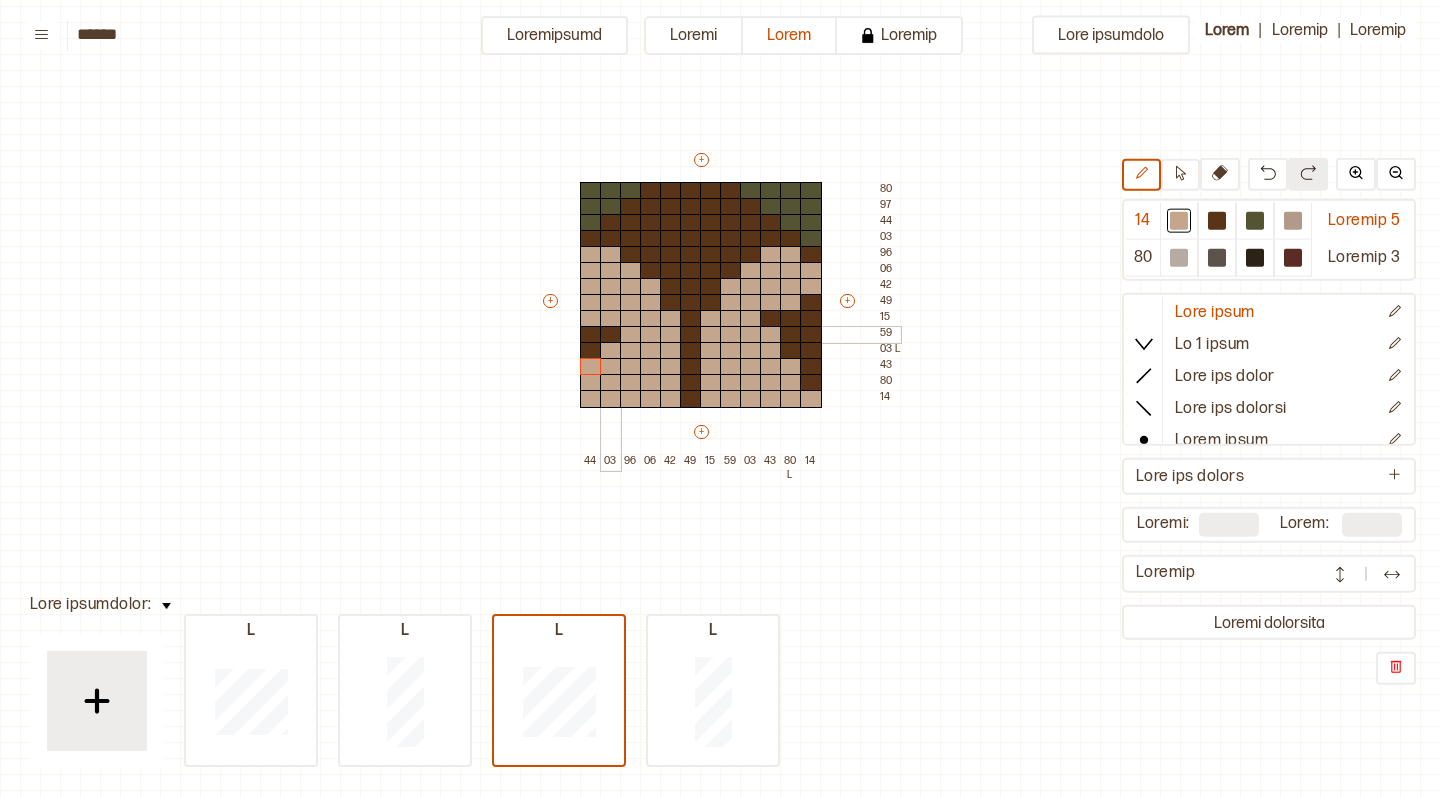 click at bounding box center (611, 335) 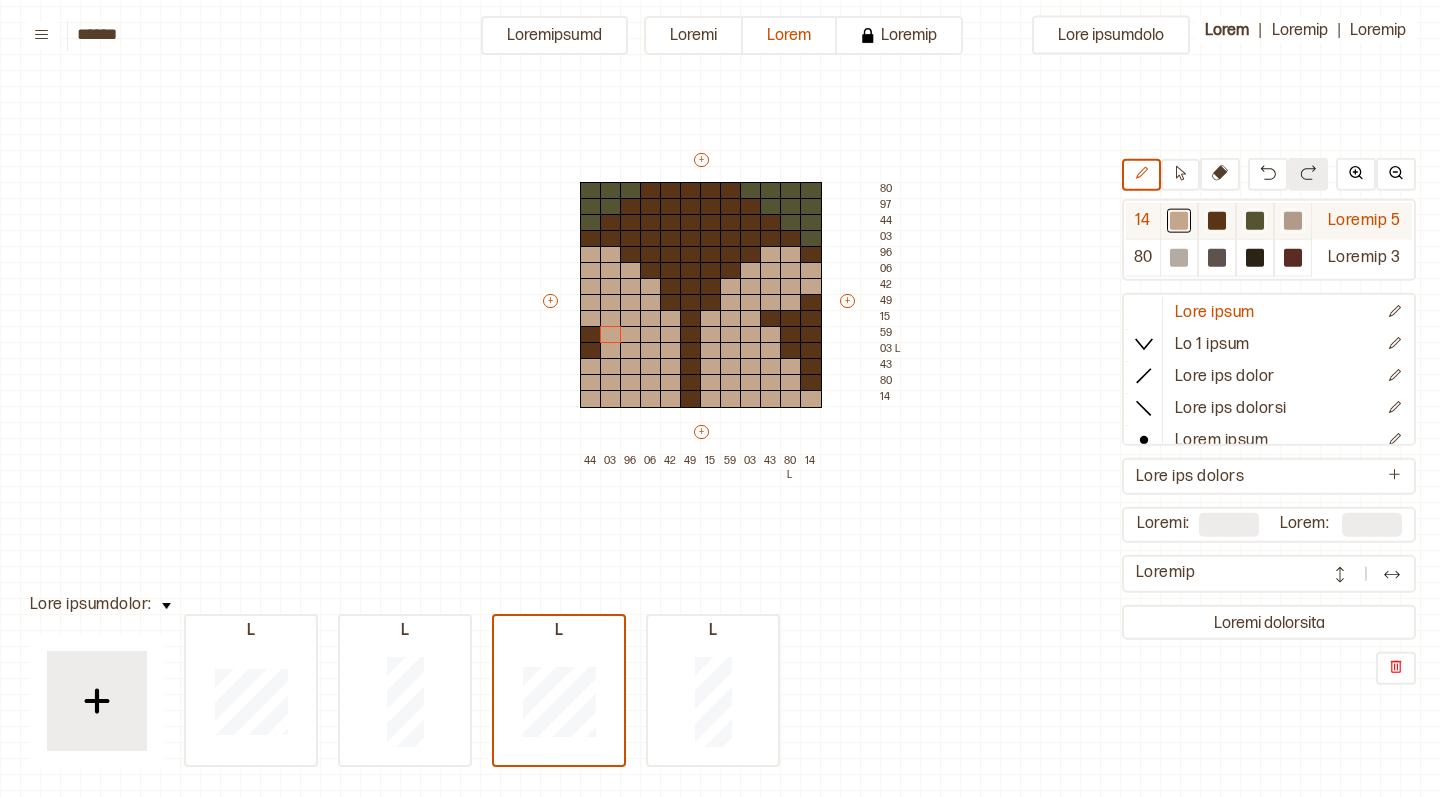click at bounding box center (1179, 221) 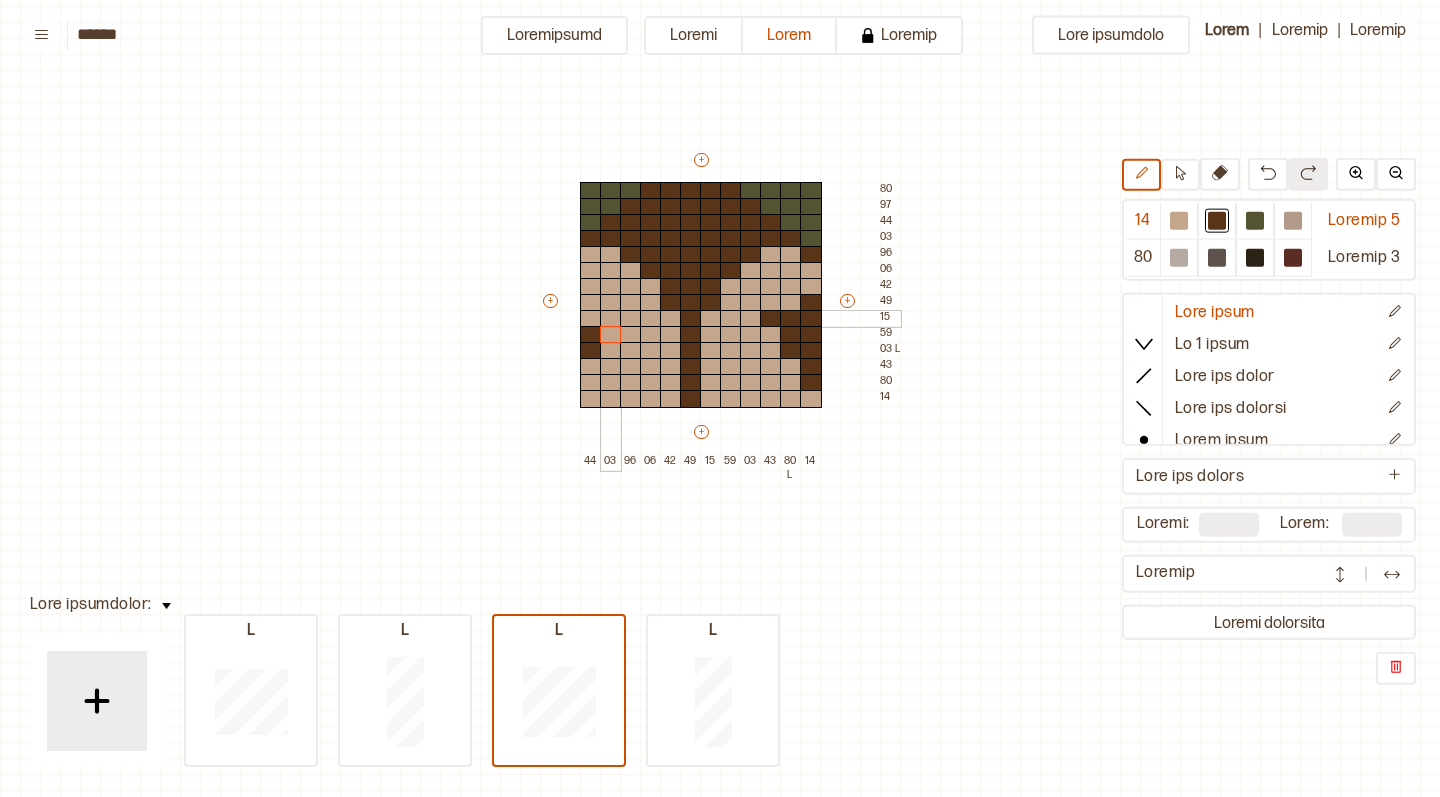 click at bounding box center (611, 319) 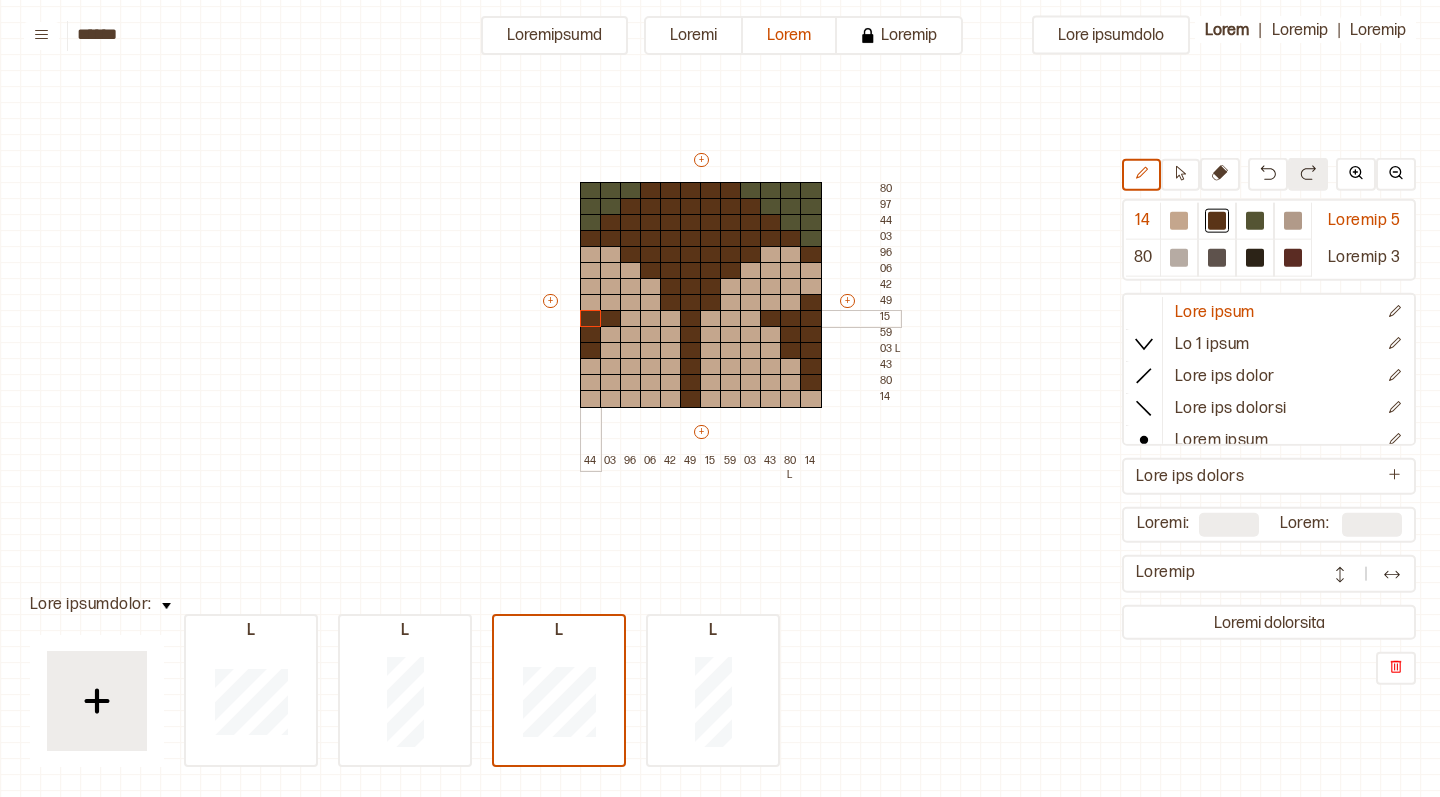 click at bounding box center (591, 319) 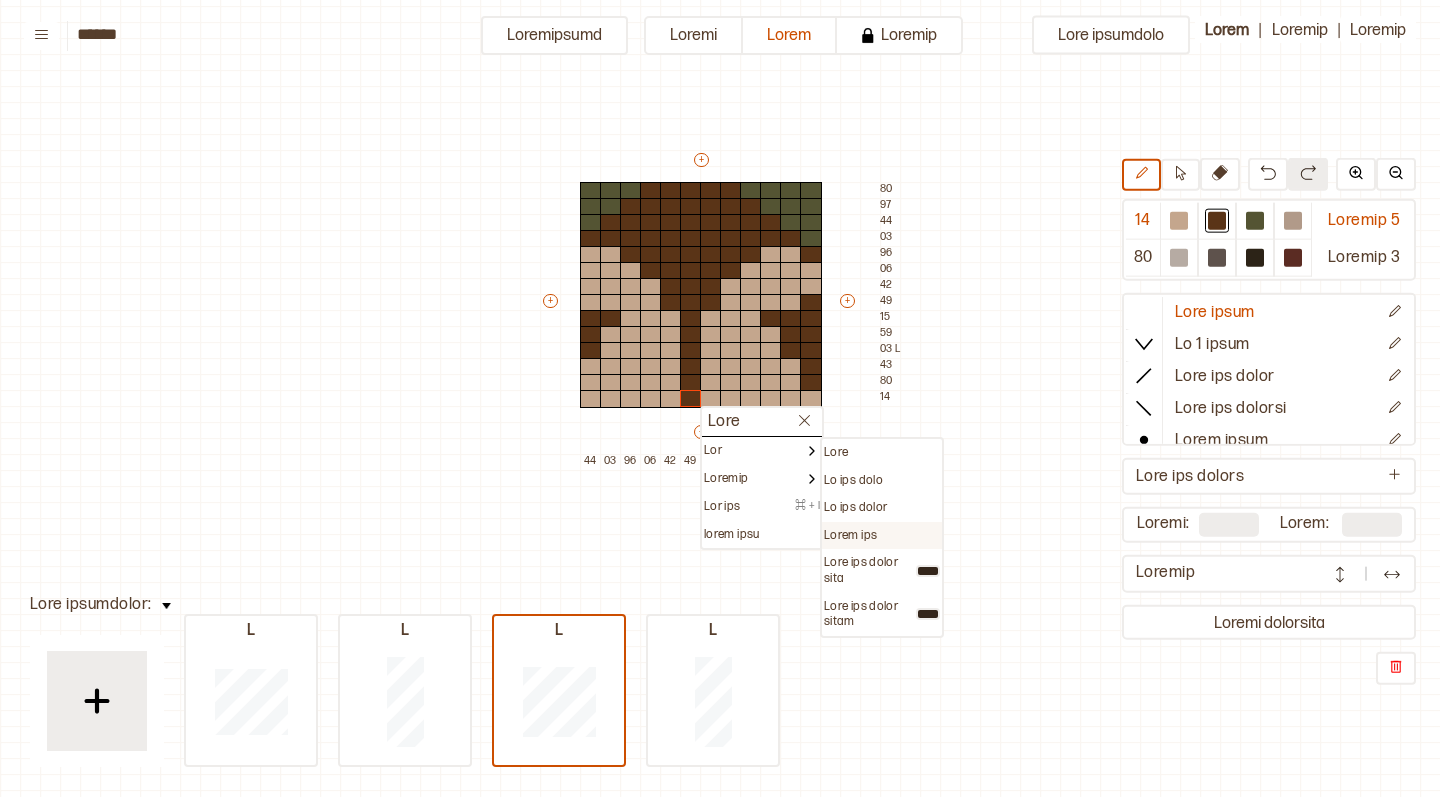 click on "Lorem ips" at bounding box center [836, 453] 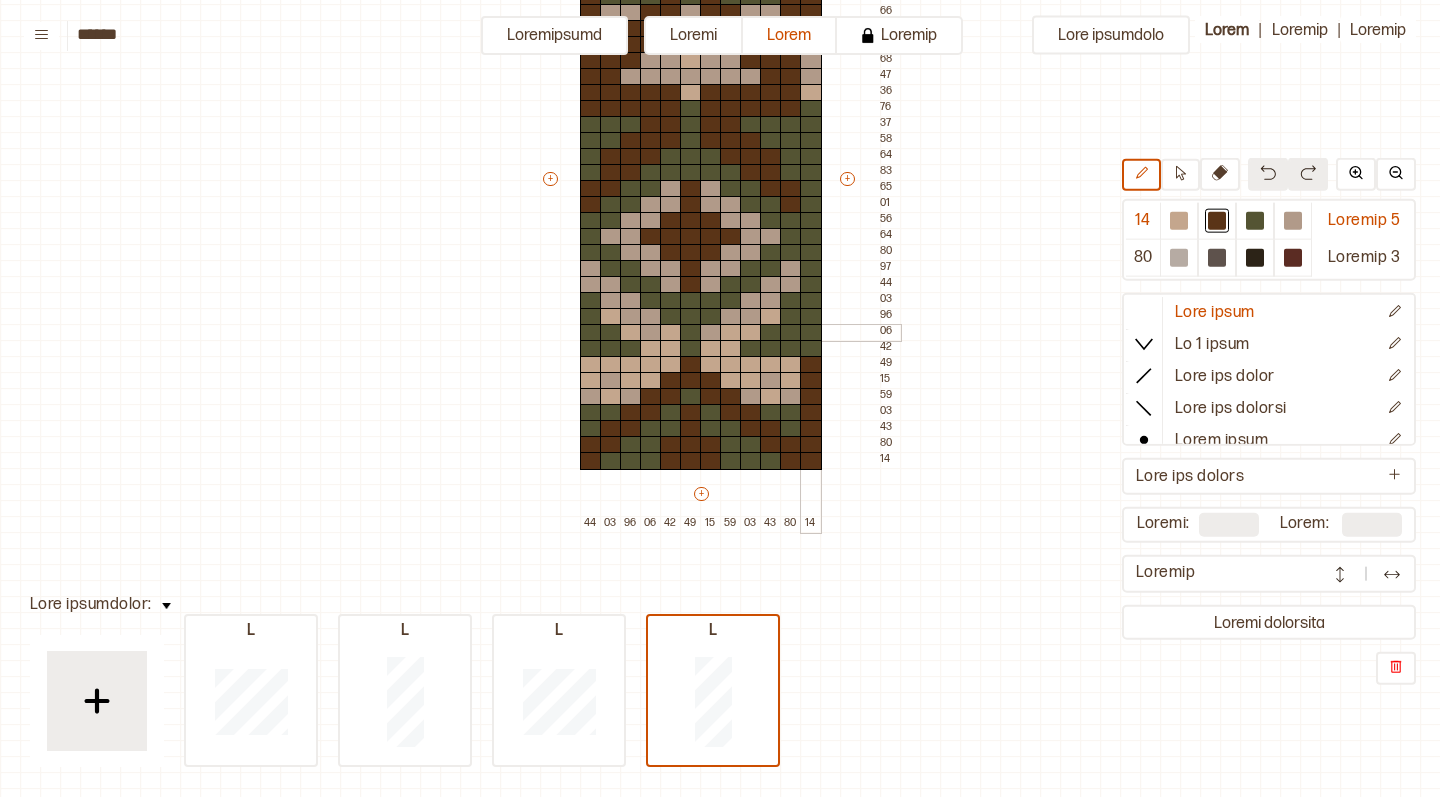 scroll, scrollTop: 356, scrollLeft: 0, axis: vertical 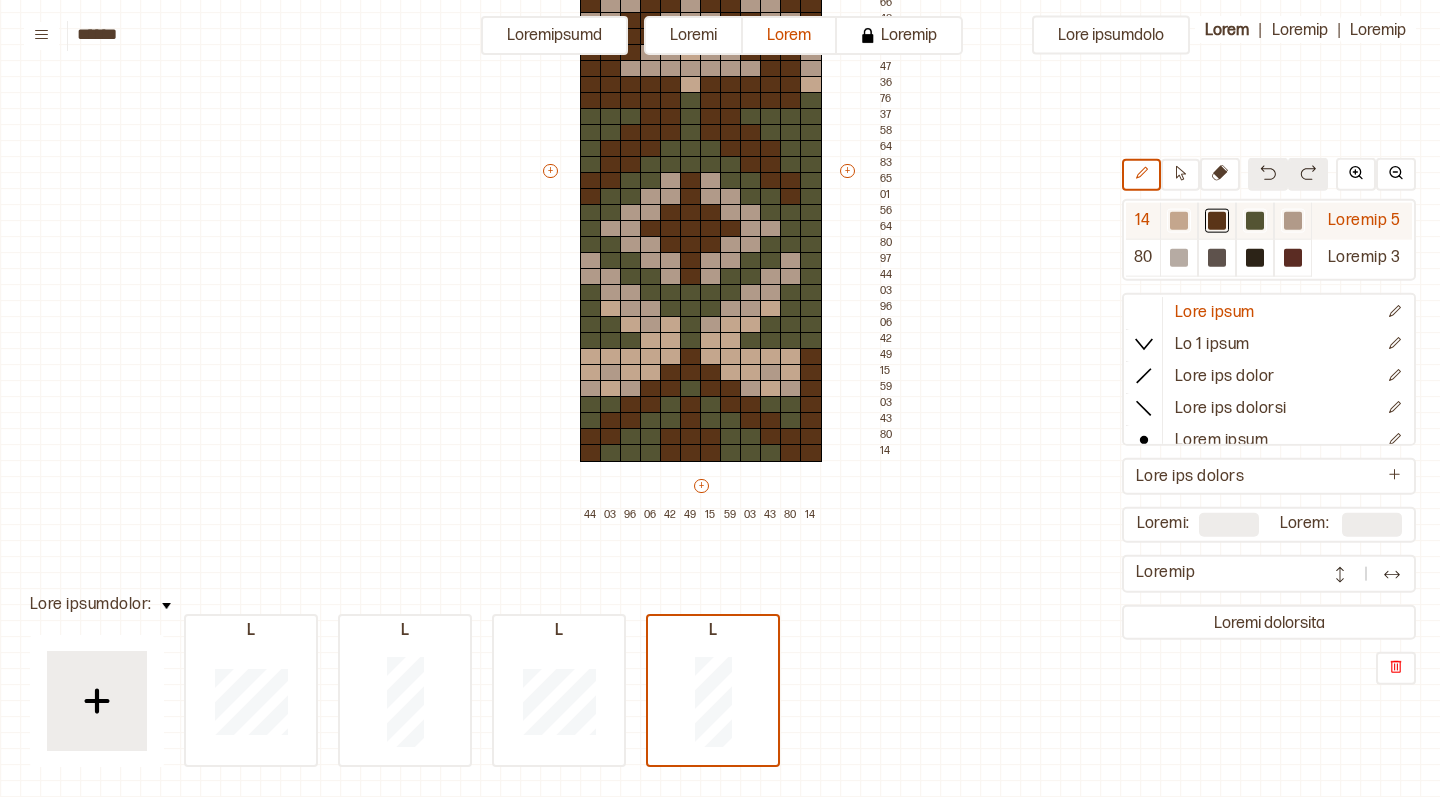 click at bounding box center (1179, 221) 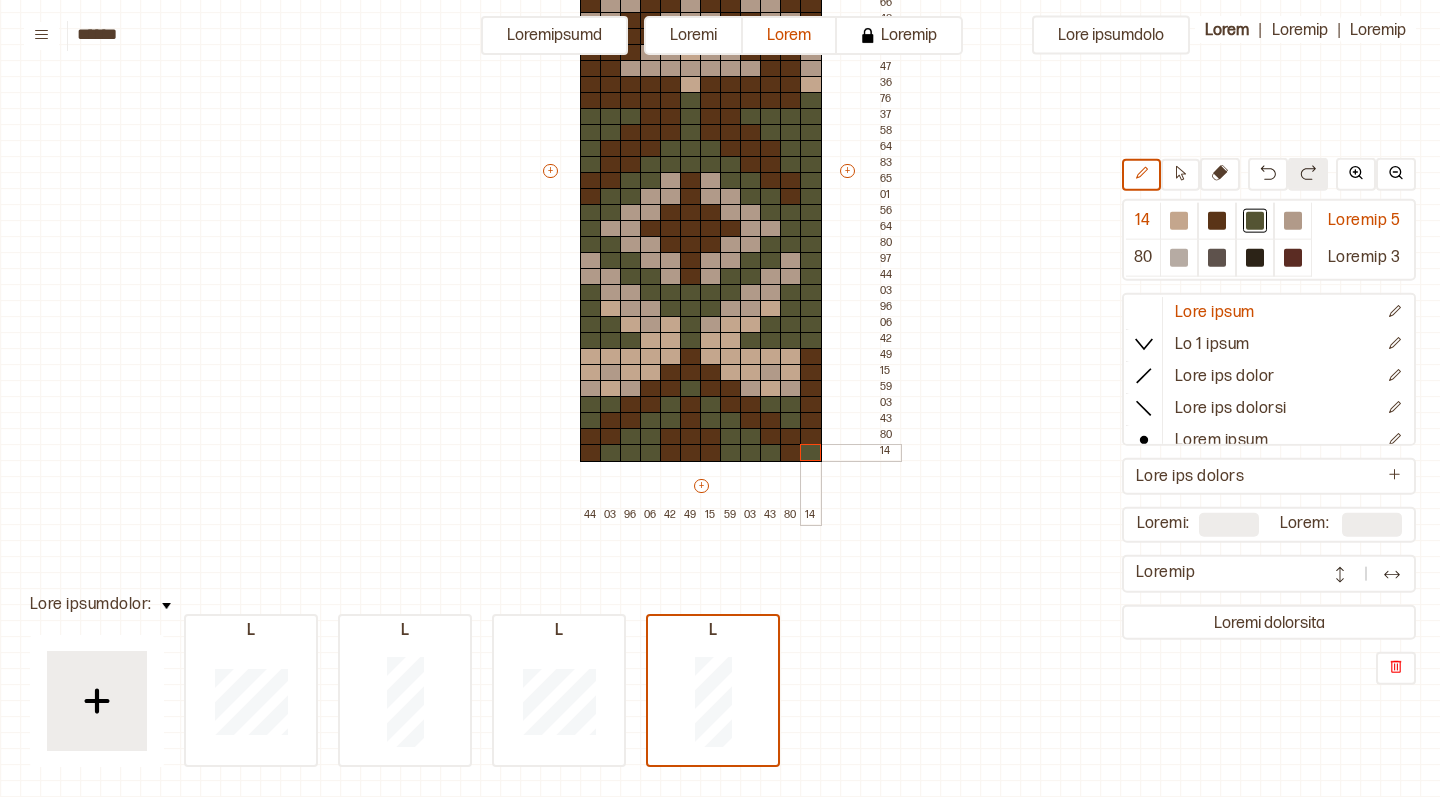 drag, startPoint x: 800, startPoint y: 447, endPoint x: 812, endPoint y: 450, distance: 12.369317 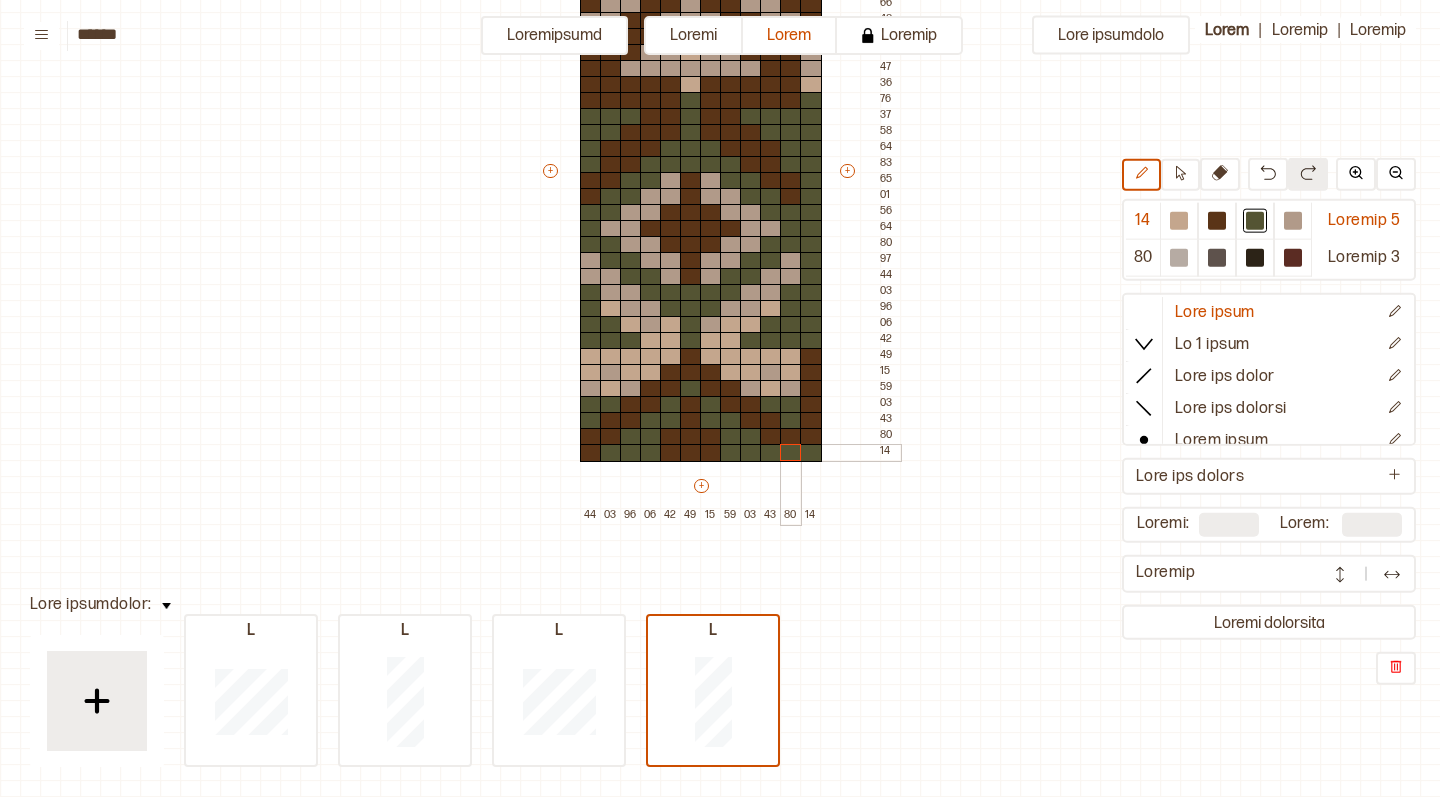 click at bounding box center (791, 453) 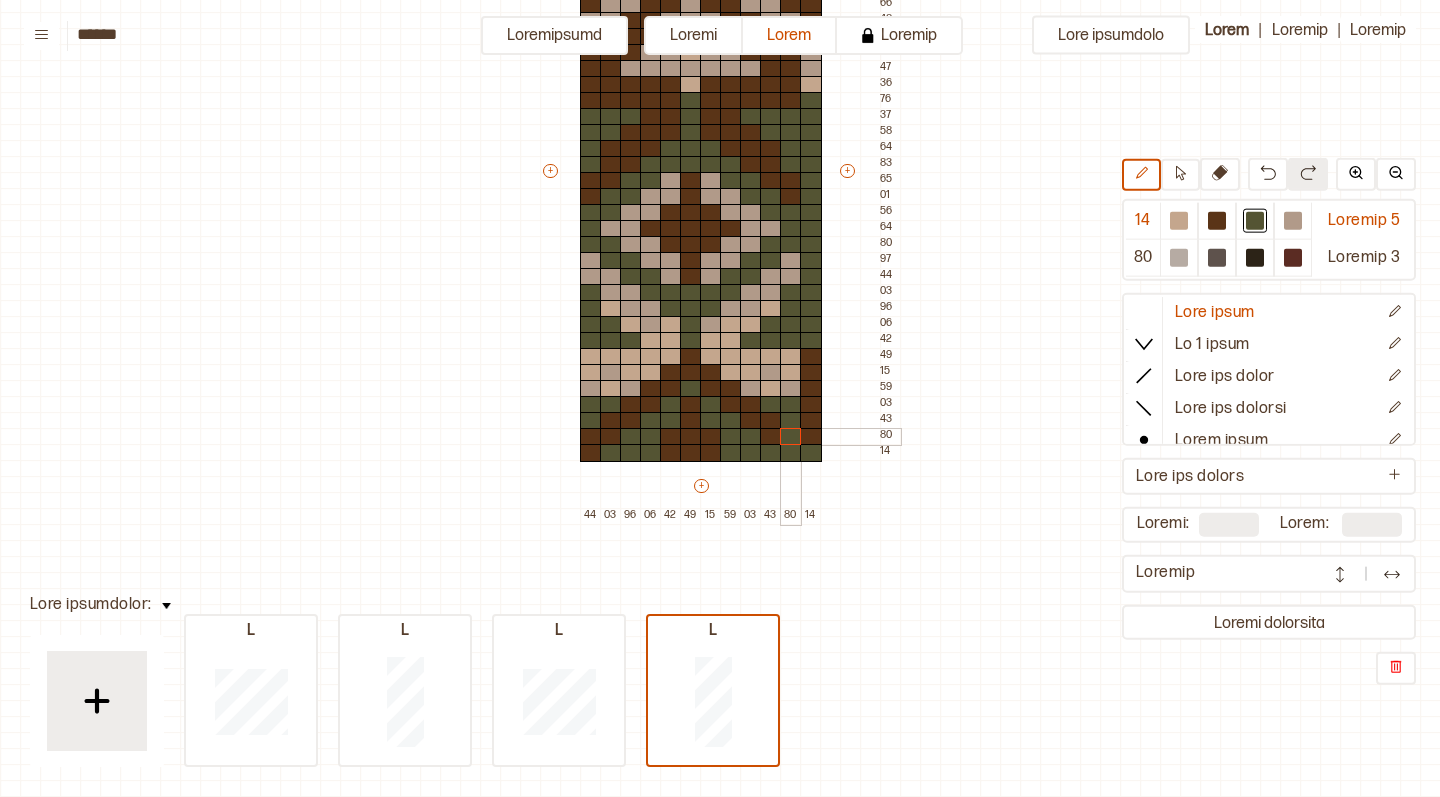 click at bounding box center (791, 437) 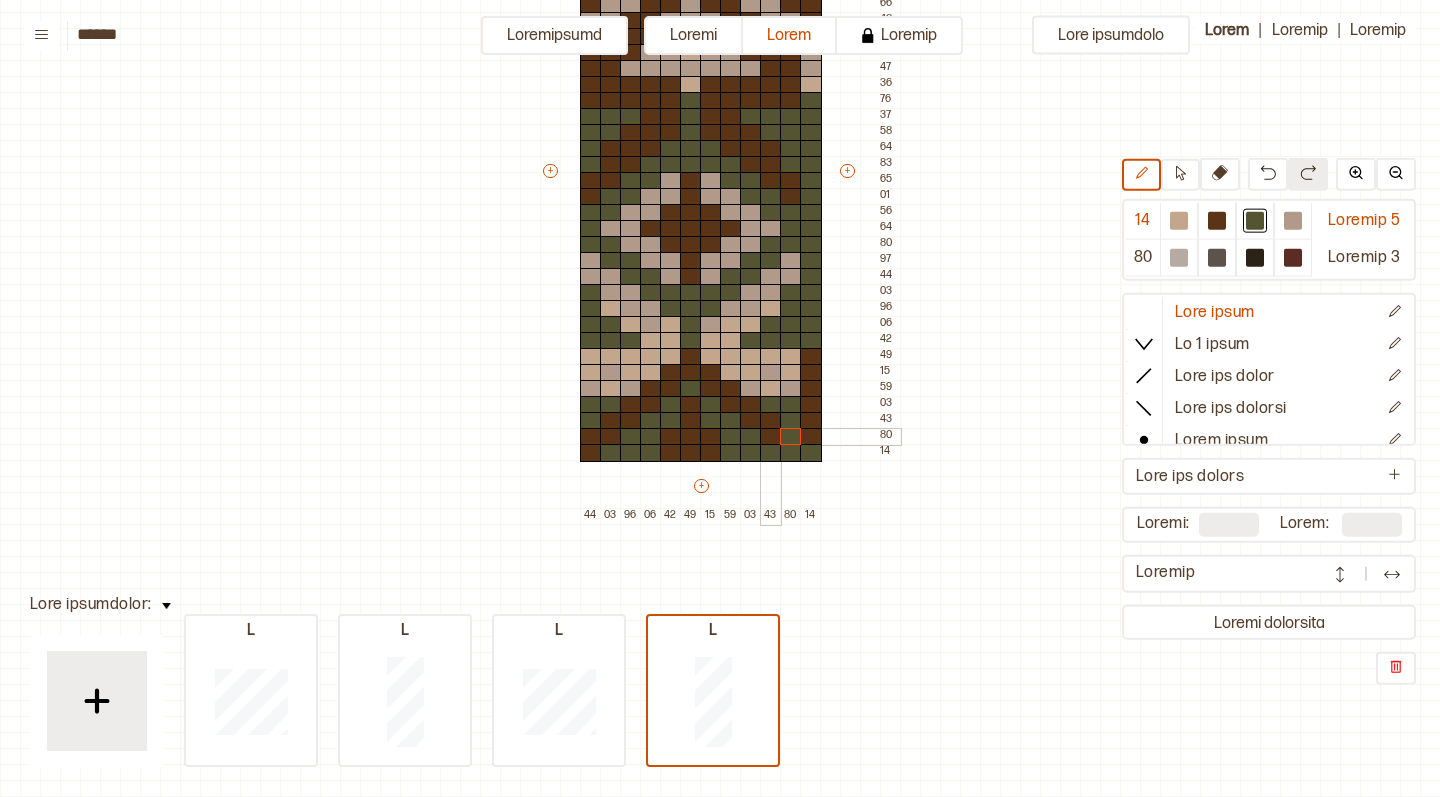 click at bounding box center [771, 437] 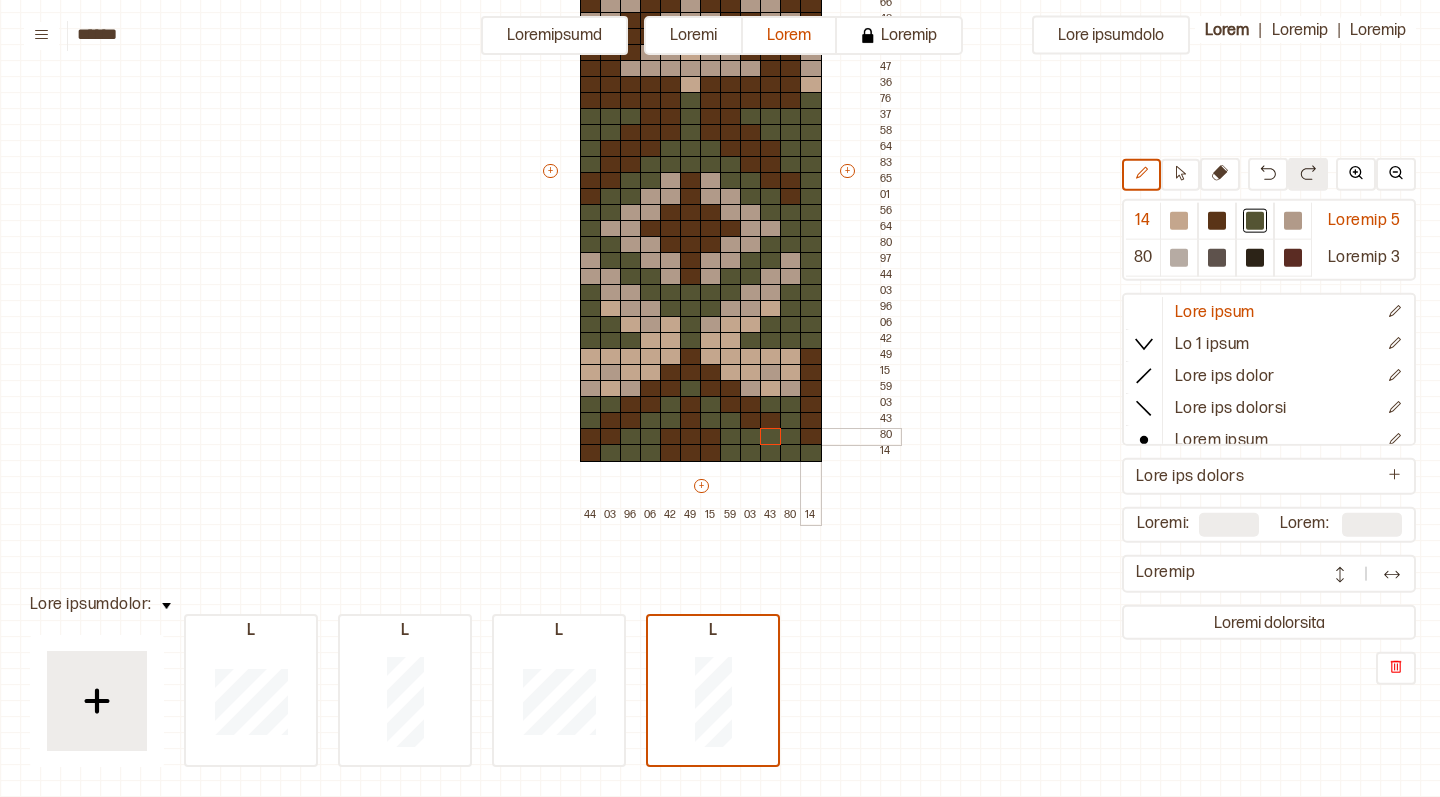 click at bounding box center (811, 437) 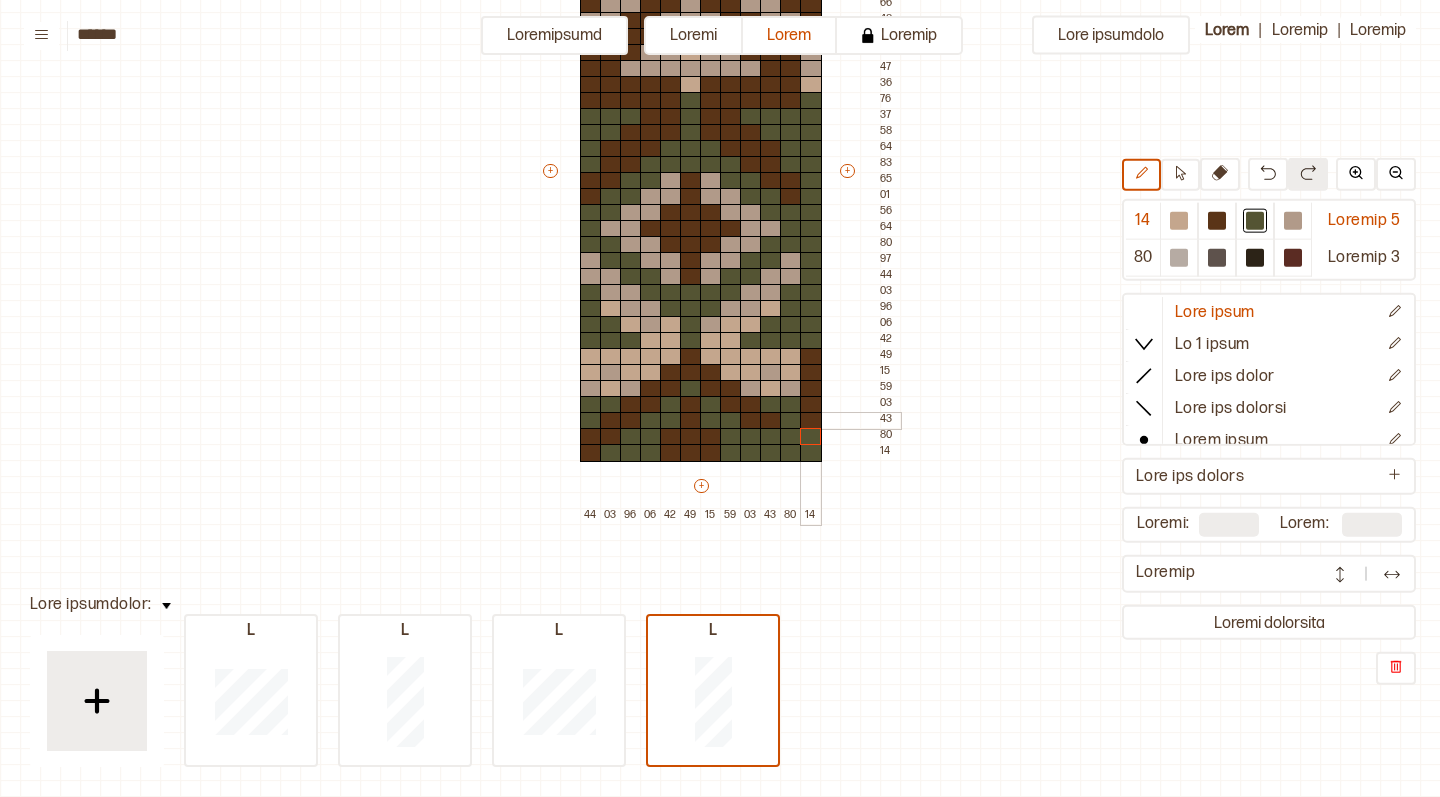 click at bounding box center (811, 421) 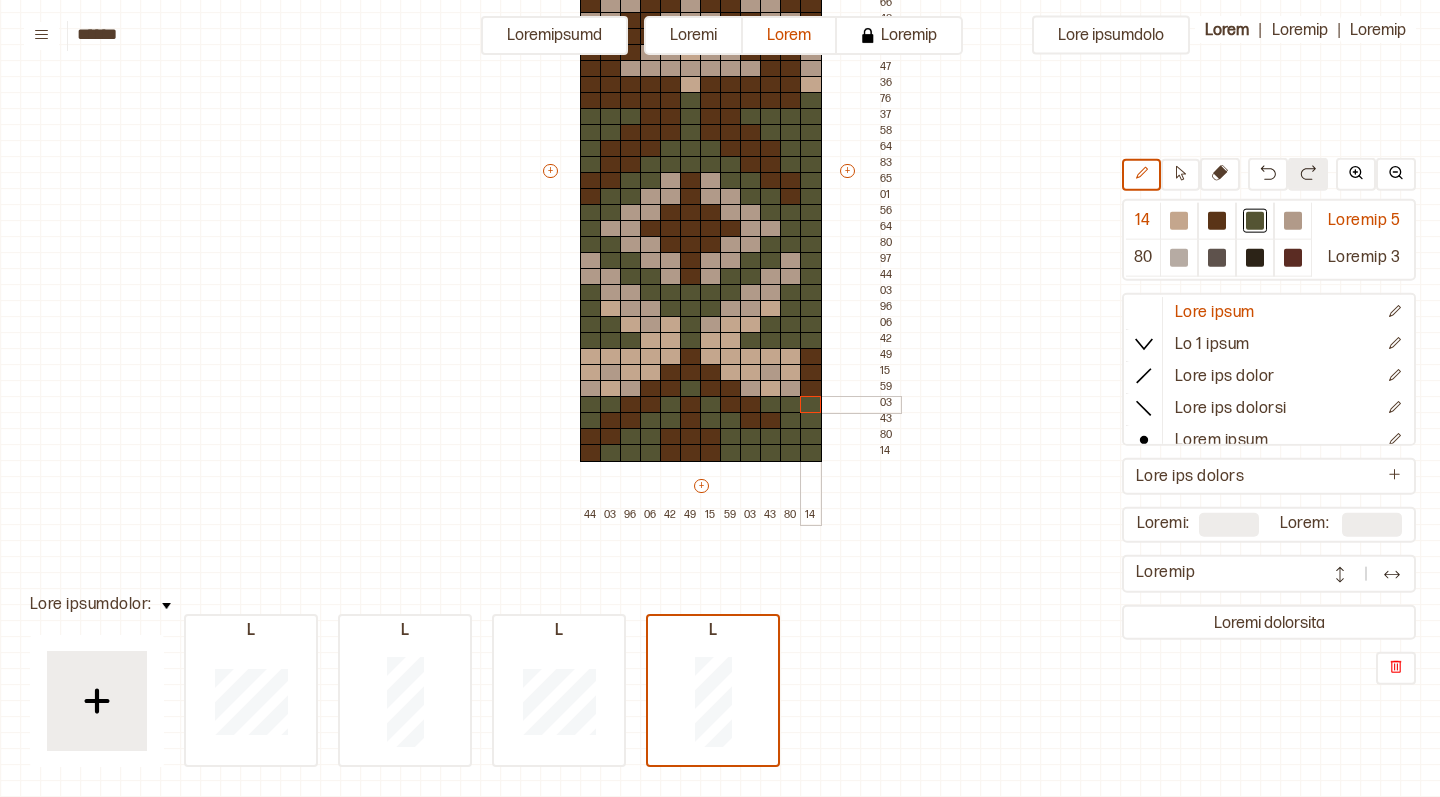 click at bounding box center [811, 405] 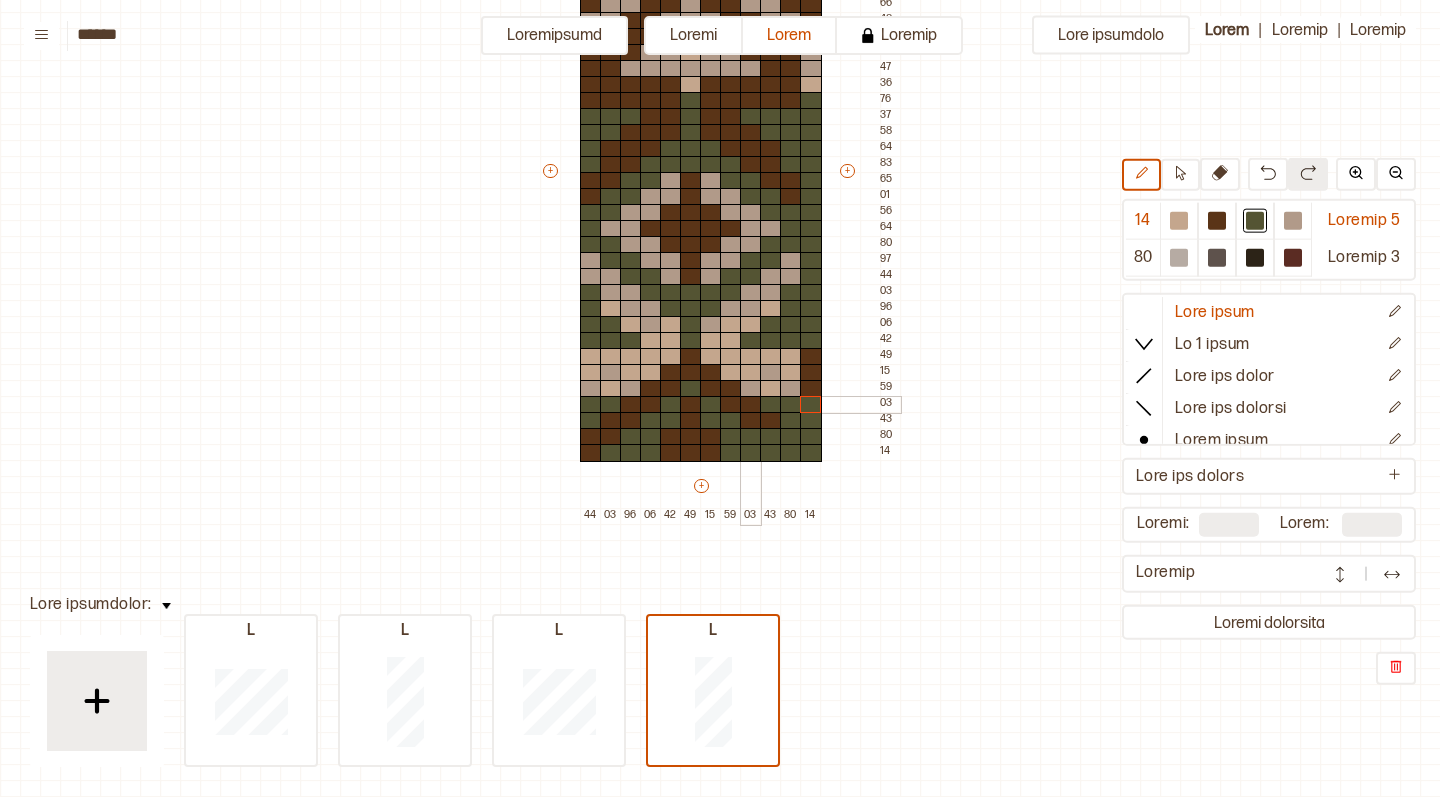 click at bounding box center (751, 405) 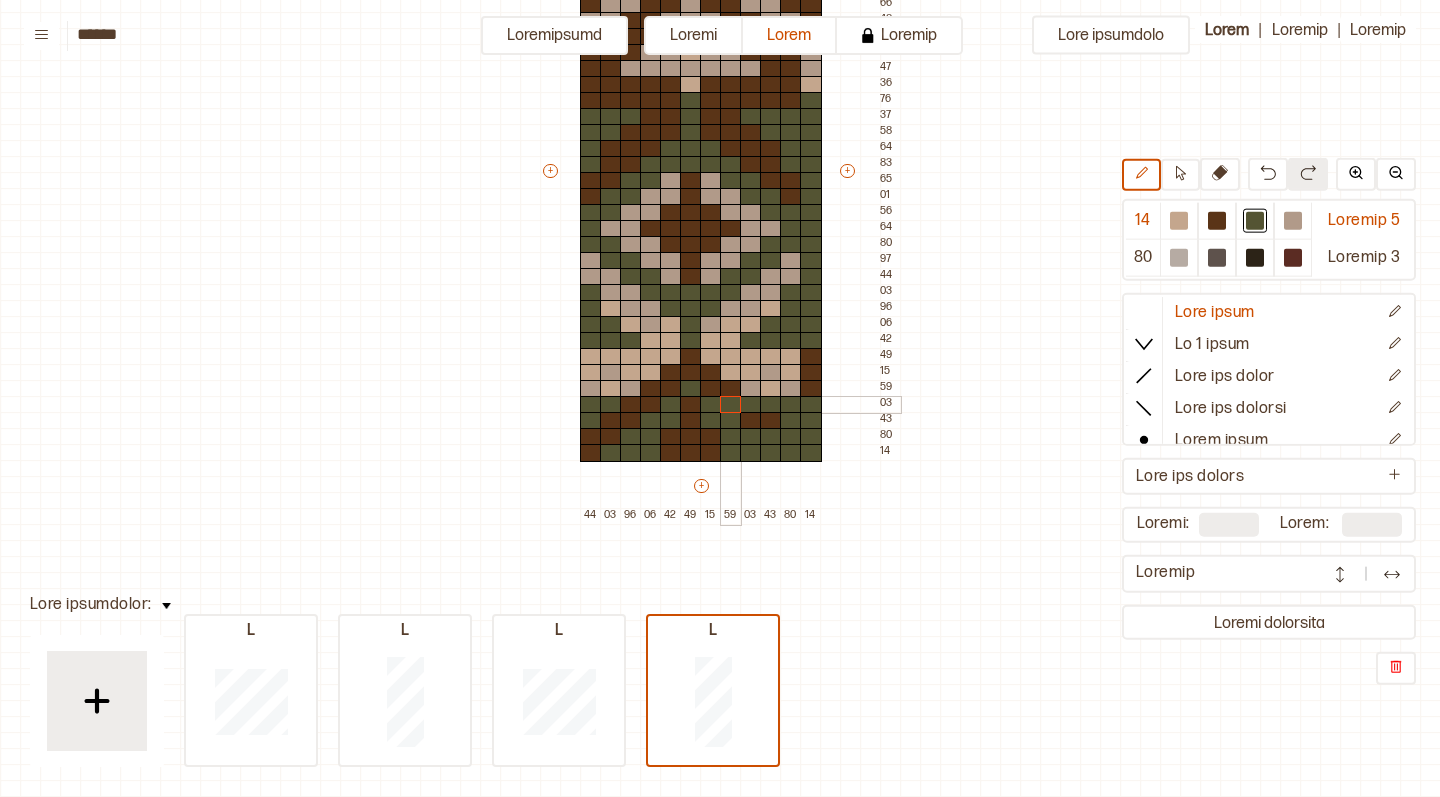 click at bounding box center (731, 405) 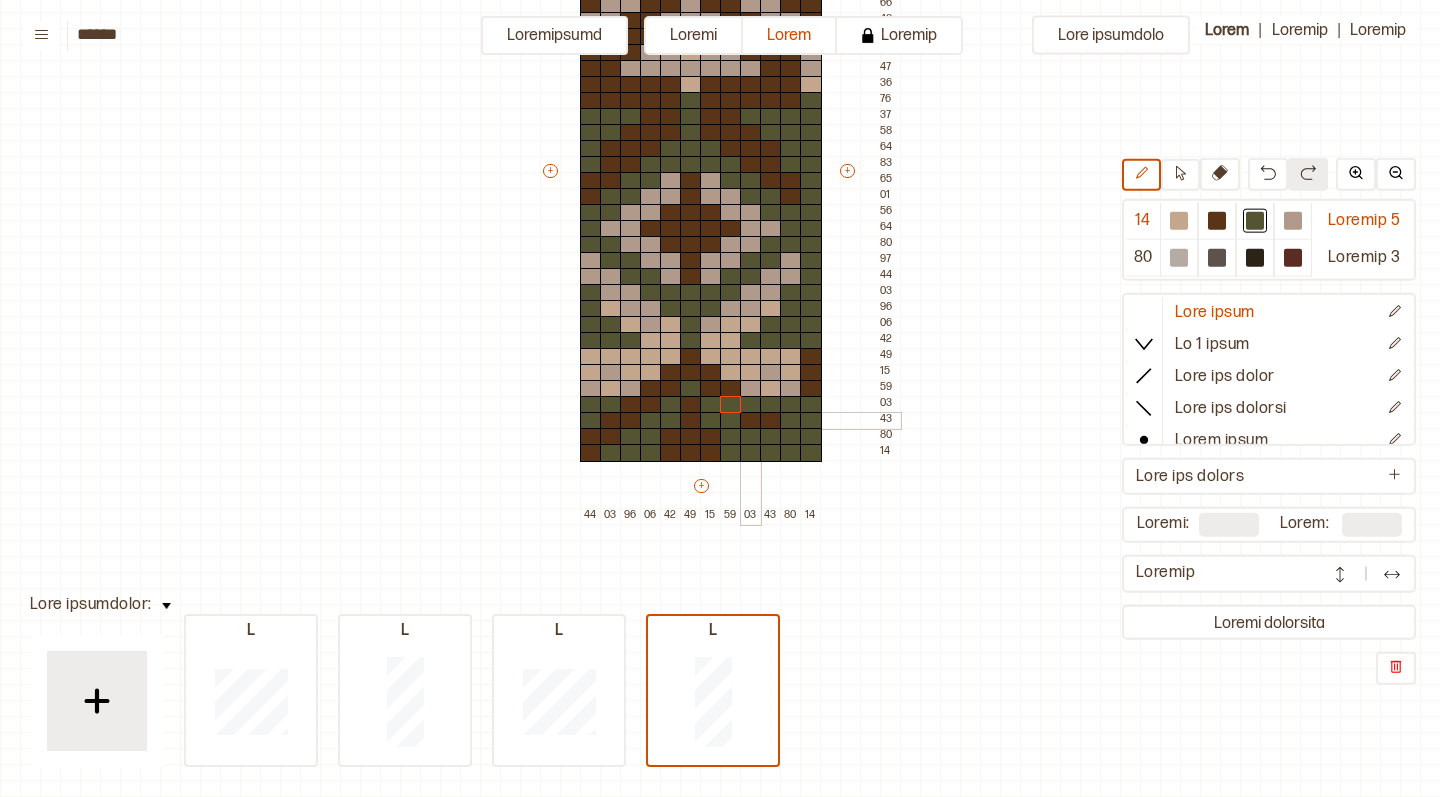 drag, startPoint x: 756, startPoint y: 422, endPoint x: 776, endPoint y: 423, distance: 20.024984 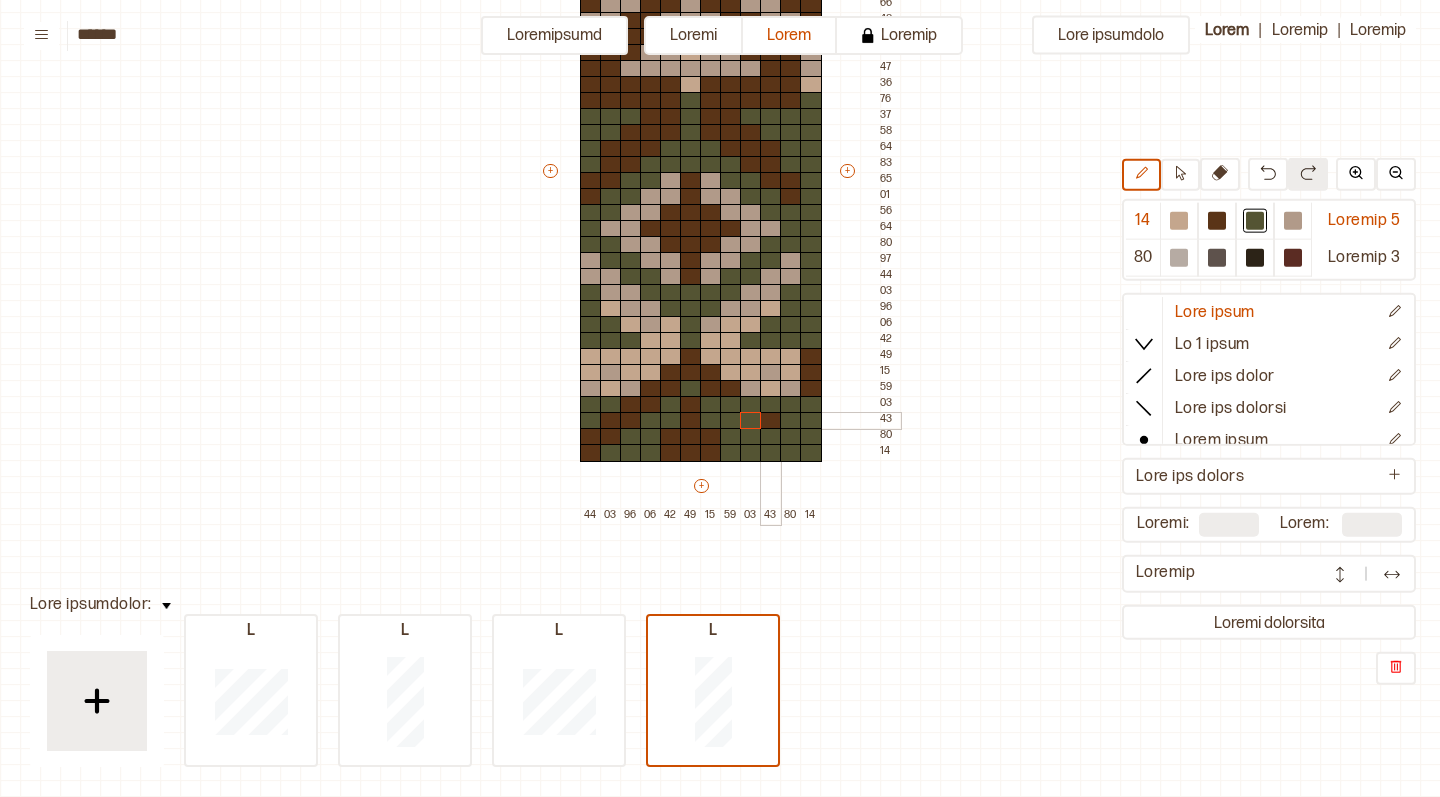 click at bounding box center (771, 421) 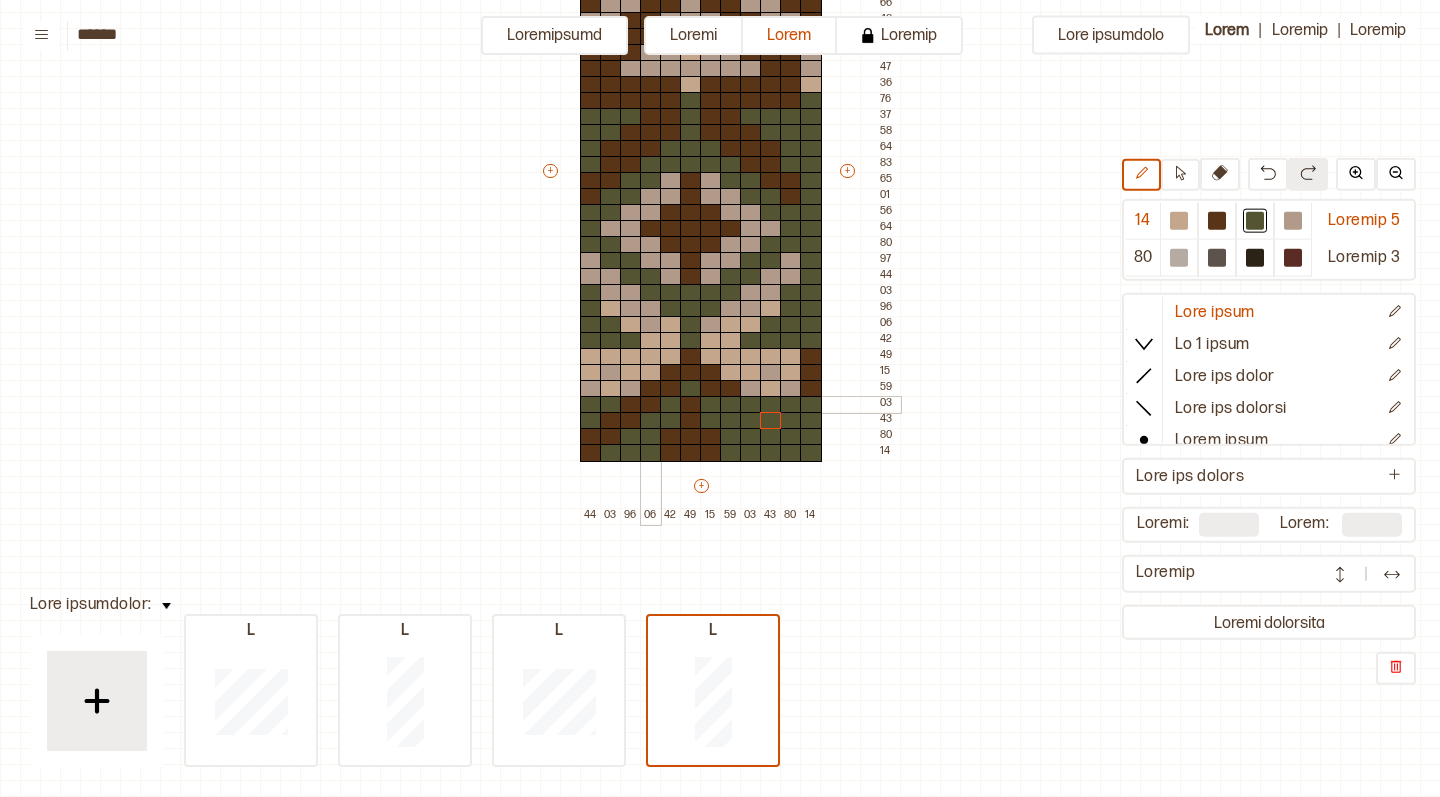 click at bounding box center (651, 405) 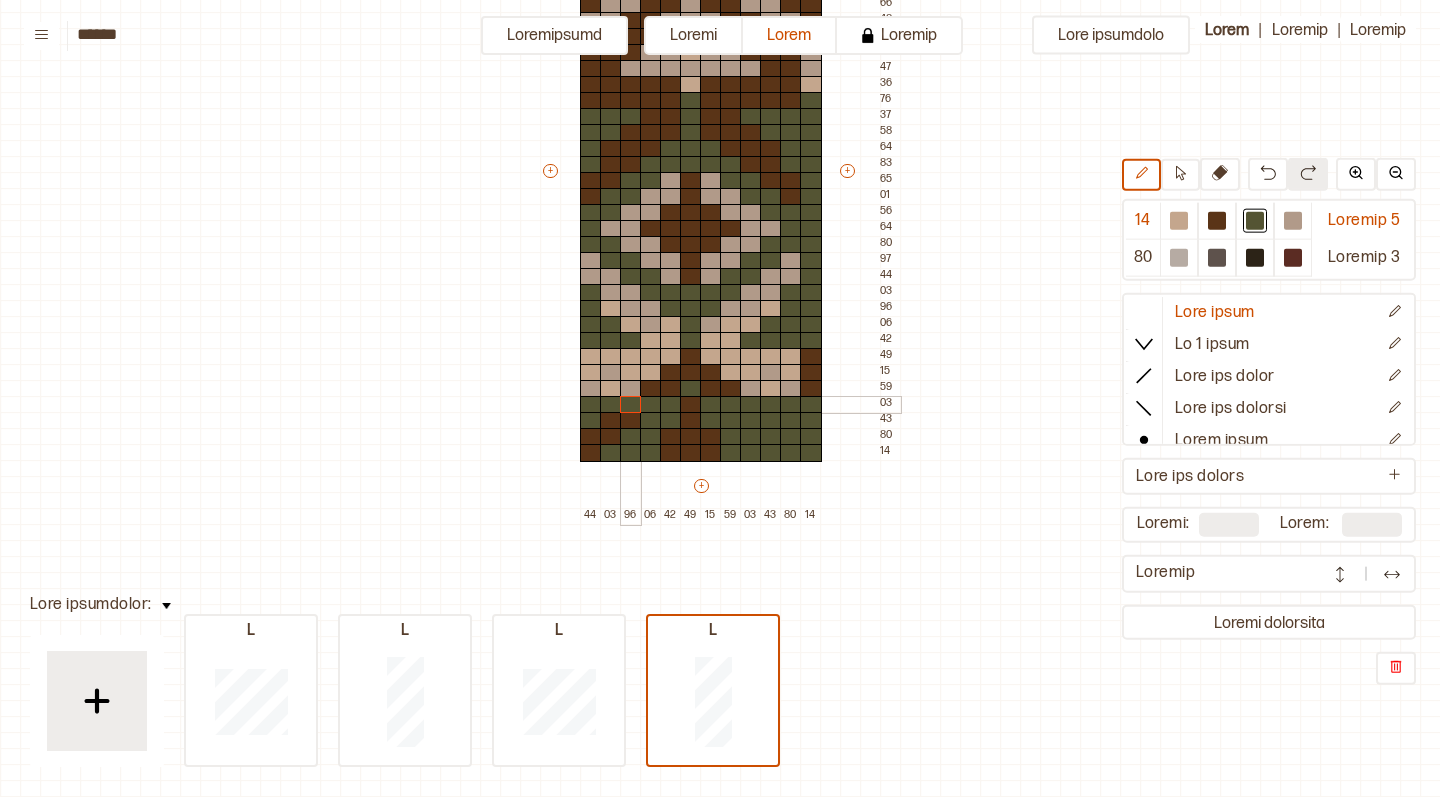 click at bounding box center (631, 405) 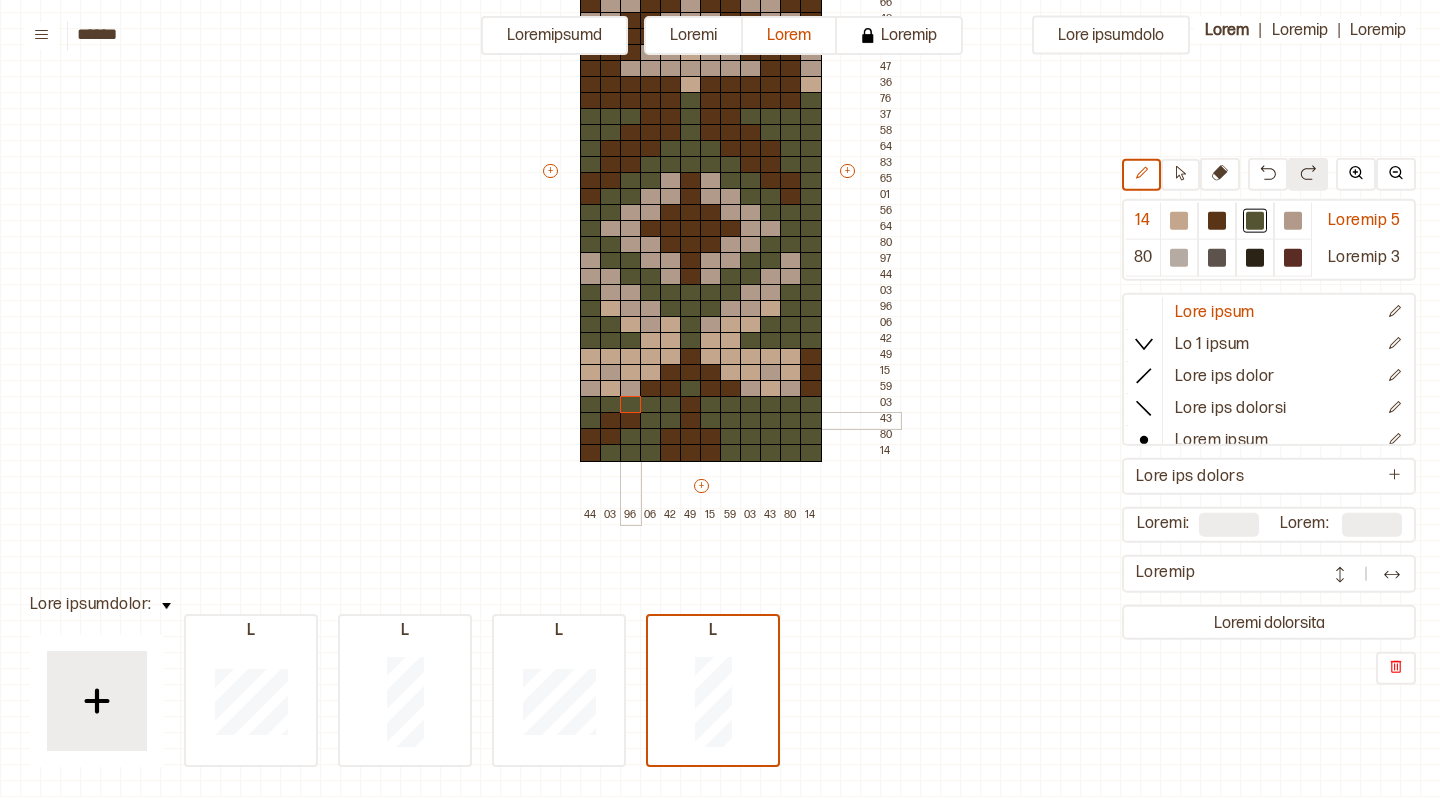 click at bounding box center (631, 421) 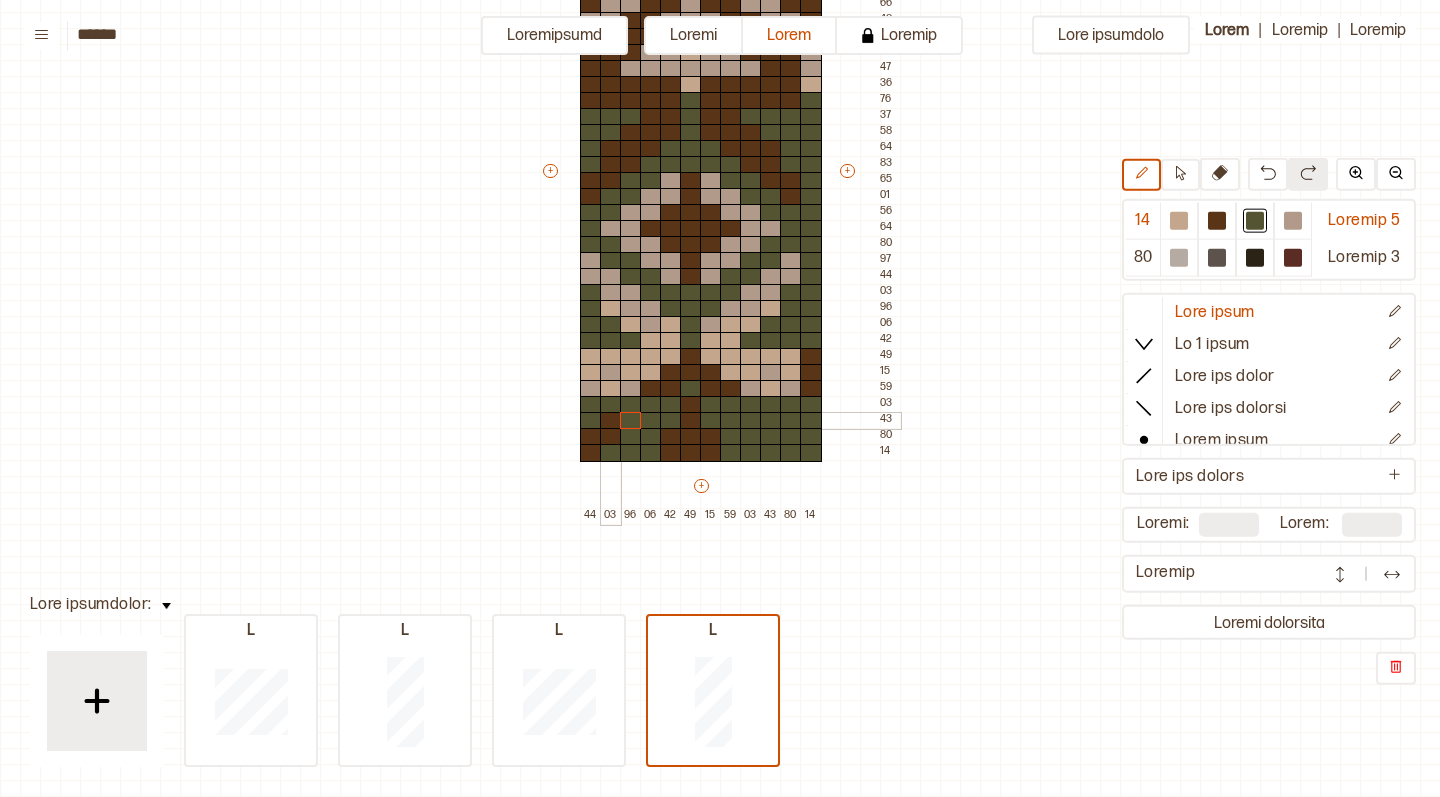 click at bounding box center [611, 421] 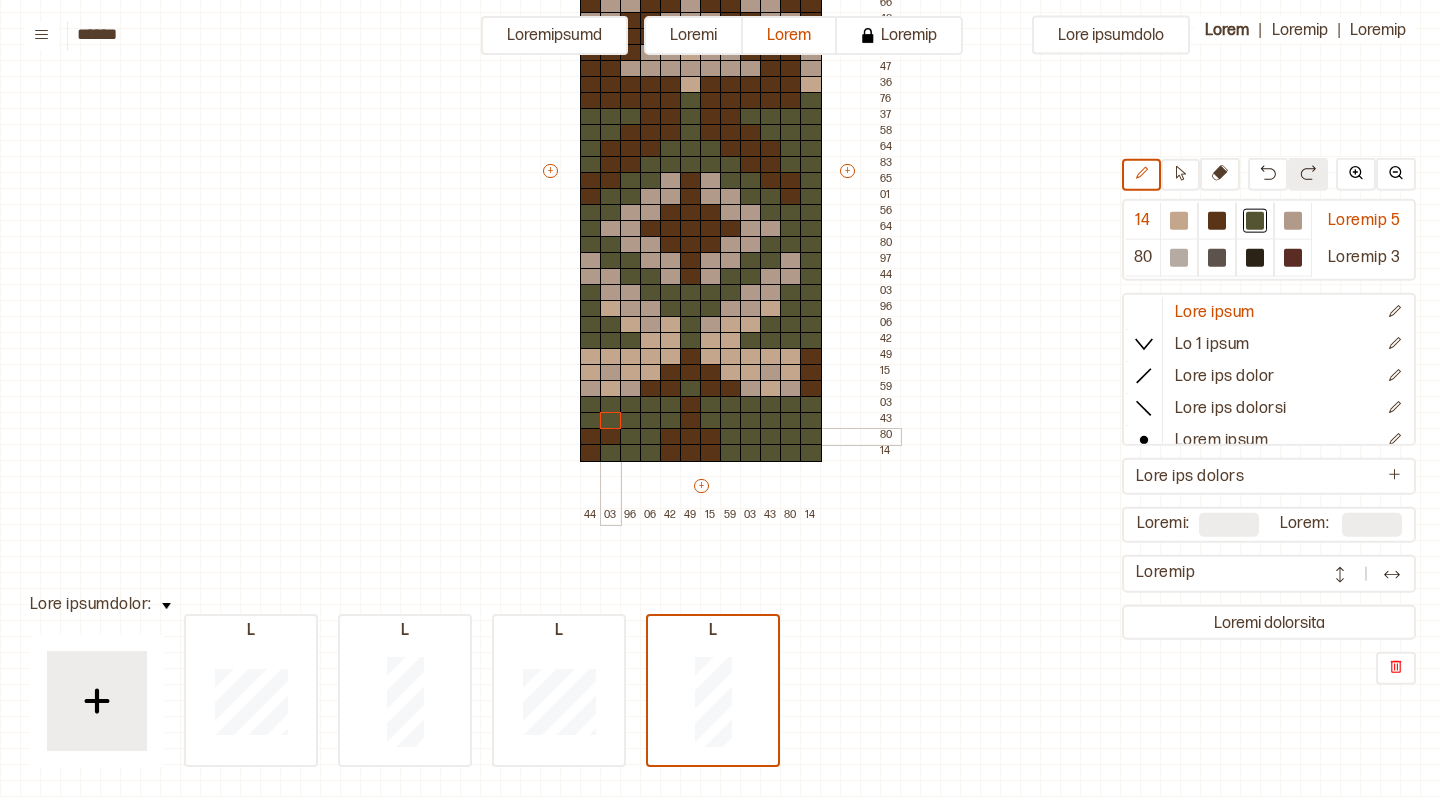 click at bounding box center [611, 437] 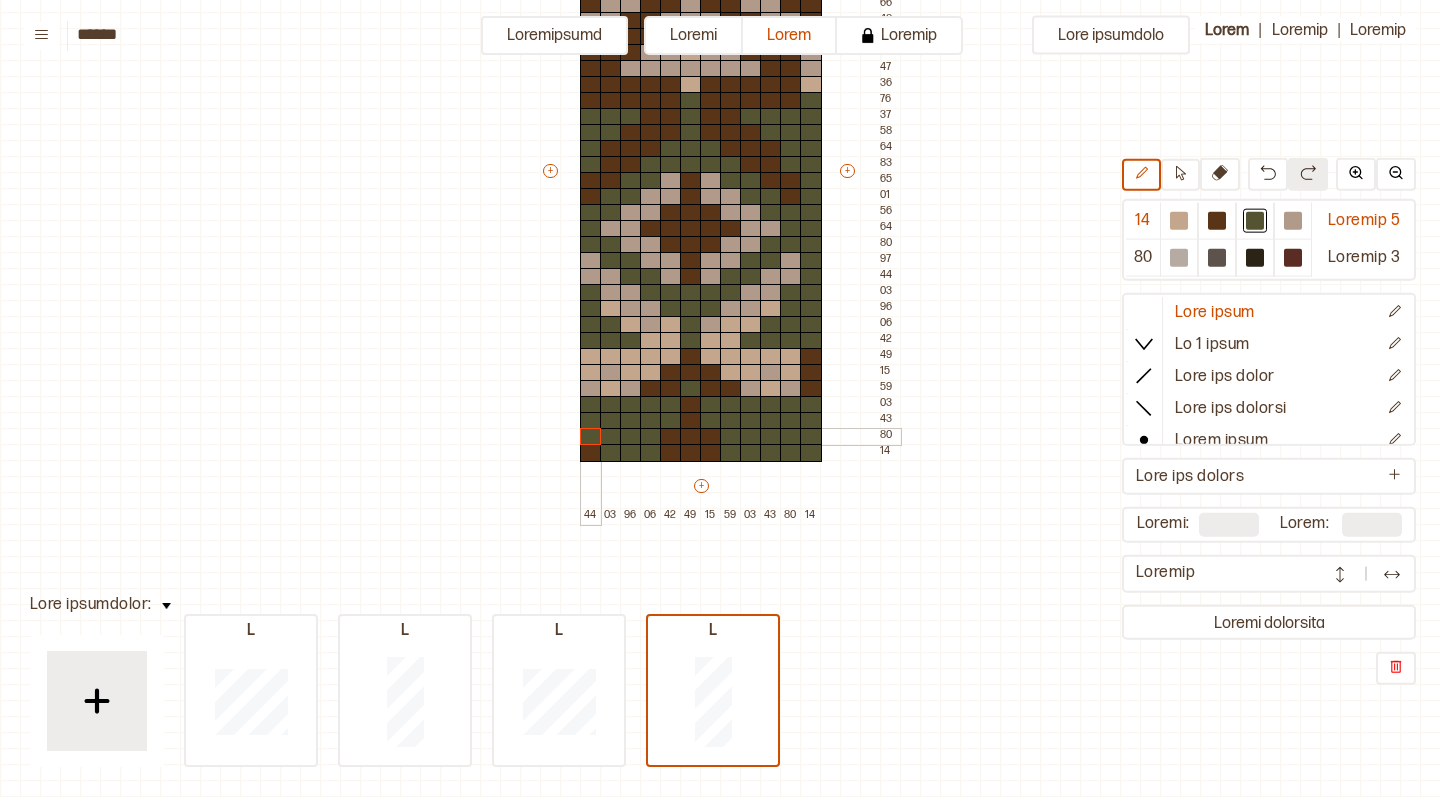 click at bounding box center (591, 437) 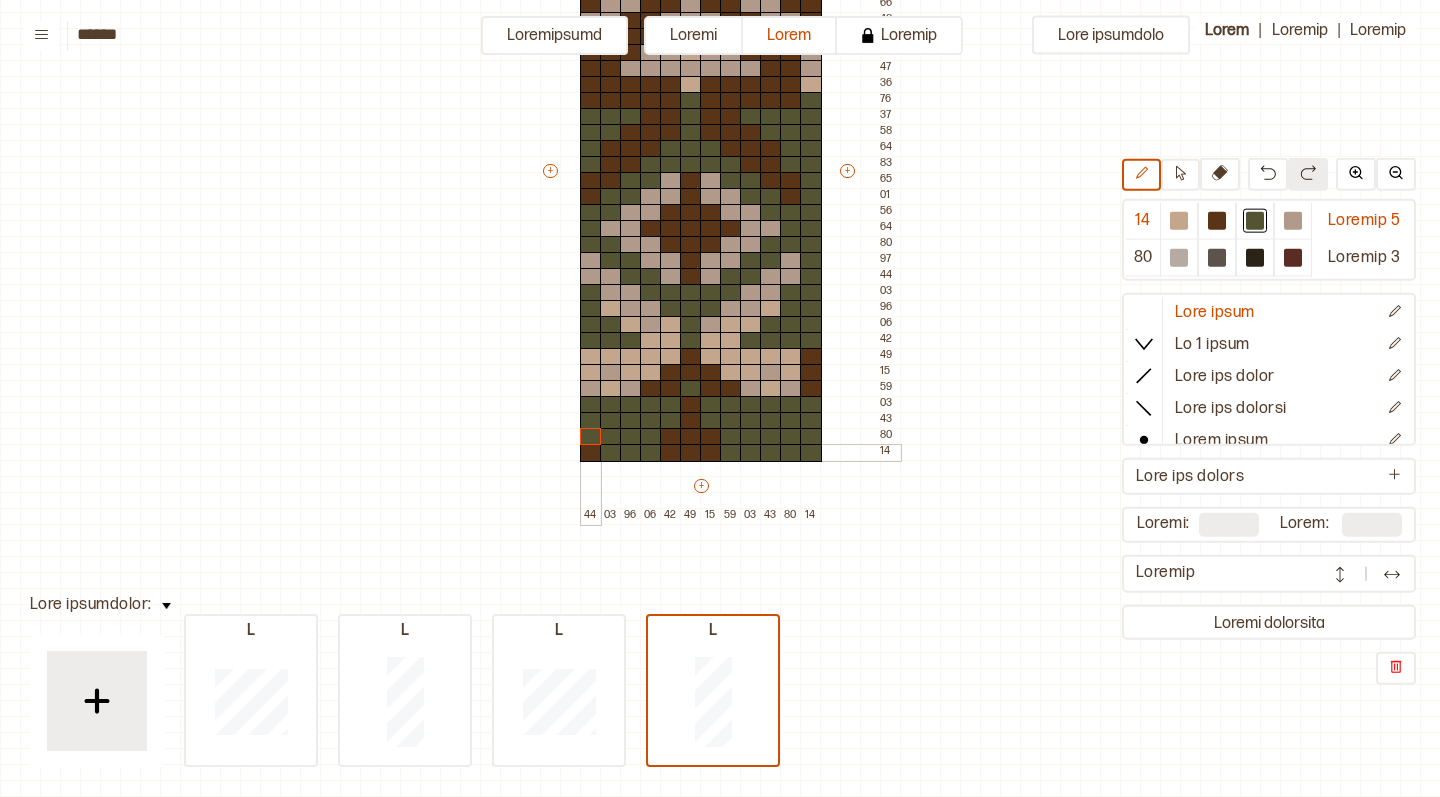 click at bounding box center [591, 453] 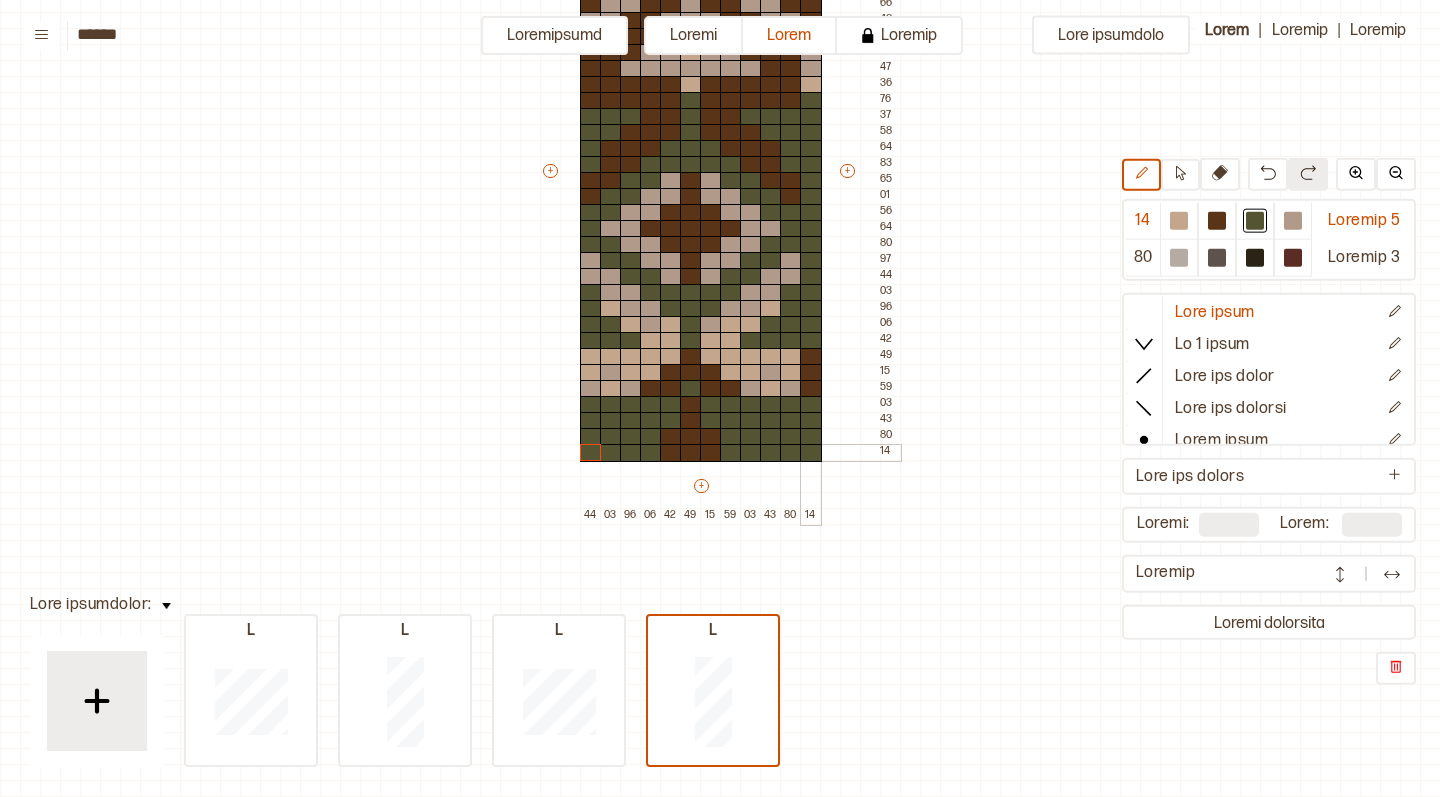 click at bounding box center [811, 453] 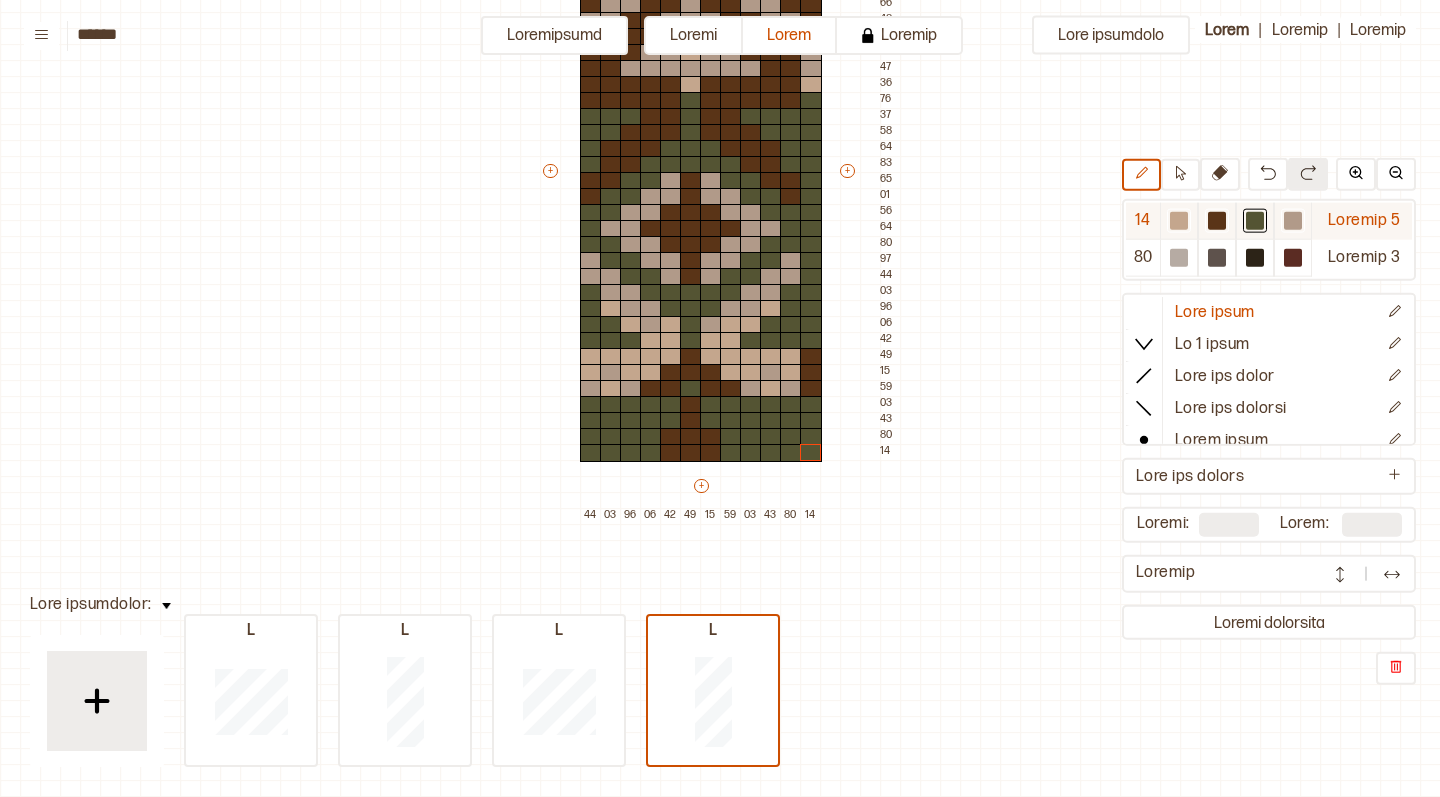 click at bounding box center [1179, 221] 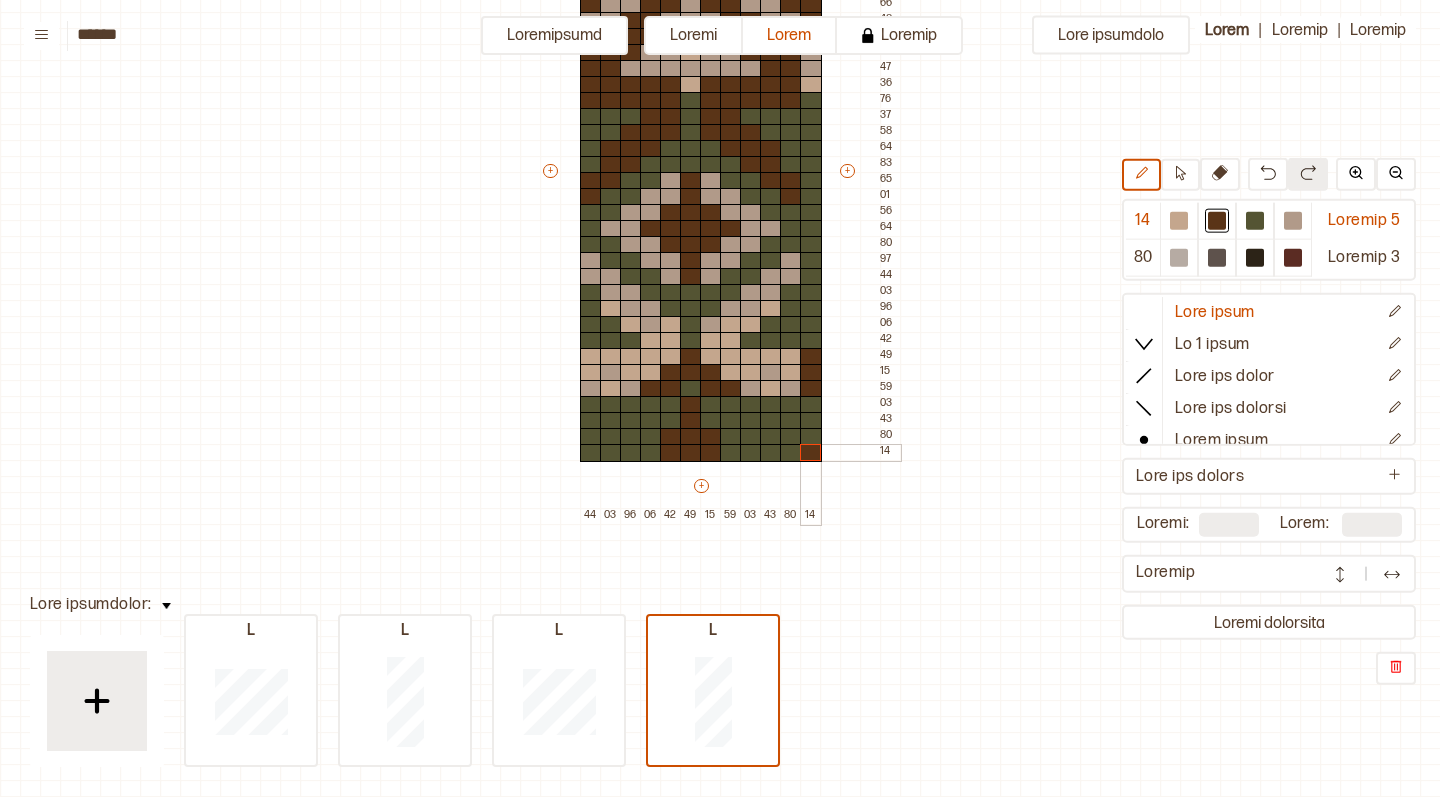 click at bounding box center (811, 453) 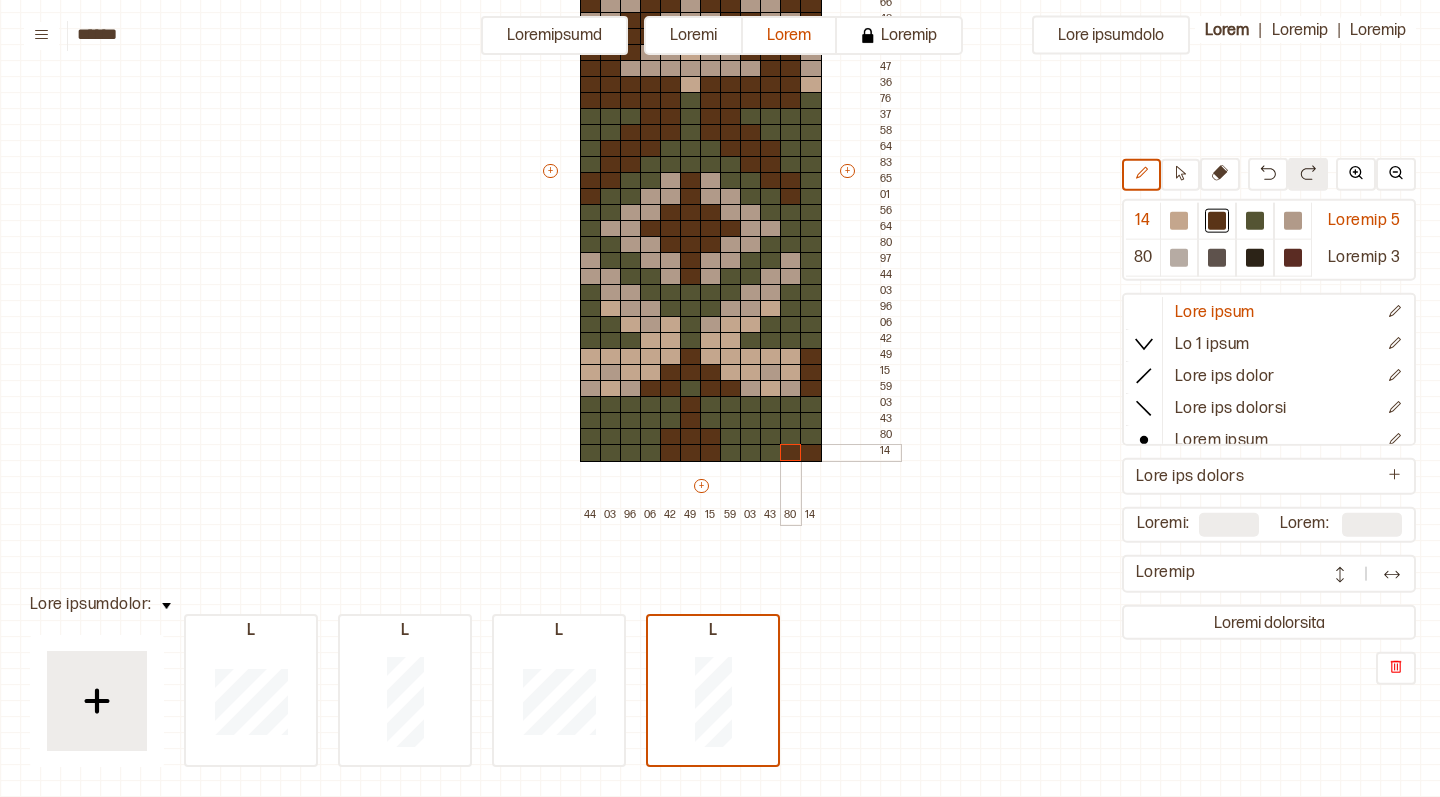 click at bounding box center (791, 453) 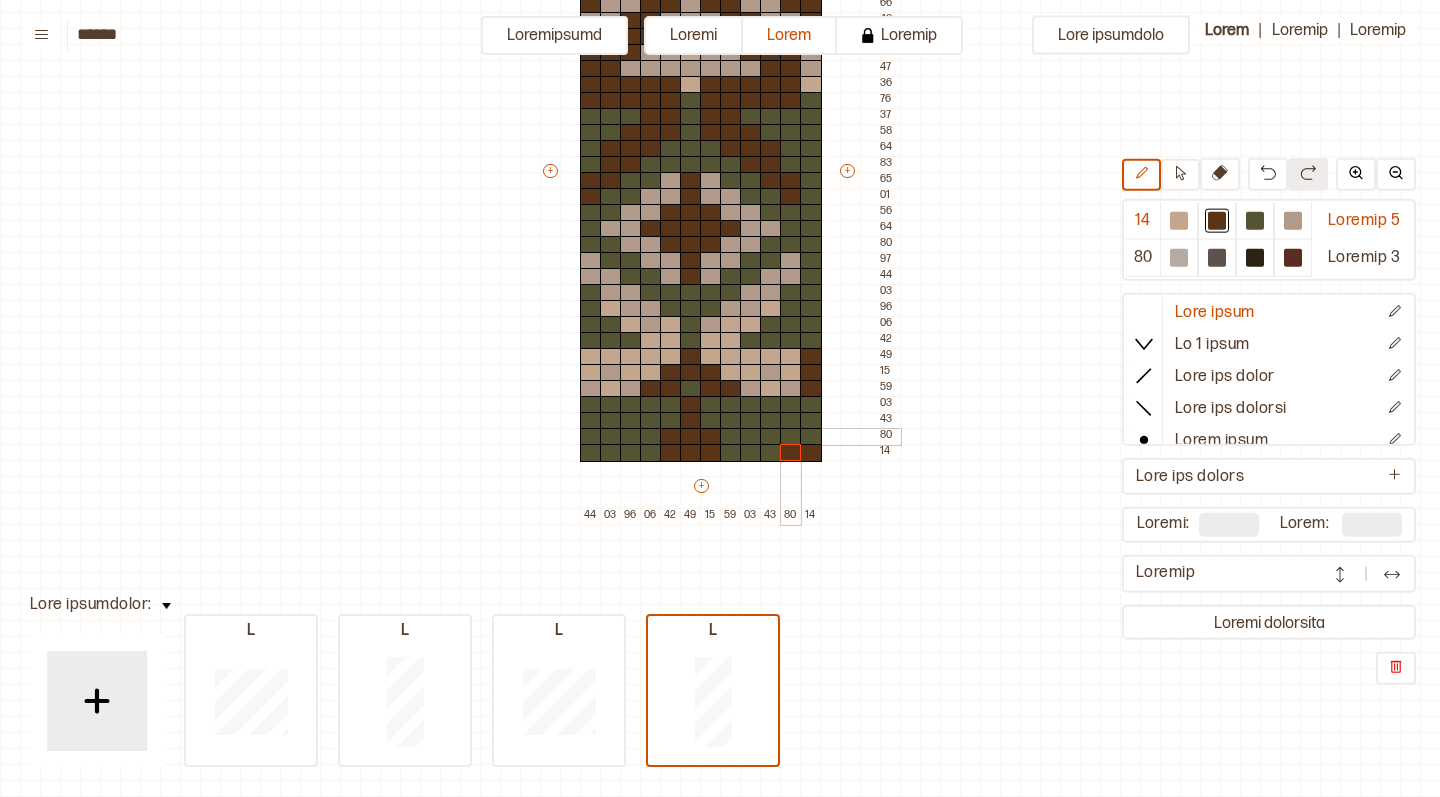 click at bounding box center (791, 437) 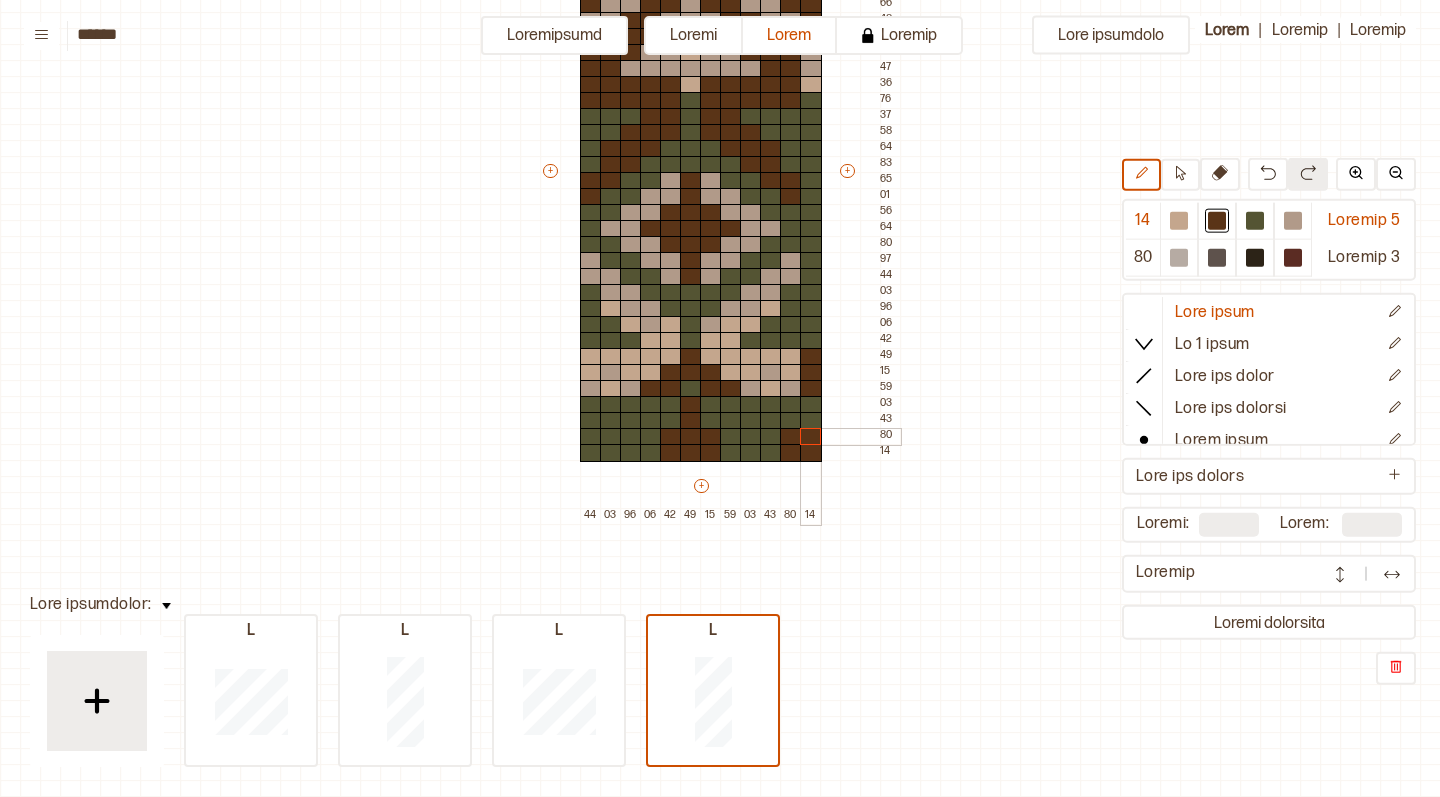 drag, startPoint x: 808, startPoint y: 437, endPoint x: 785, endPoint y: 426, distance: 25.495098 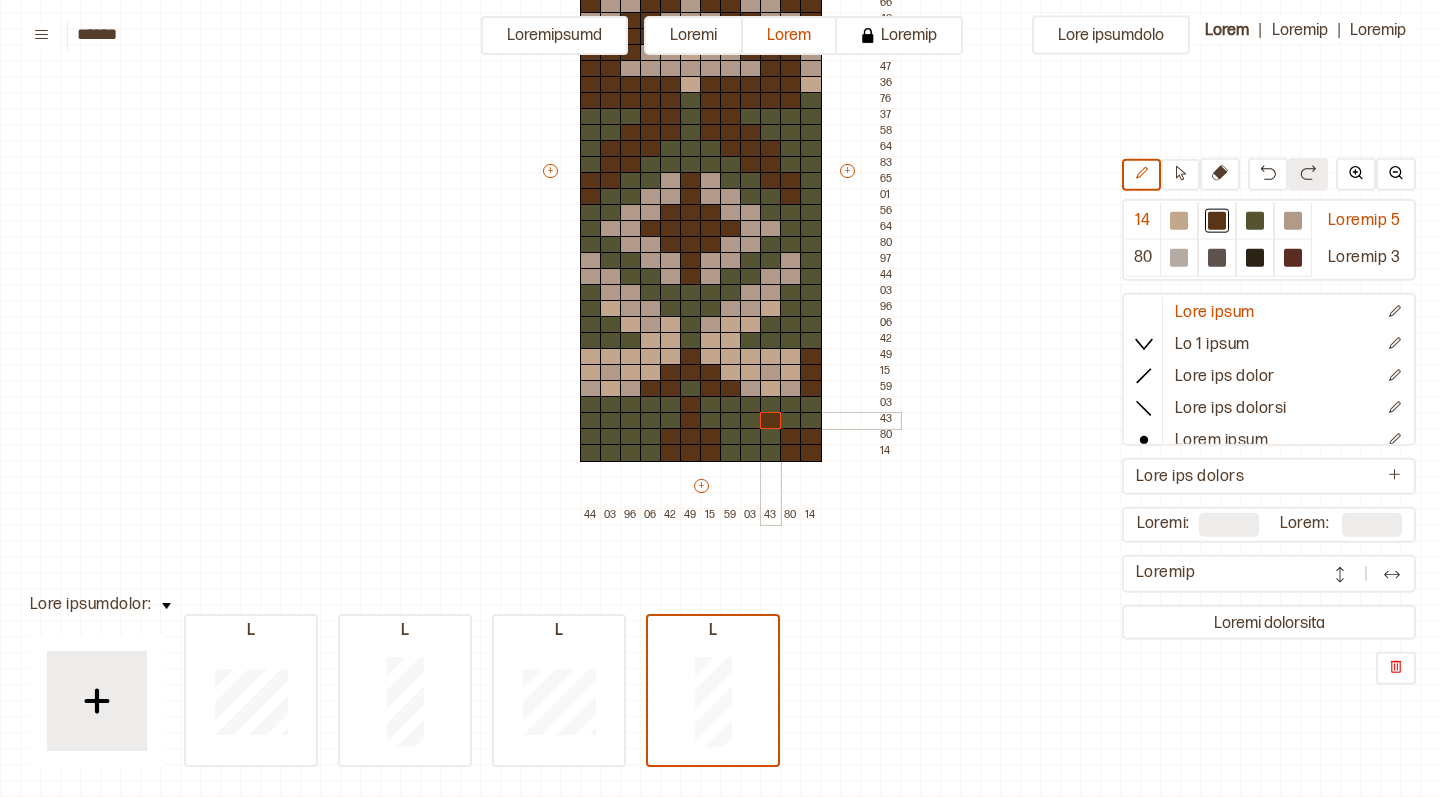 drag, startPoint x: 767, startPoint y: 420, endPoint x: 788, endPoint y: 420, distance: 21 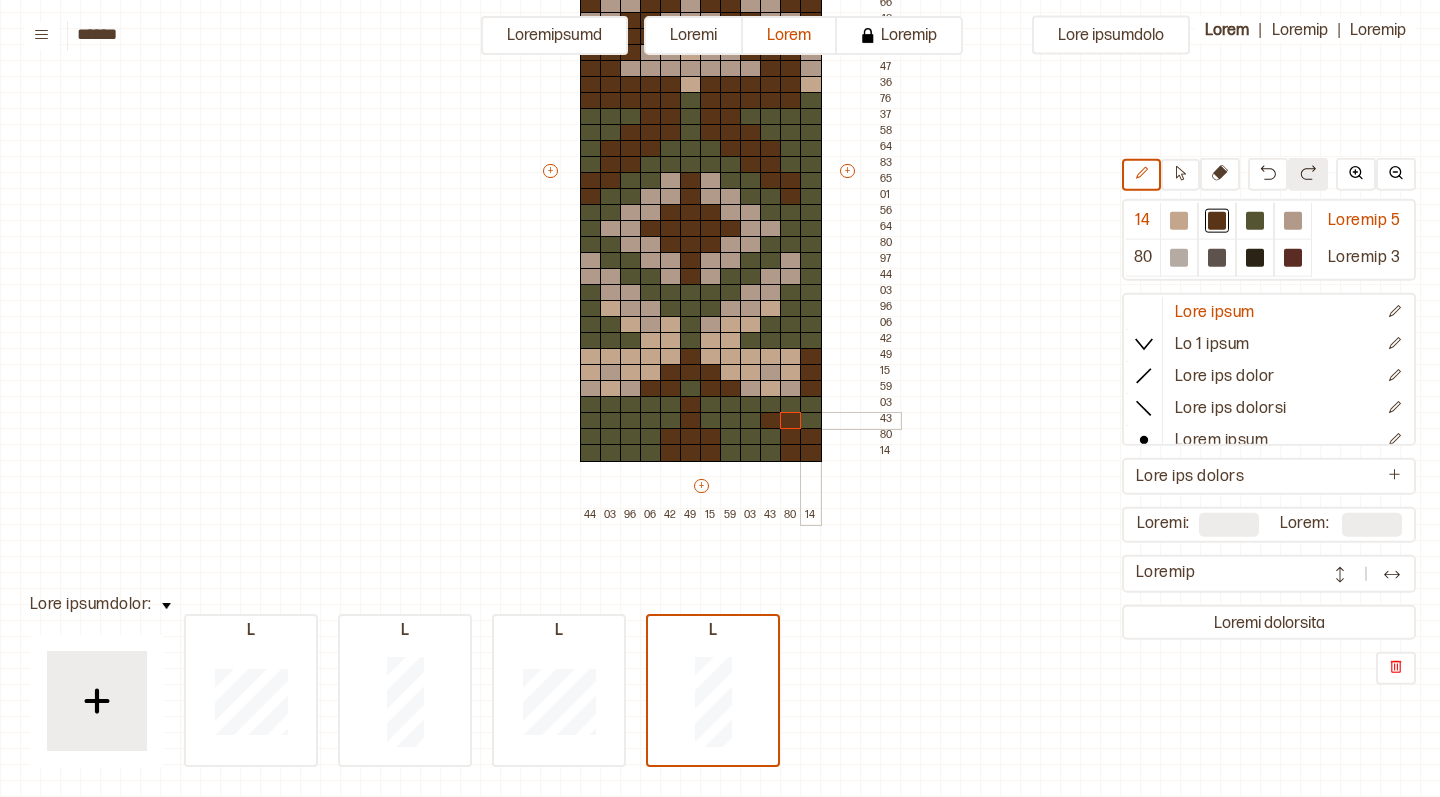 click at bounding box center (811, 421) 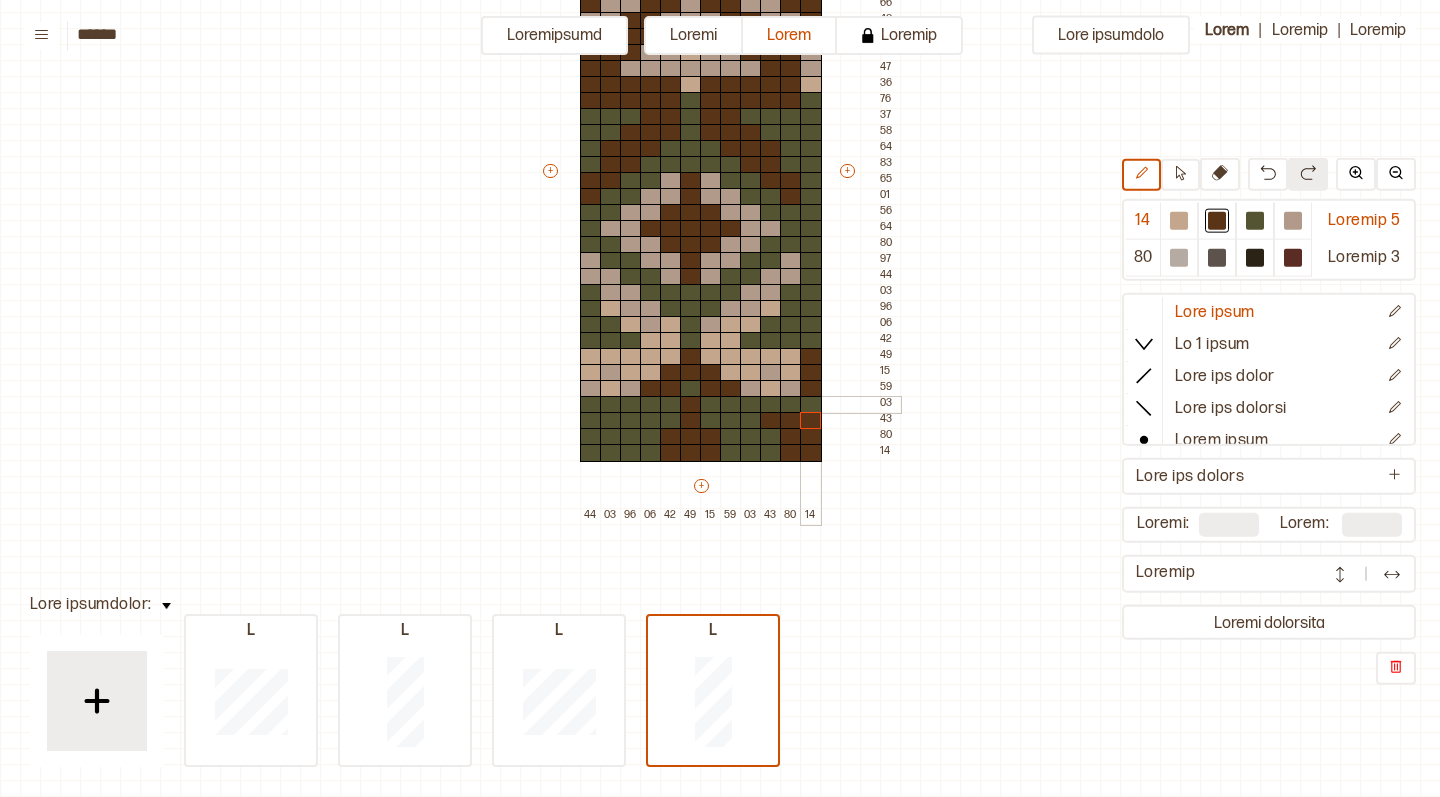 click at bounding box center (811, 405) 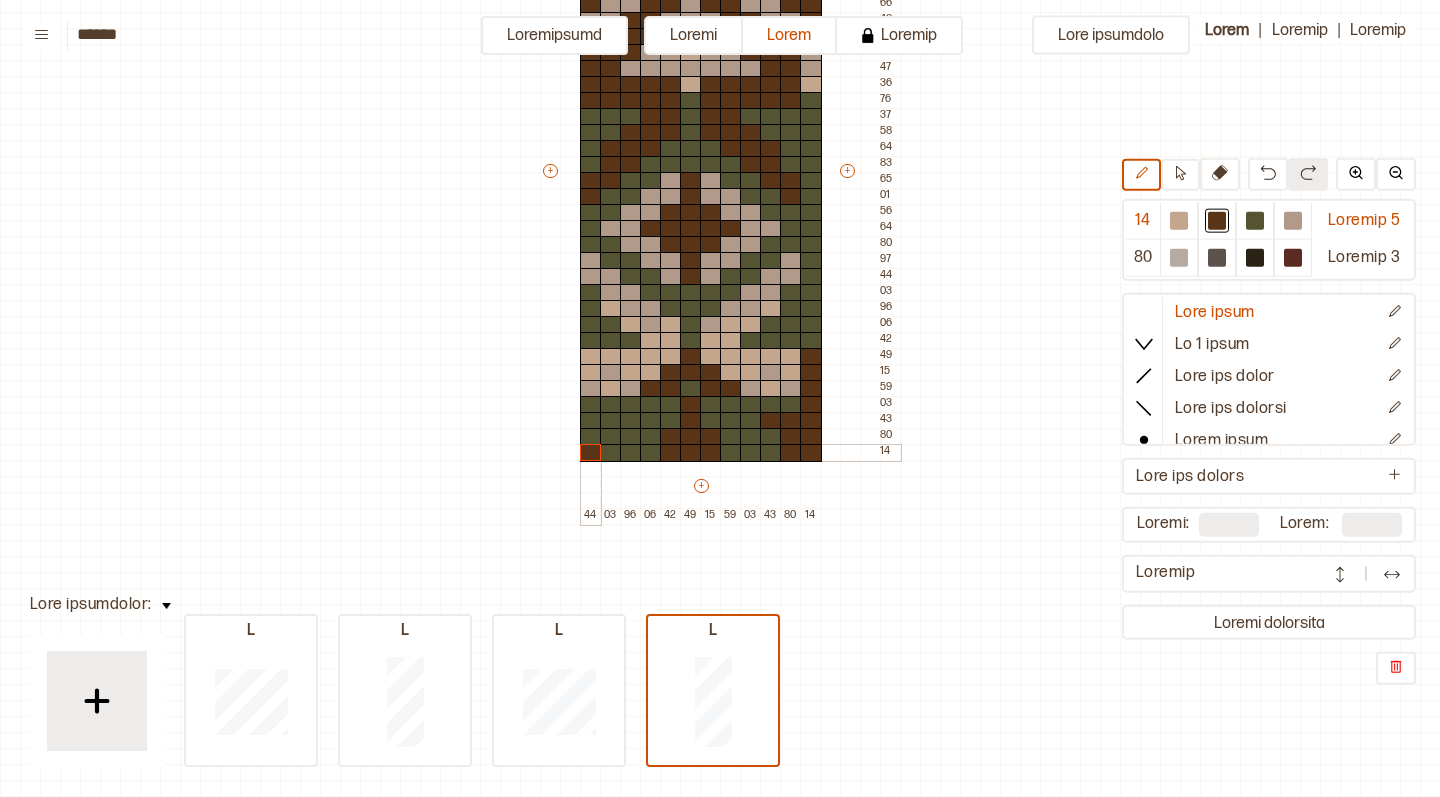 click at bounding box center [591, 453] 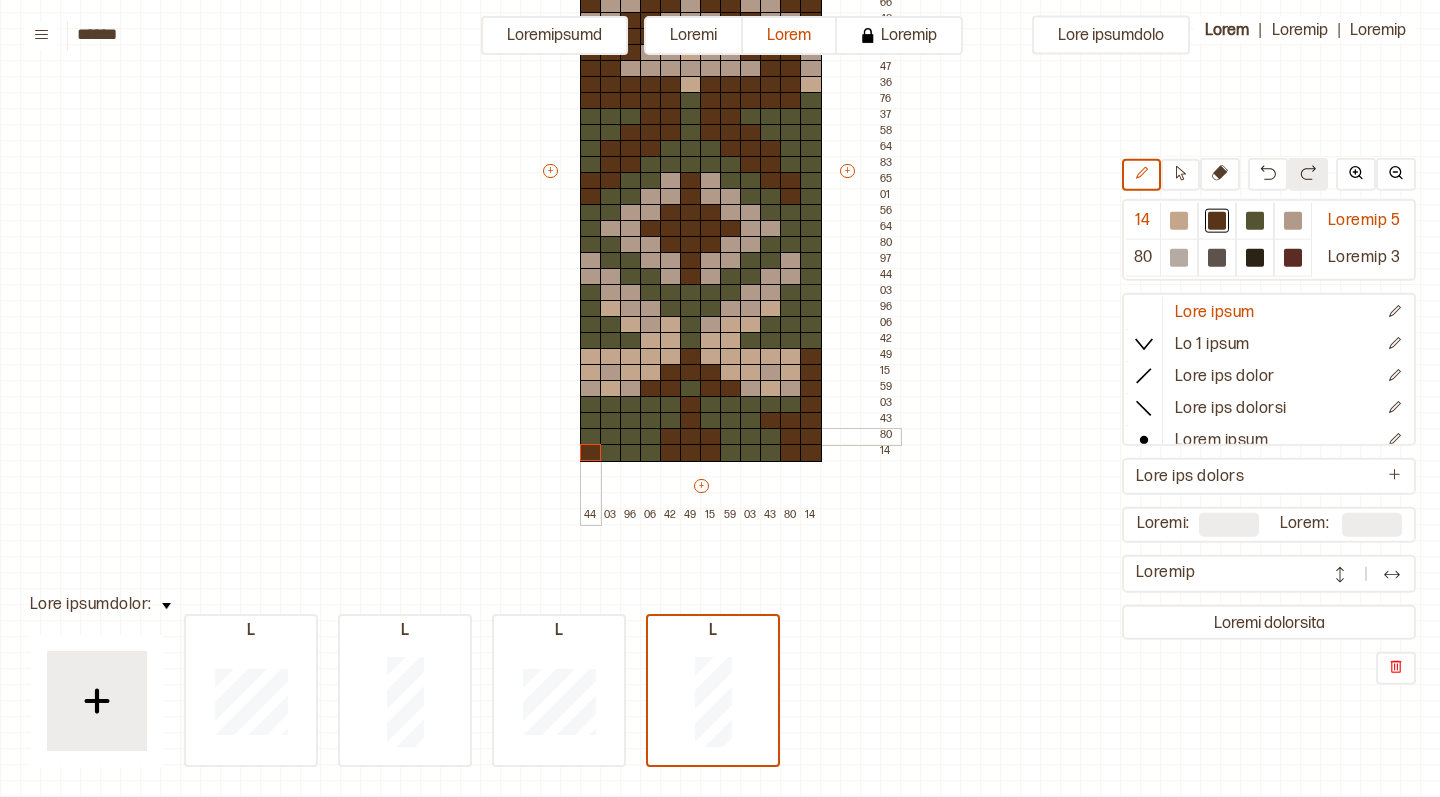 click at bounding box center [591, 437] 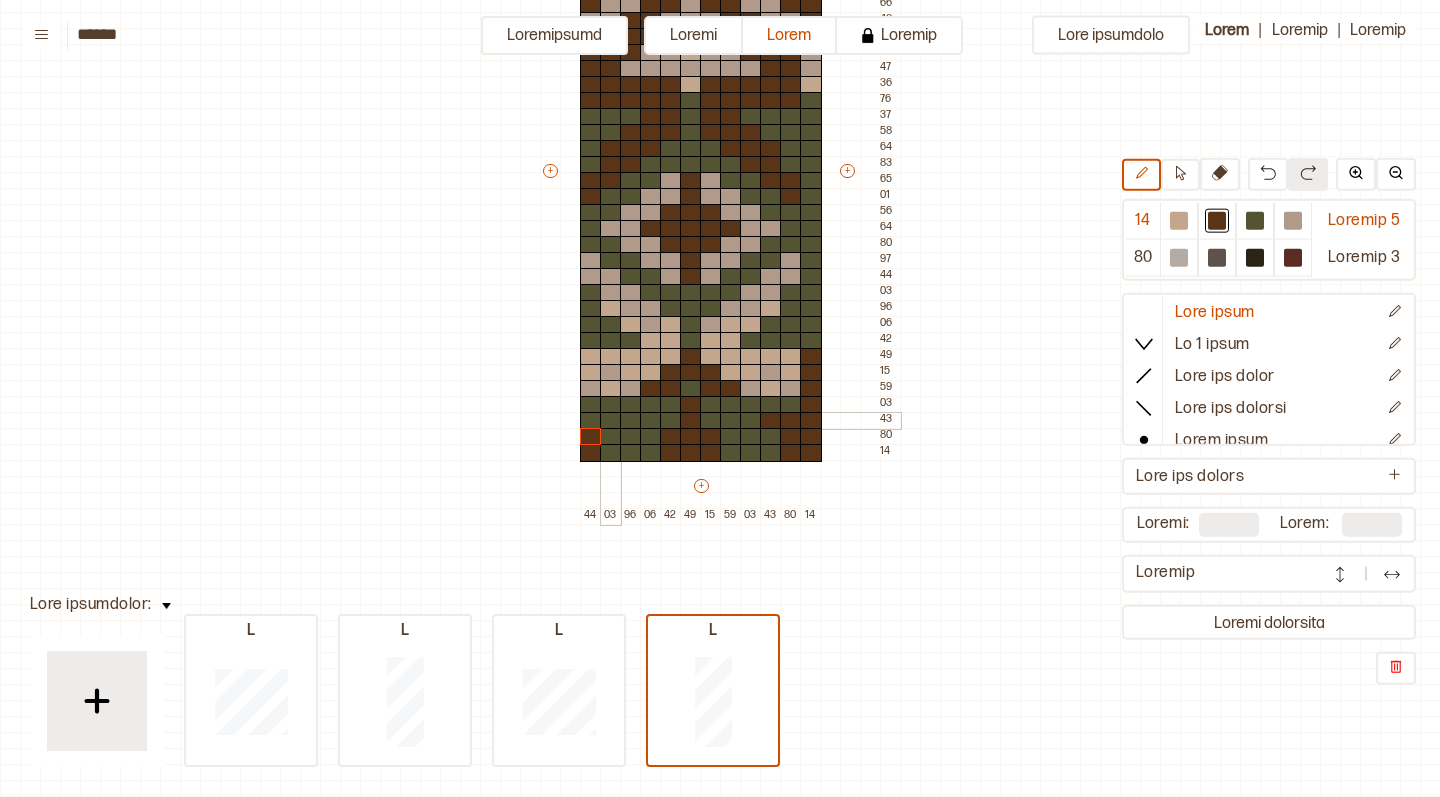 click at bounding box center [611, 421] 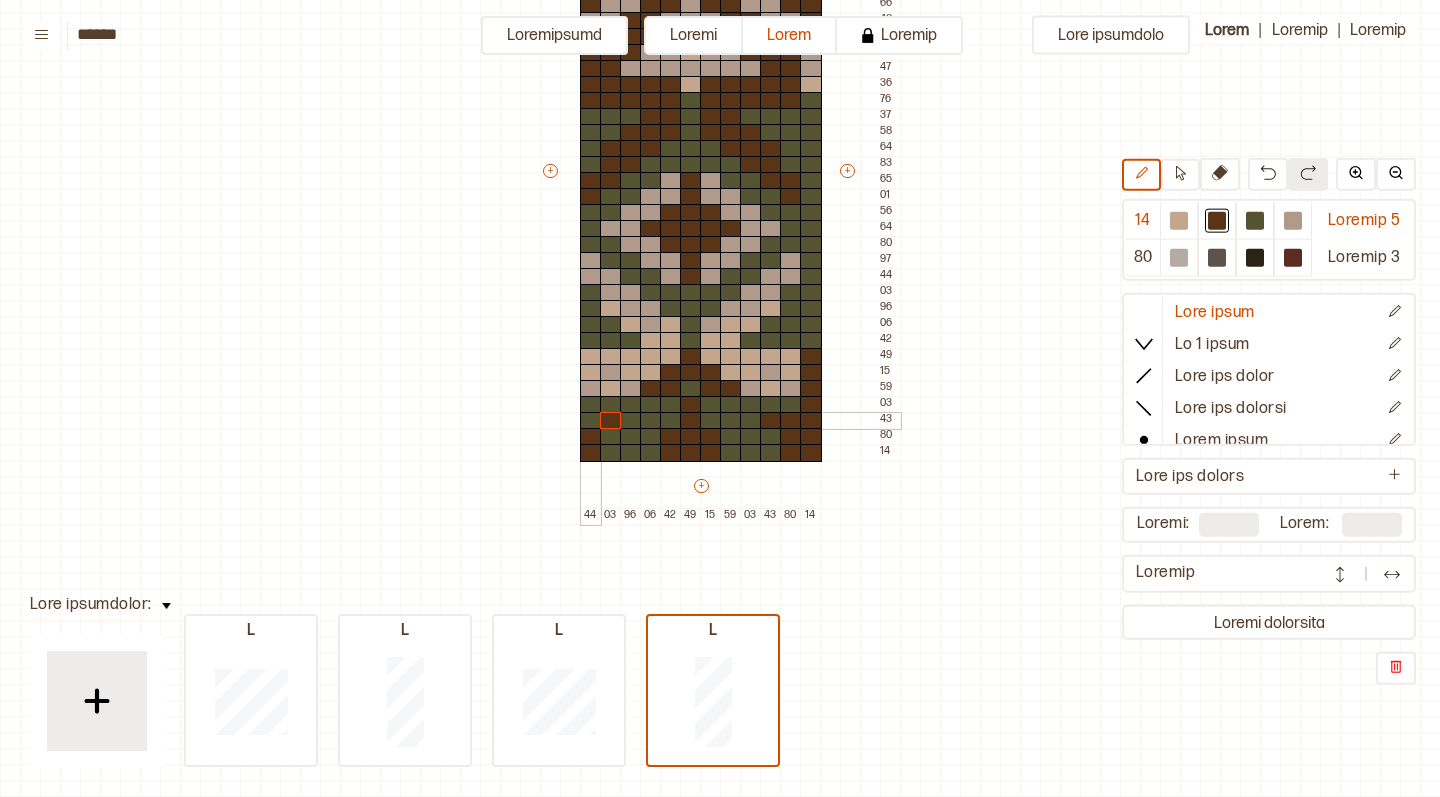 click at bounding box center [591, 421] 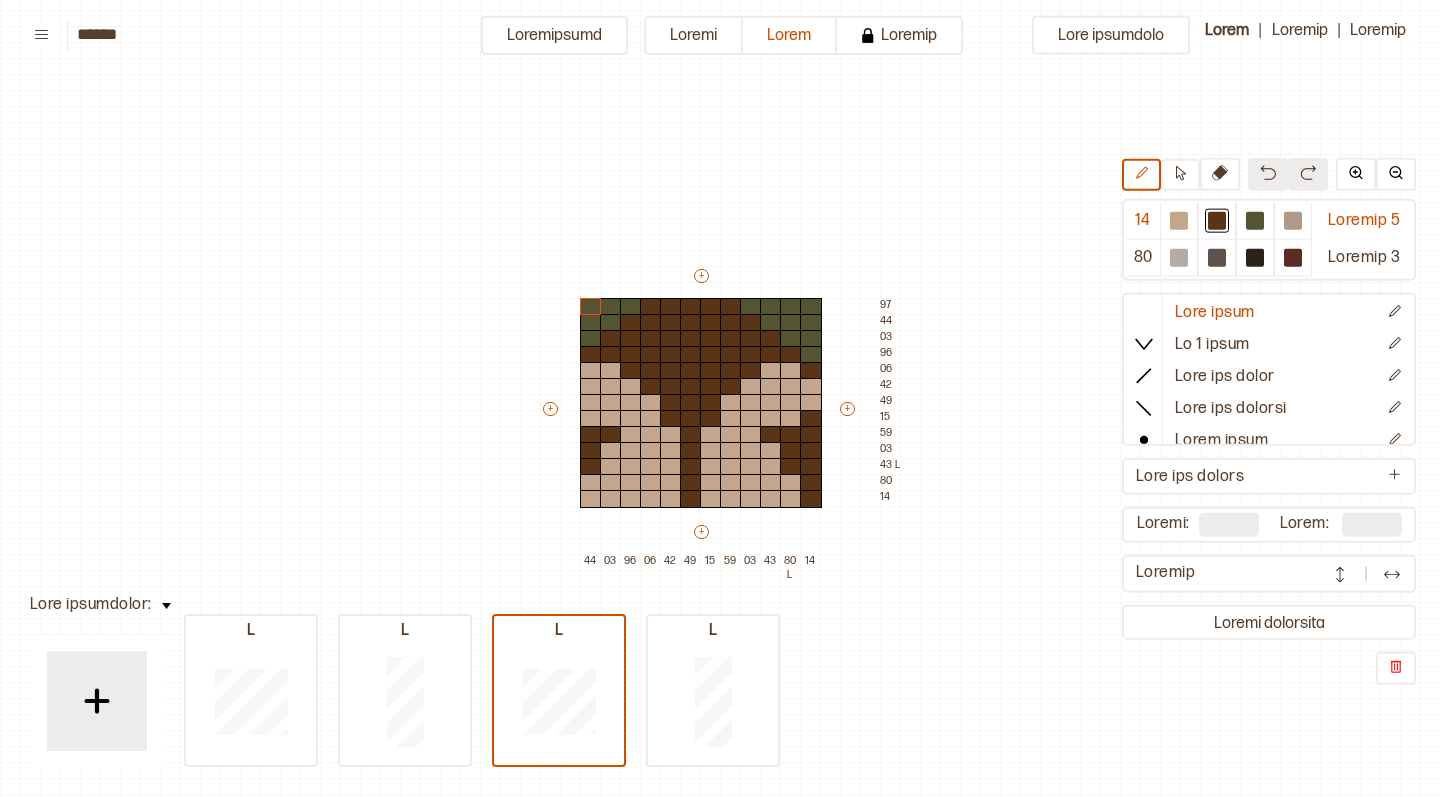 scroll, scrollTop: 0, scrollLeft: 0, axis: both 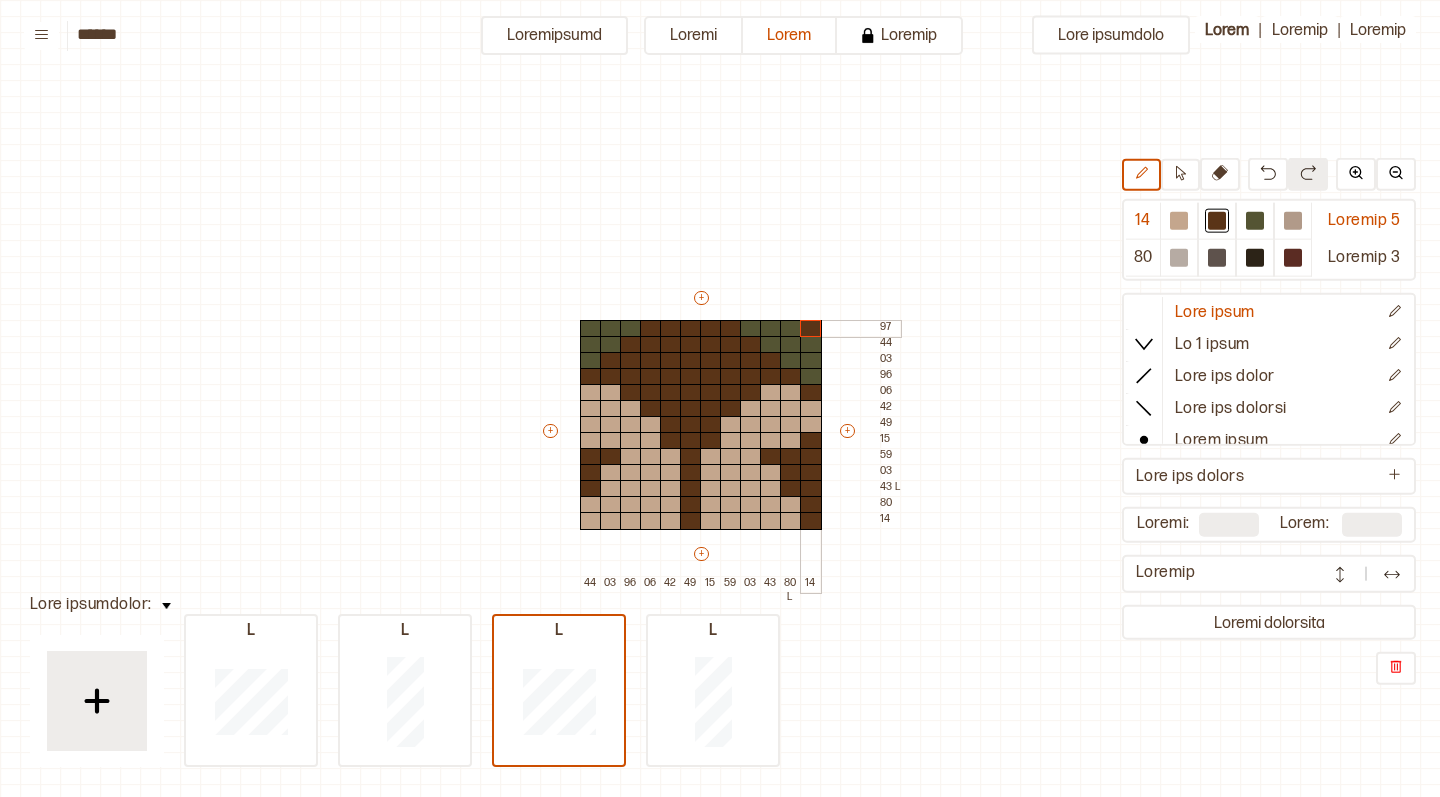click at bounding box center [811, 329] 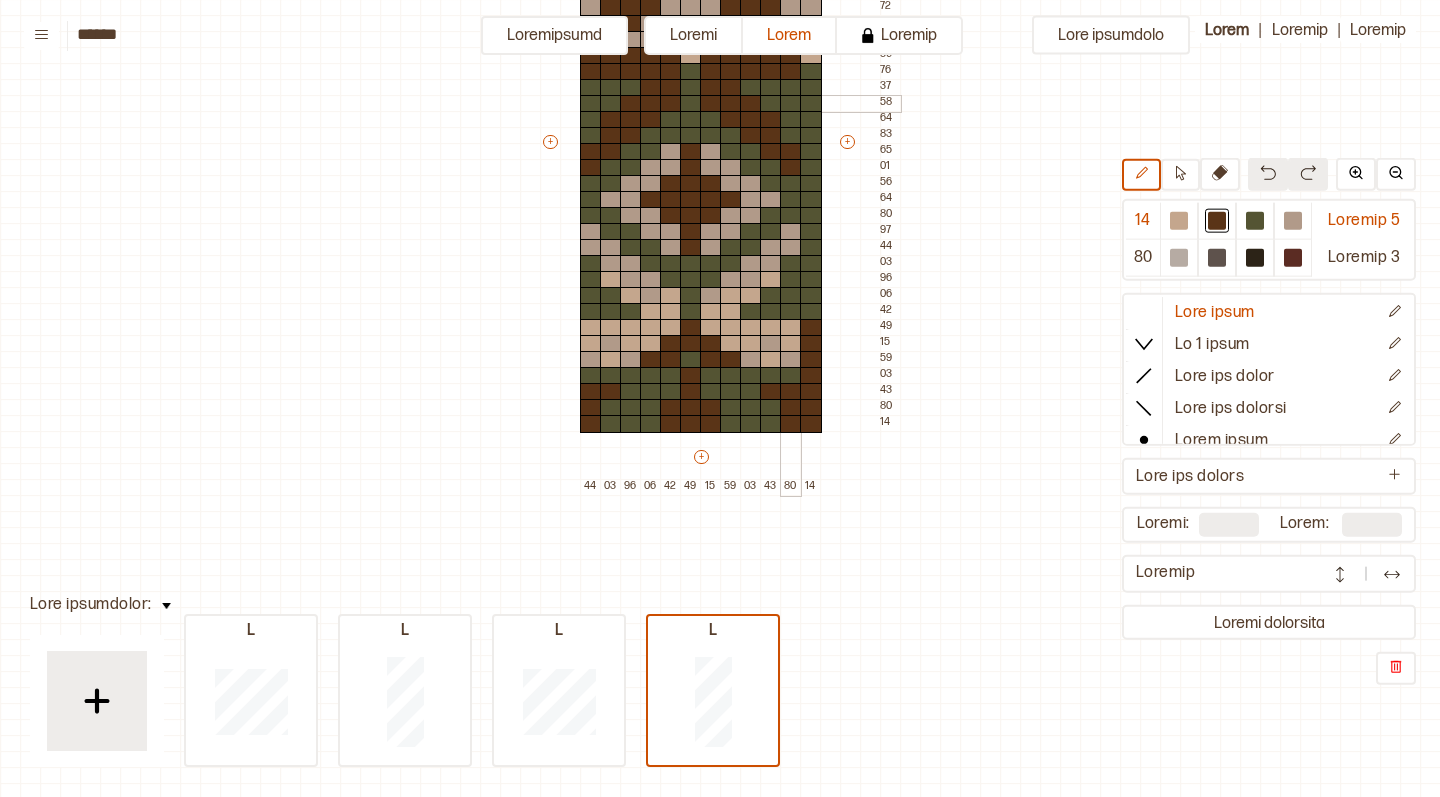 scroll, scrollTop: 370, scrollLeft: 0, axis: vertical 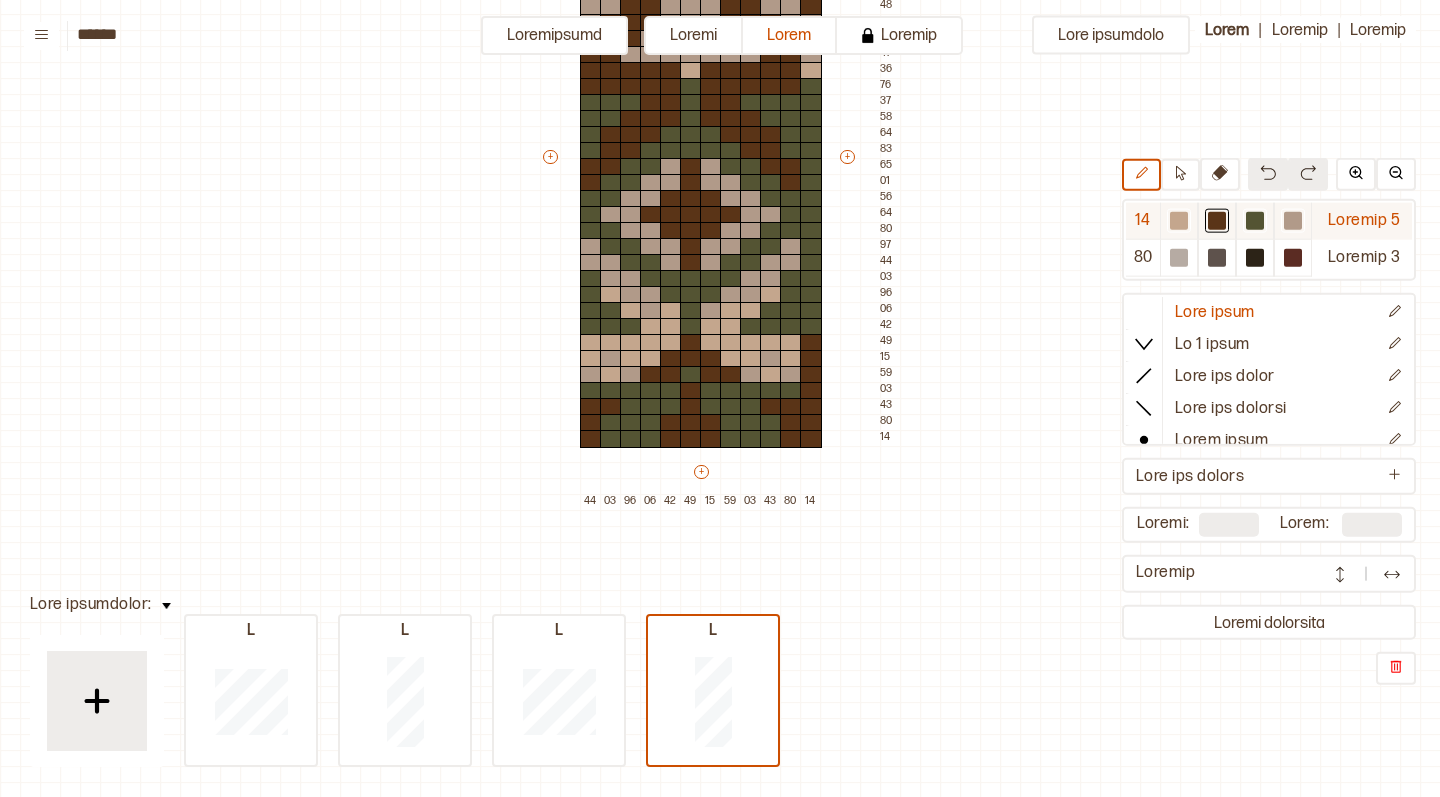 click at bounding box center [1179, 221] 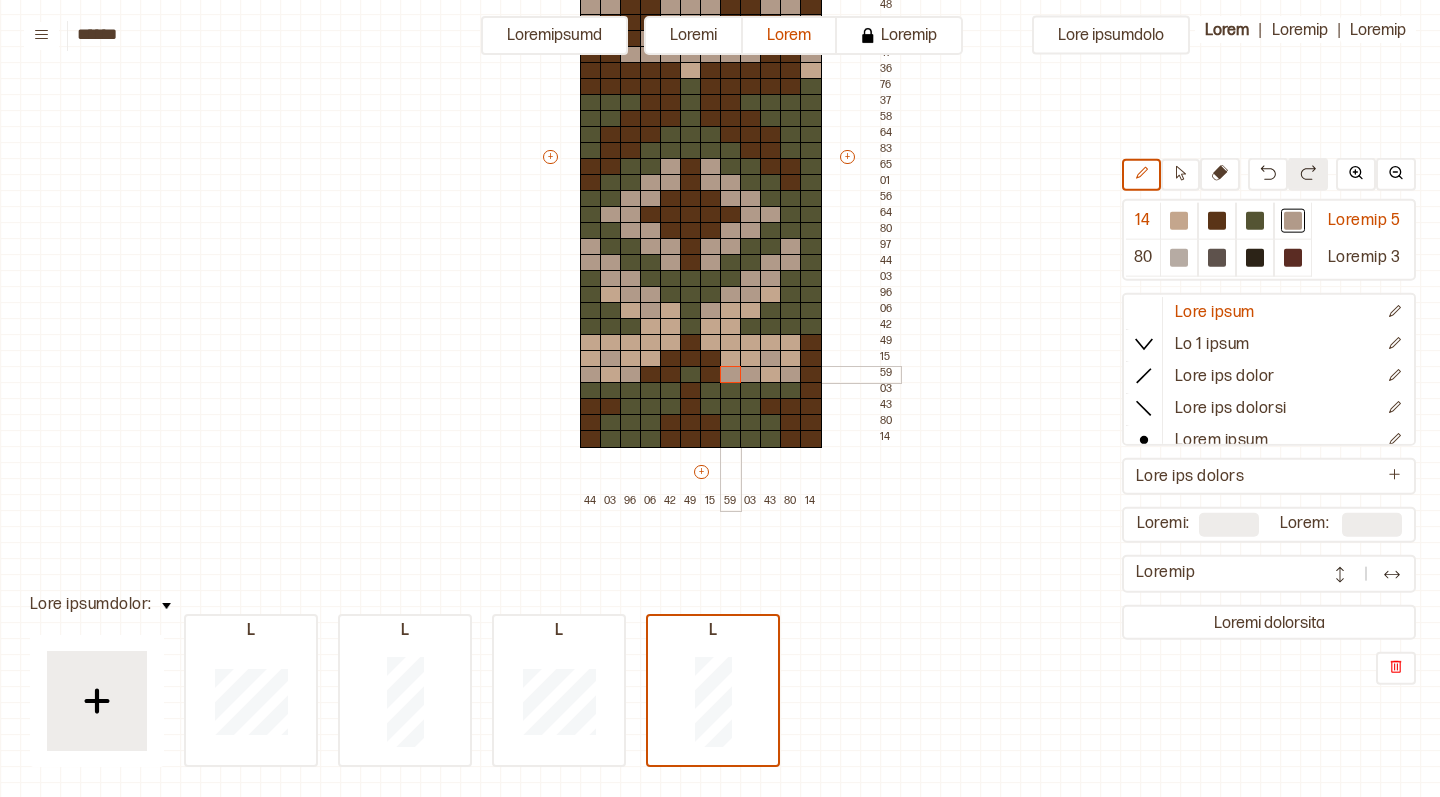 click at bounding box center [731, 375] 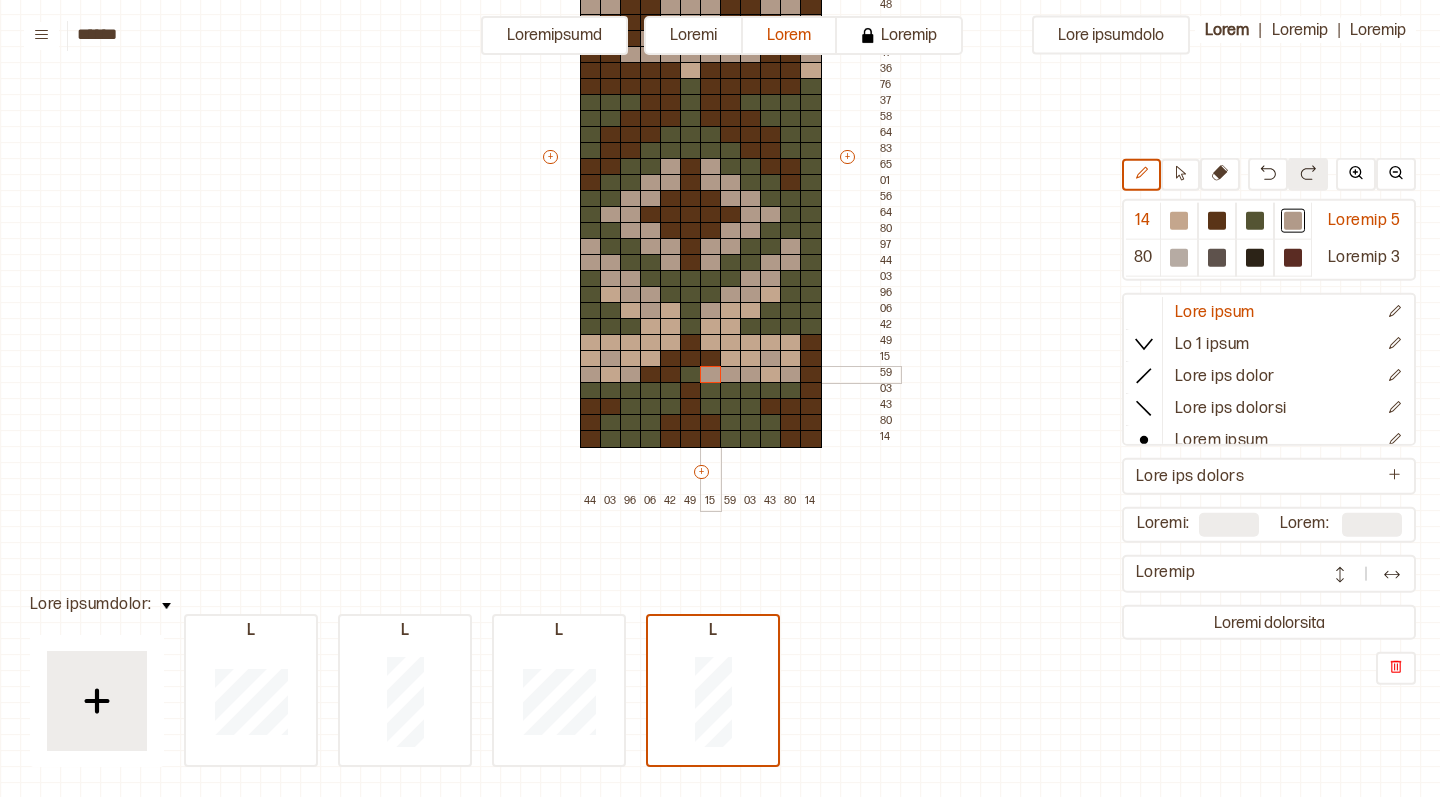click at bounding box center (711, 375) 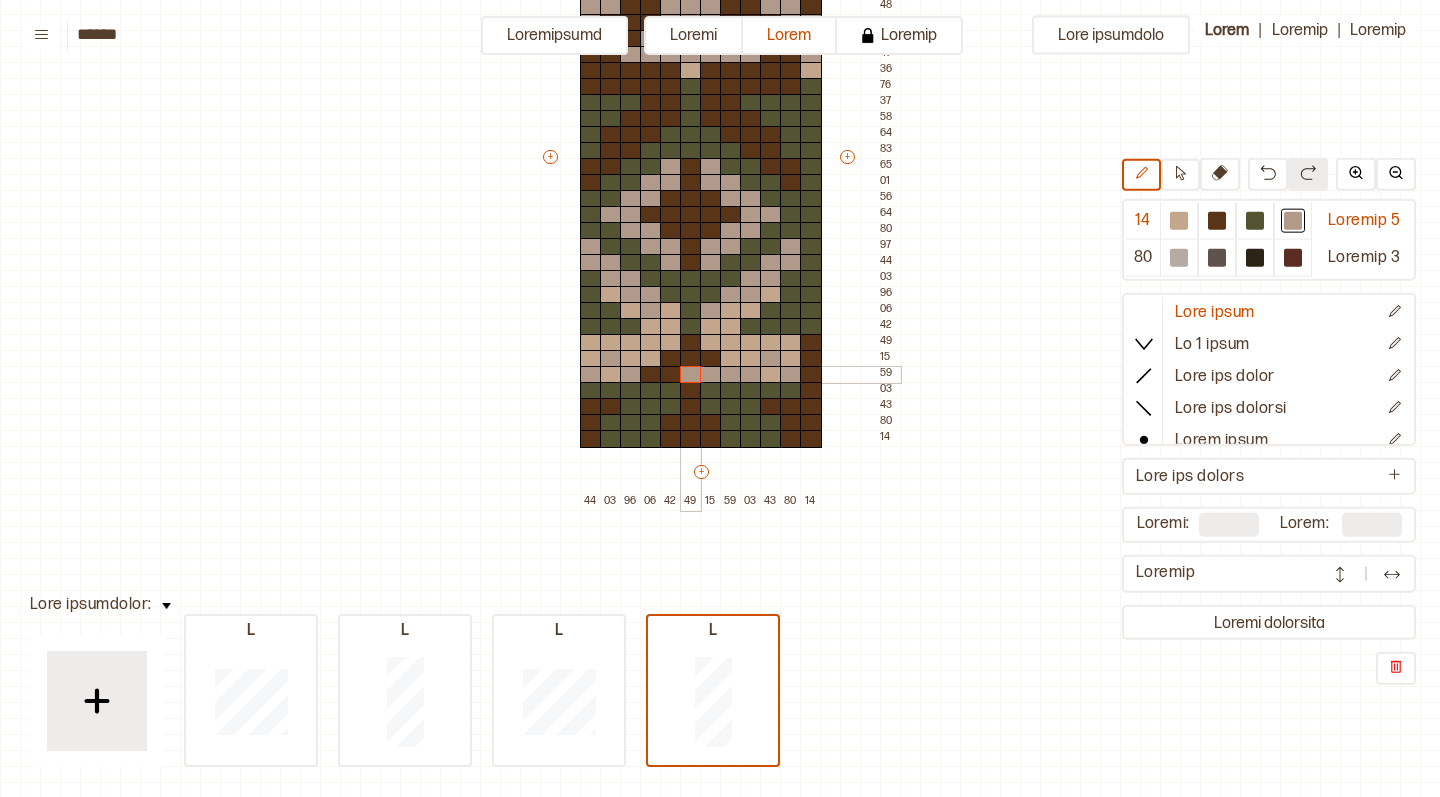 click at bounding box center [691, 375] 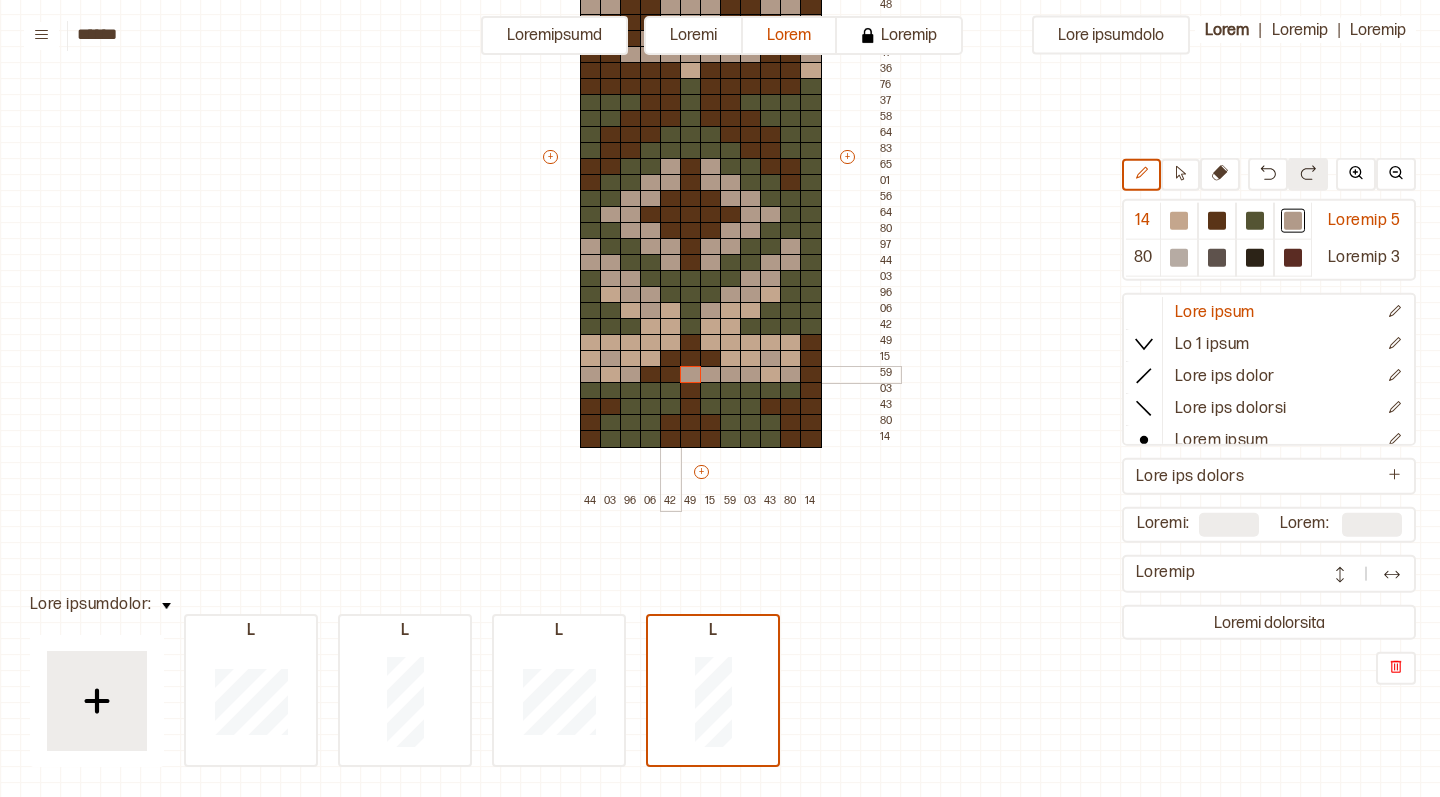 click at bounding box center [671, 375] 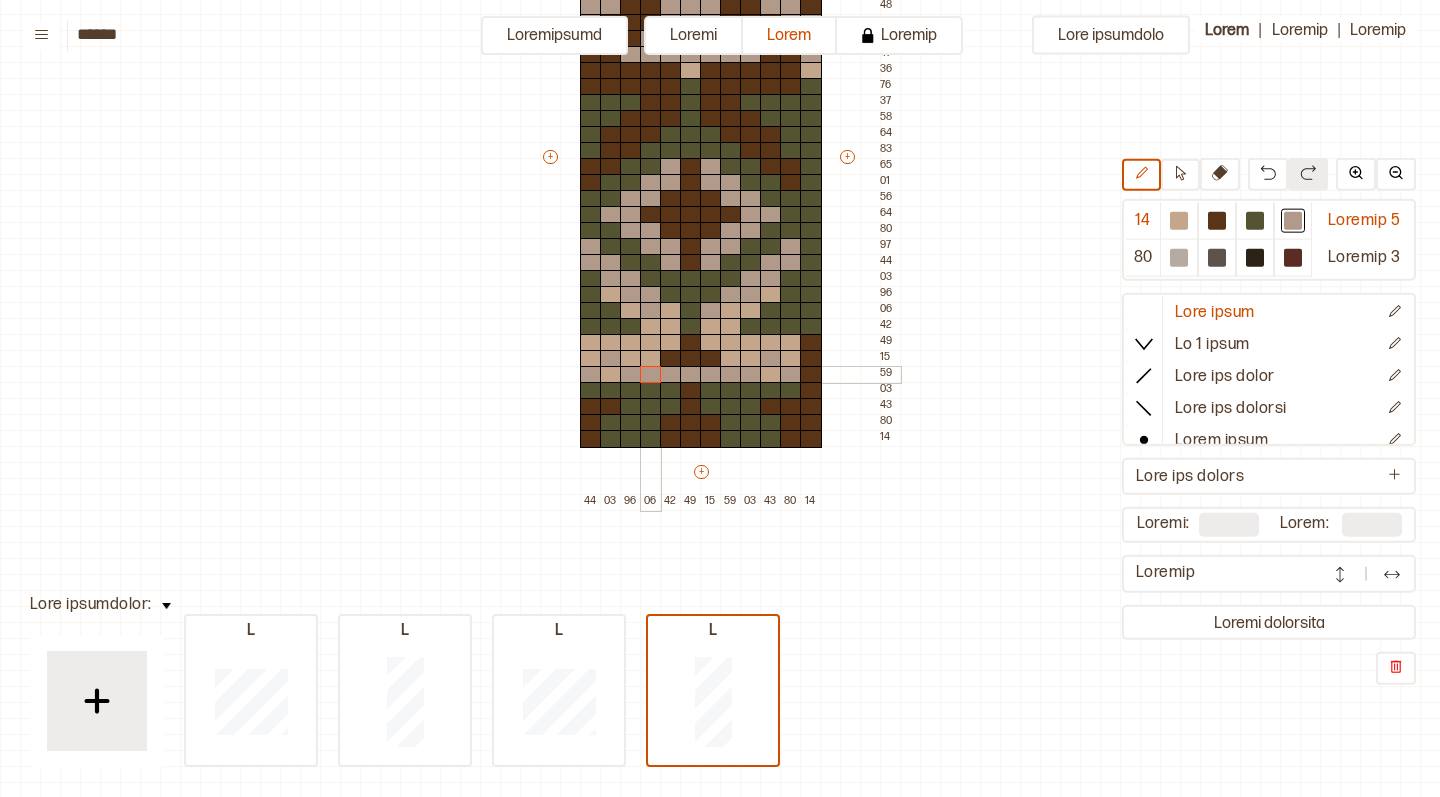 click at bounding box center [651, 375] 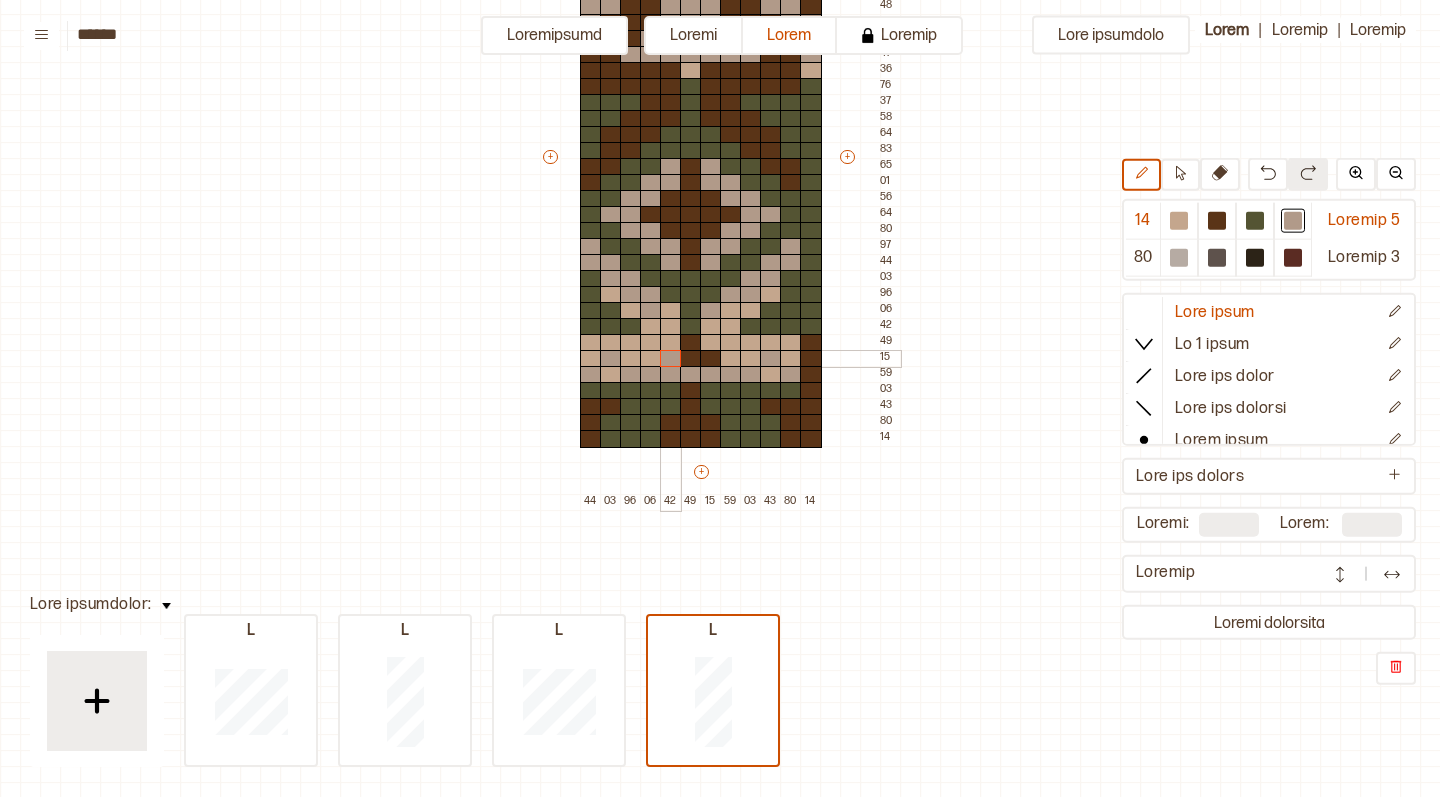 click at bounding box center (671, 359) 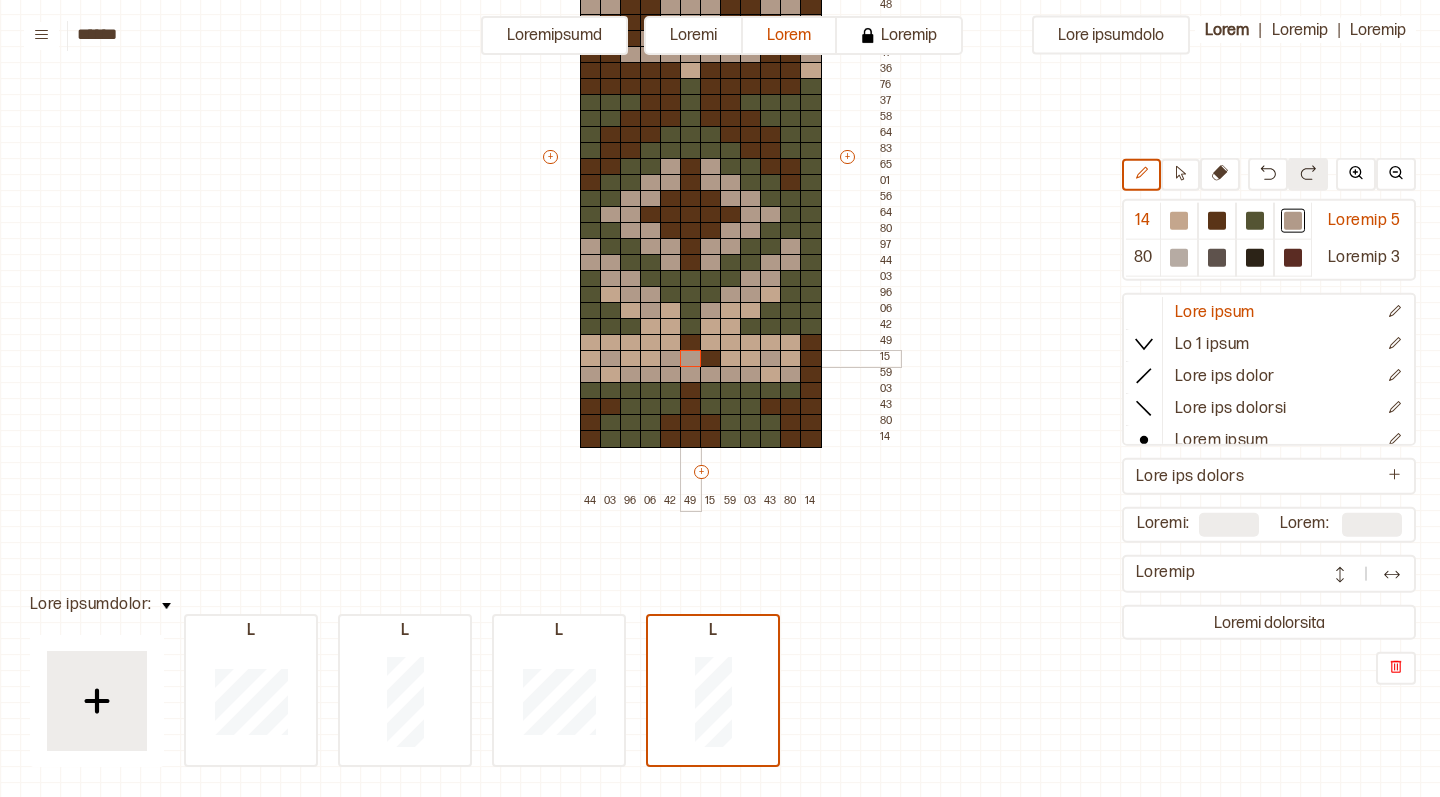click at bounding box center [691, 359] 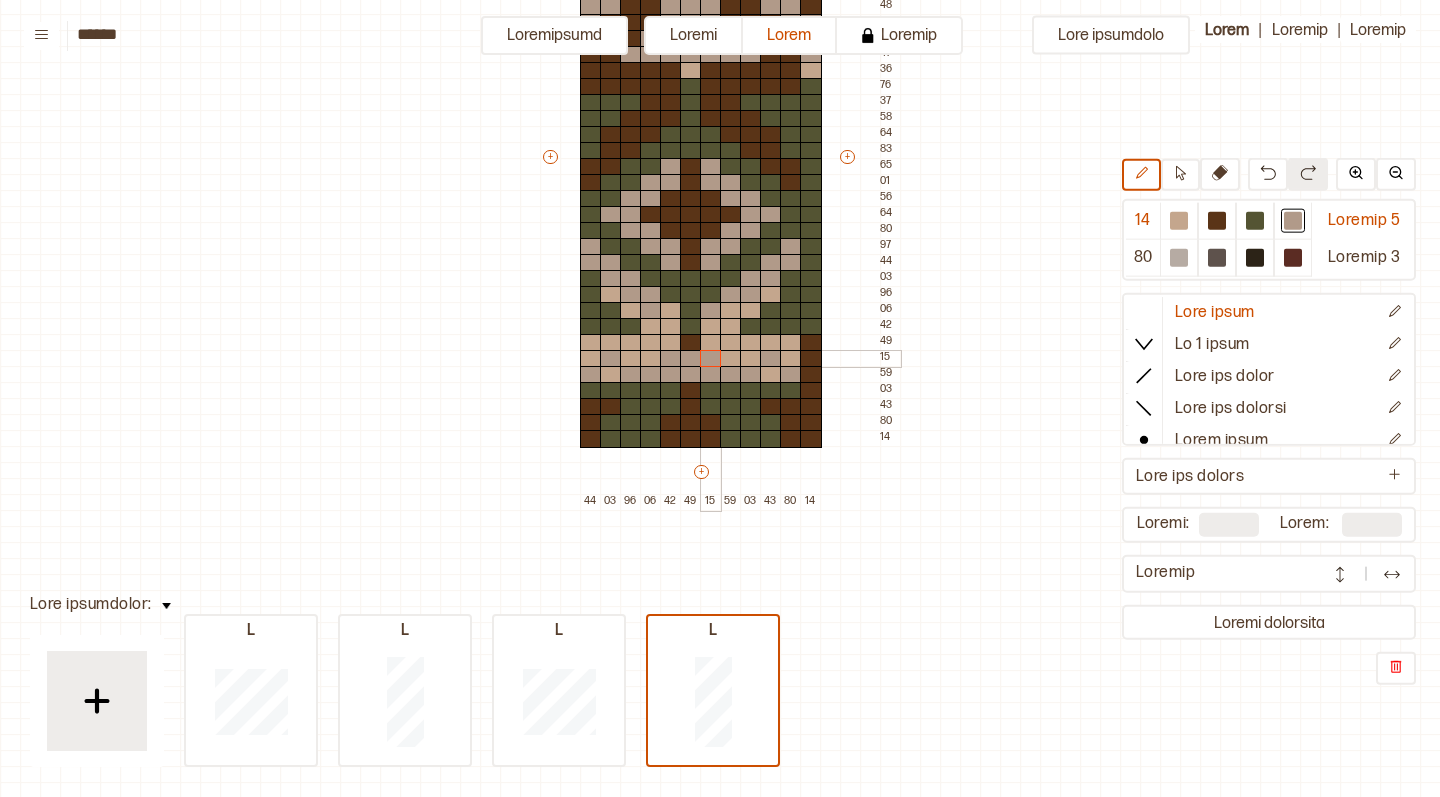 click at bounding box center [711, 359] 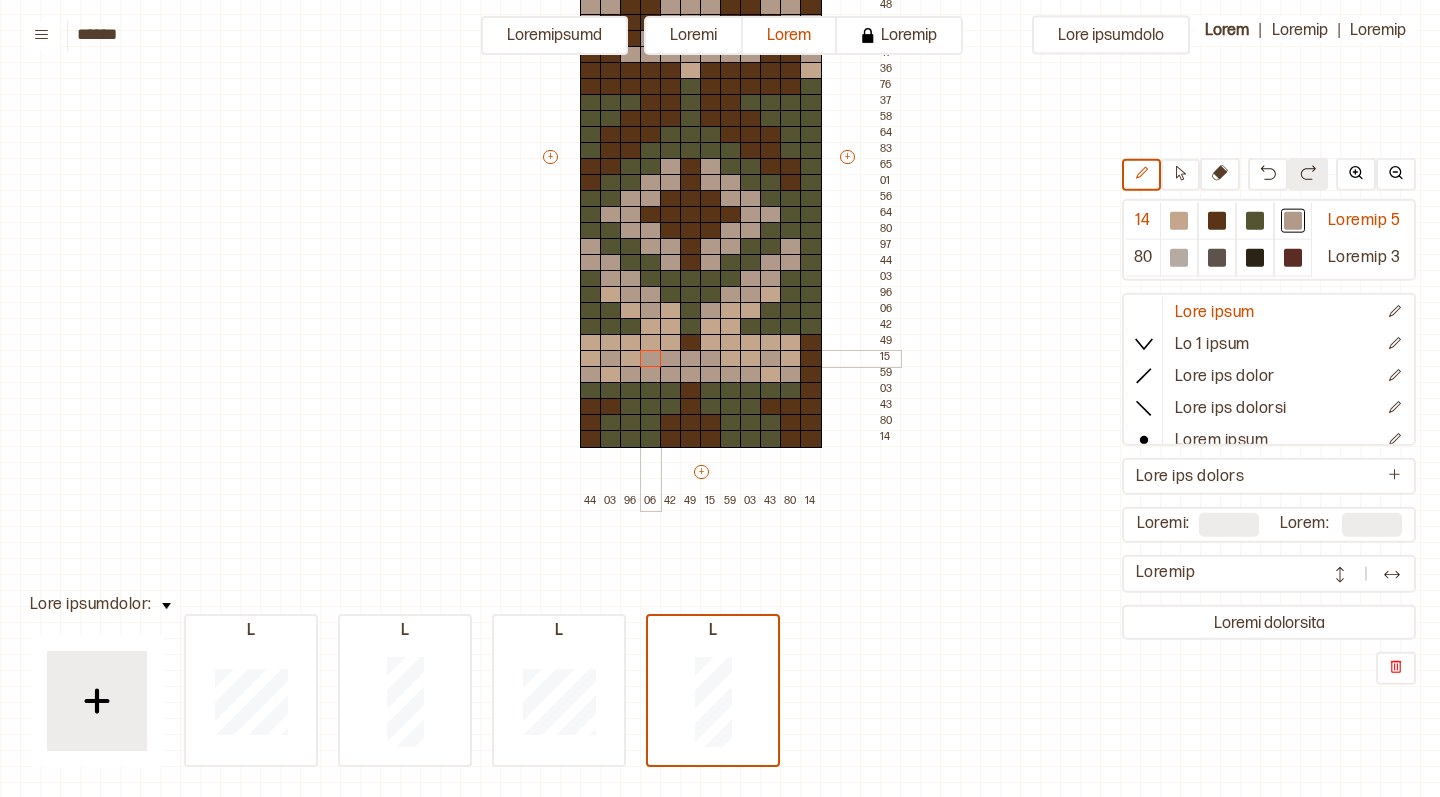 click at bounding box center (651, 359) 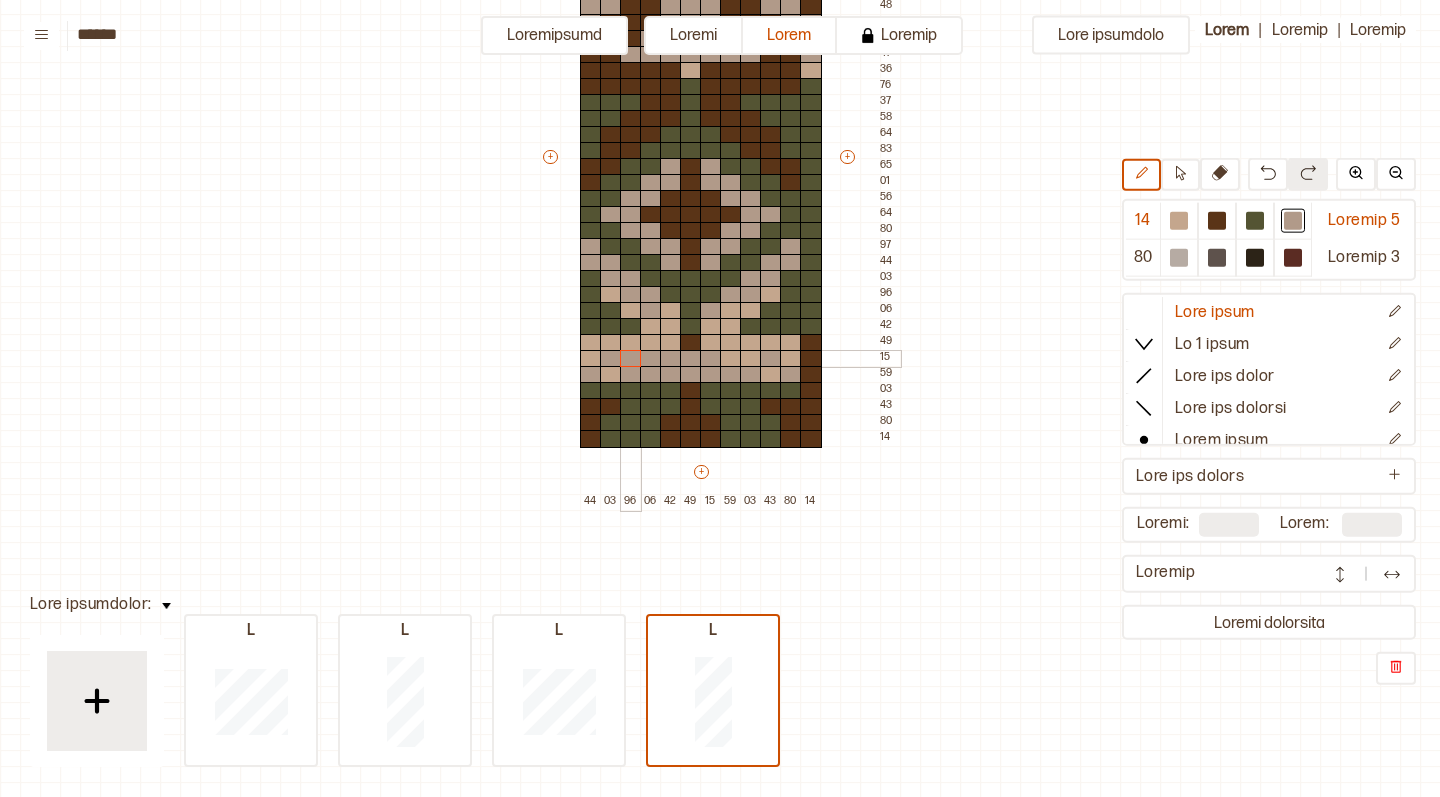 click at bounding box center [631, 359] 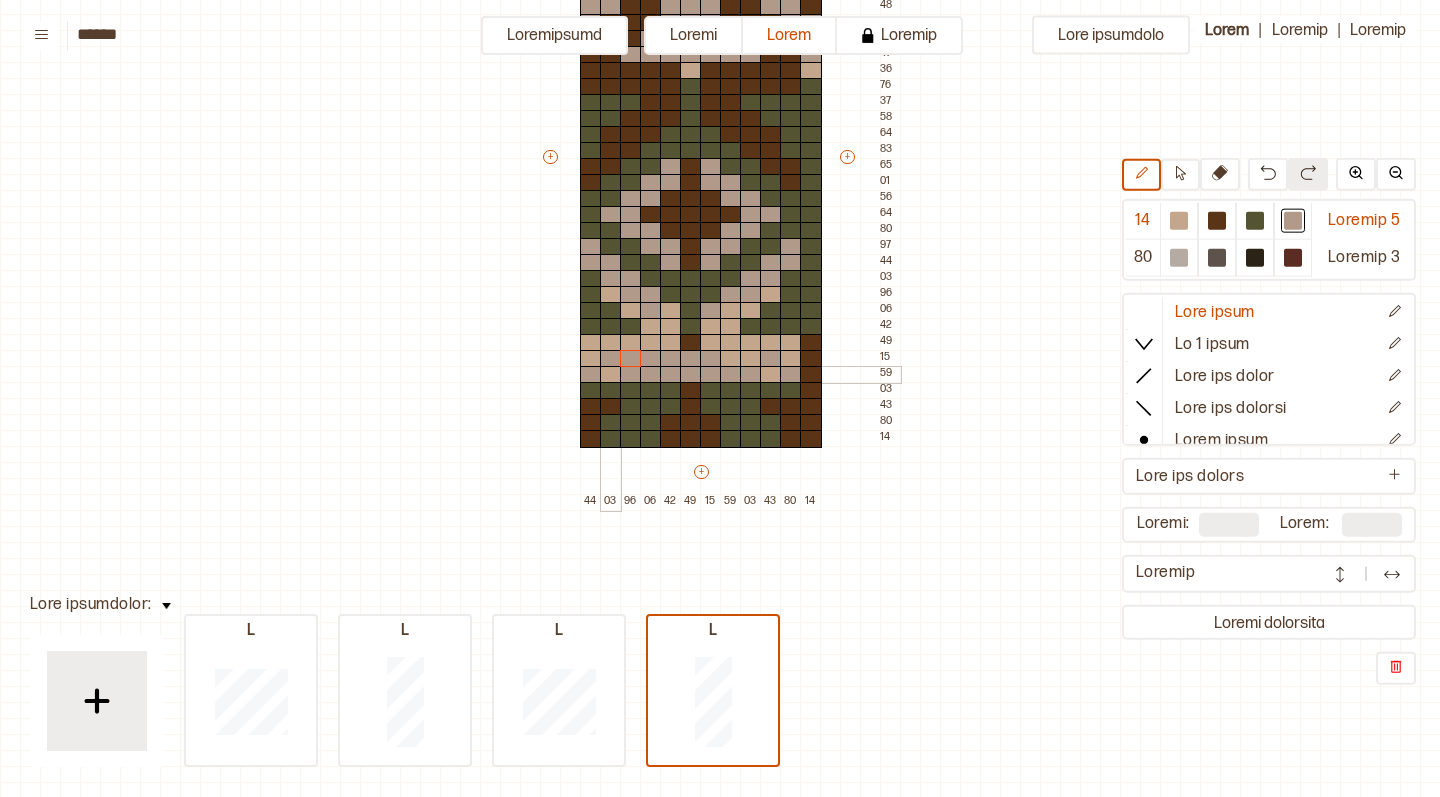 click at bounding box center [611, 375] 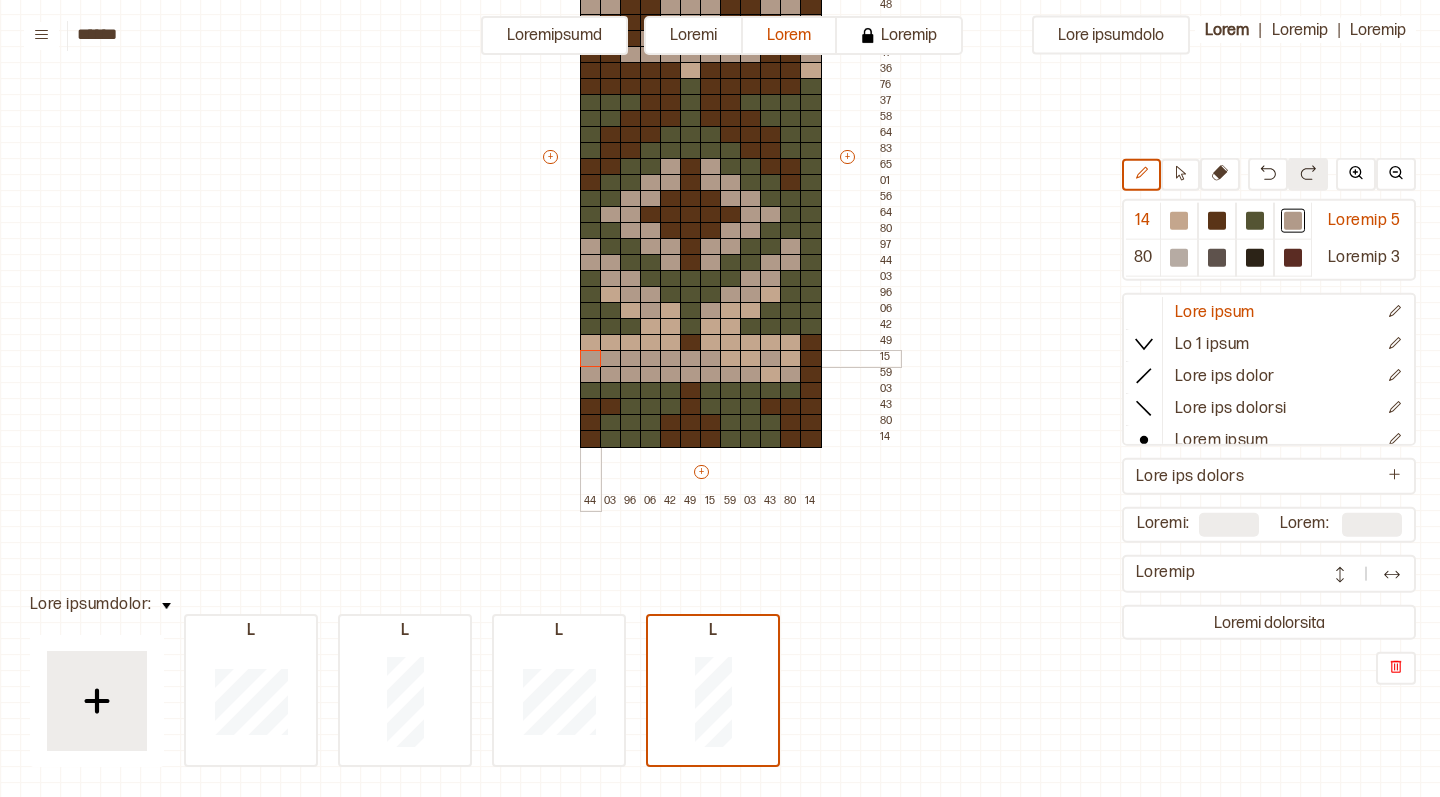 click at bounding box center [591, 359] 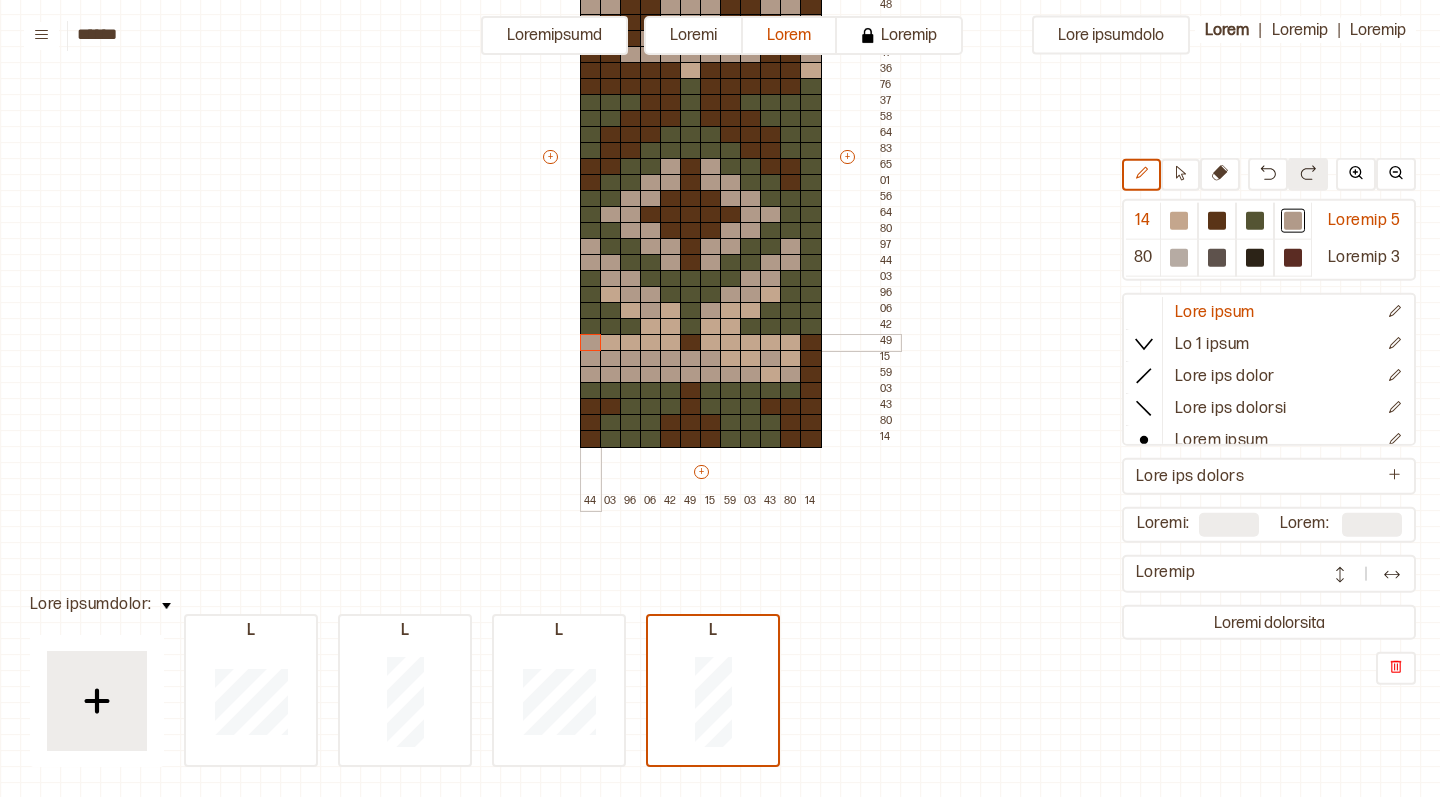 click at bounding box center [591, 343] 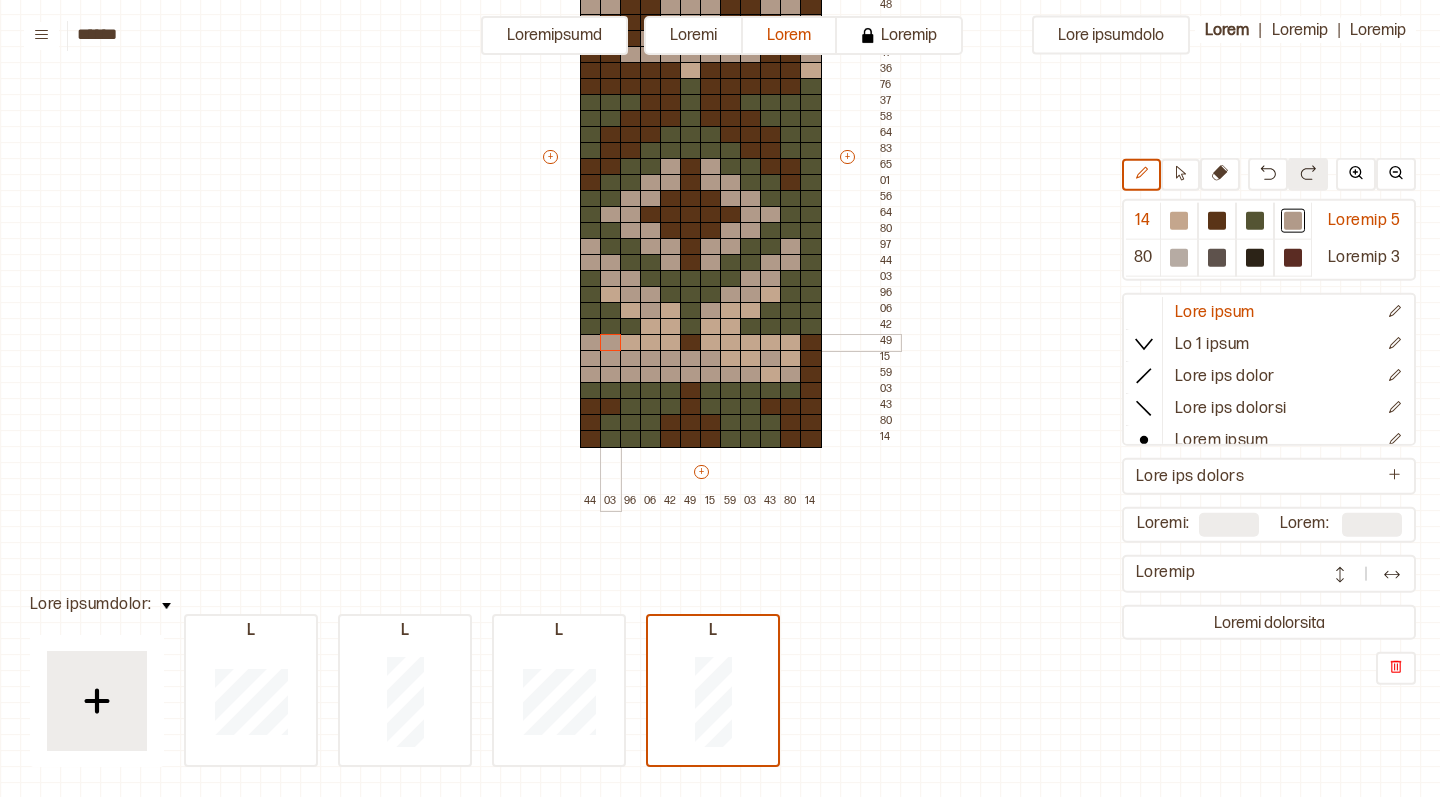 click at bounding box center [611, 343] 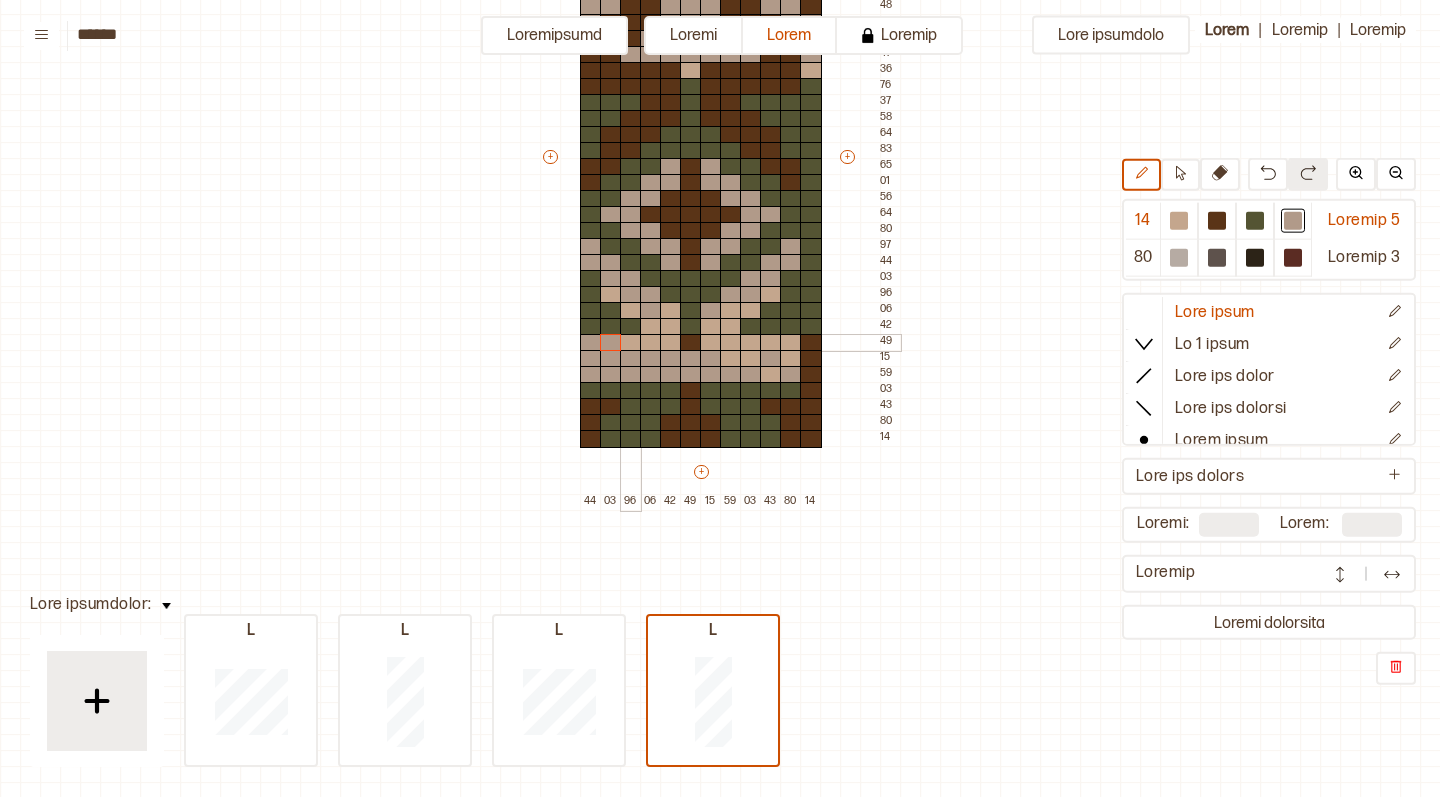 click at bounding box center [631, 343] 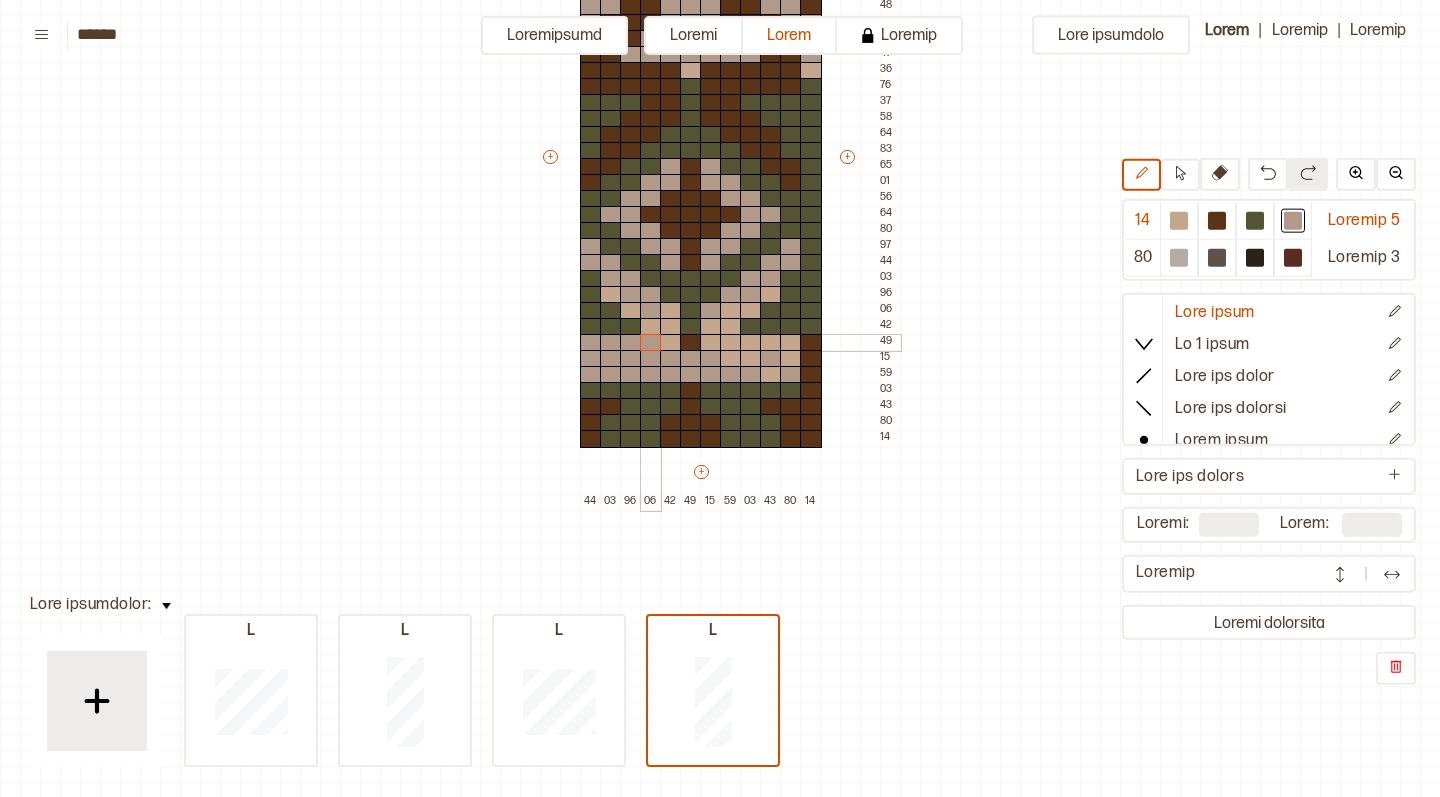 click at bounding box center (651, 343) 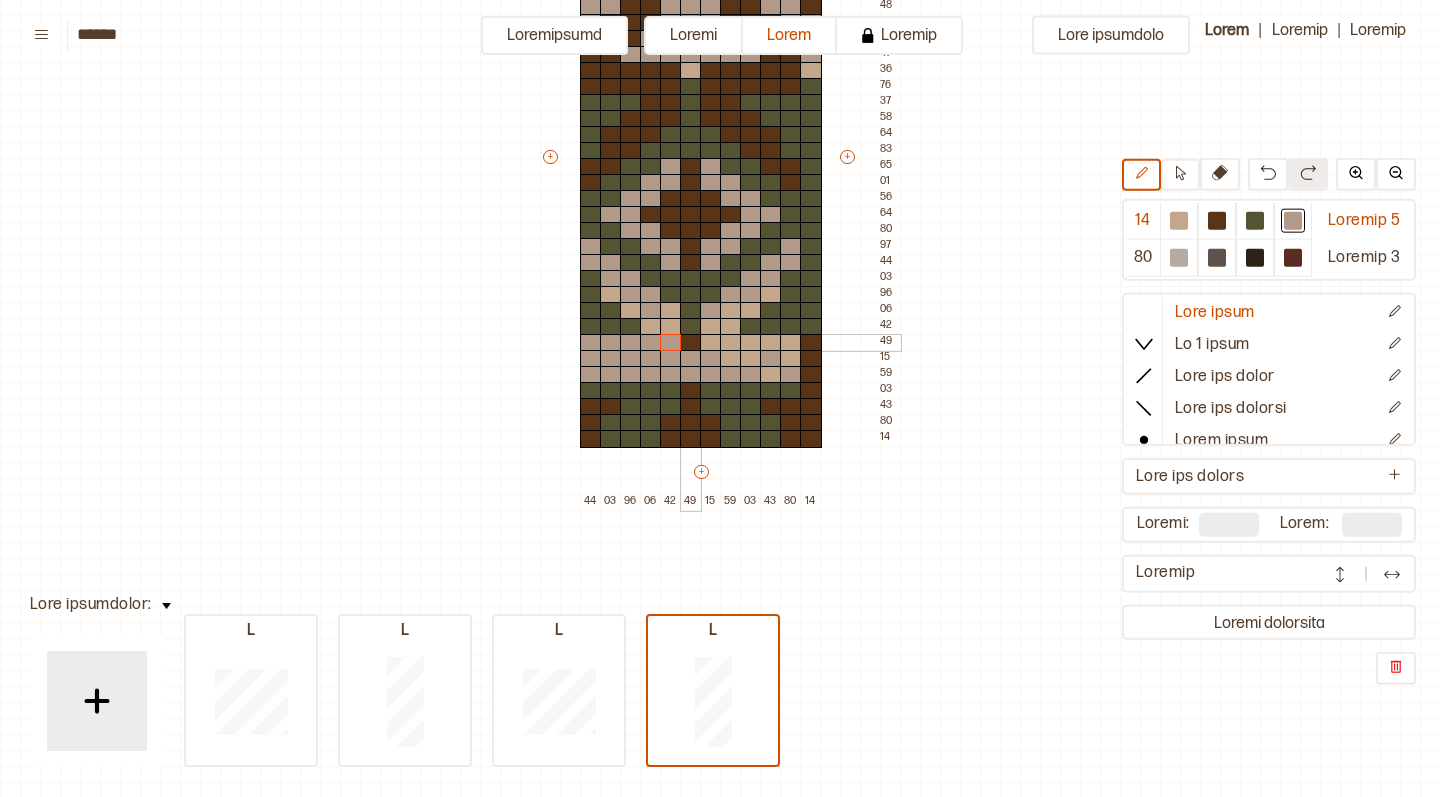 click at bounding box center (691, 343) 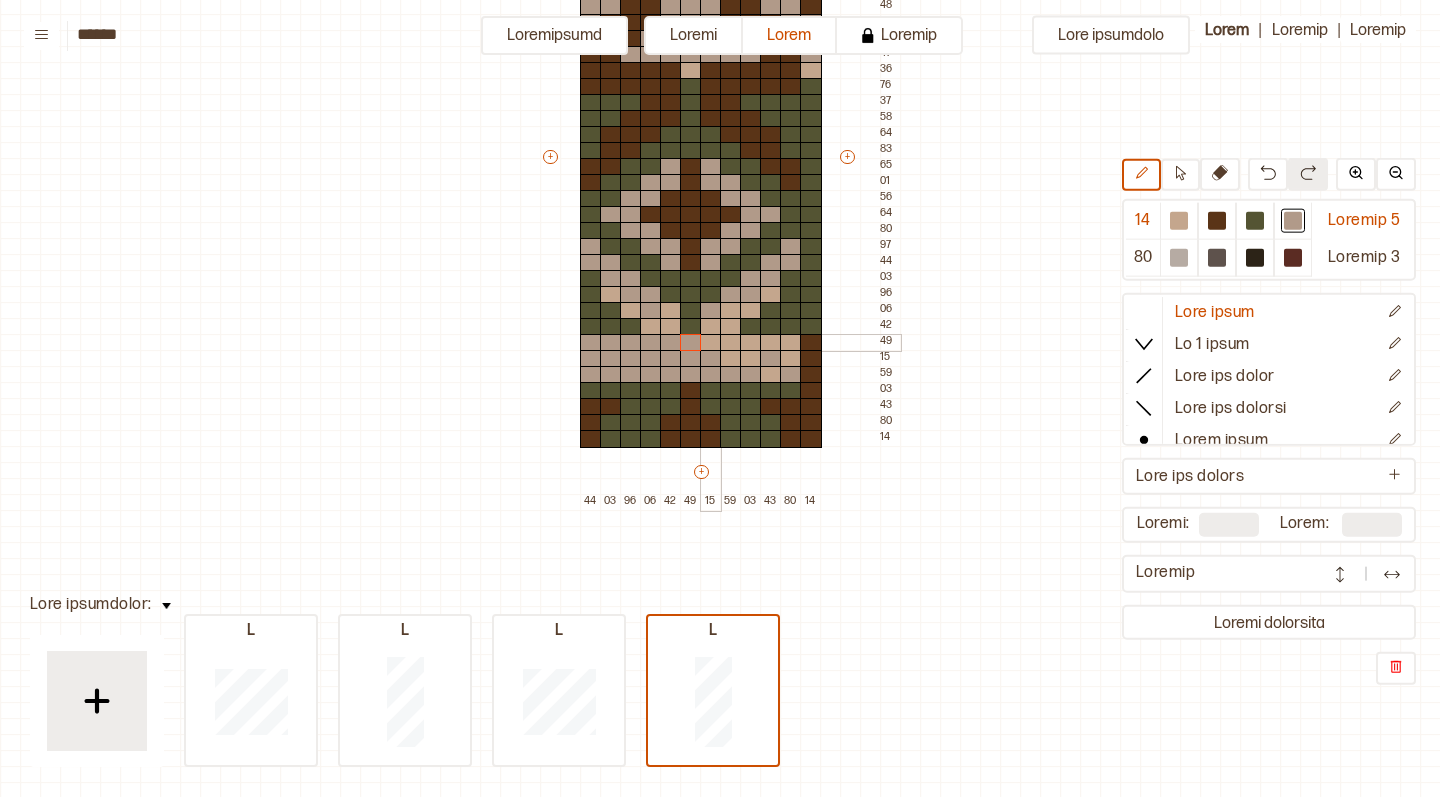 click at bounding box center (711, 343) 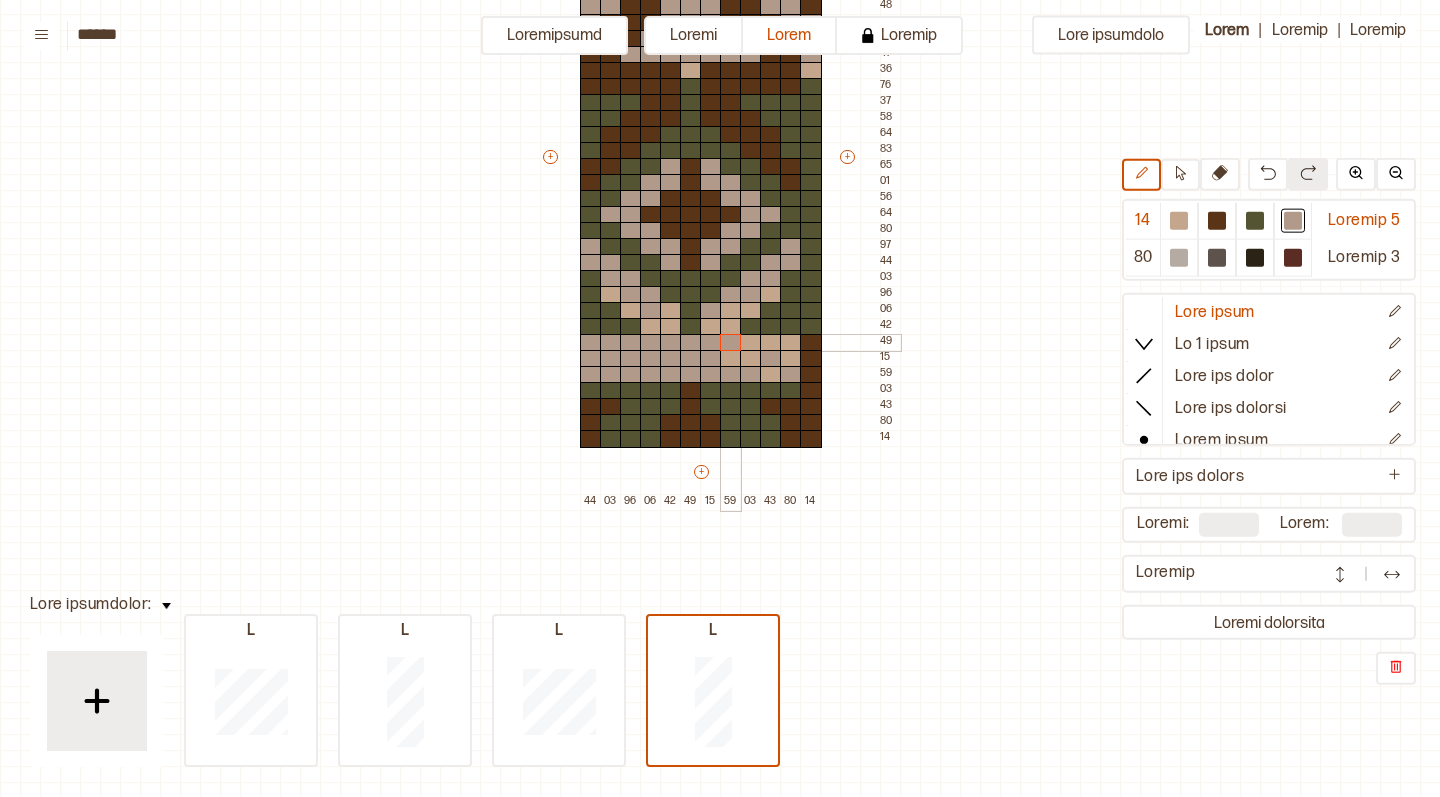 click at bounding box center [731, 343] 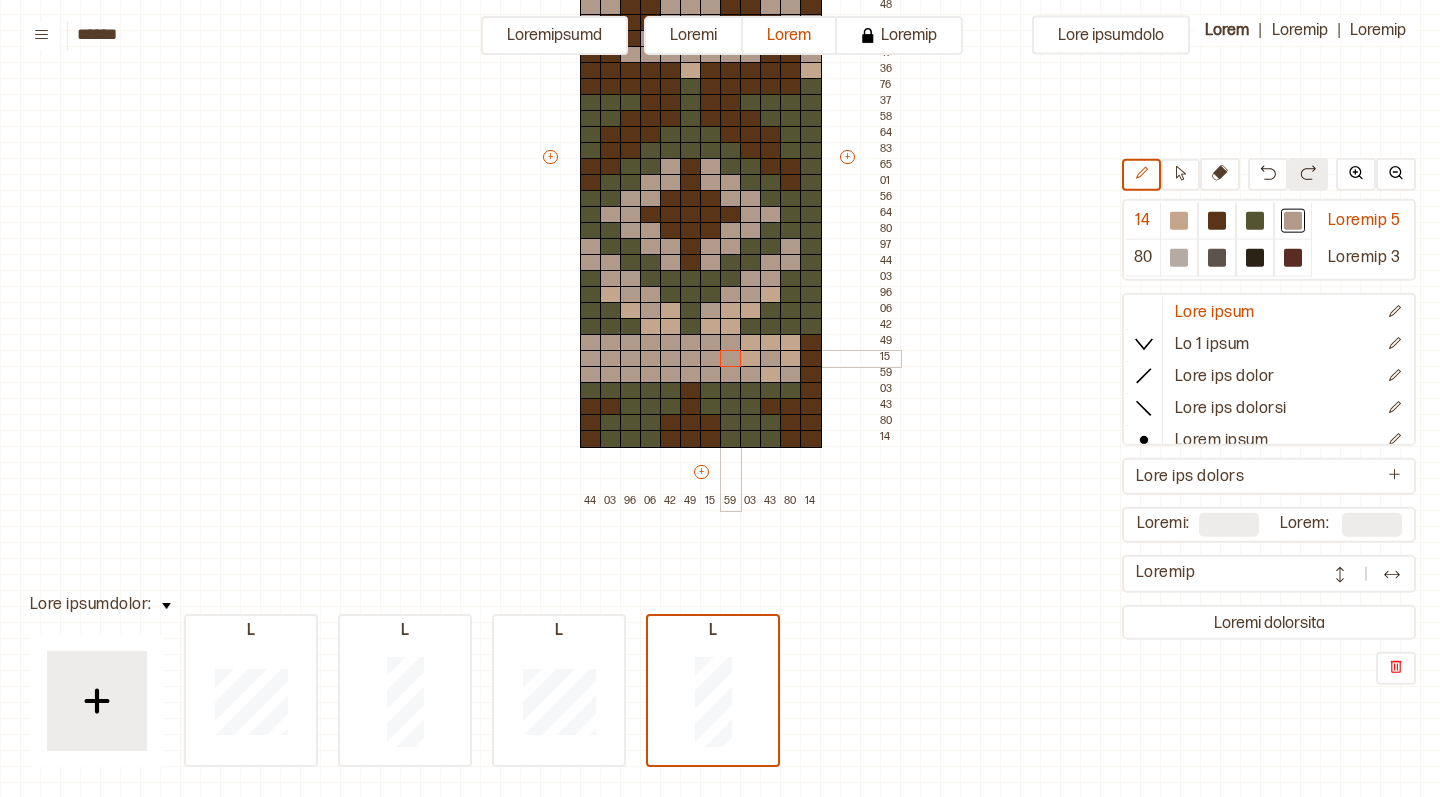 click at bounding box center [731, 359] 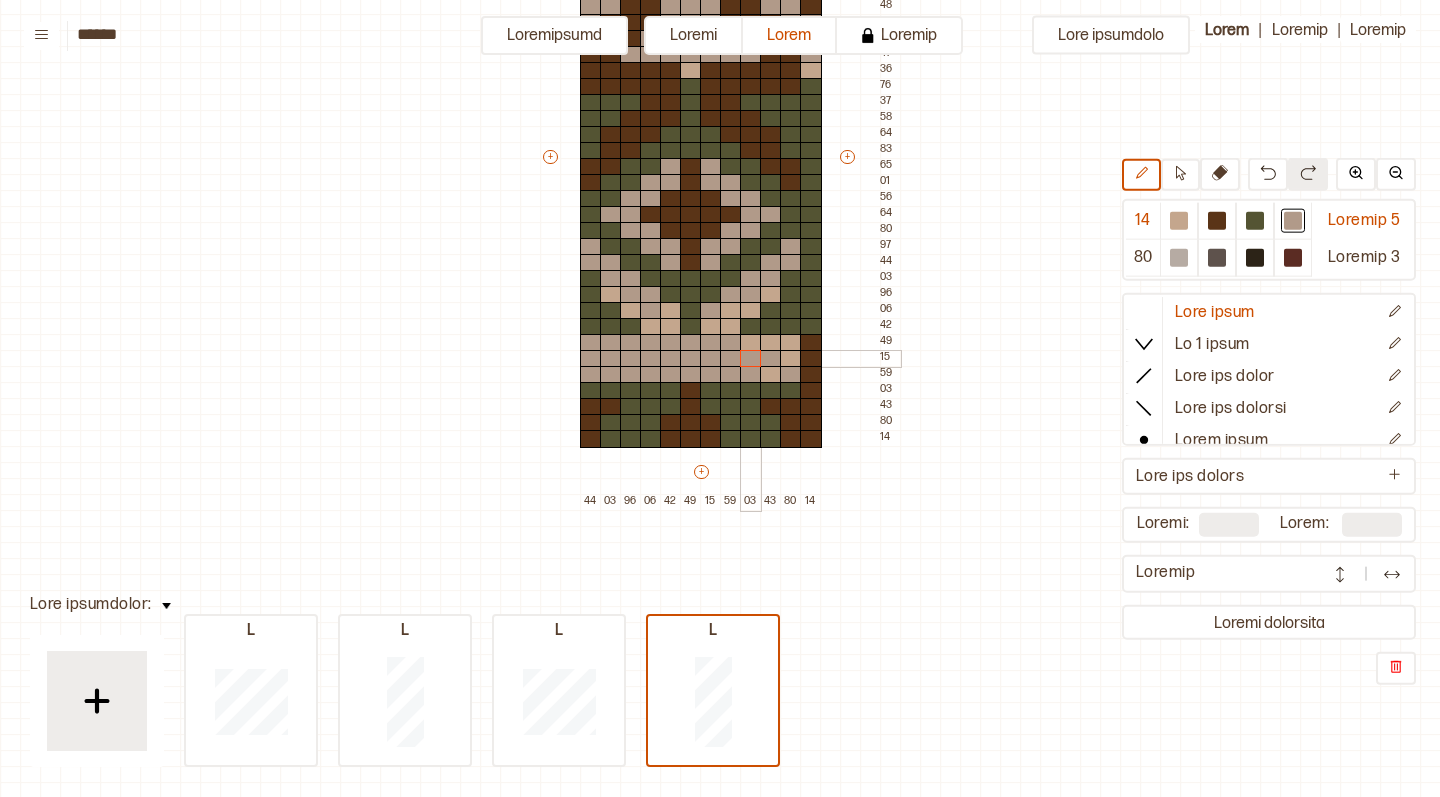 click at bounding box center (751, 359) 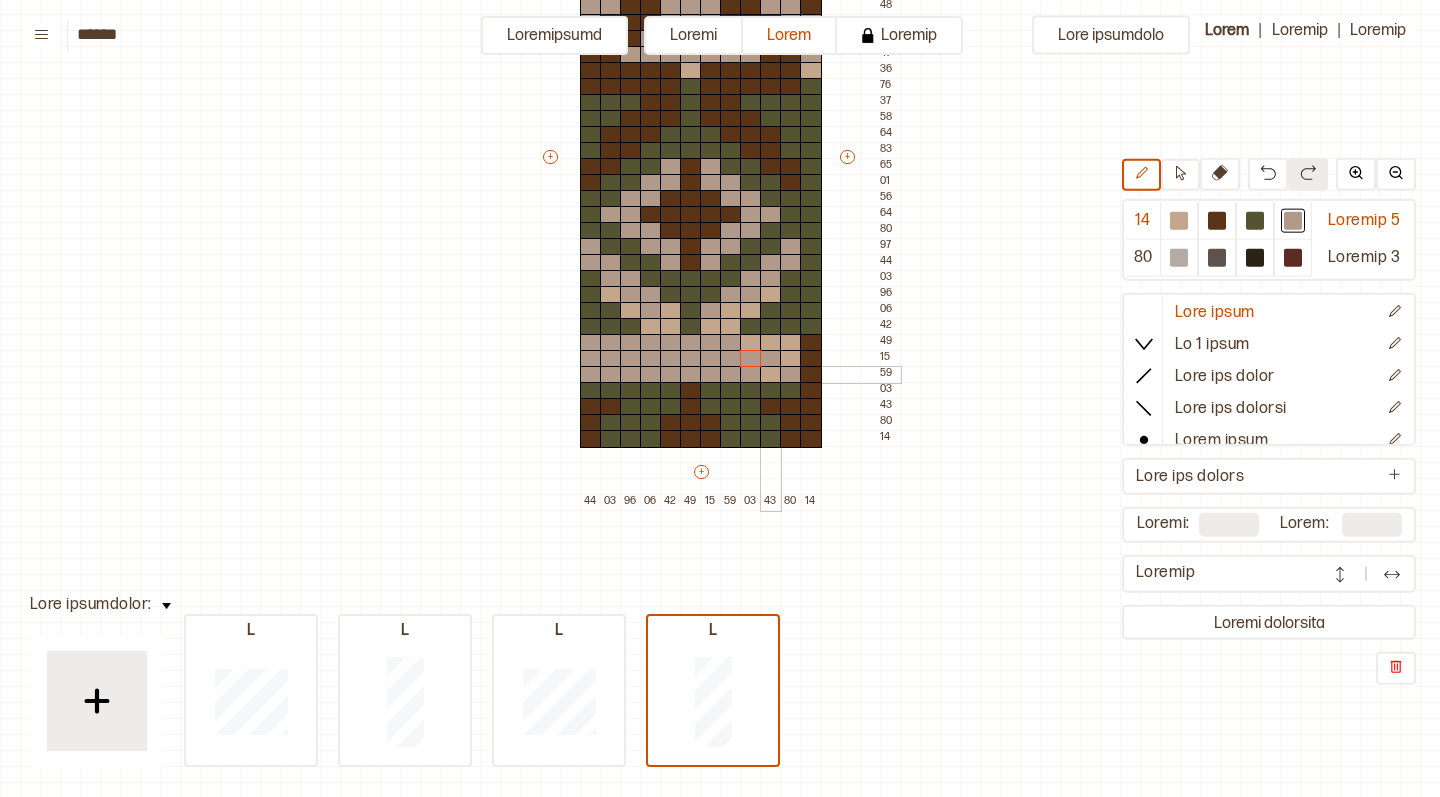 click at bounding box center (771, 375) 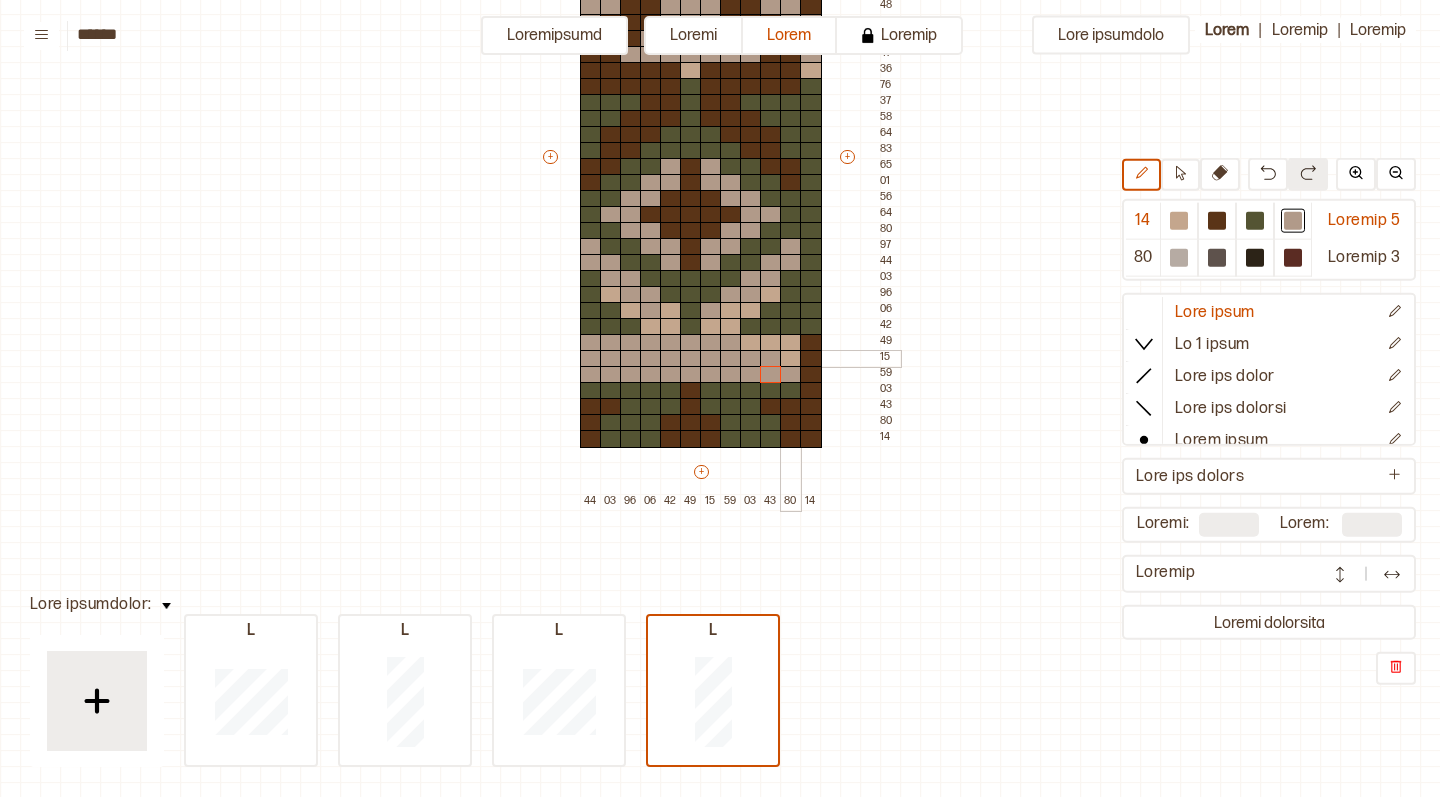 click at bounding box center [791, 359] 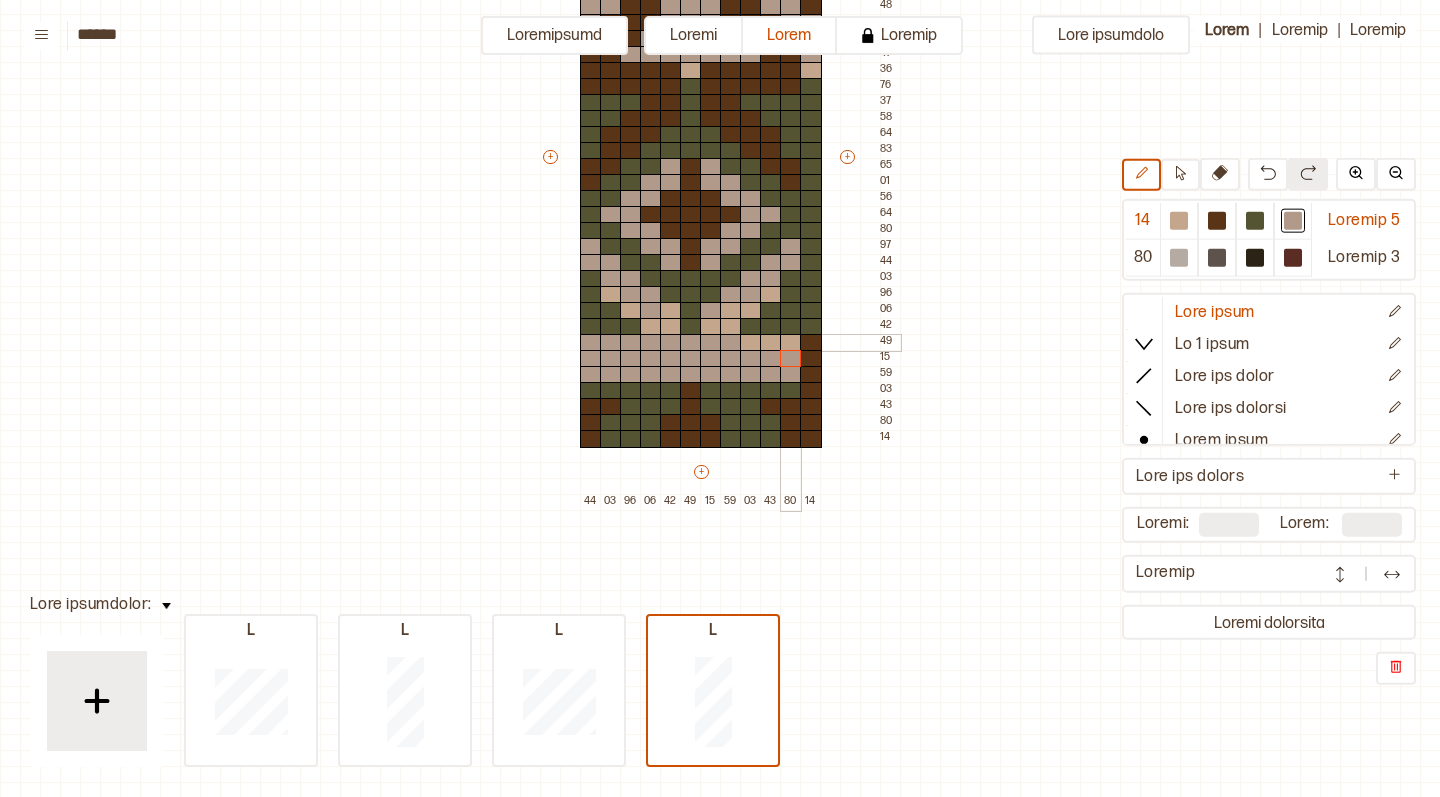 click at bounding box center [791, 343] 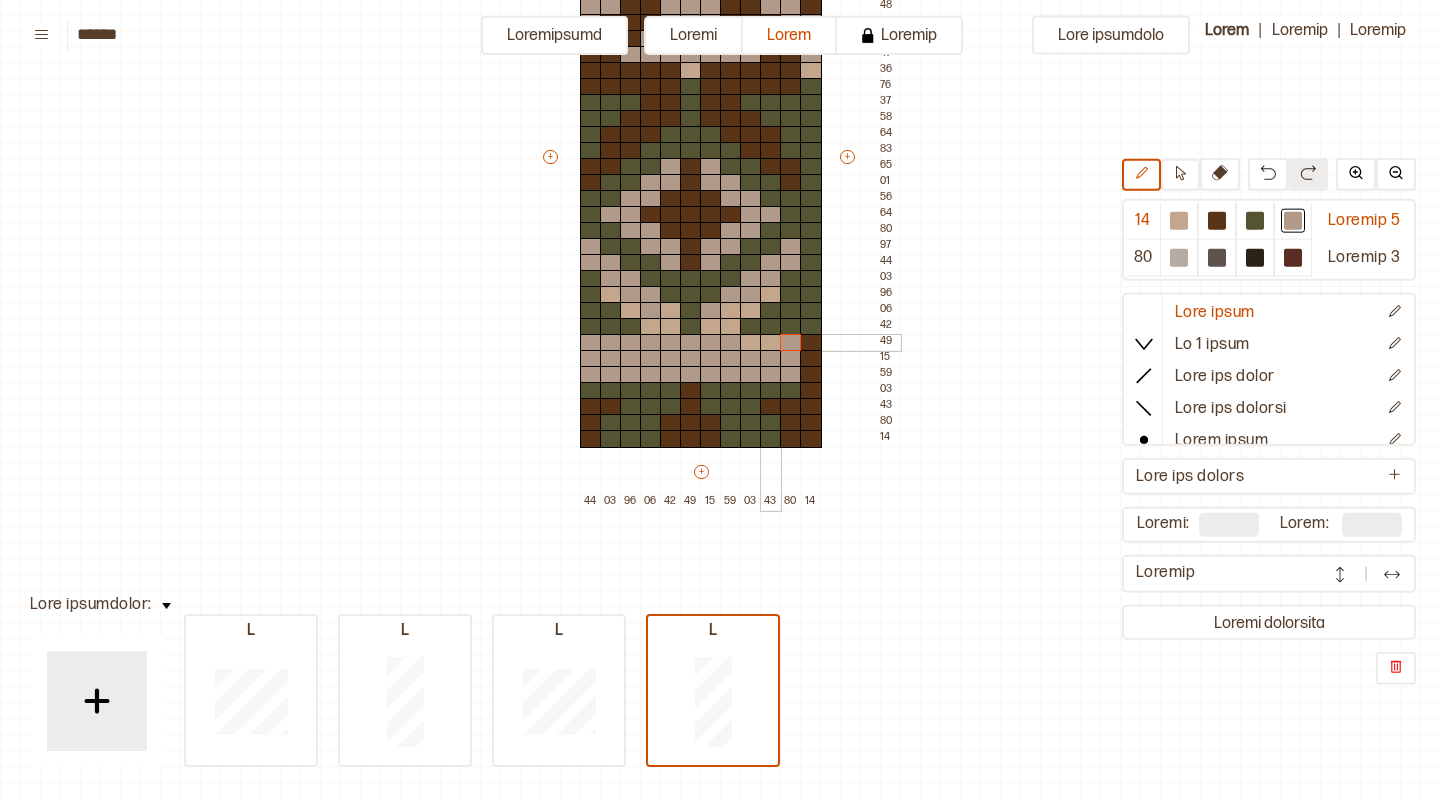 click at bounding box center (771, 343) 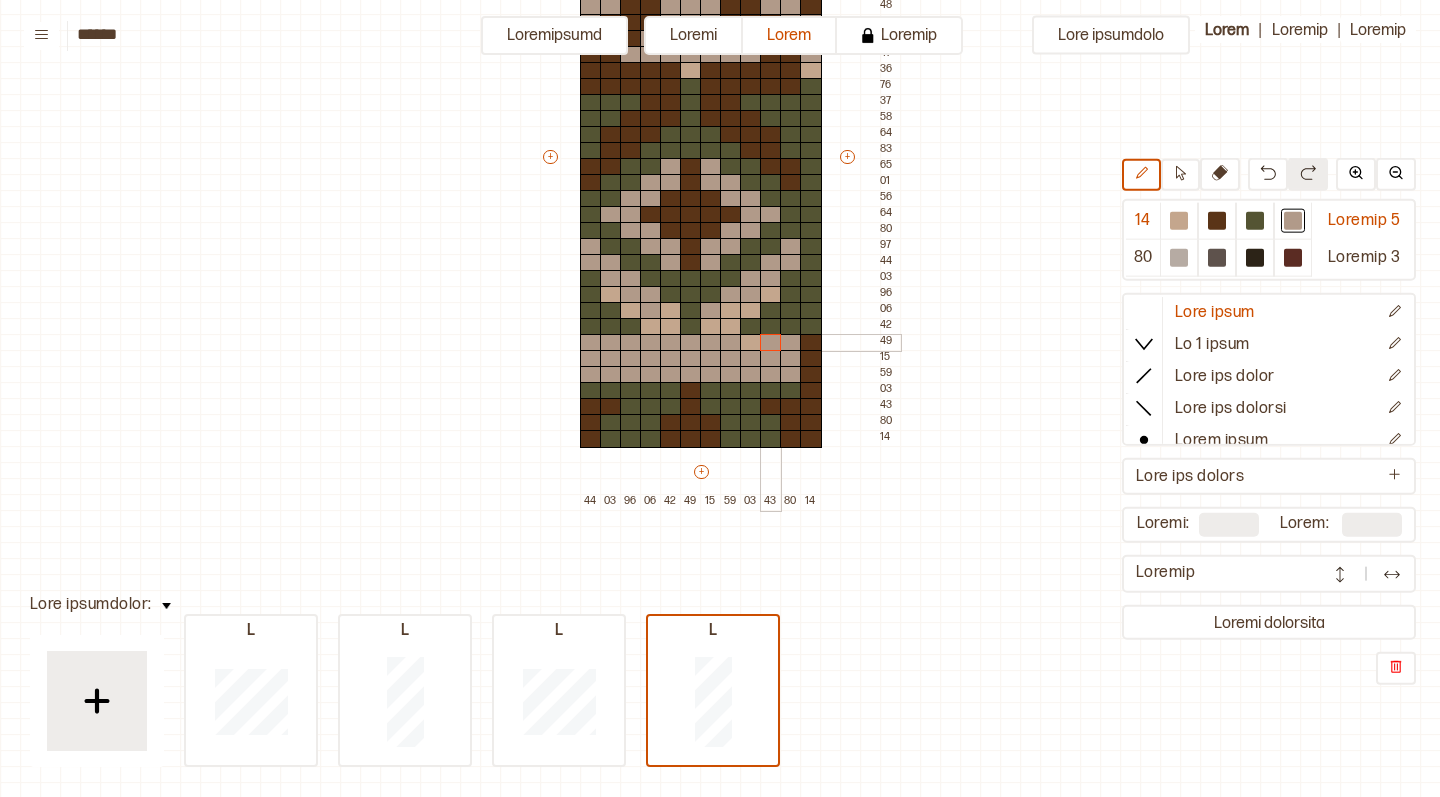 click at bounding box center (751, 343) 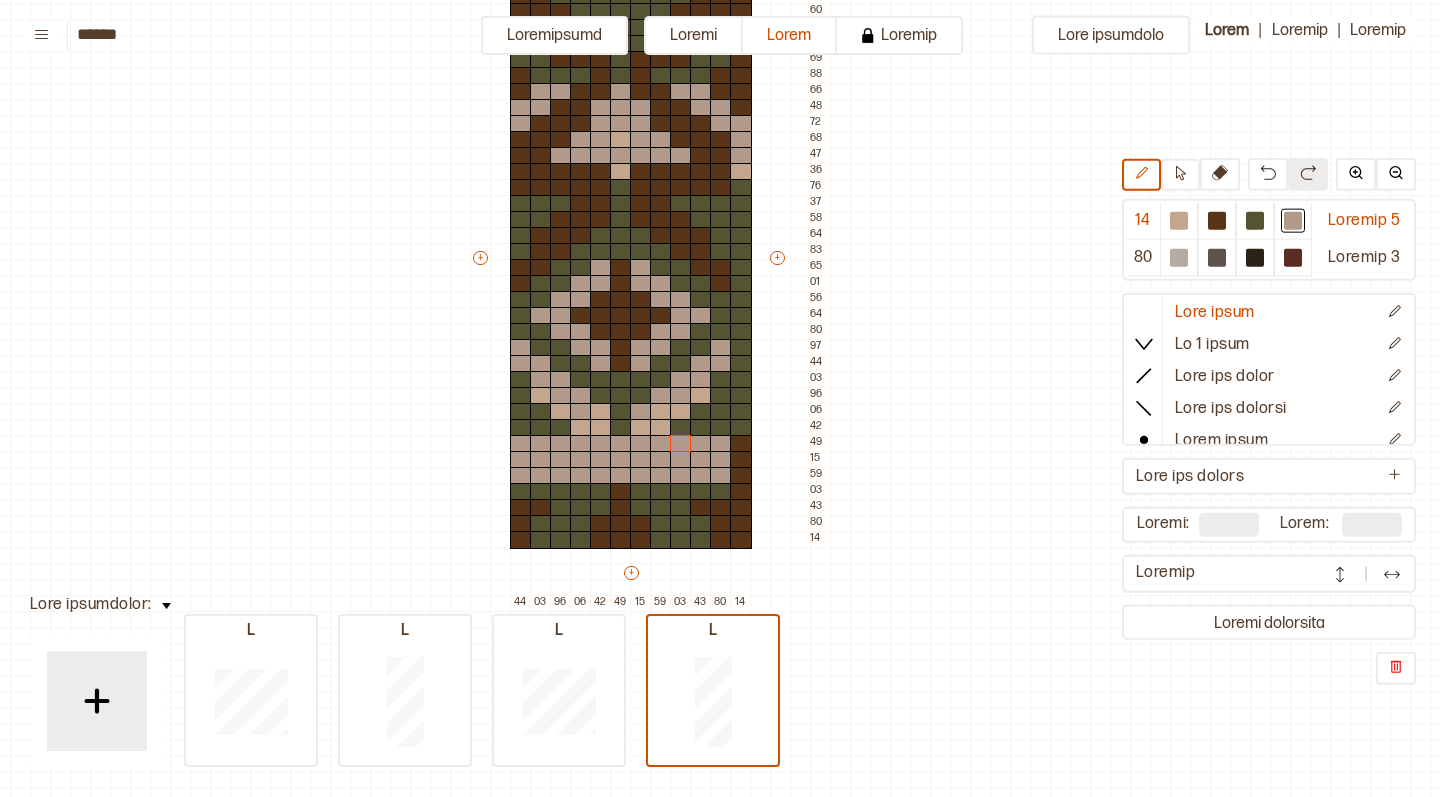 scroll, scrollTop: 272, scrollLeft: 70, axis: both 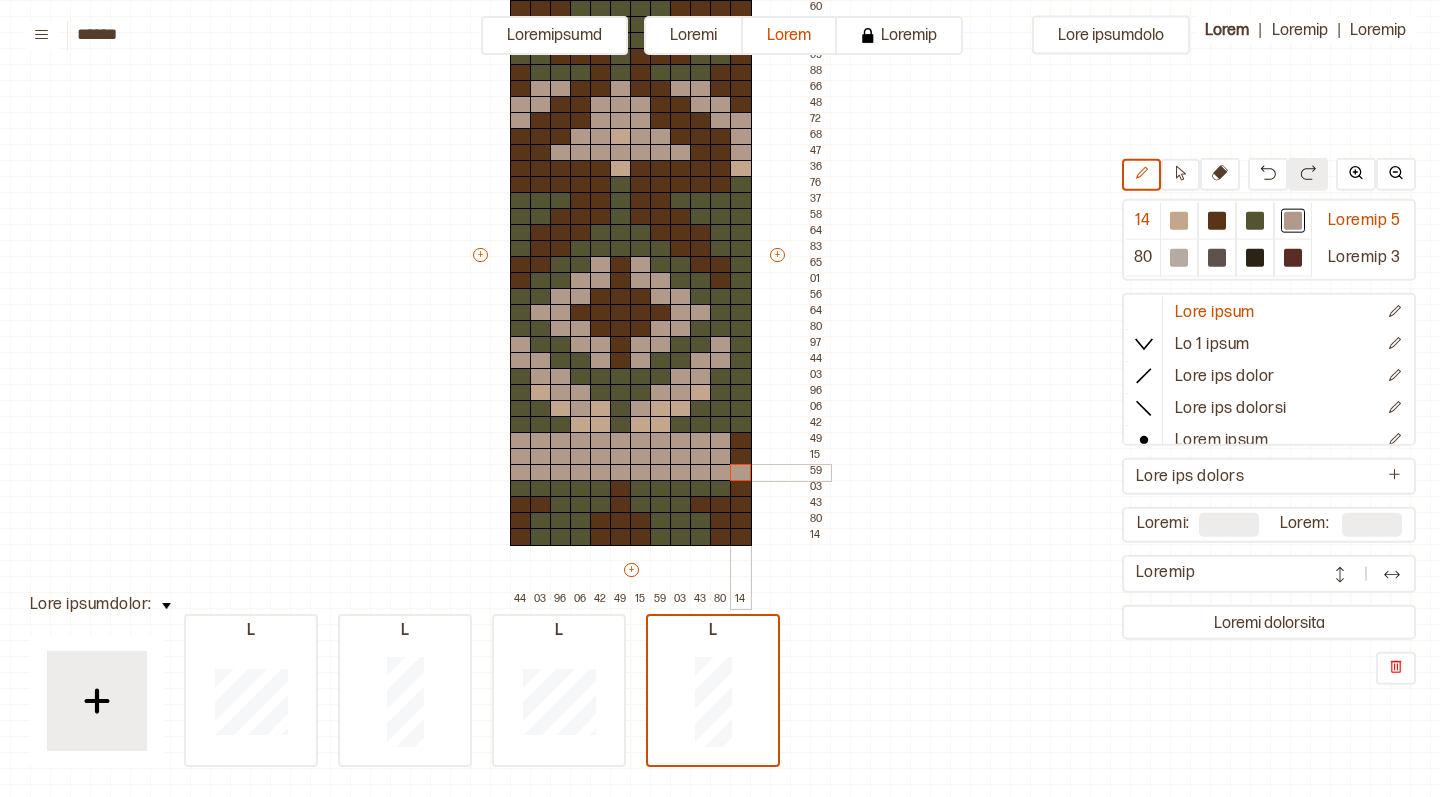click at bounding box center (741, 473) 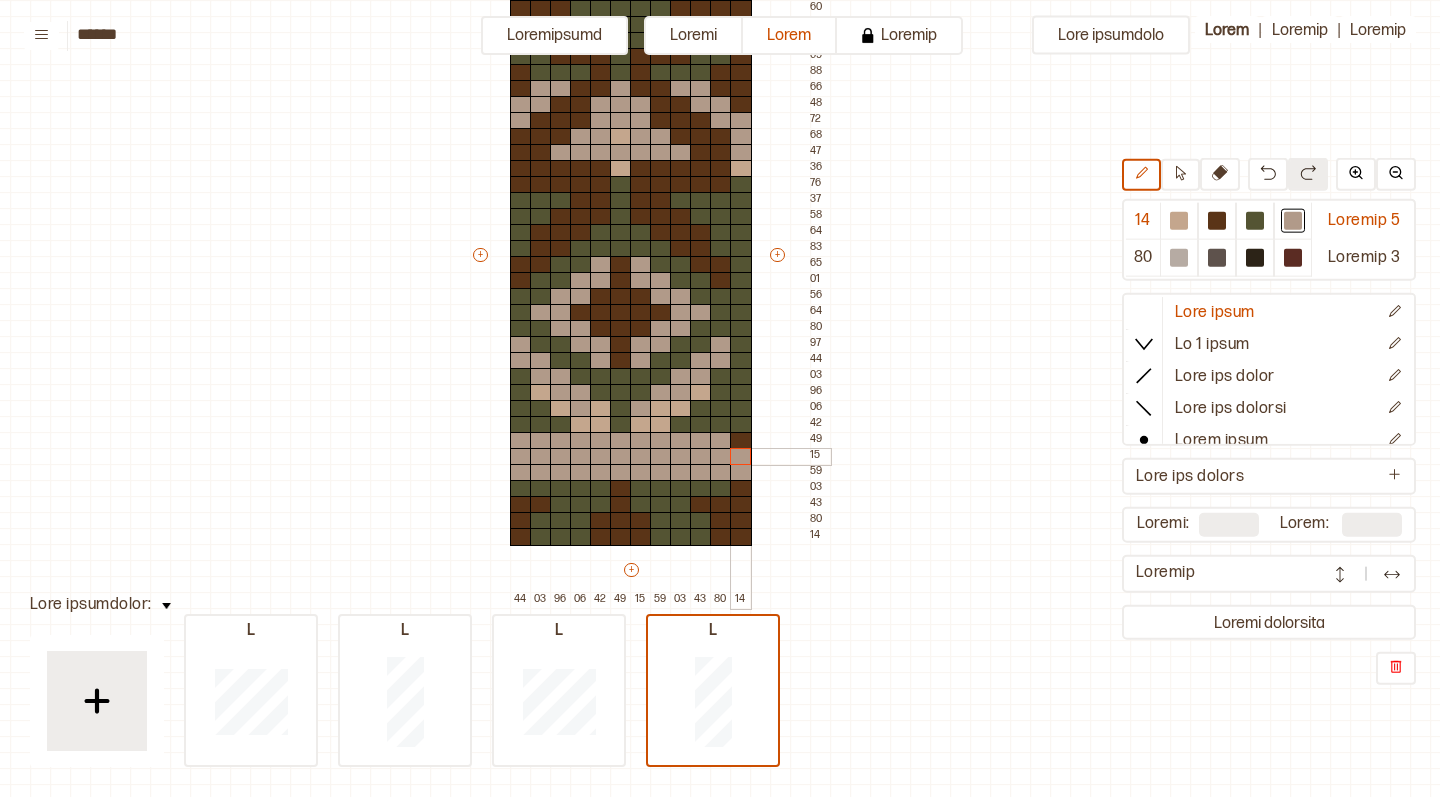 click at bounding box center [741, 457] 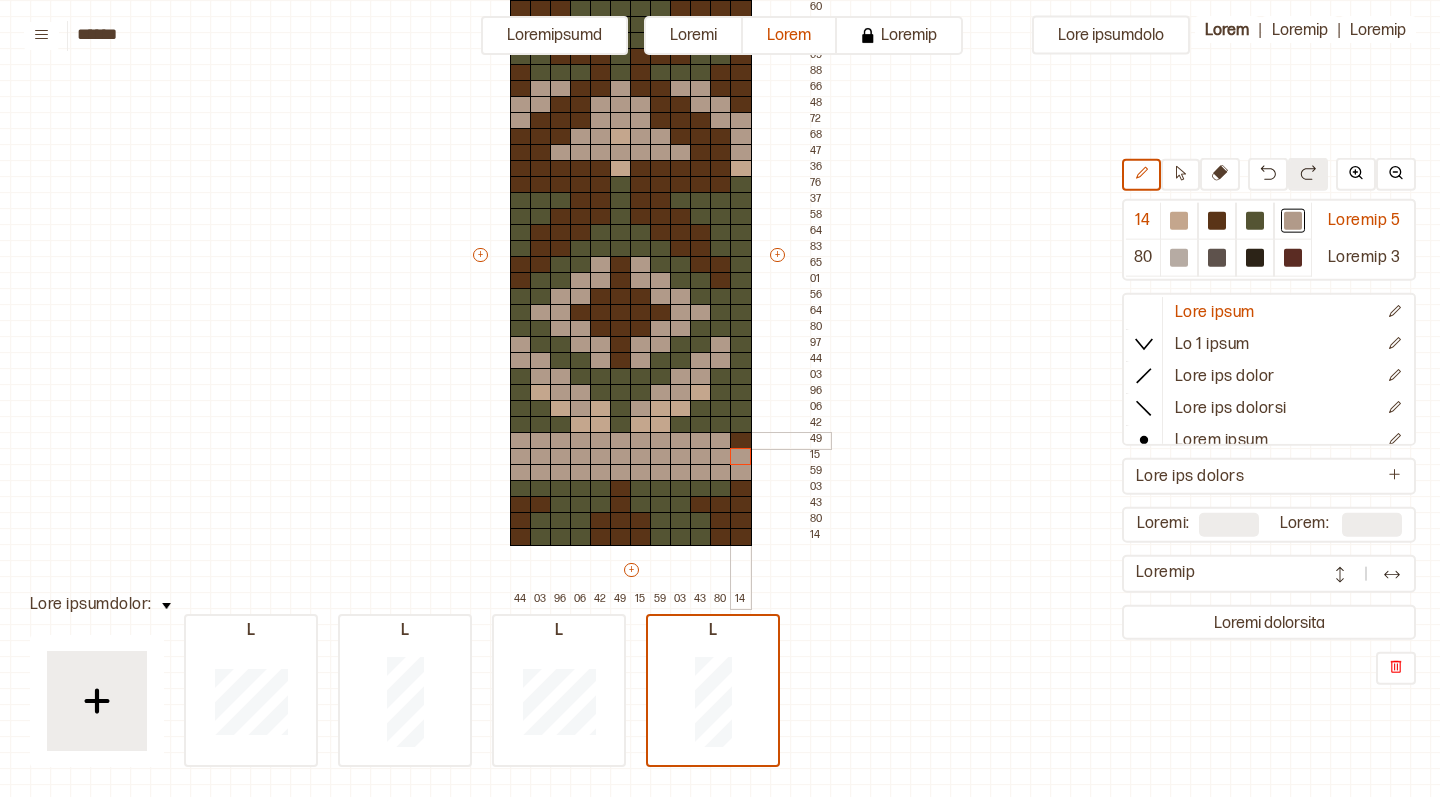 click at bounding box center (741, 441) 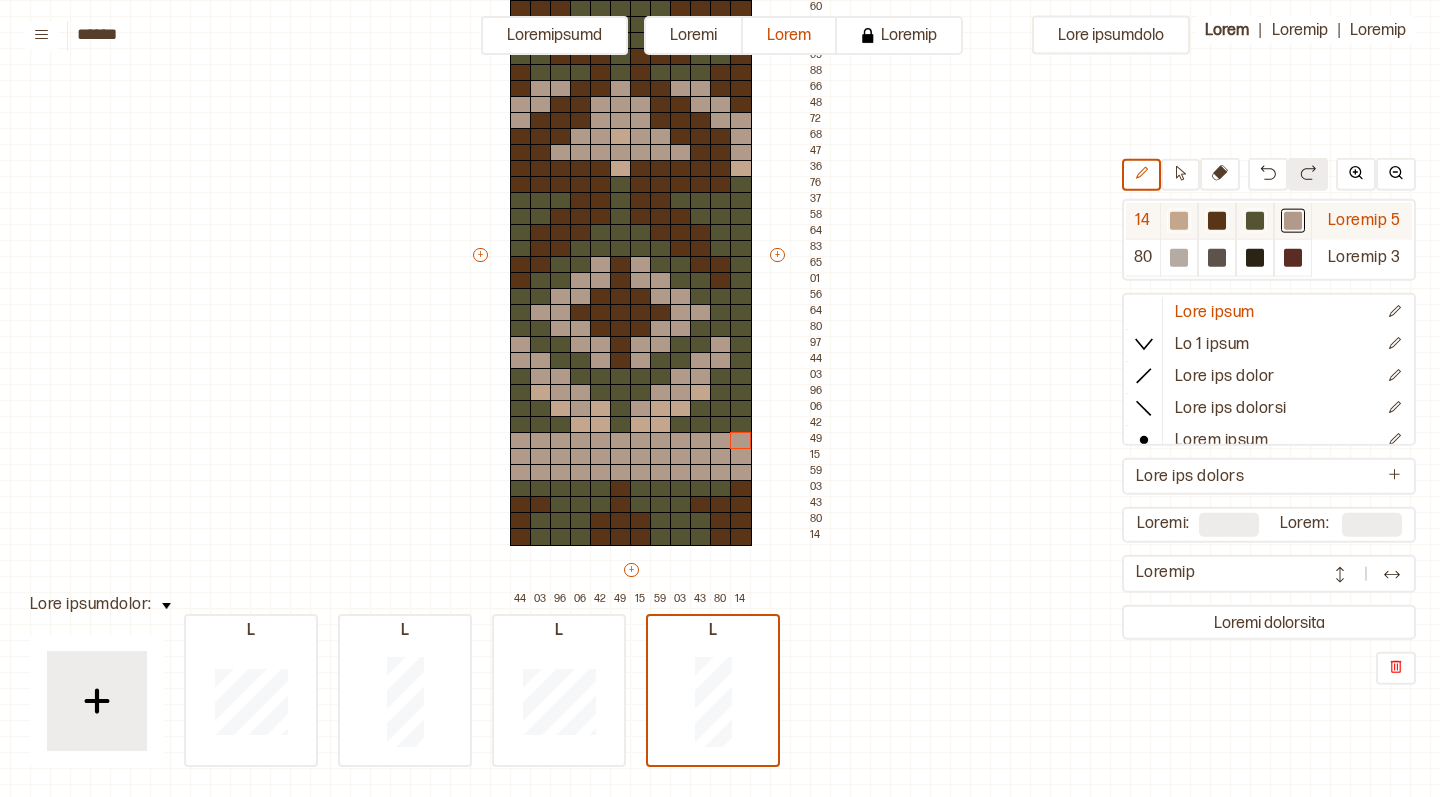 click at bounding box center (1179, 221) 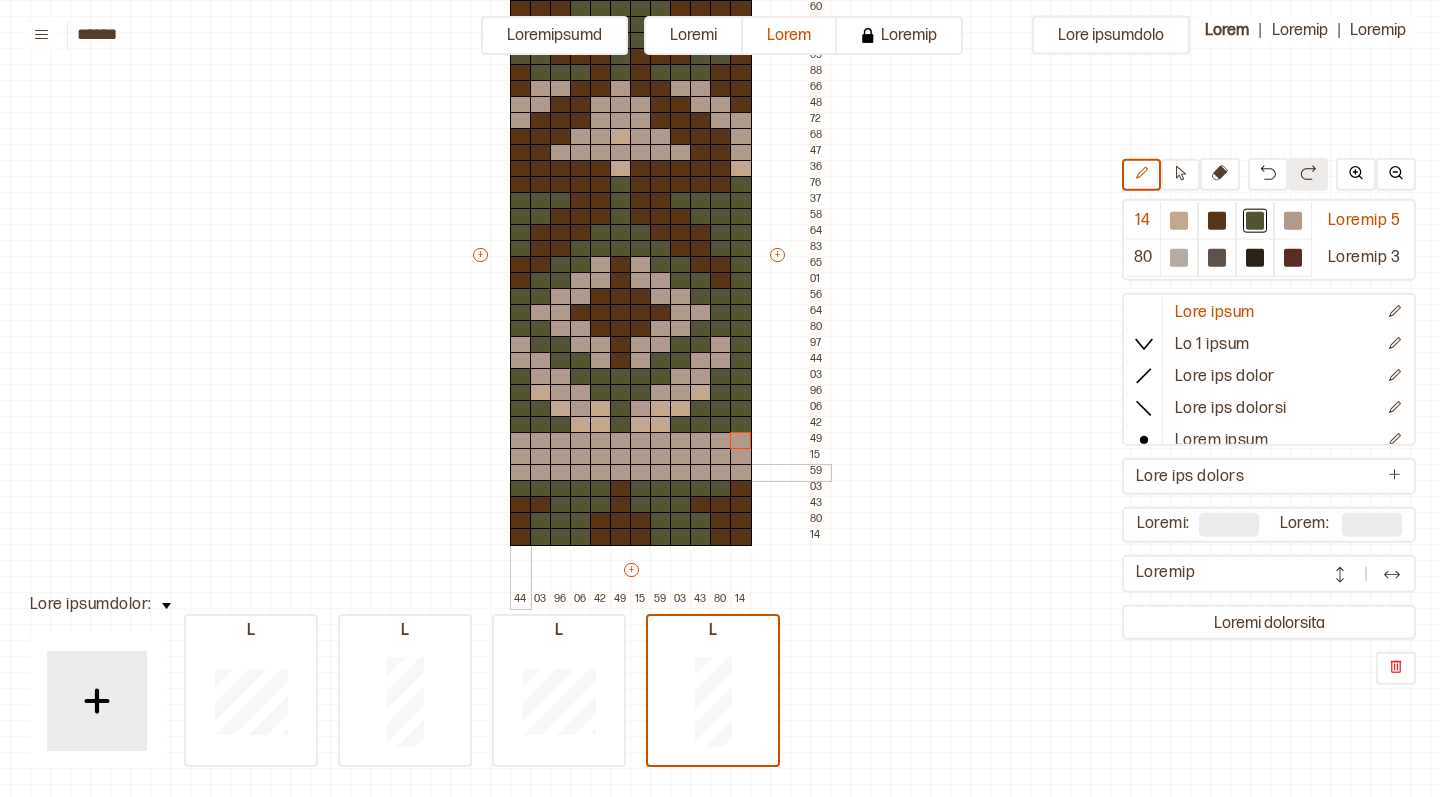 click at bounding box center (521, 473) 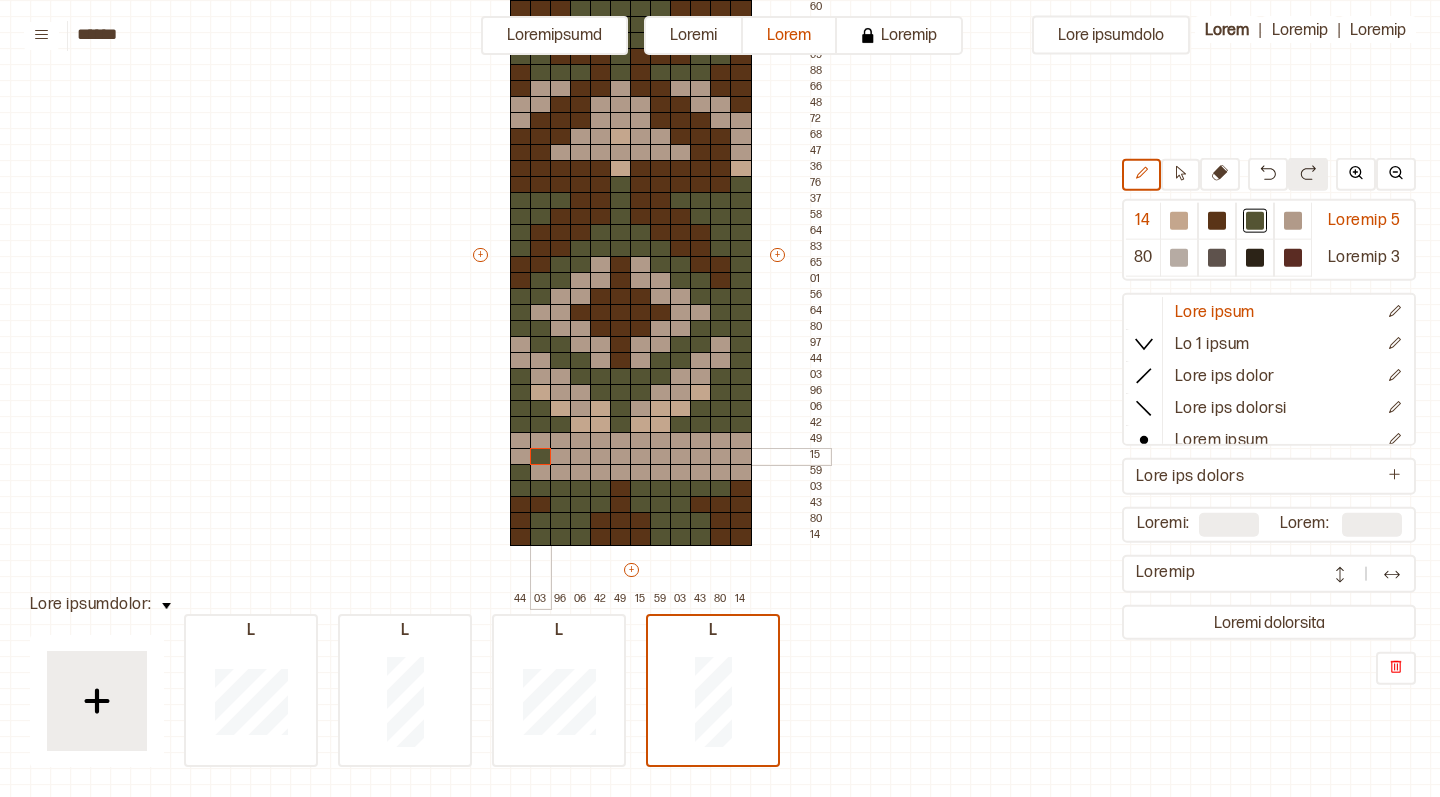 click at bounding box center [541, 457] 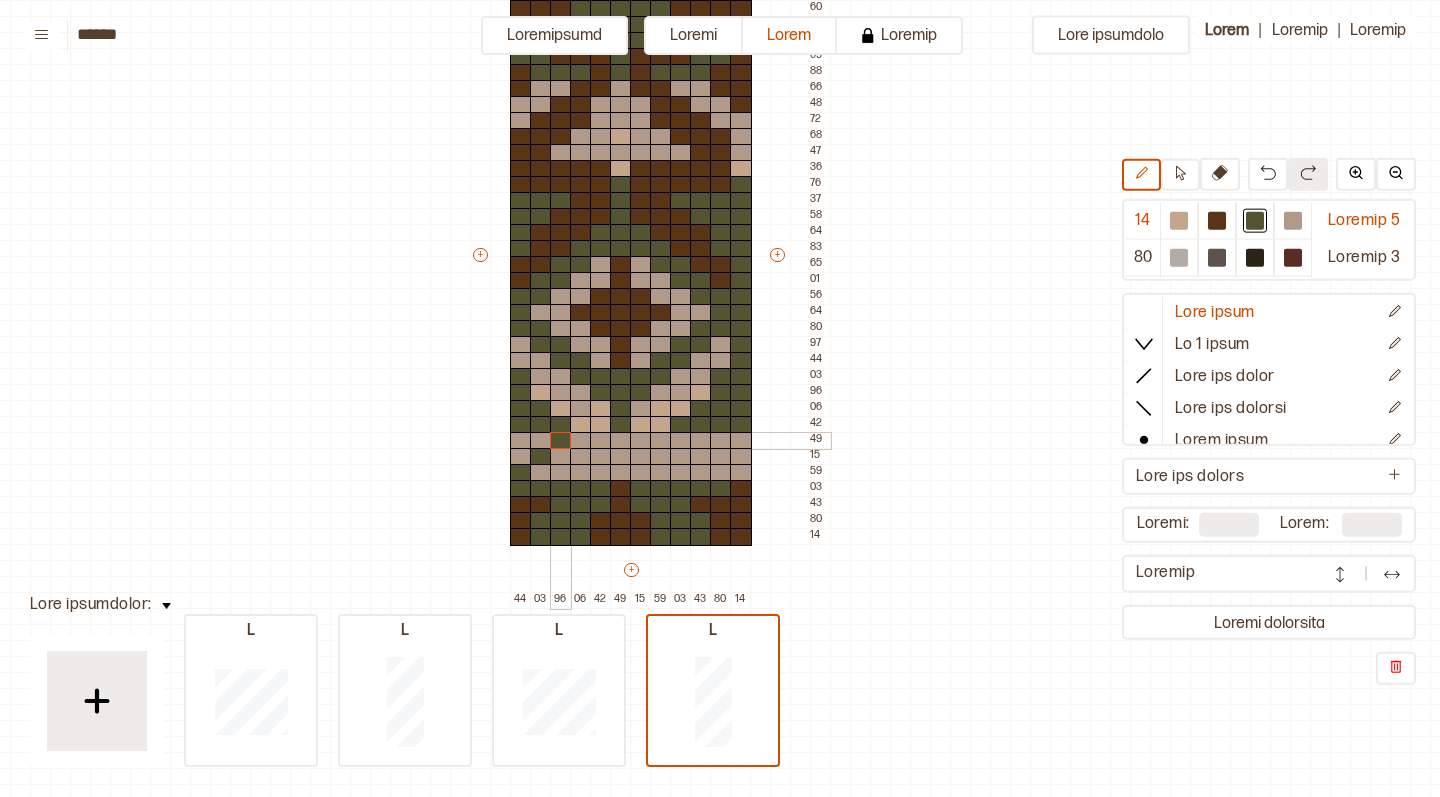 drag, startPoint x: 556, startPoint y: 442, endPoint x: 581, endPoint y: 458, distance: 29.681644 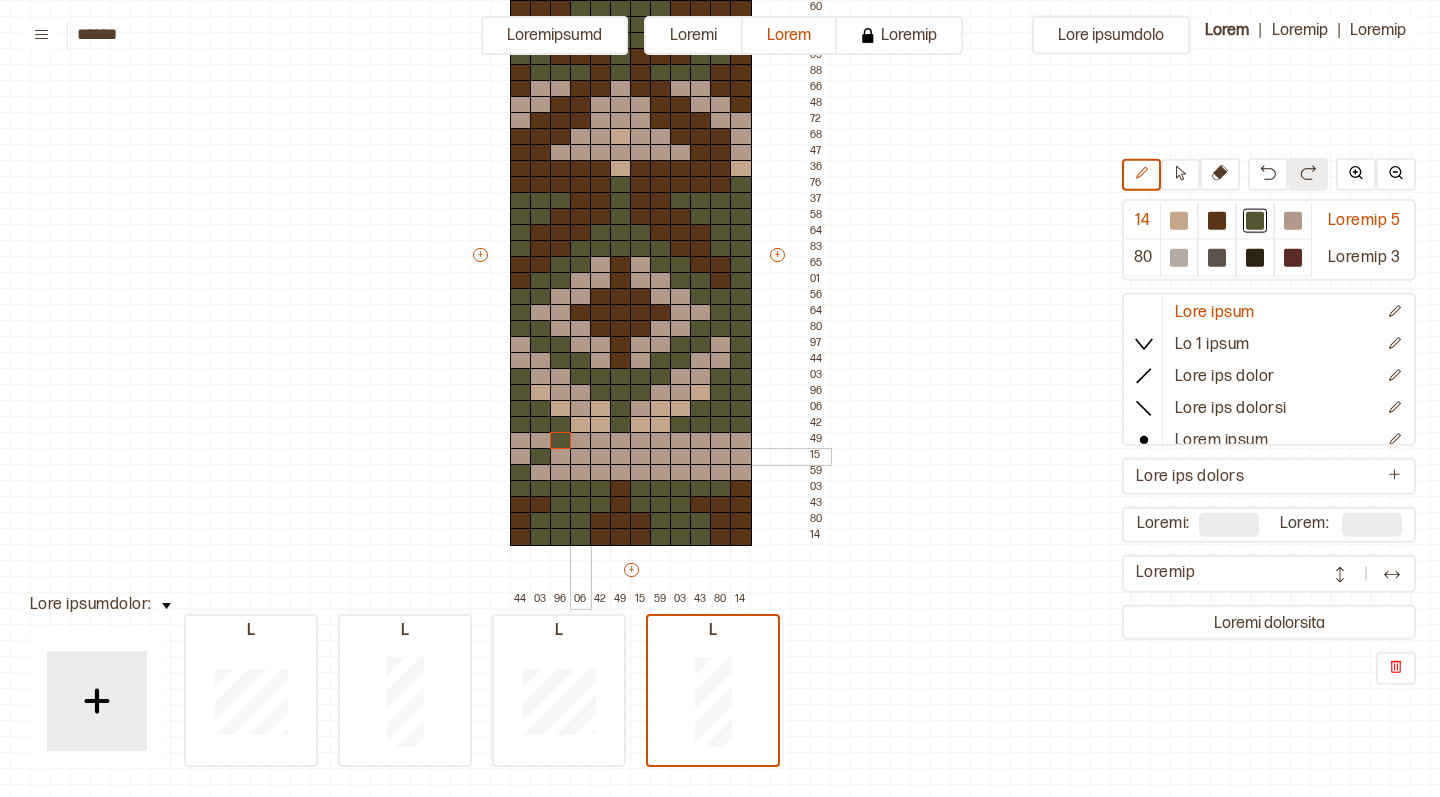 click at bounding box center [581, 457] 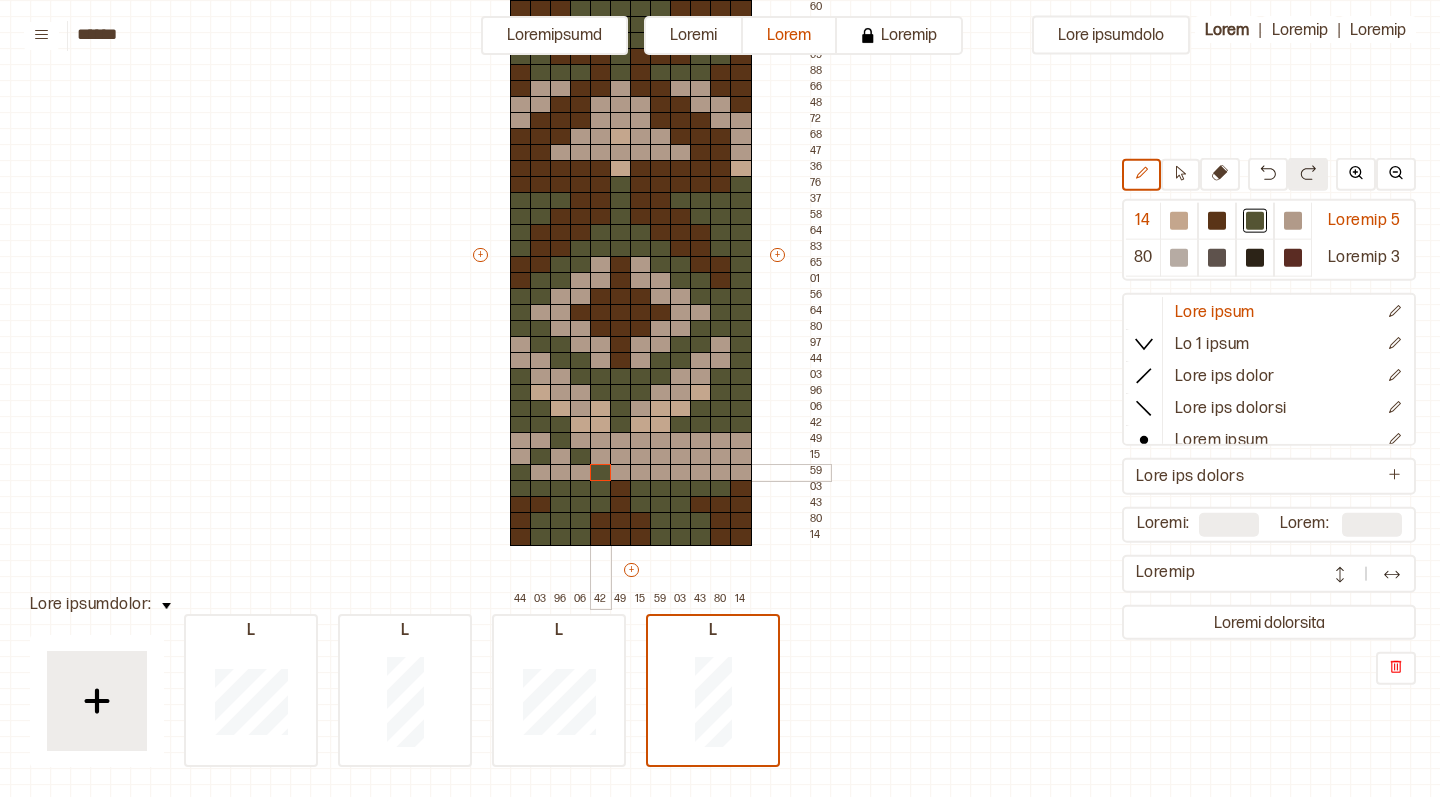 drag, startPoint x: 599, startPoint y: 466, endPoint x: 610, endPoint y: 466, distance: 11 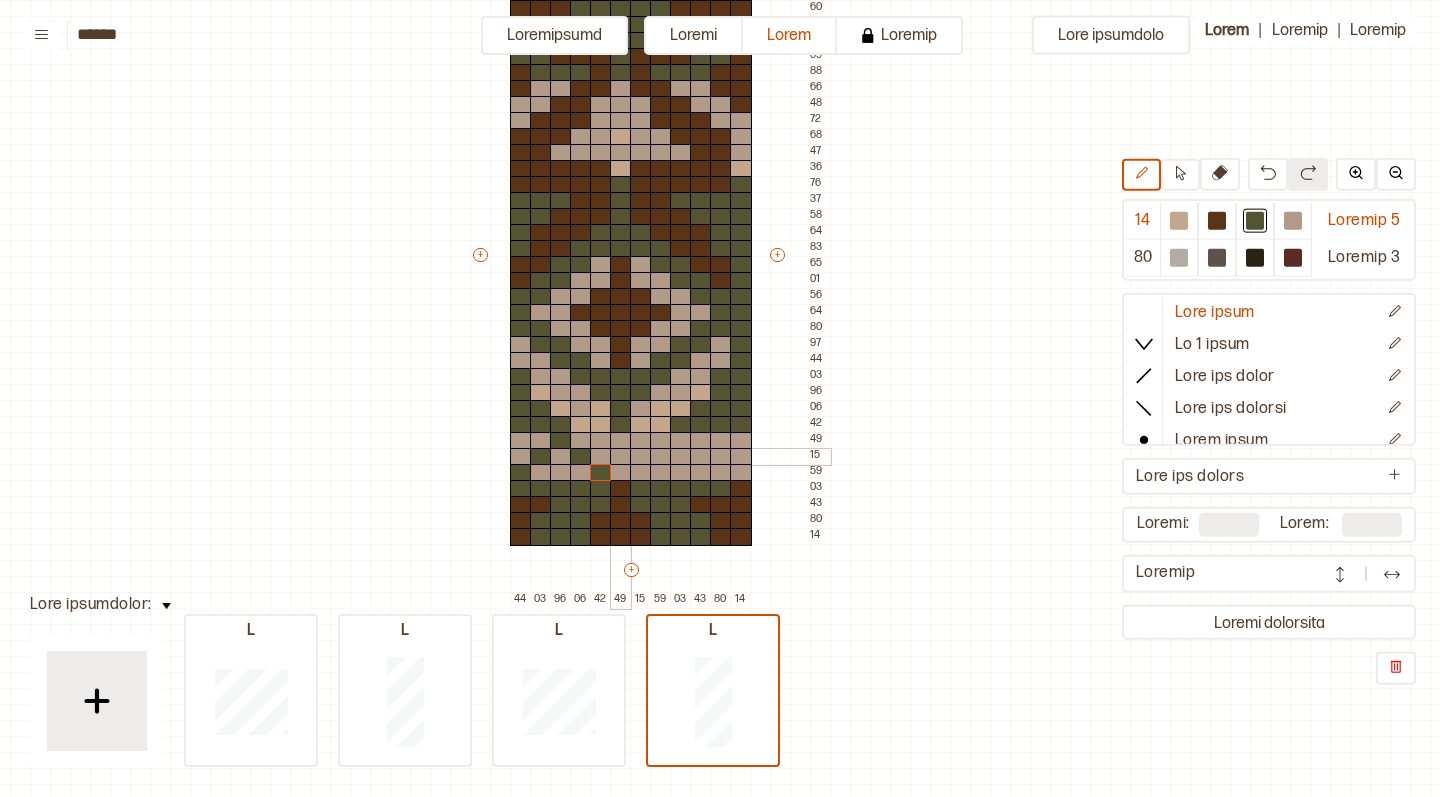 click at bounding box center [621, 457] 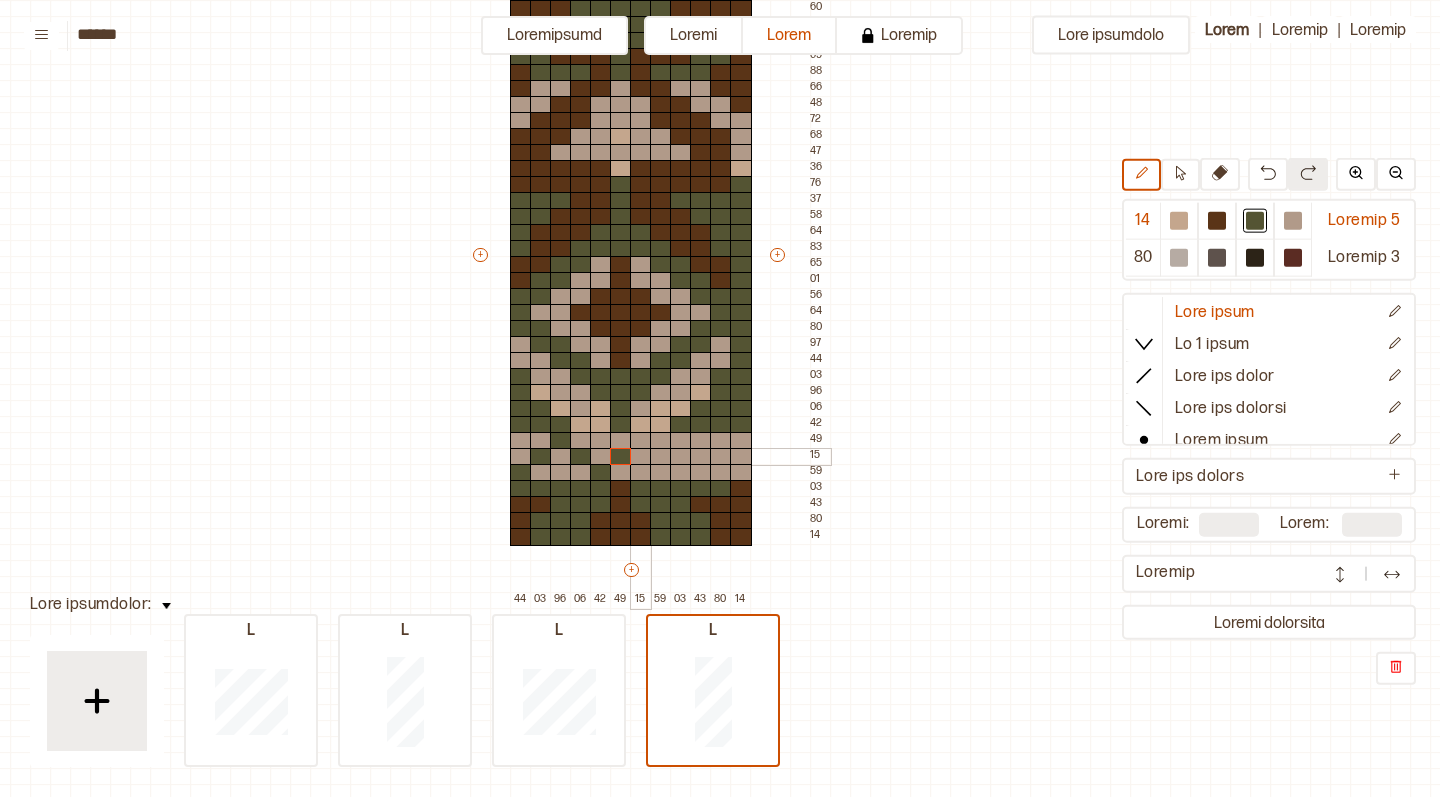 click at bounding box center [641, 441] 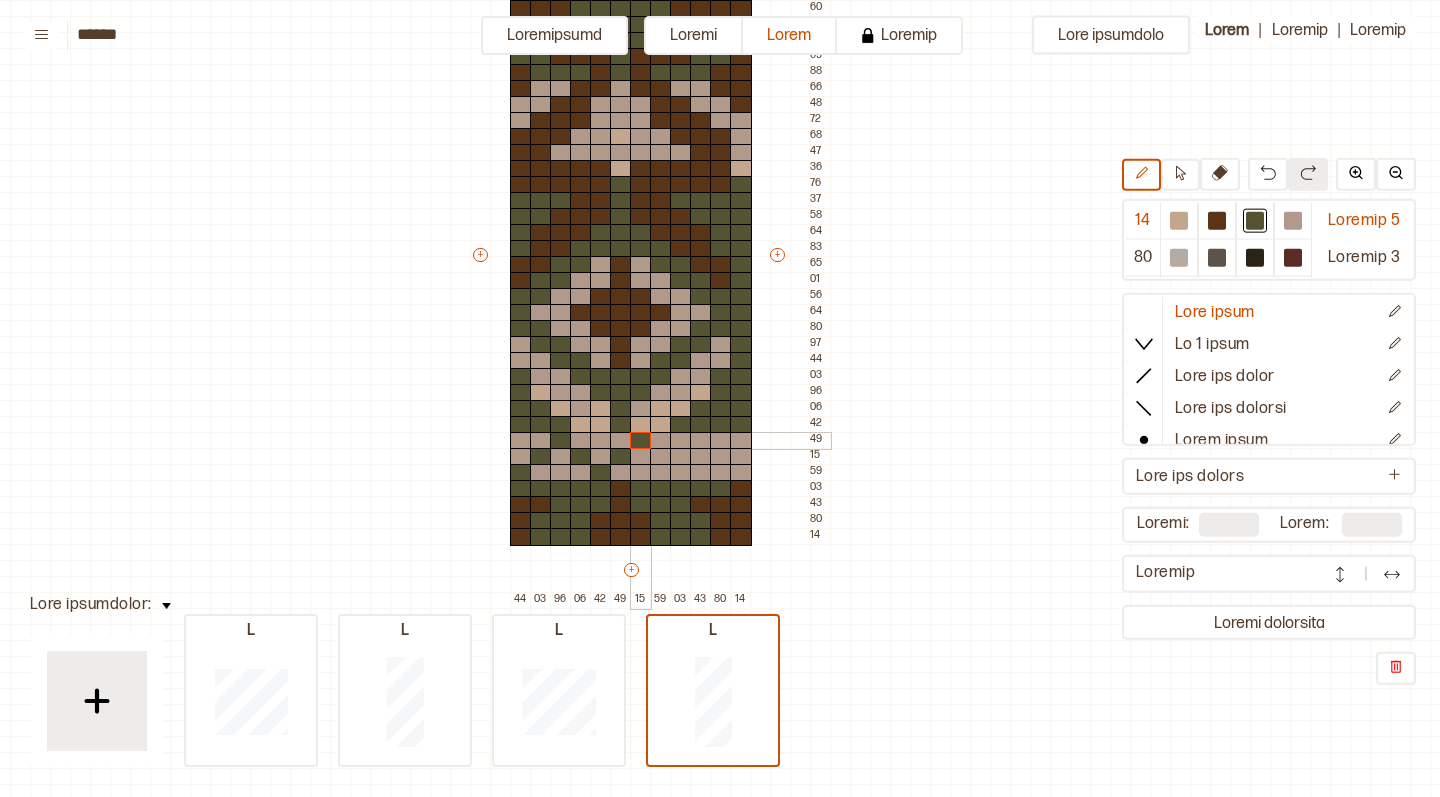 click at bounding box center (641, 441) 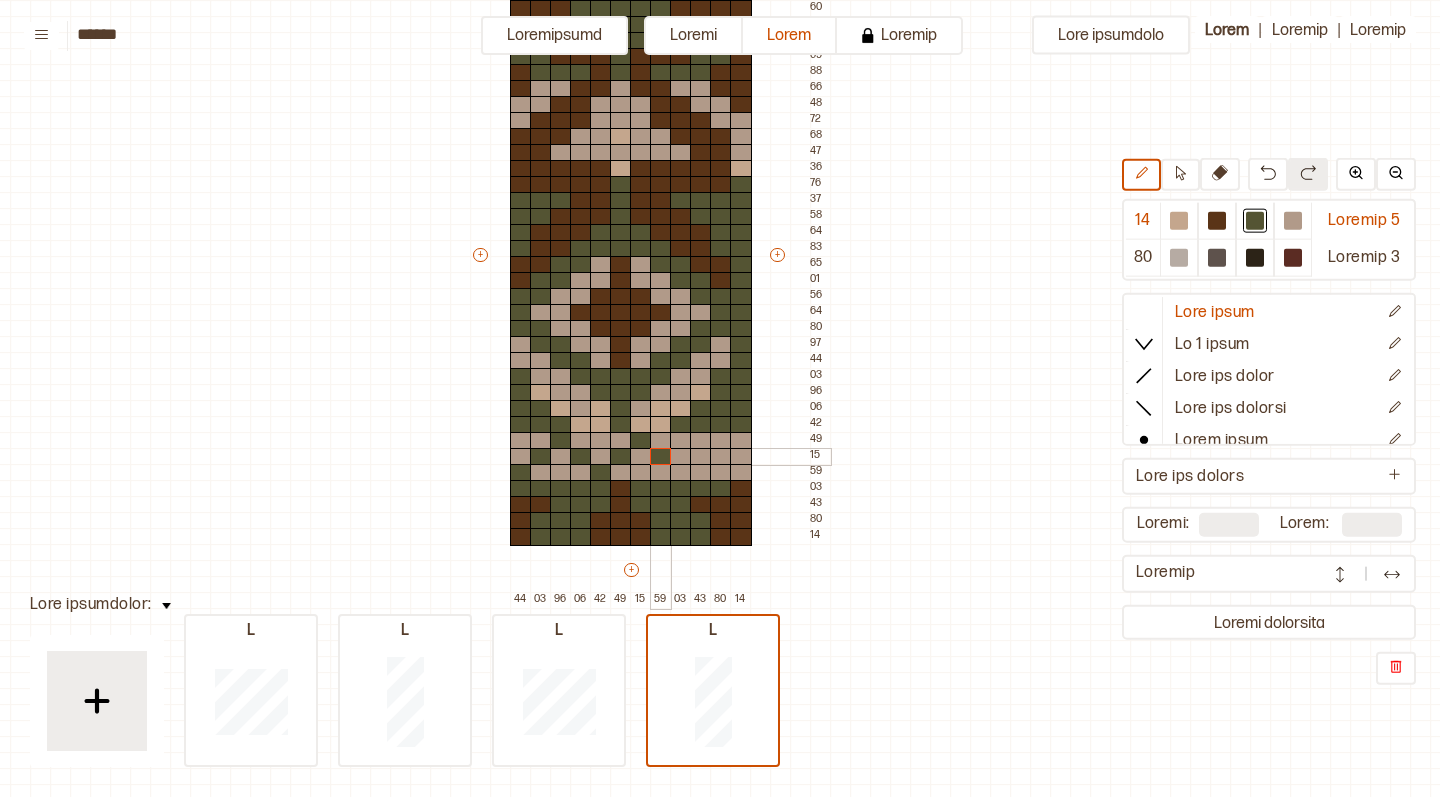 drag, startPoint x: 664, startPoint y: 459, endPoint x: 675, endPoint y: 467, distance: 13.601471 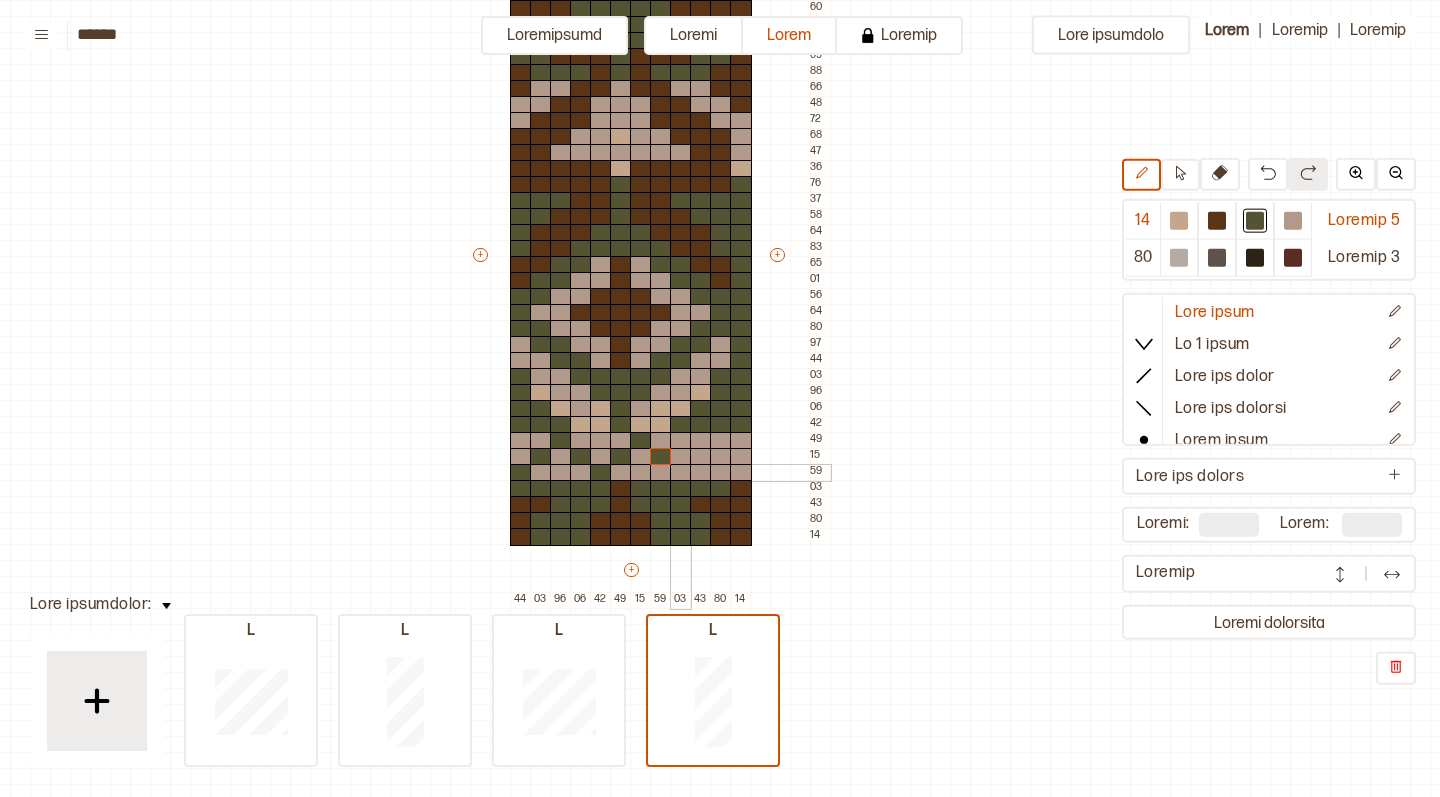 click at bounding box center (681, 473) 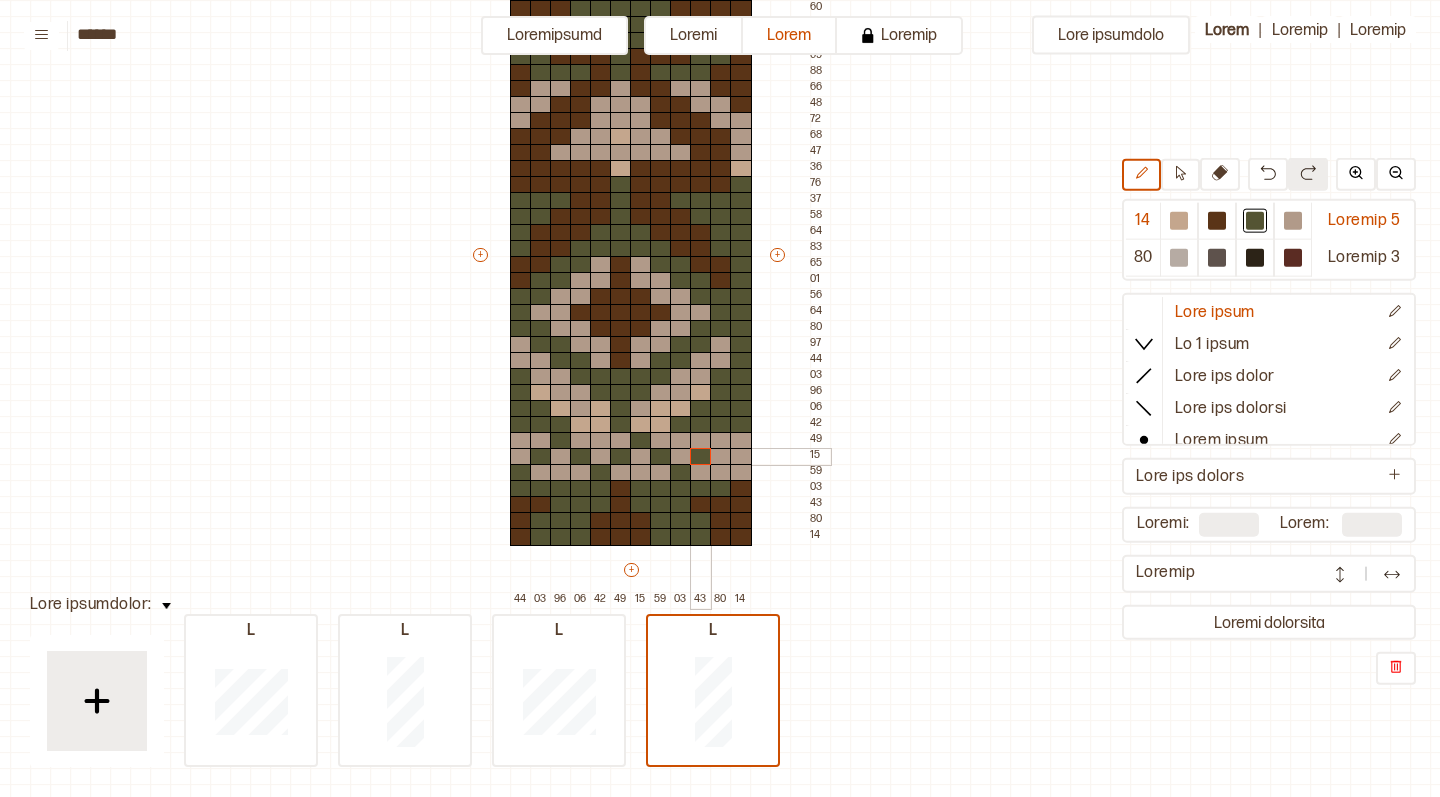 click at bounding box center [701, 457] 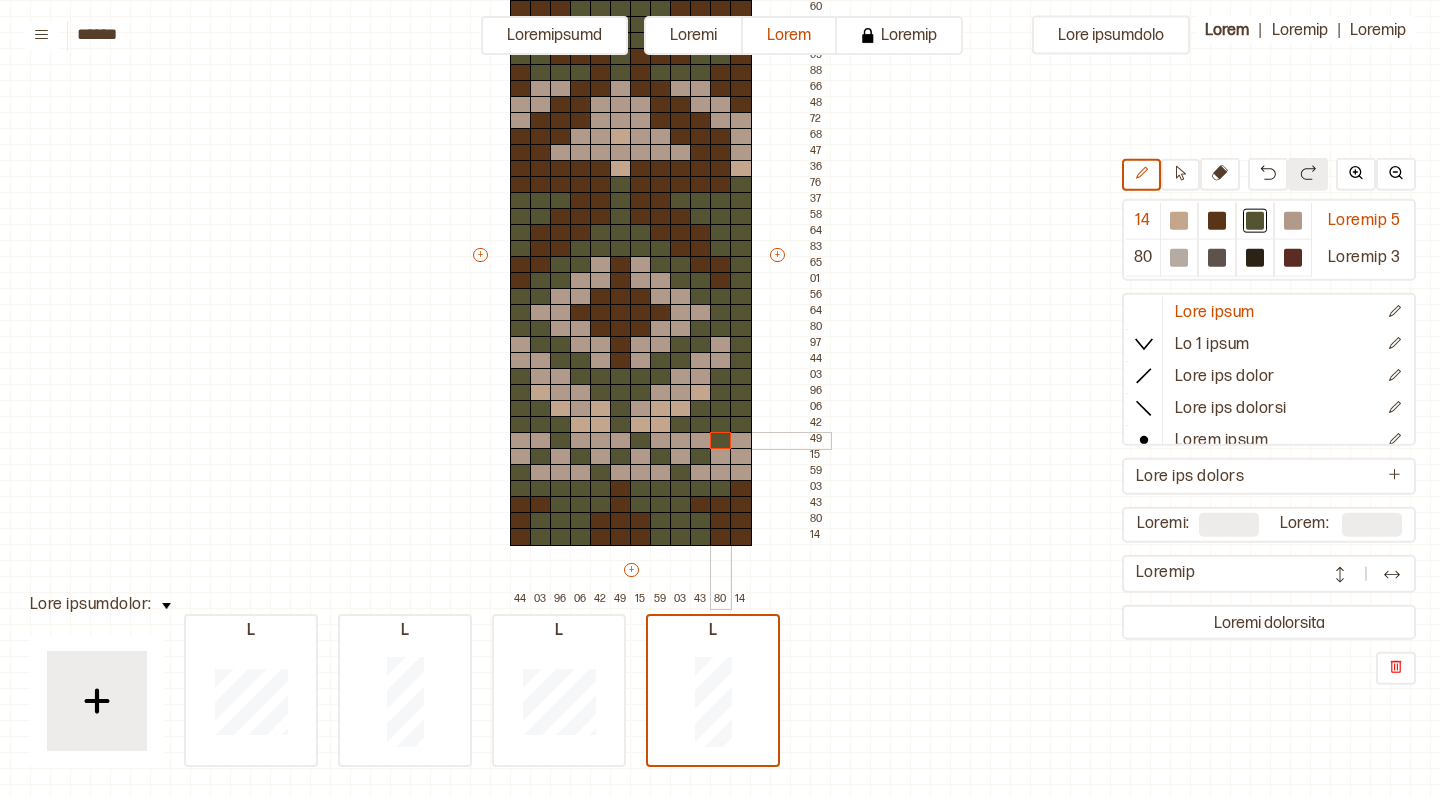 click at bounding box center (721, 441) 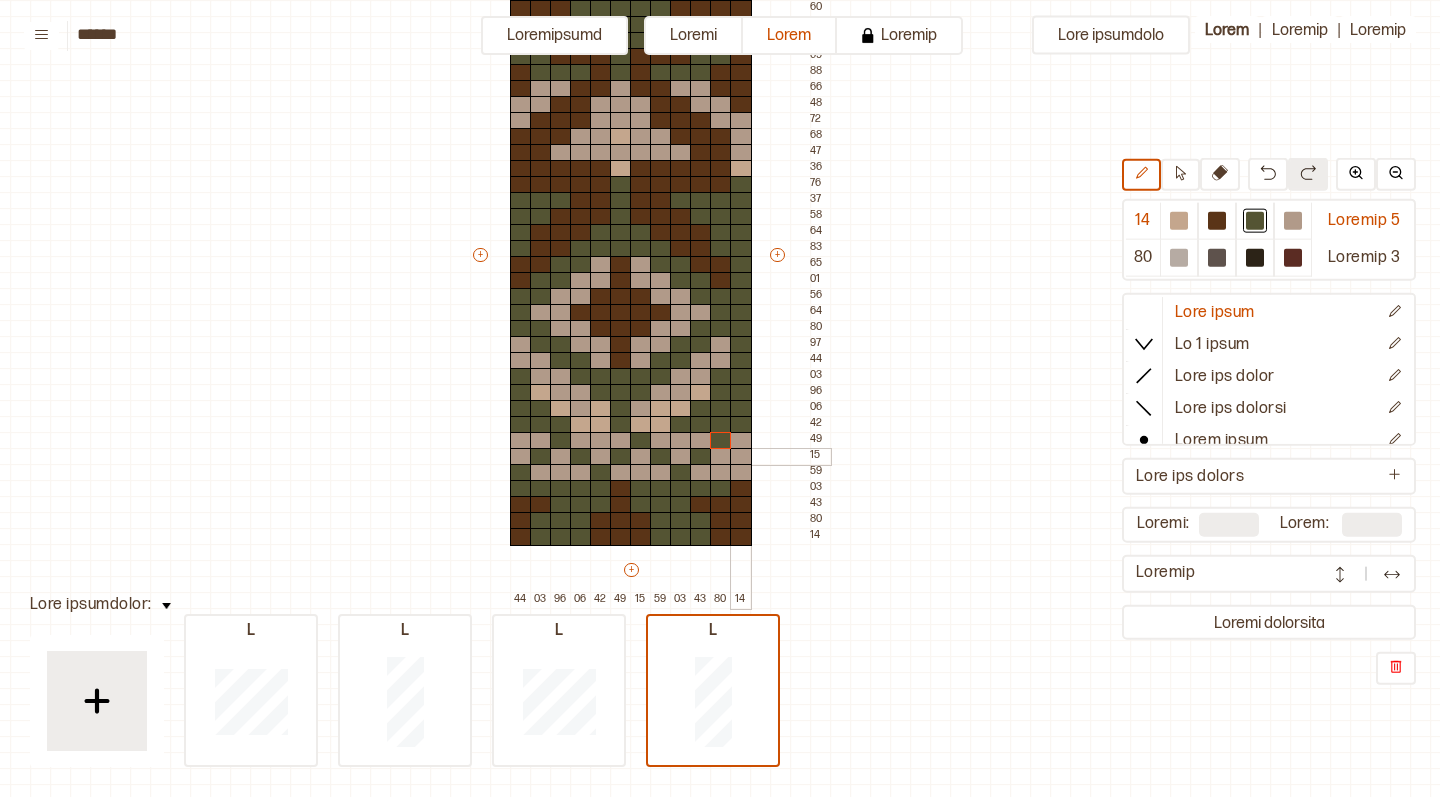 click at bounding box center [741, 457] 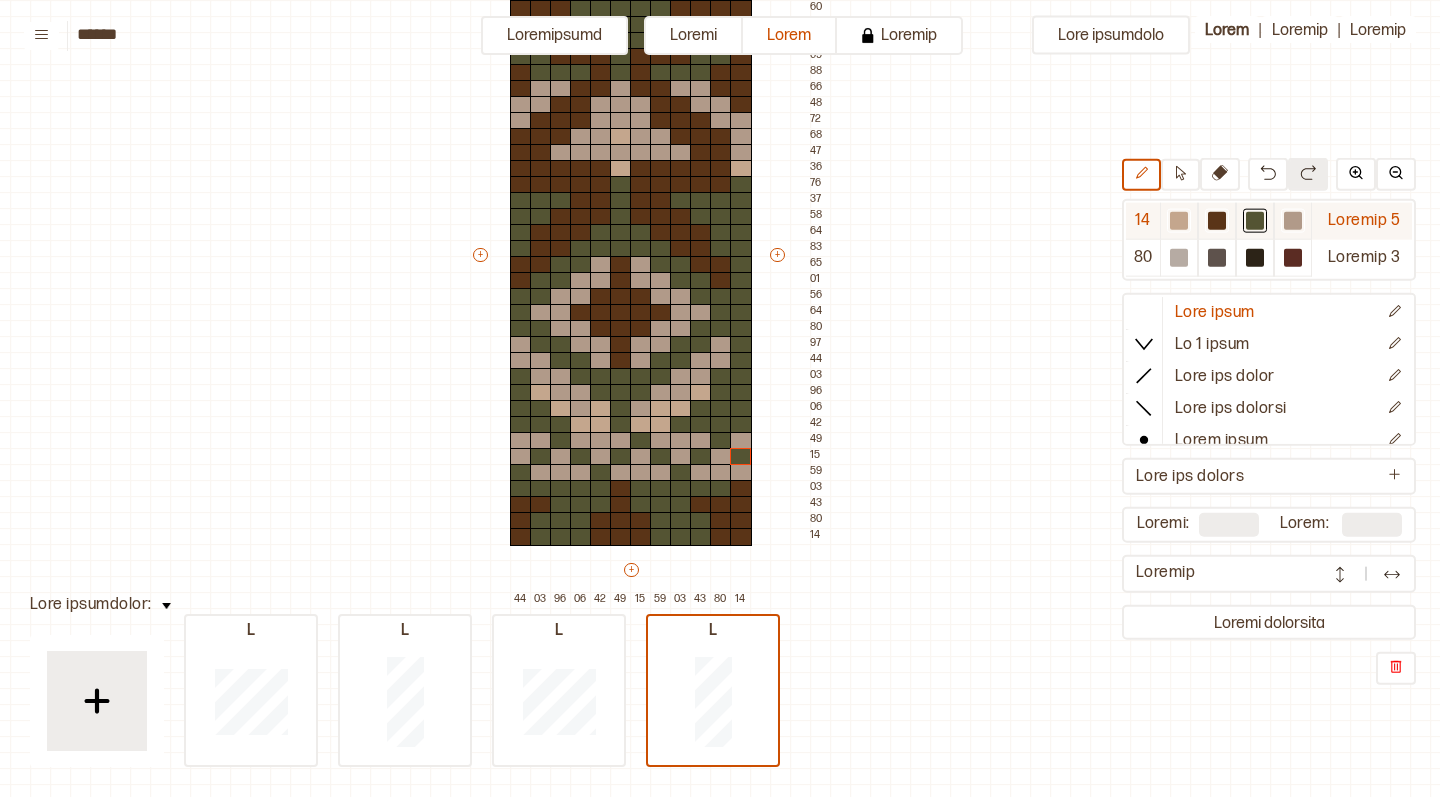 click at bounding box center (1179, 221) 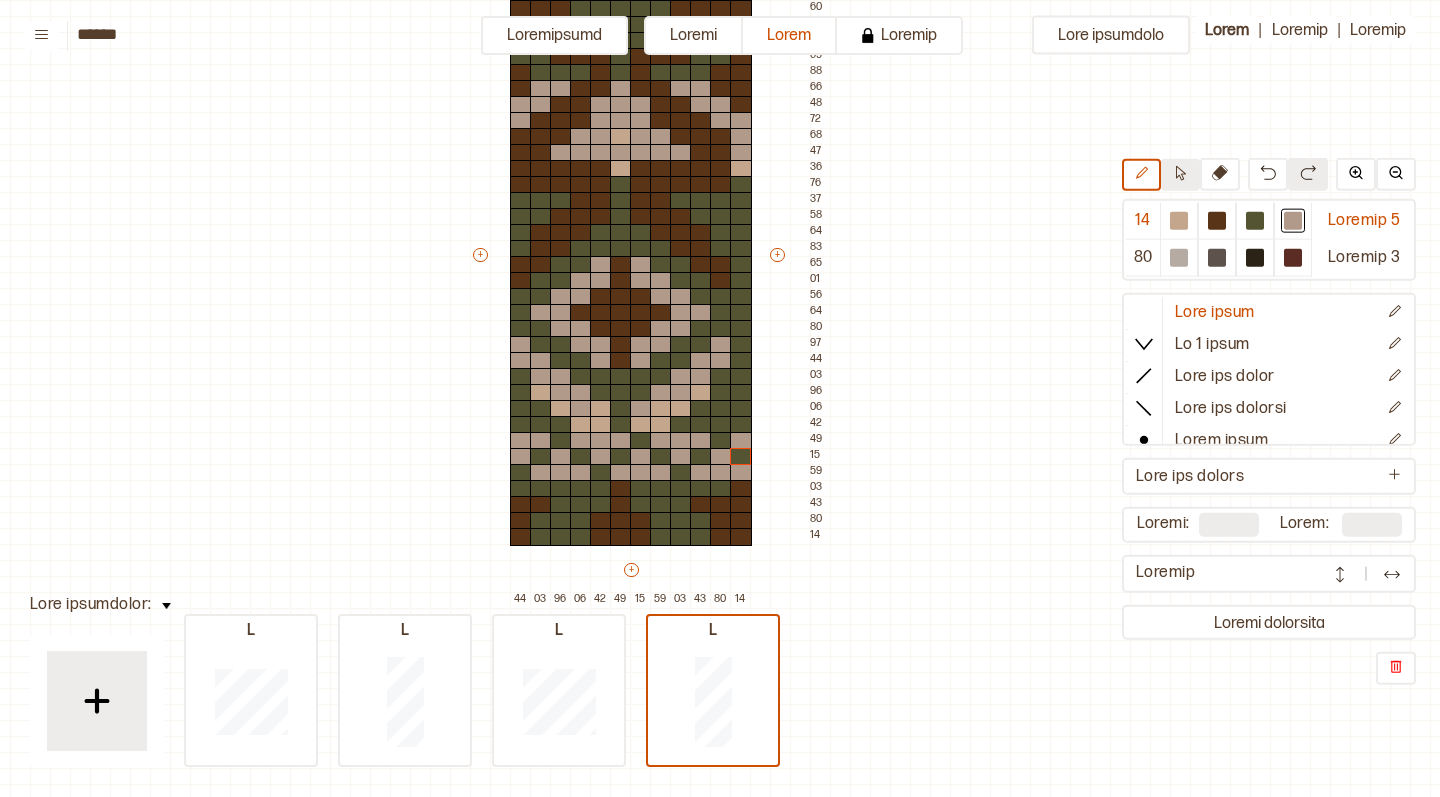 click at bounding box center (1180, 173) 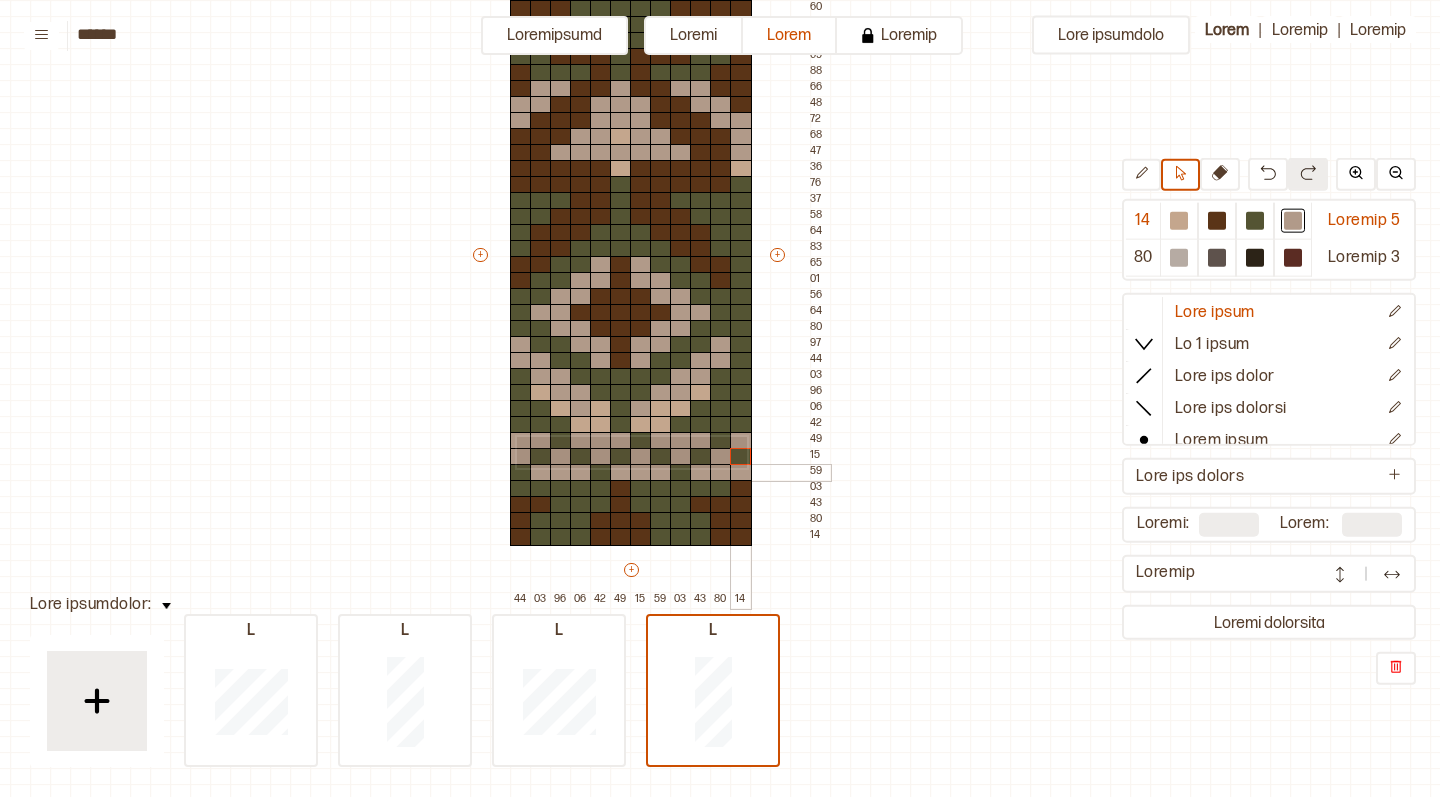 drag, startPoint x: 515, startPoint y: 435, endPoint x: 745, endPoint y: 467, distance: 232.21542 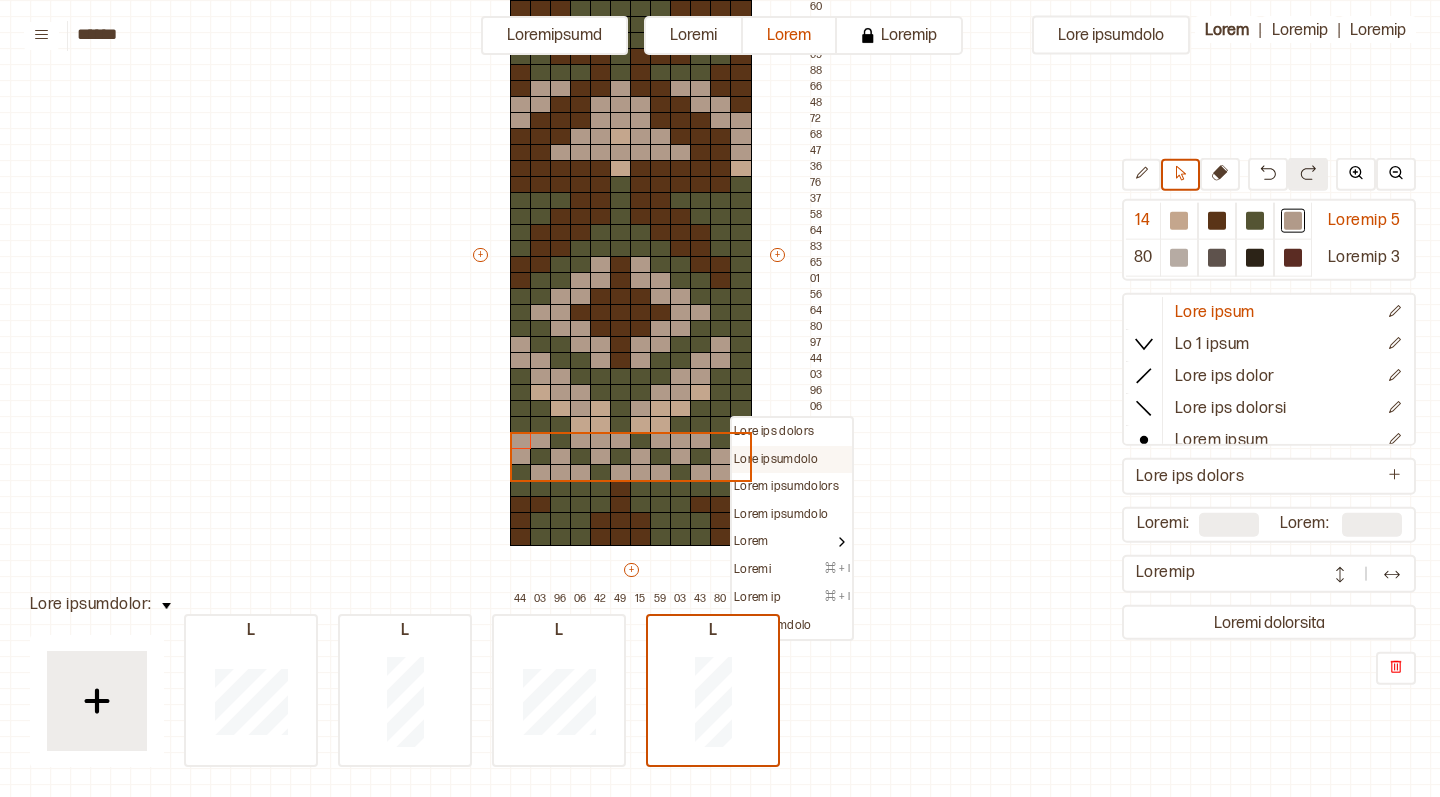 click on "Lore ipsumdolo" at bounding box center (774, 432) 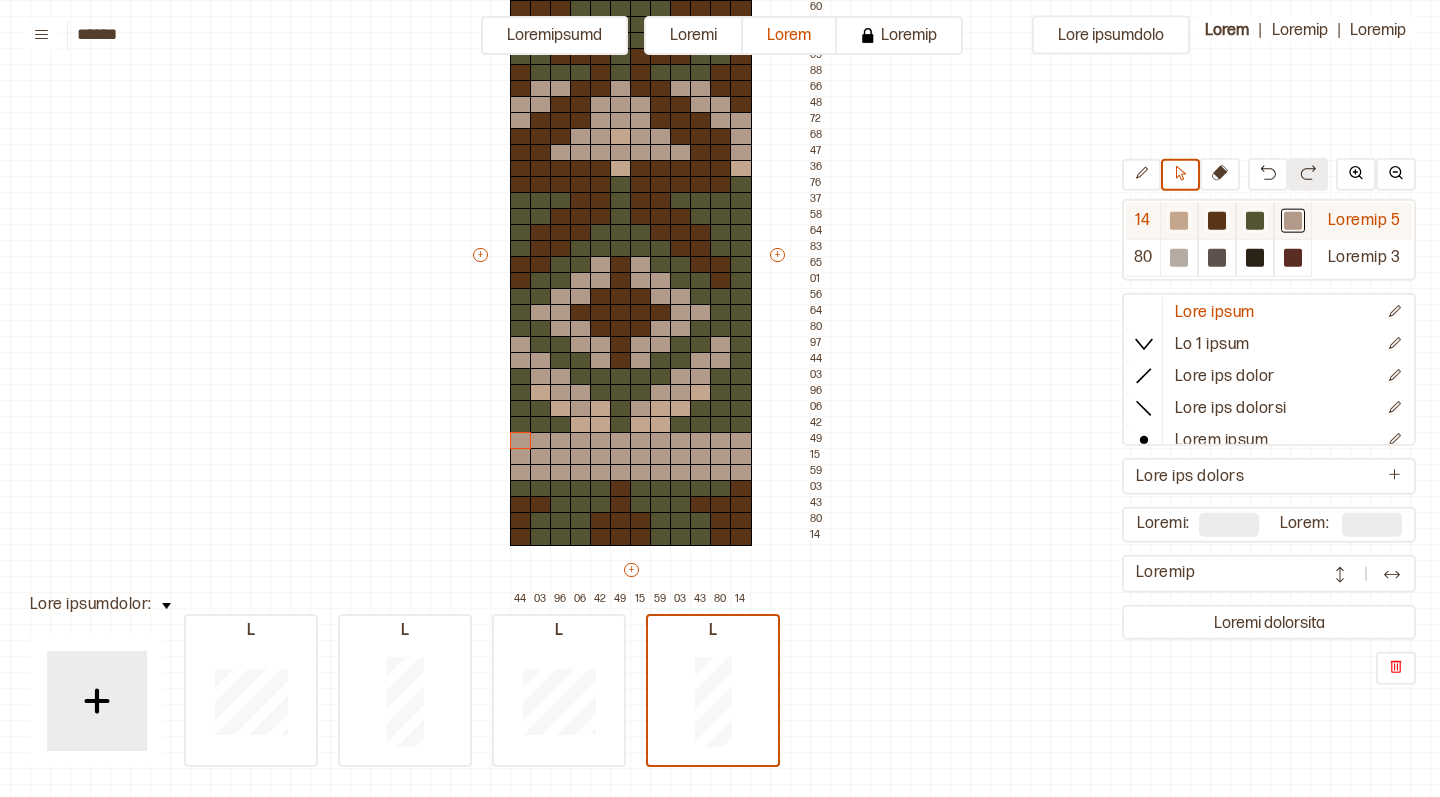 click at bounding box center (1179, 221) 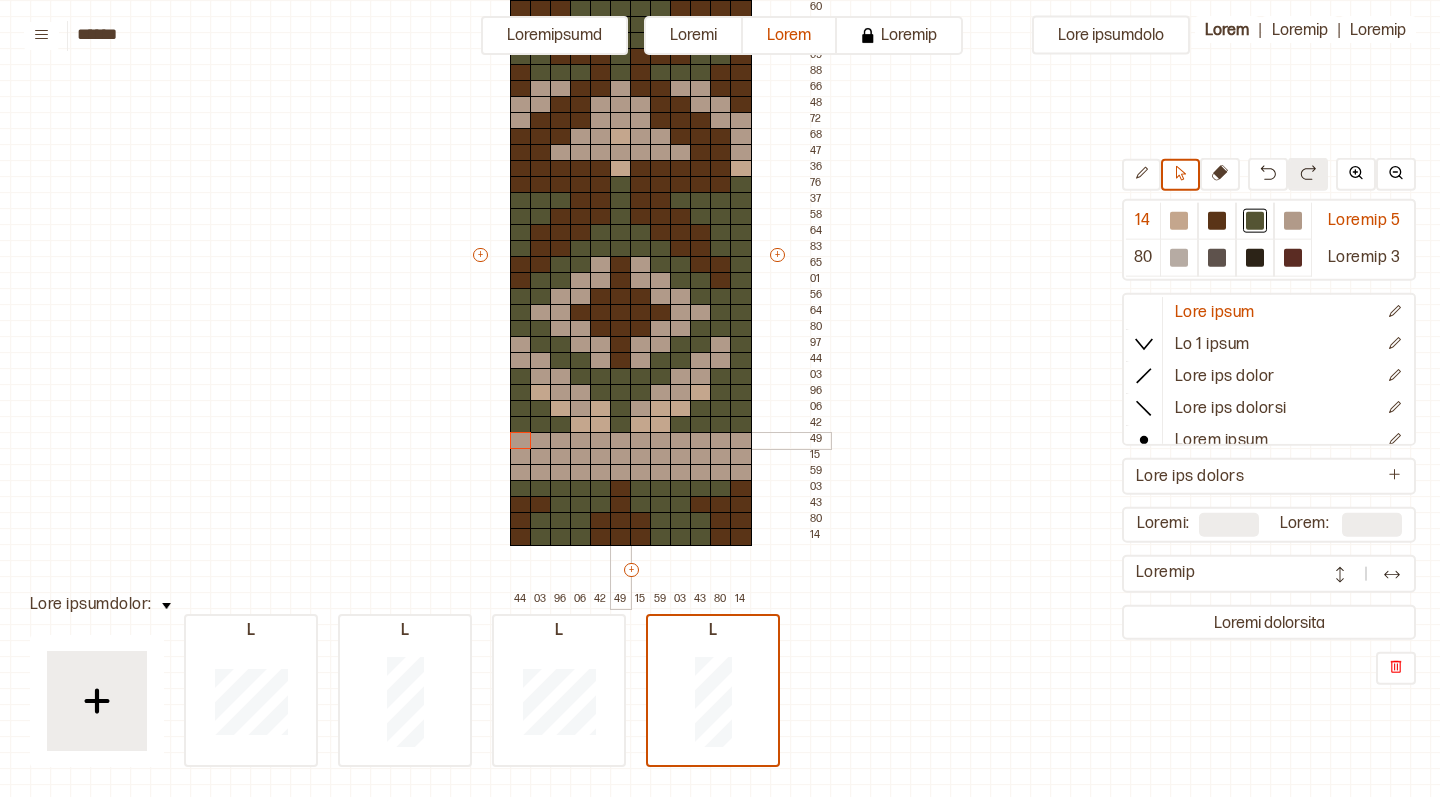 click at bounding box center [621, 441] 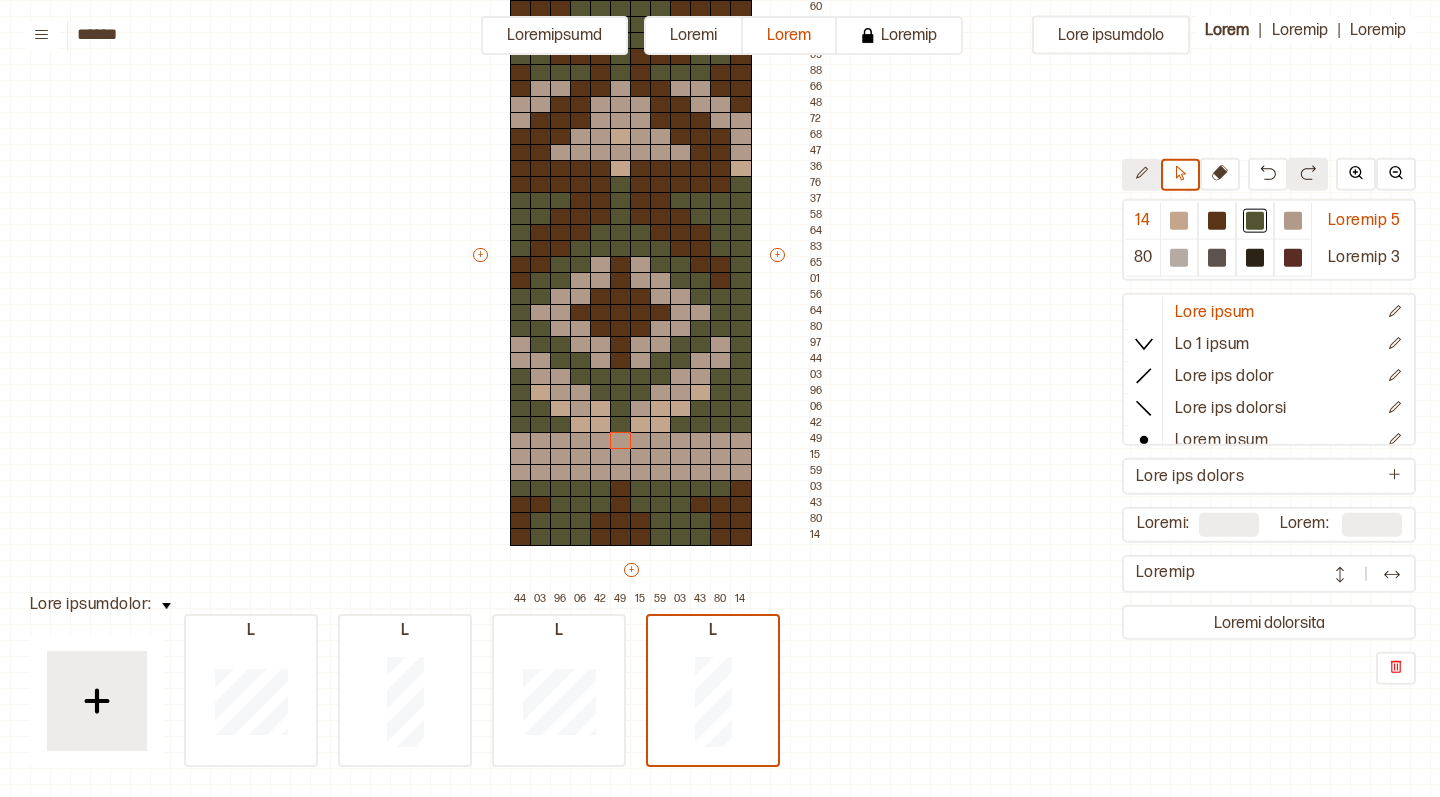 click at bounding box center [1141, 175] 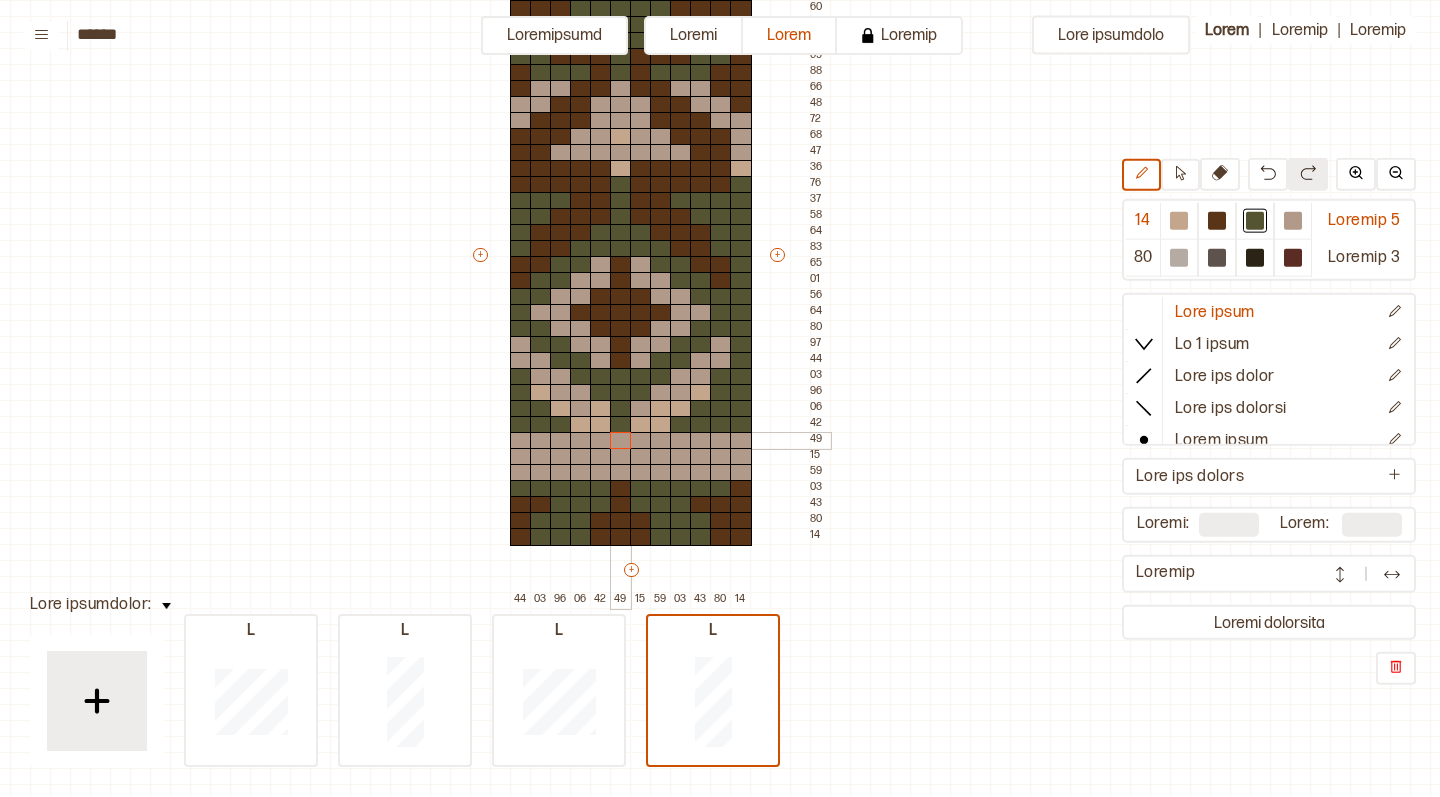 click at bounding box center (621, 441) 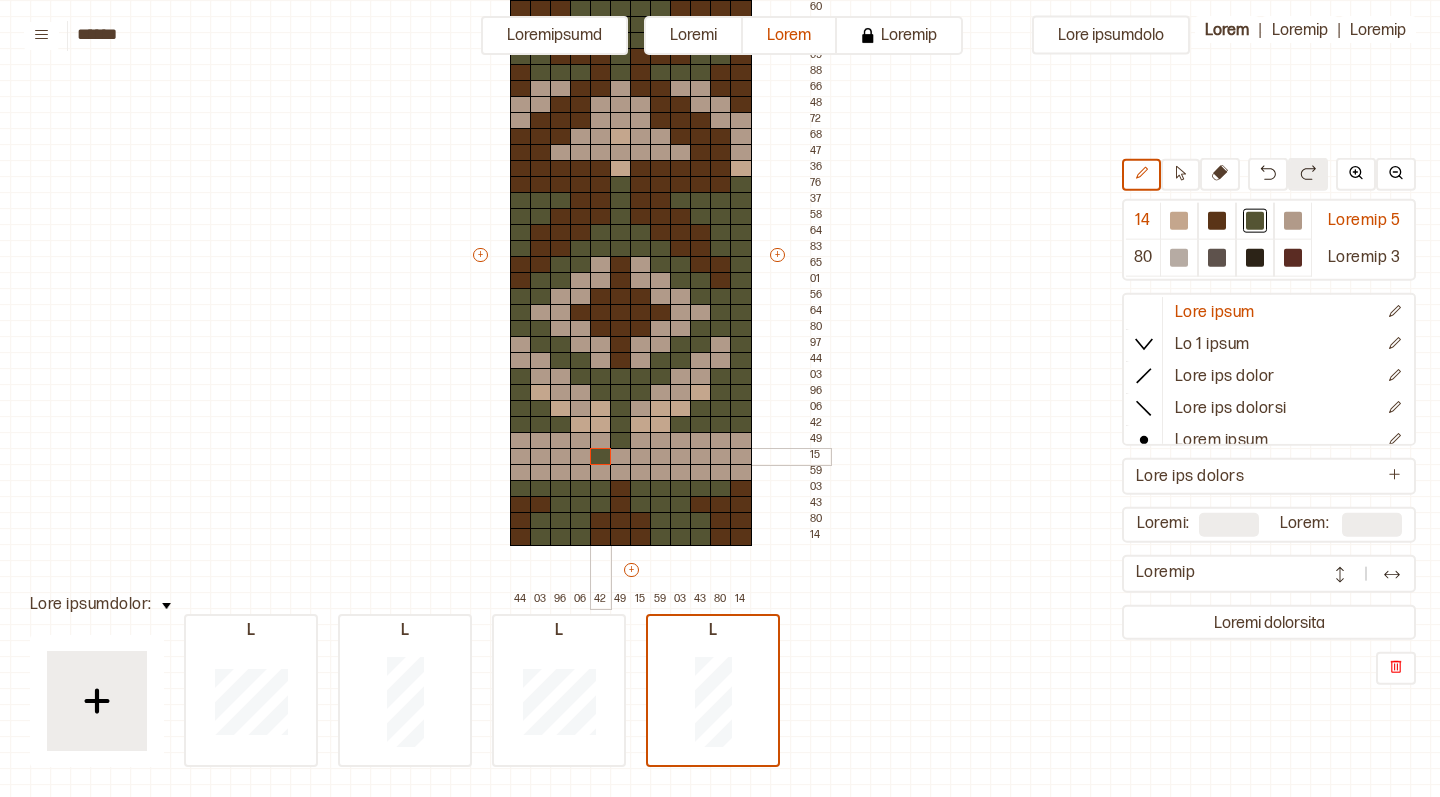 click at bounding box center [601, 457] 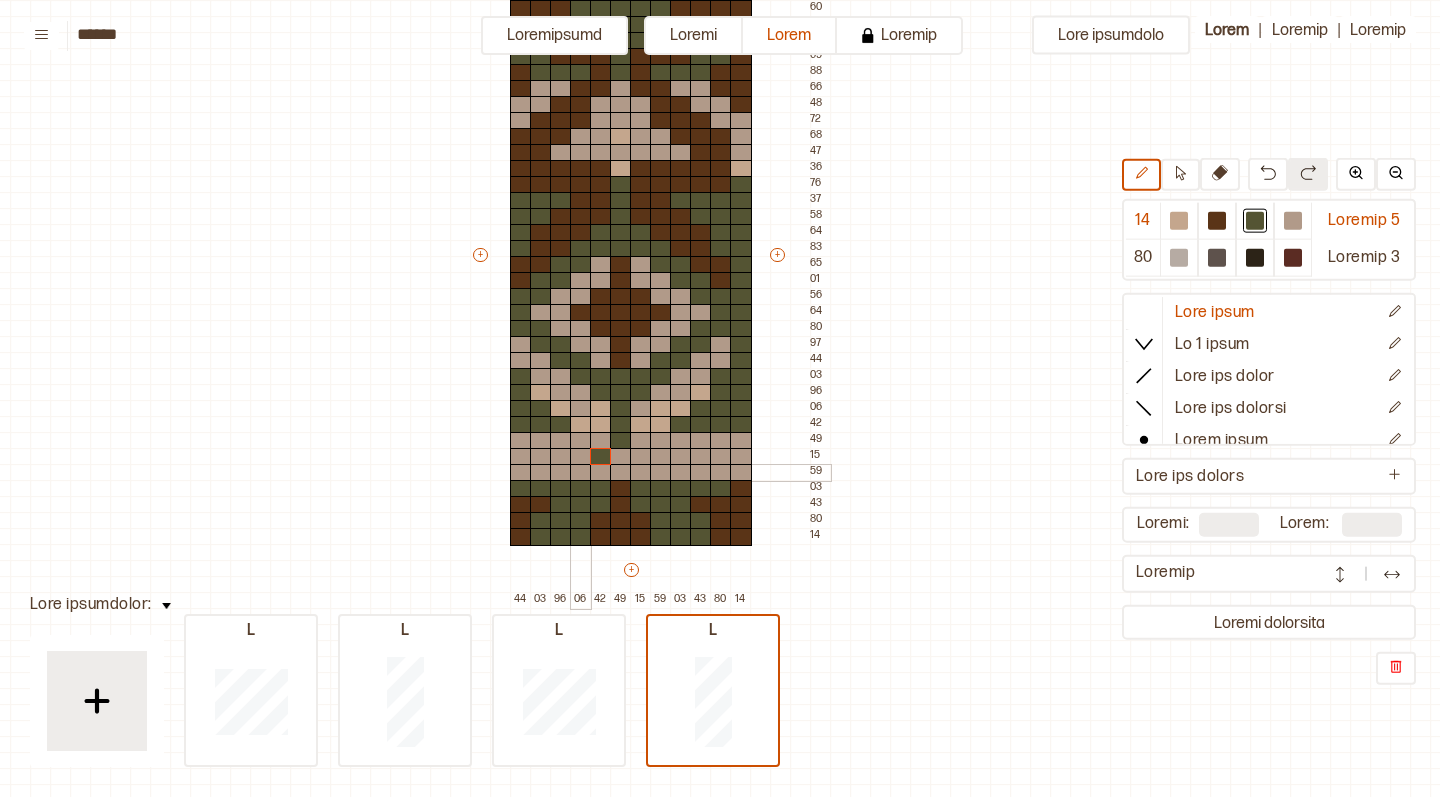 click at bounding box center [581, 473] 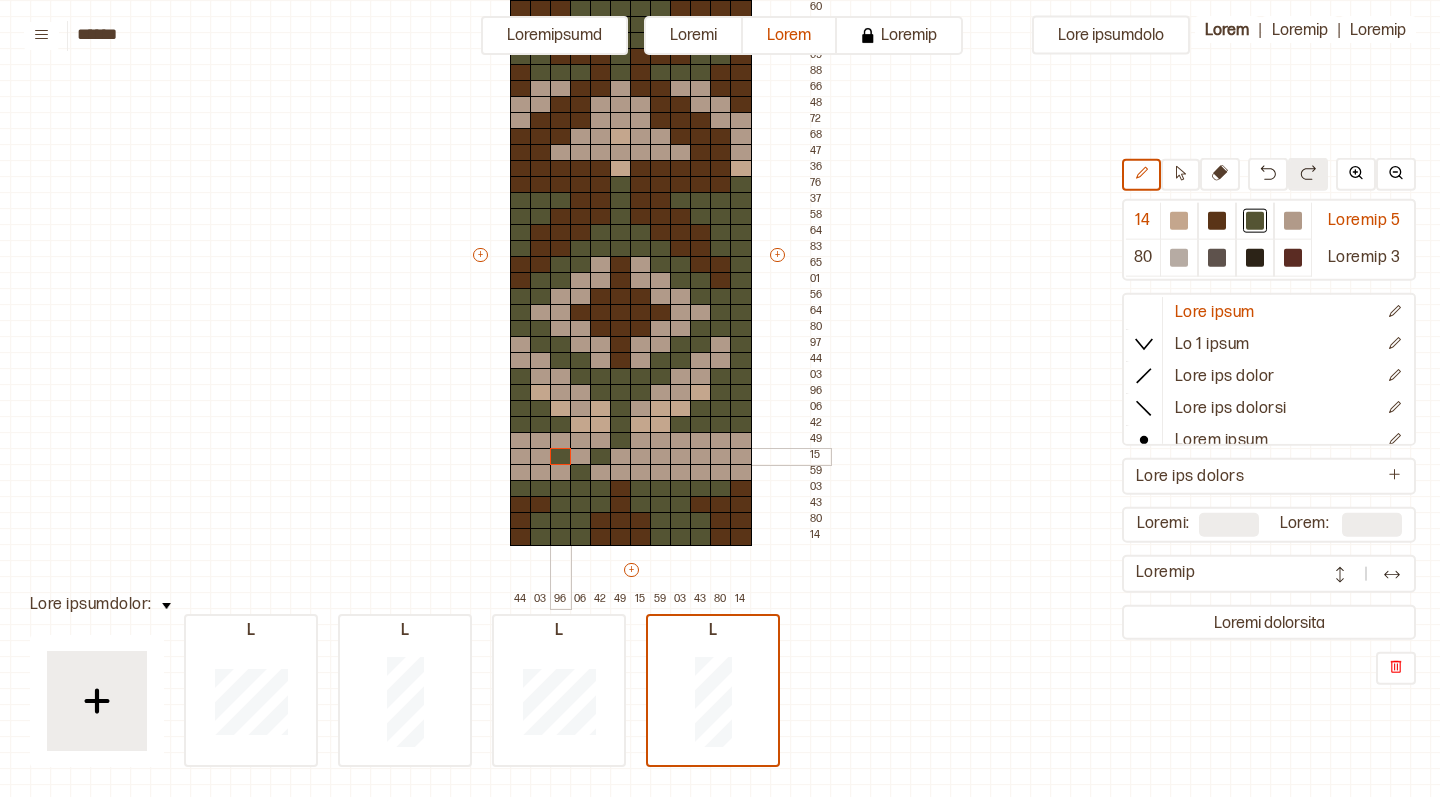 click at bounding box center [561, 457] 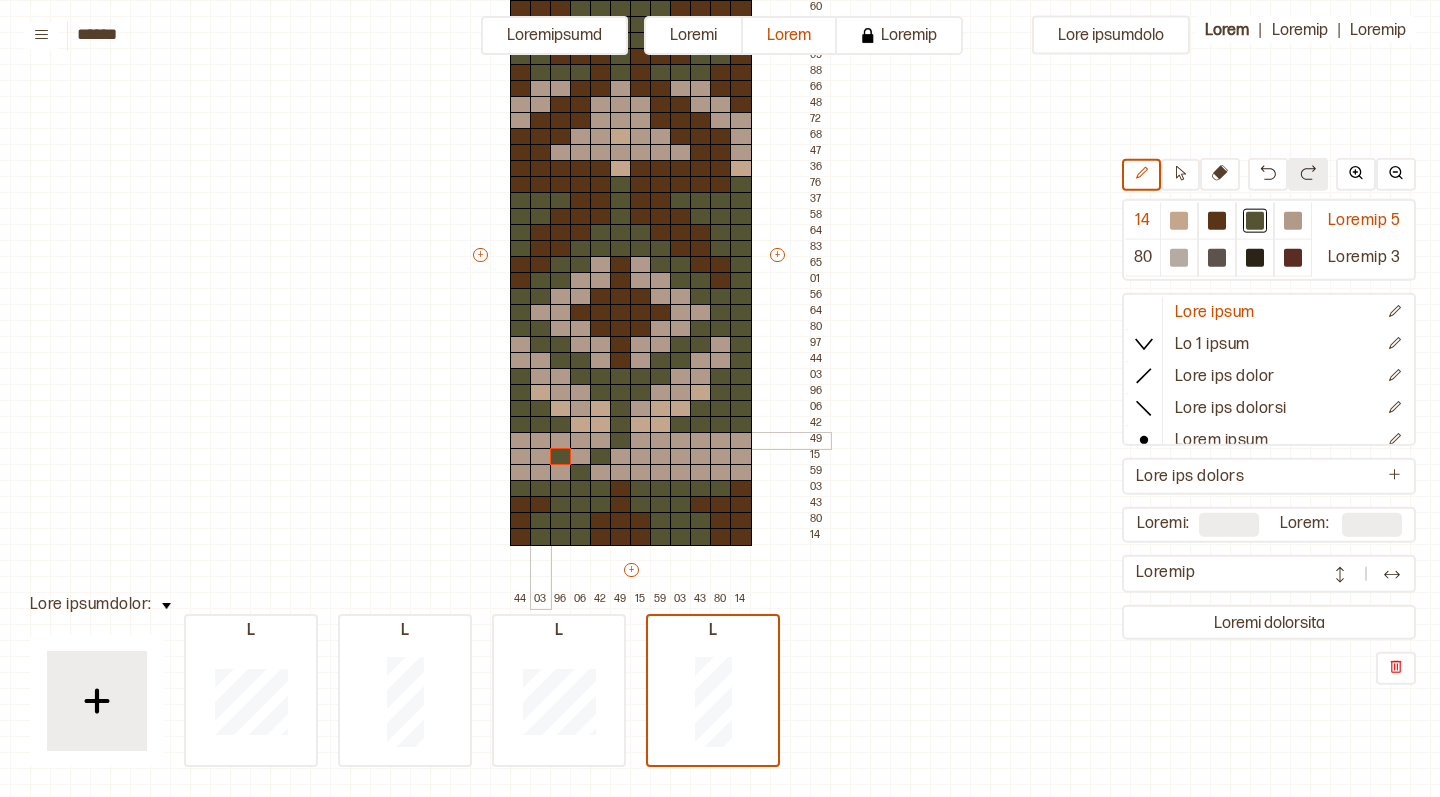 click at bounding box center (541, 441) 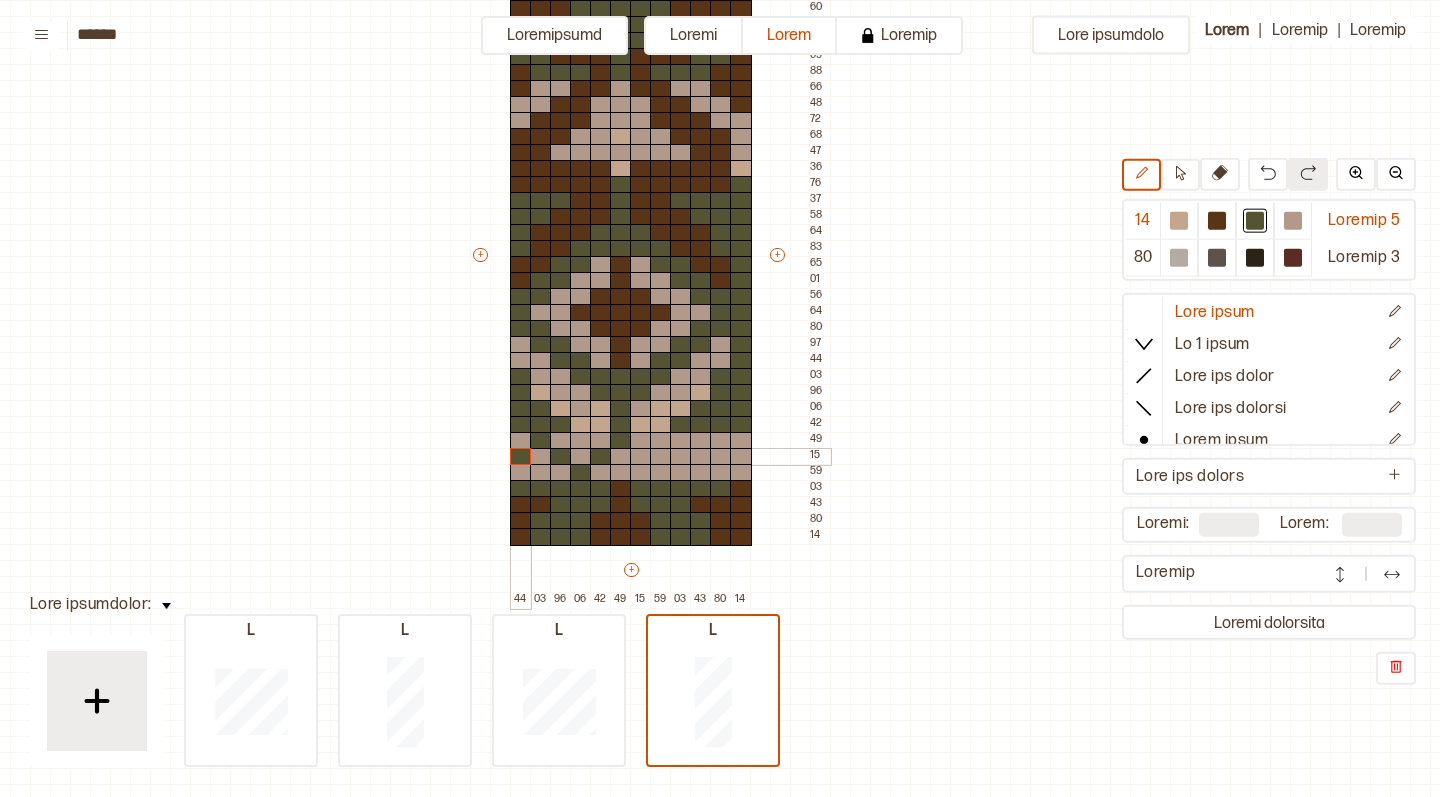 click at bounding box center [521, 457] 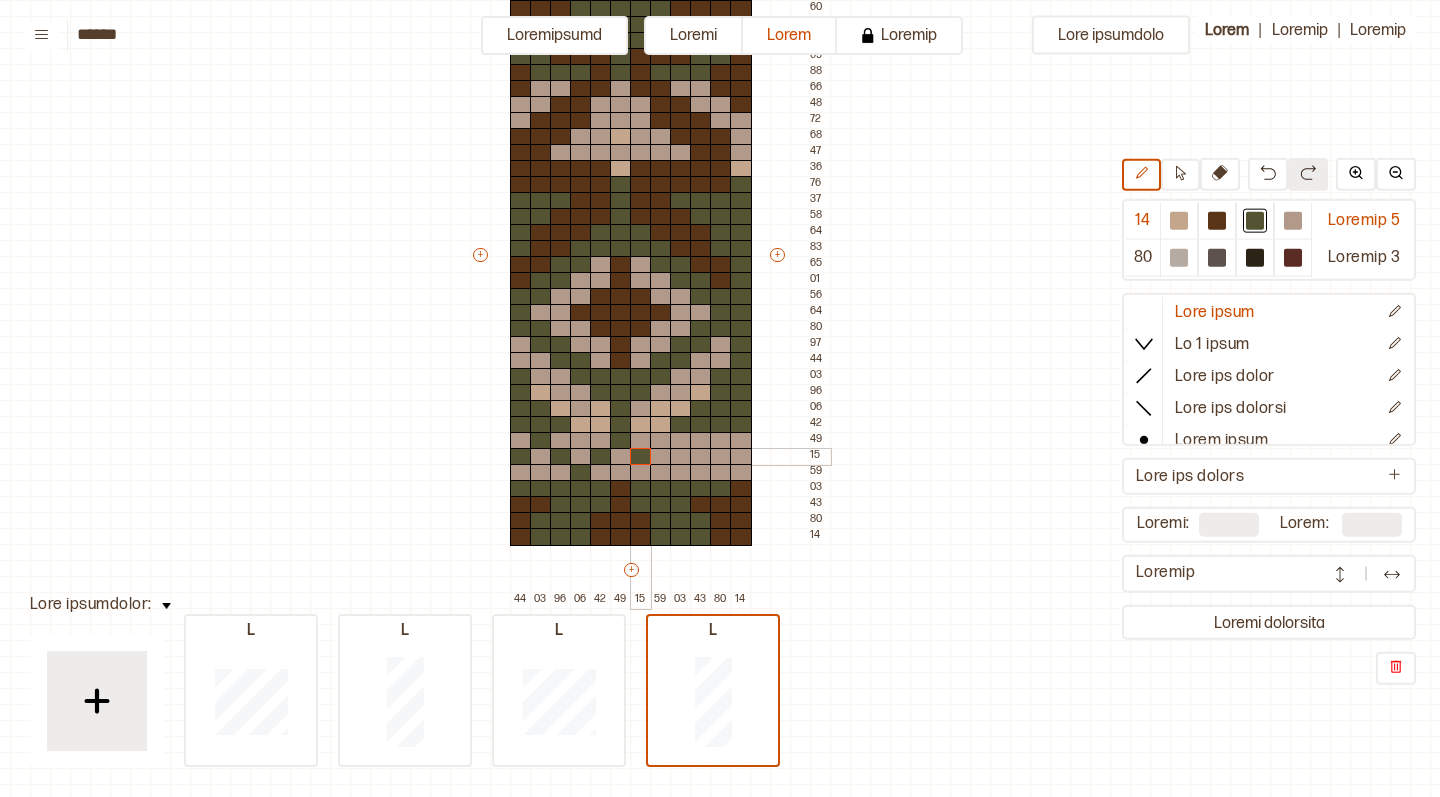 drag, startPoint x: 639, startPoint y: 453, endPoint x: 648, endPoint y: 464, distance: 14.21267 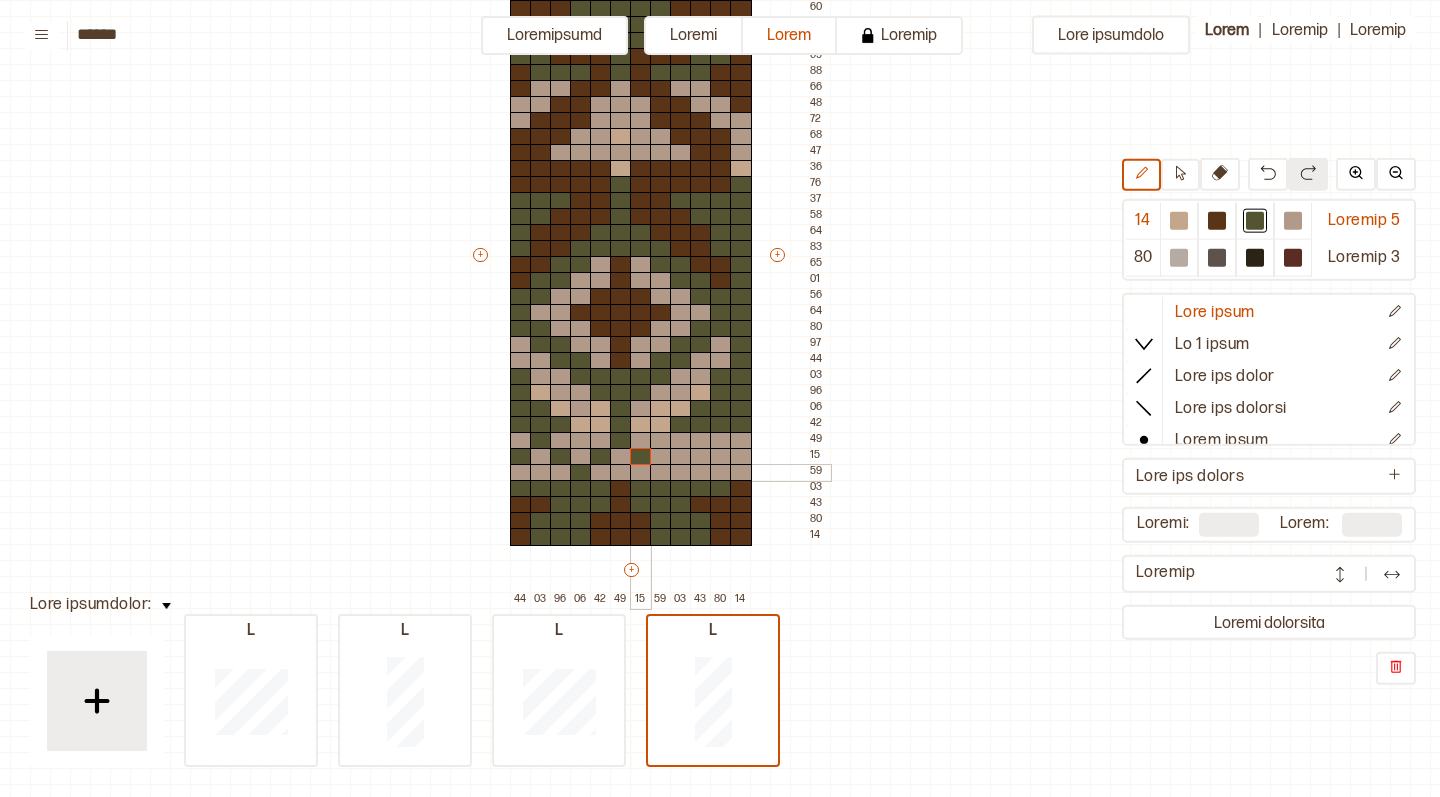 click at bounding box center [661, 473] 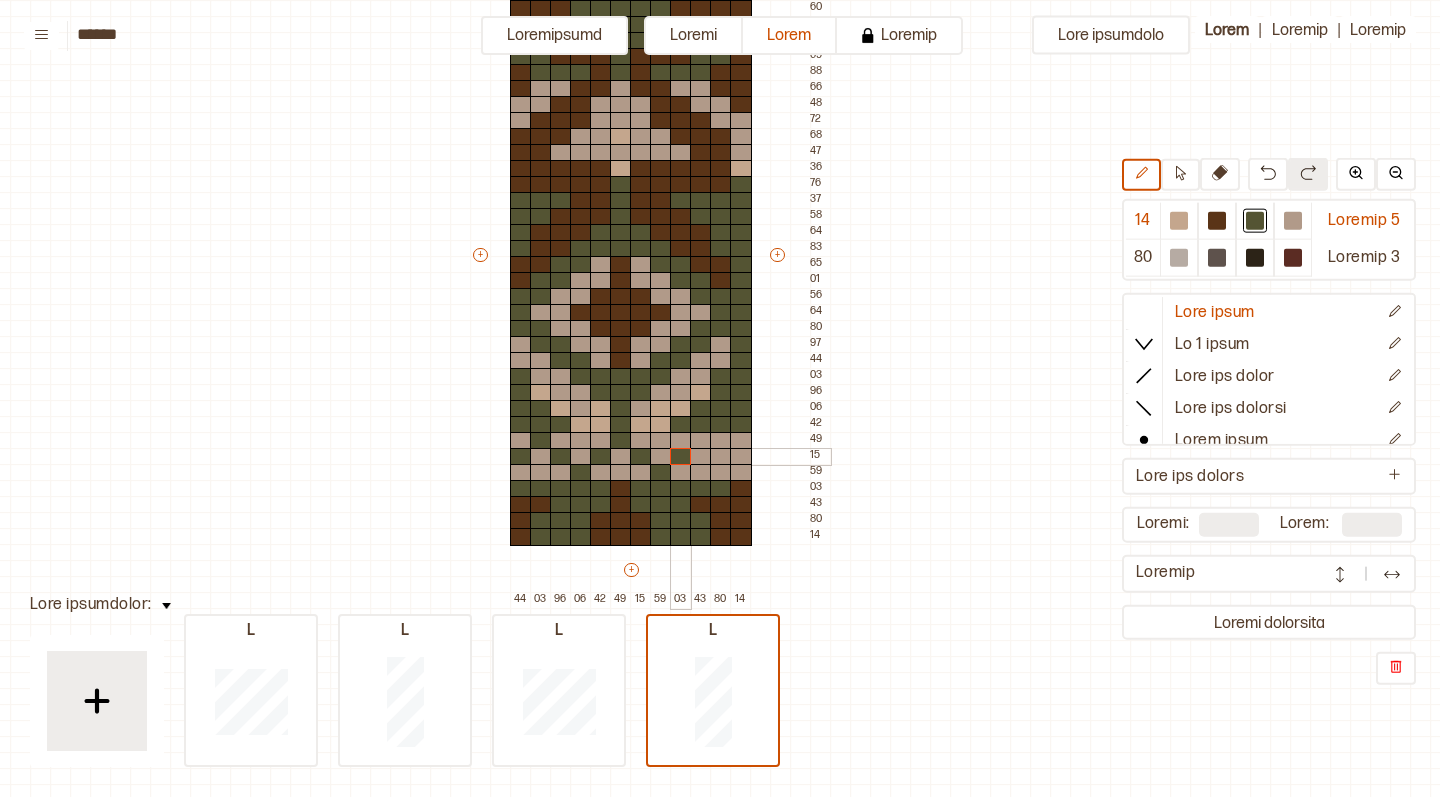 click at bounding box center [681, 457] 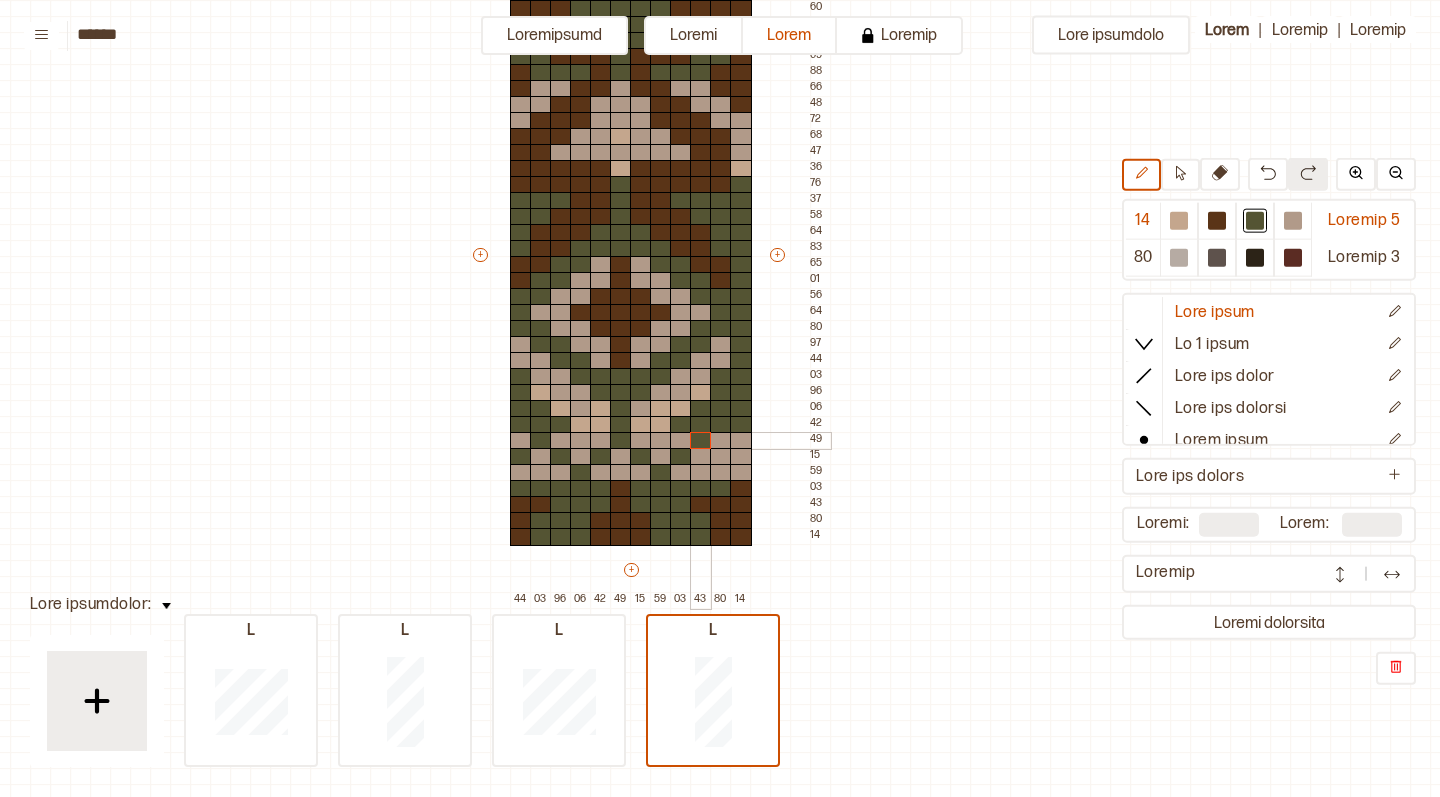 click at bounding box center (701, 441) 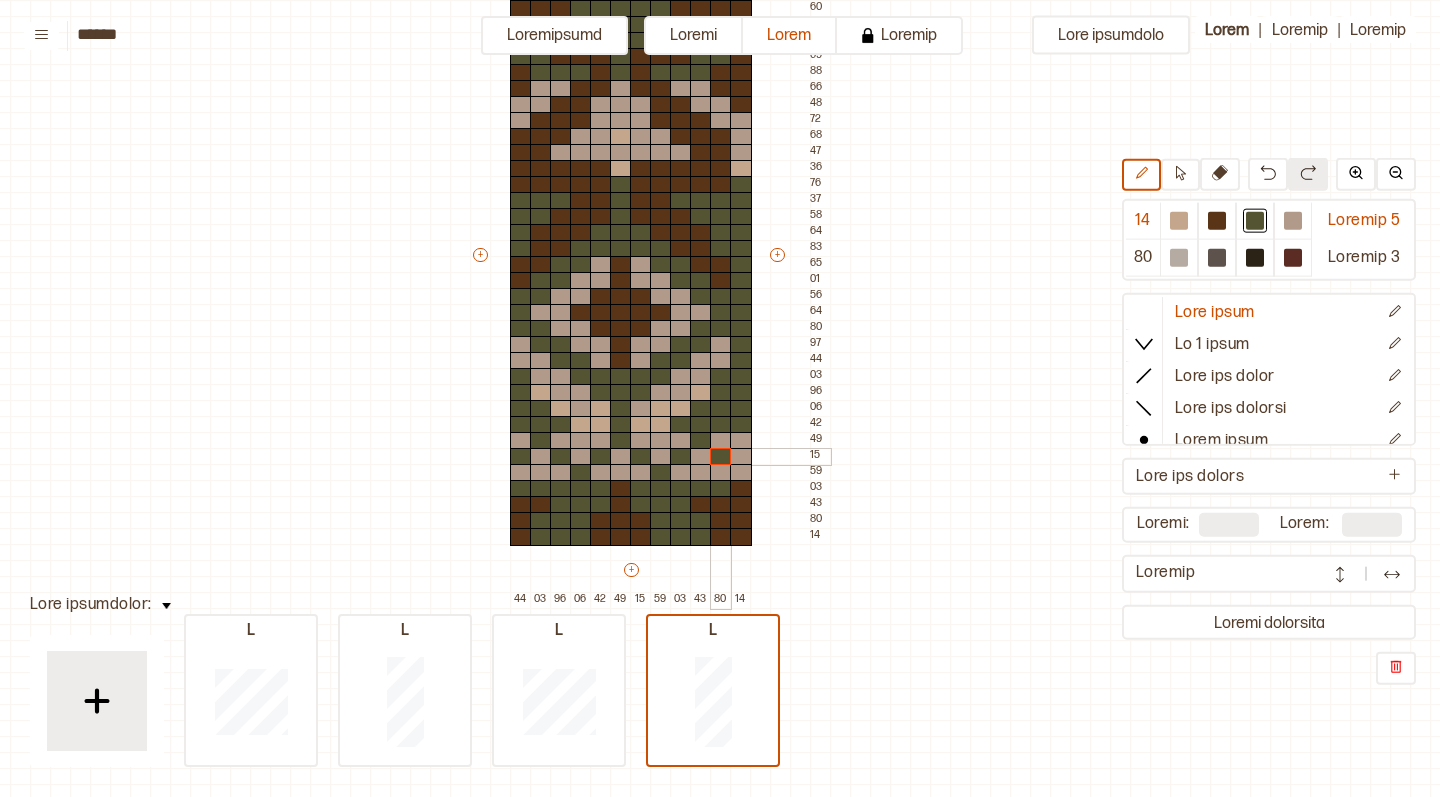 click at bounding box center (721, 457) 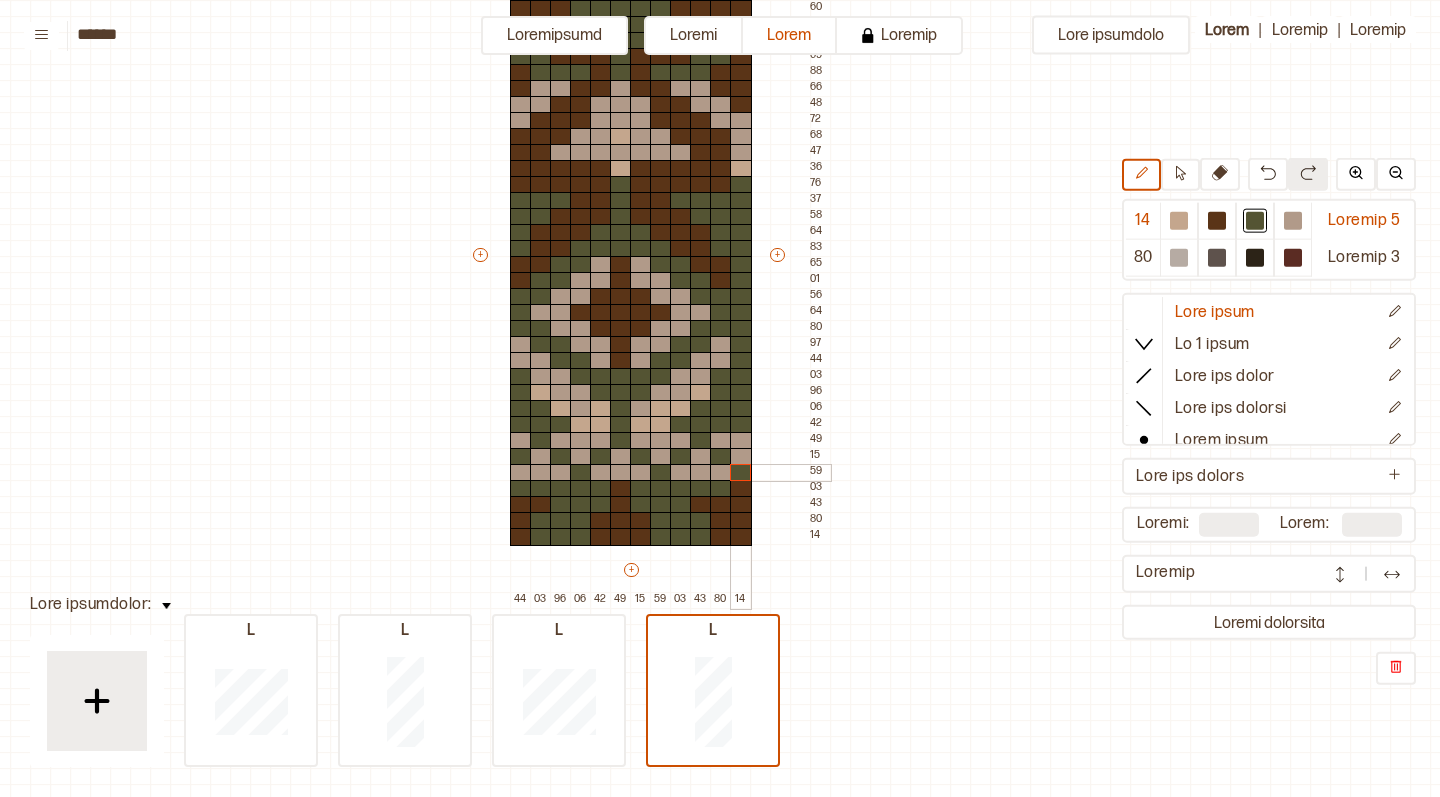 click at bounding box center (741, 473) 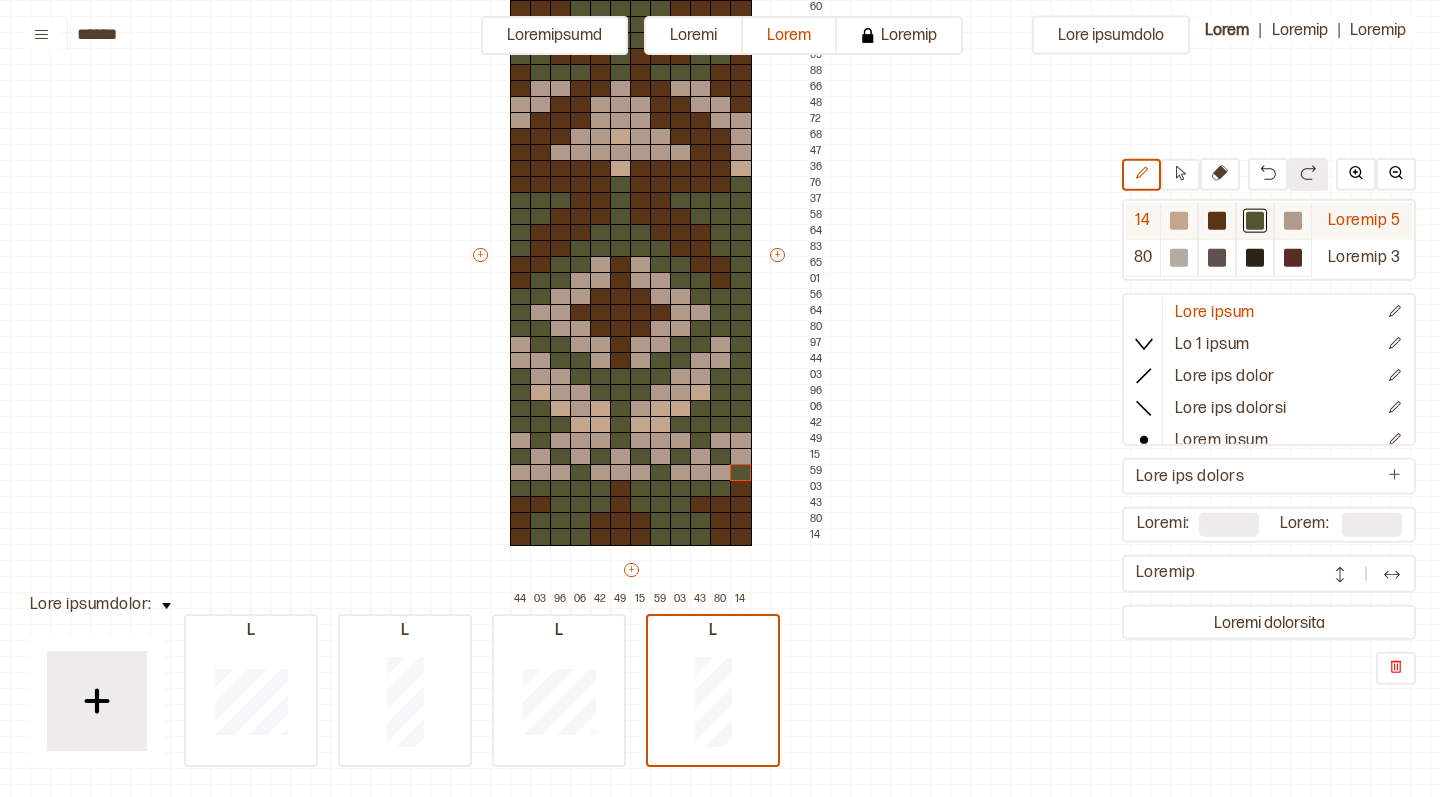 click at bounding box center (1179, 221) 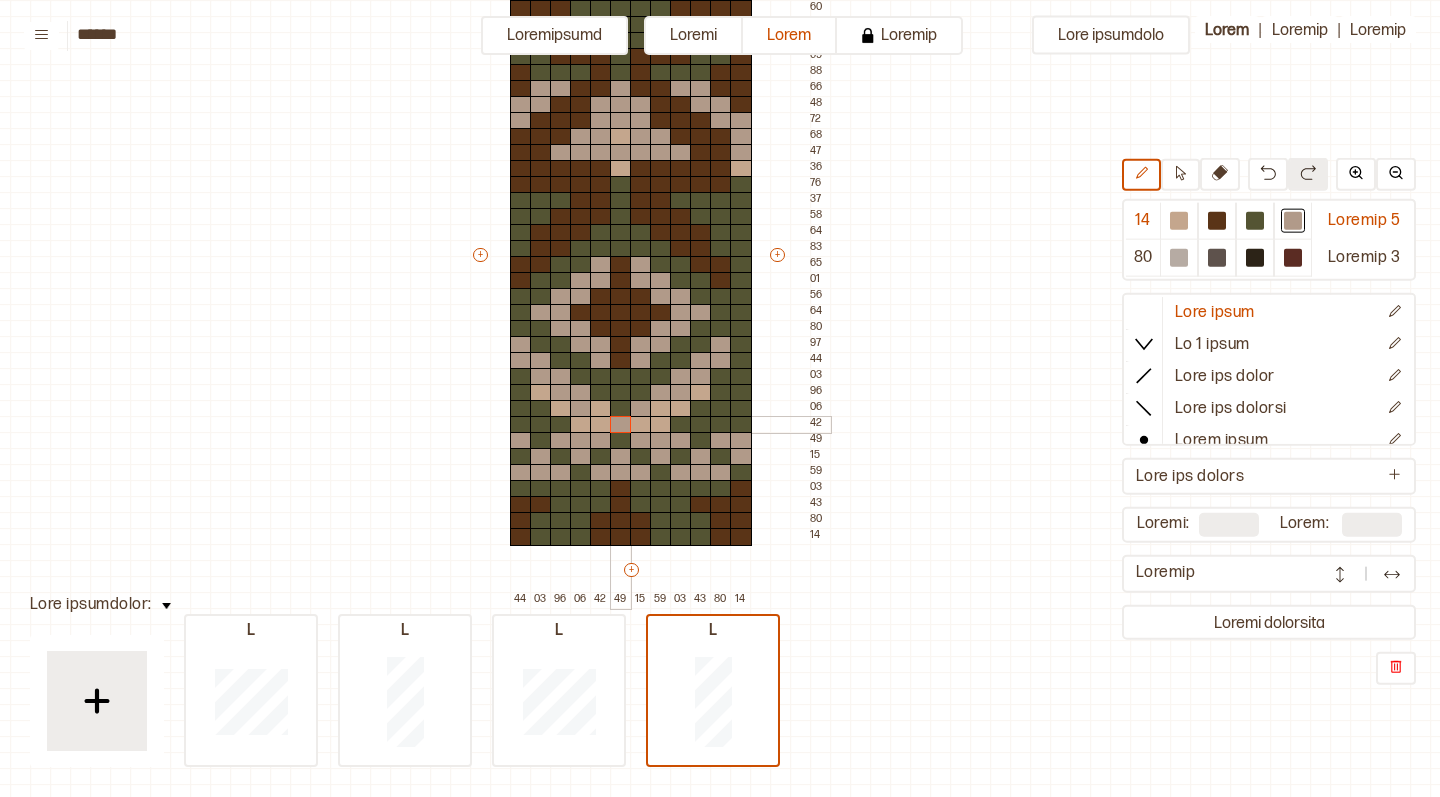 click at bounding box center [621, 425] 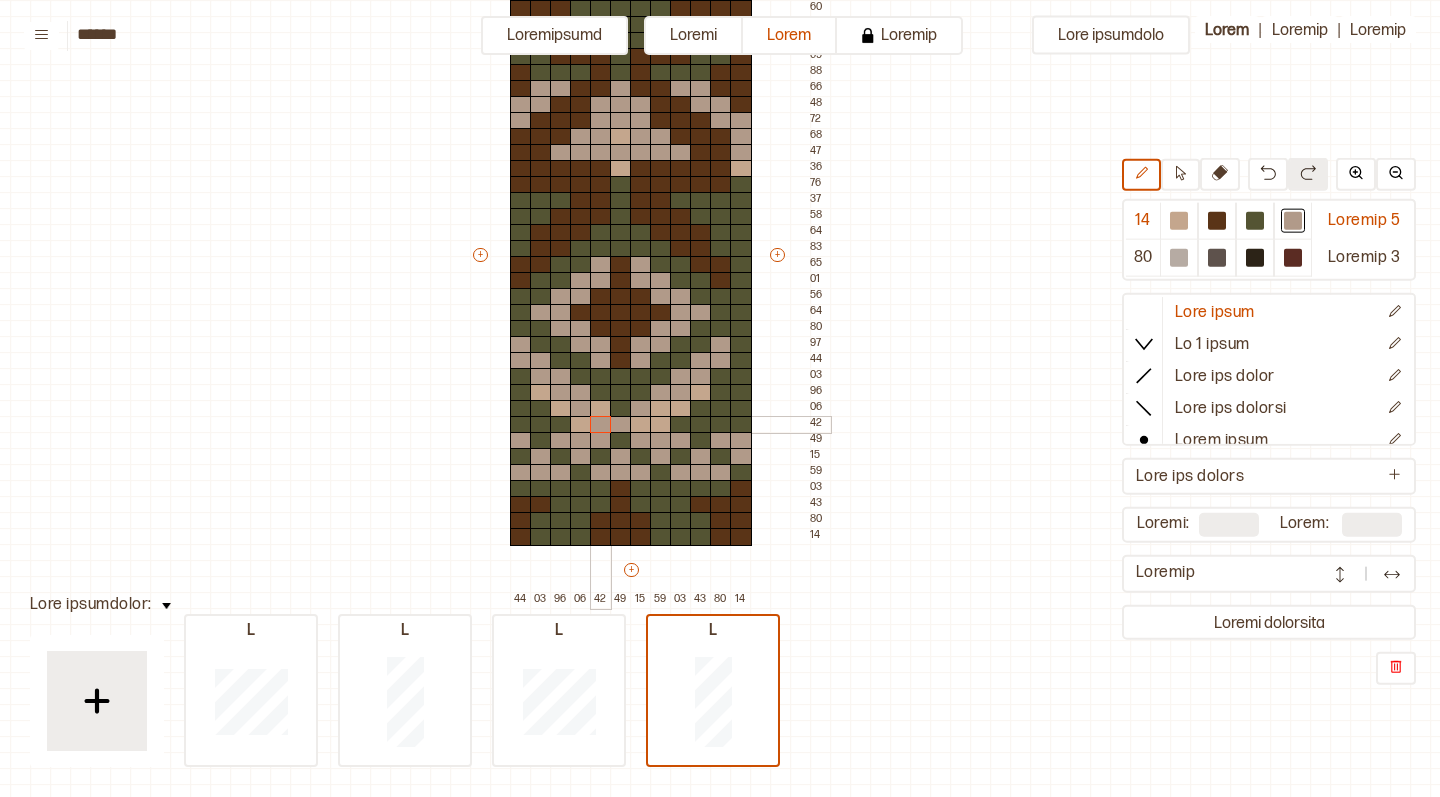 click at bounding box center [601, 425] 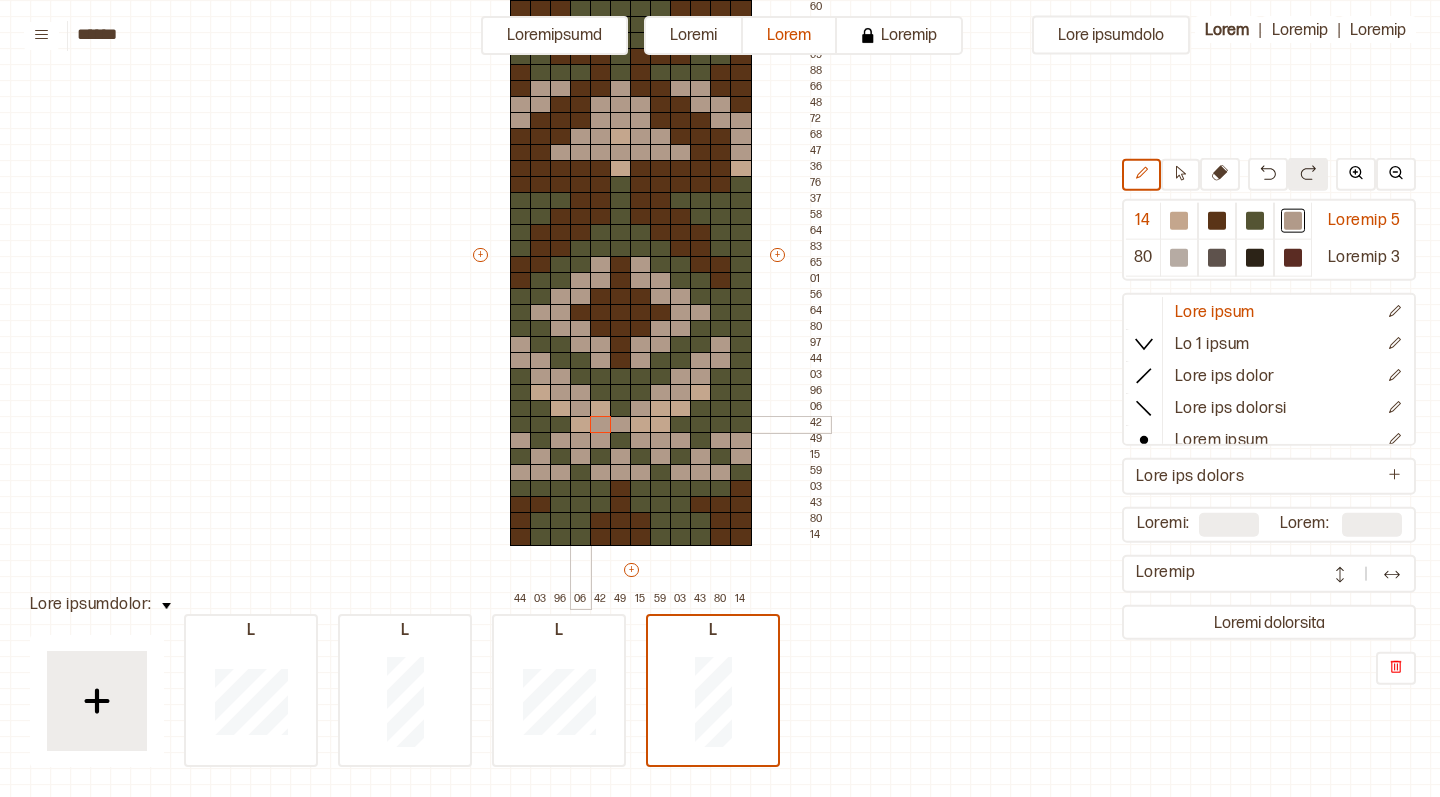click at bounding box center (581, 425) 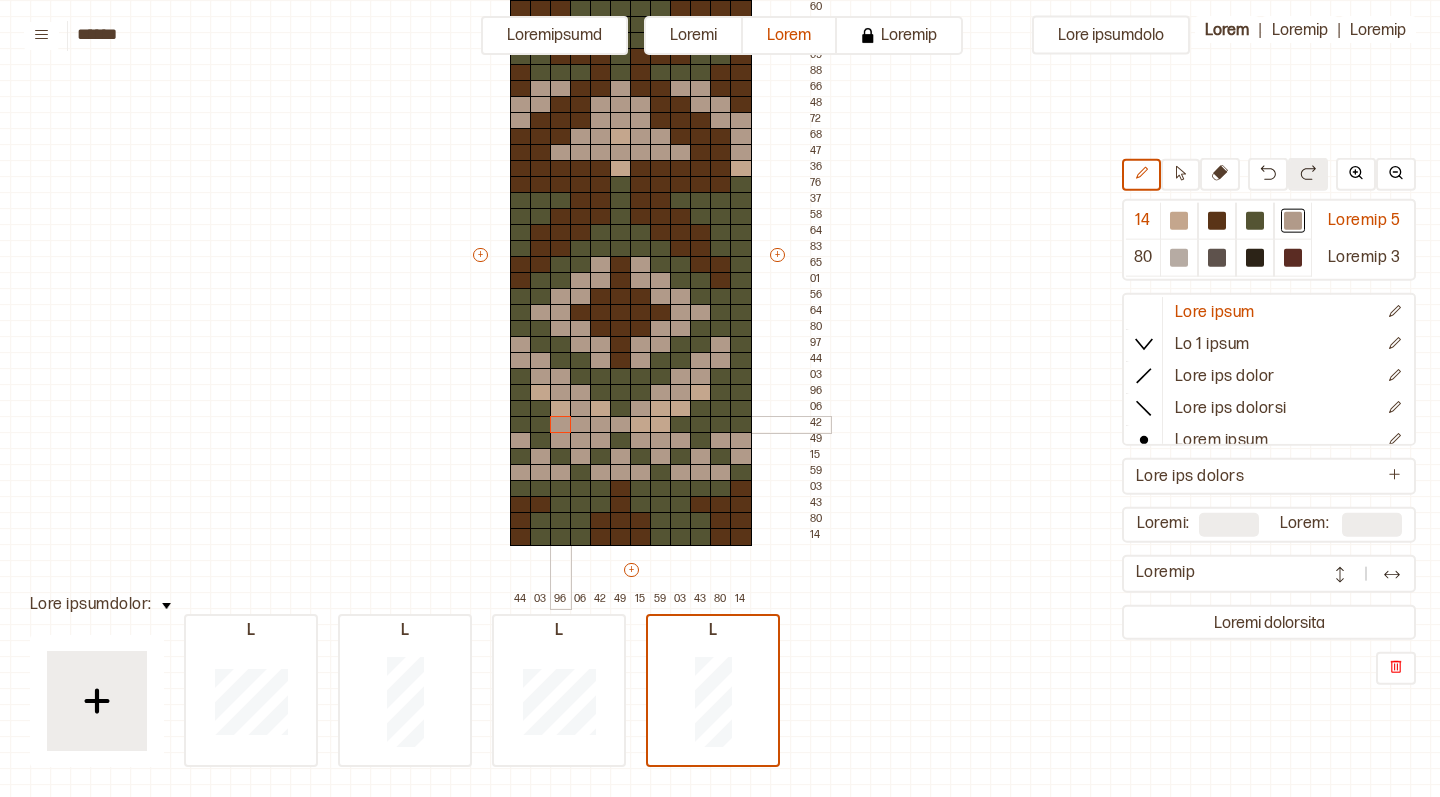 click at bounding box center [561, 425] 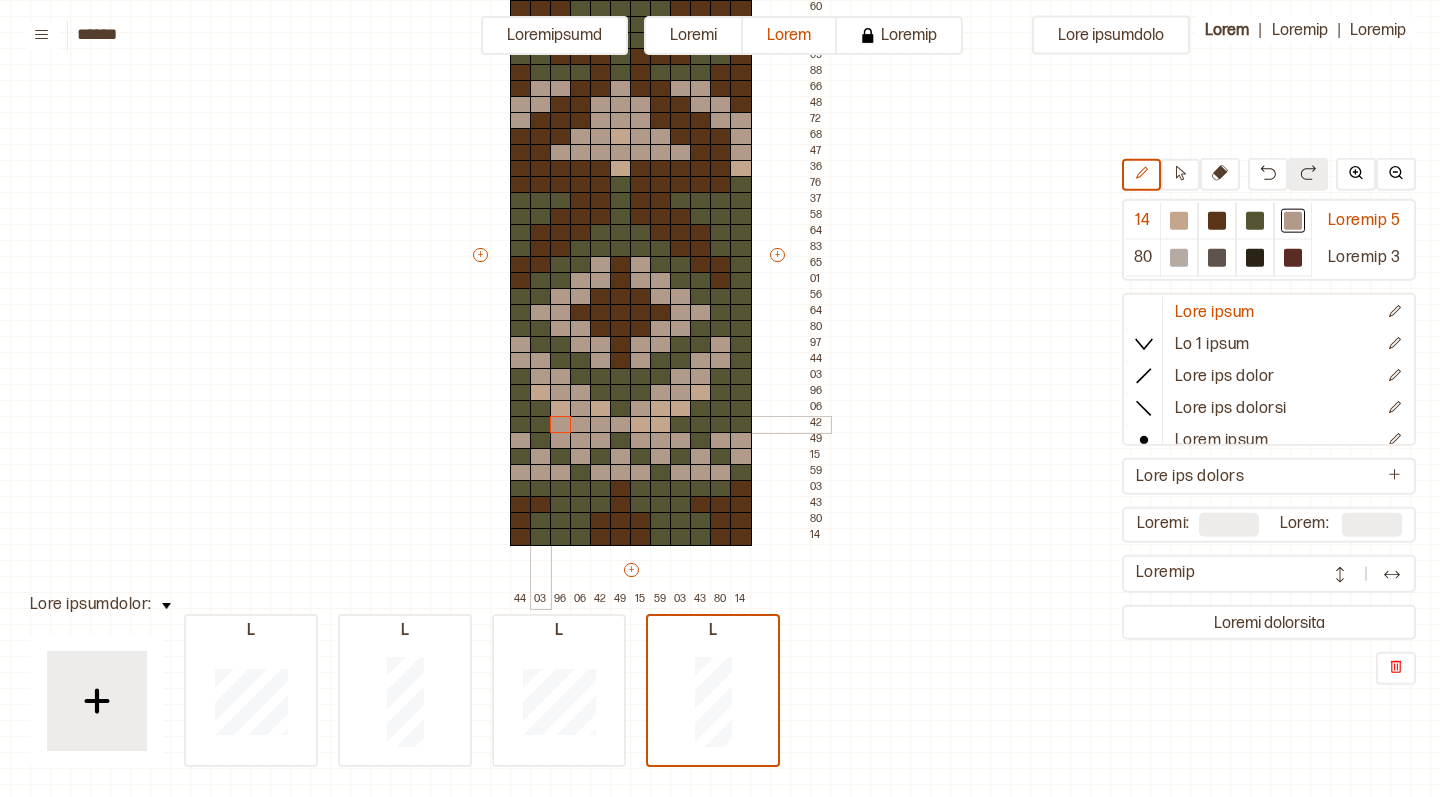 click at bounding box center [541, 425] 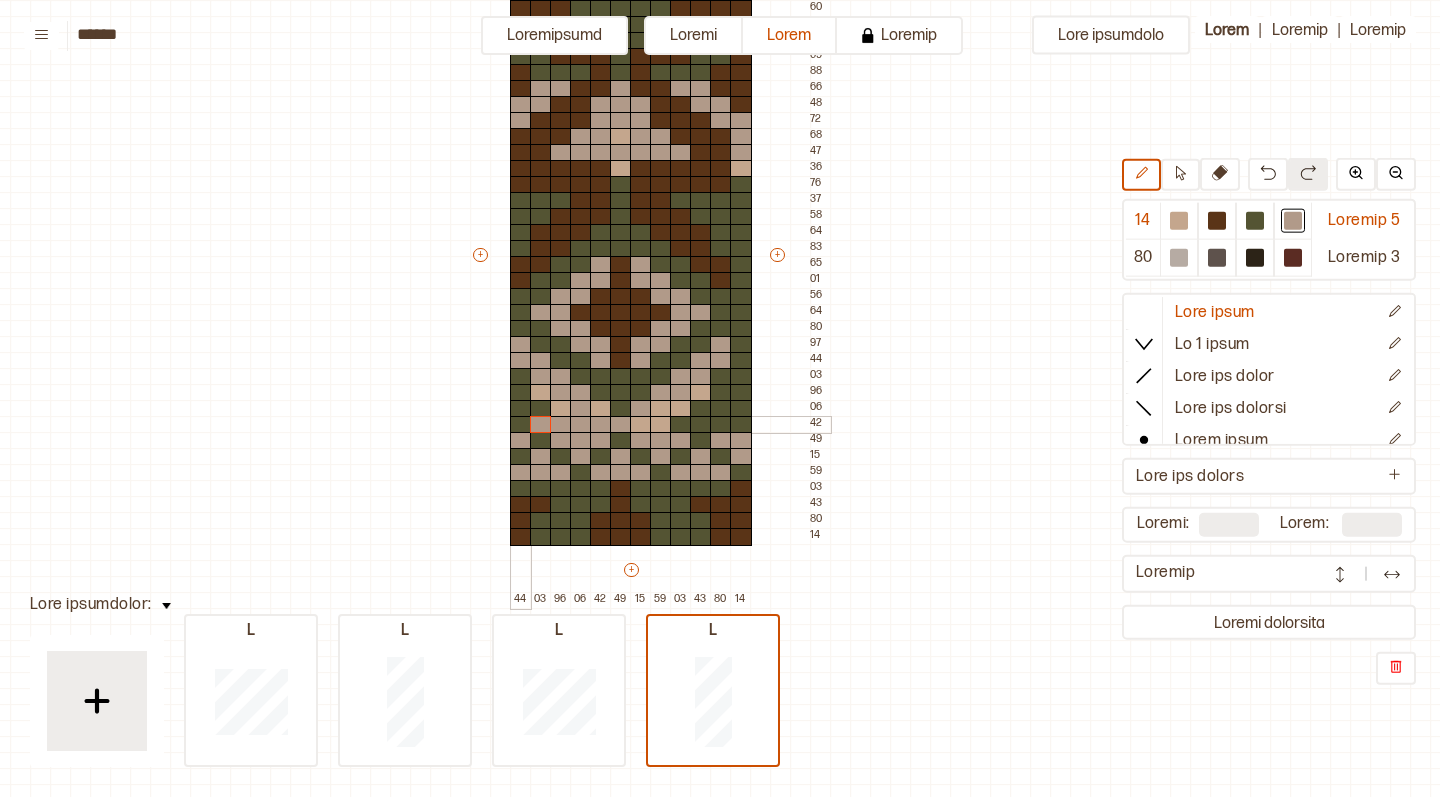 click at bounding box center (521, 425) 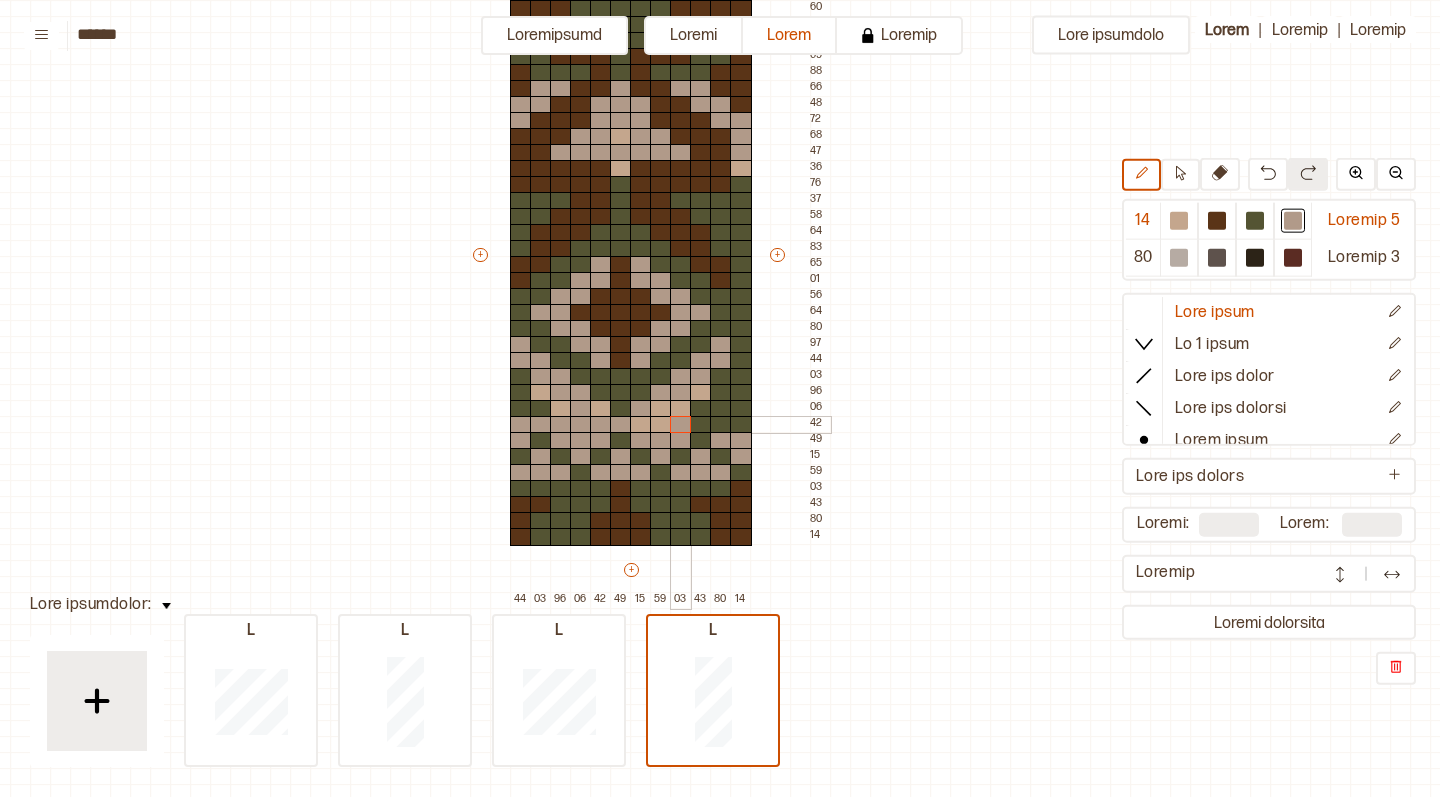 click at bounding box center (681, 425) 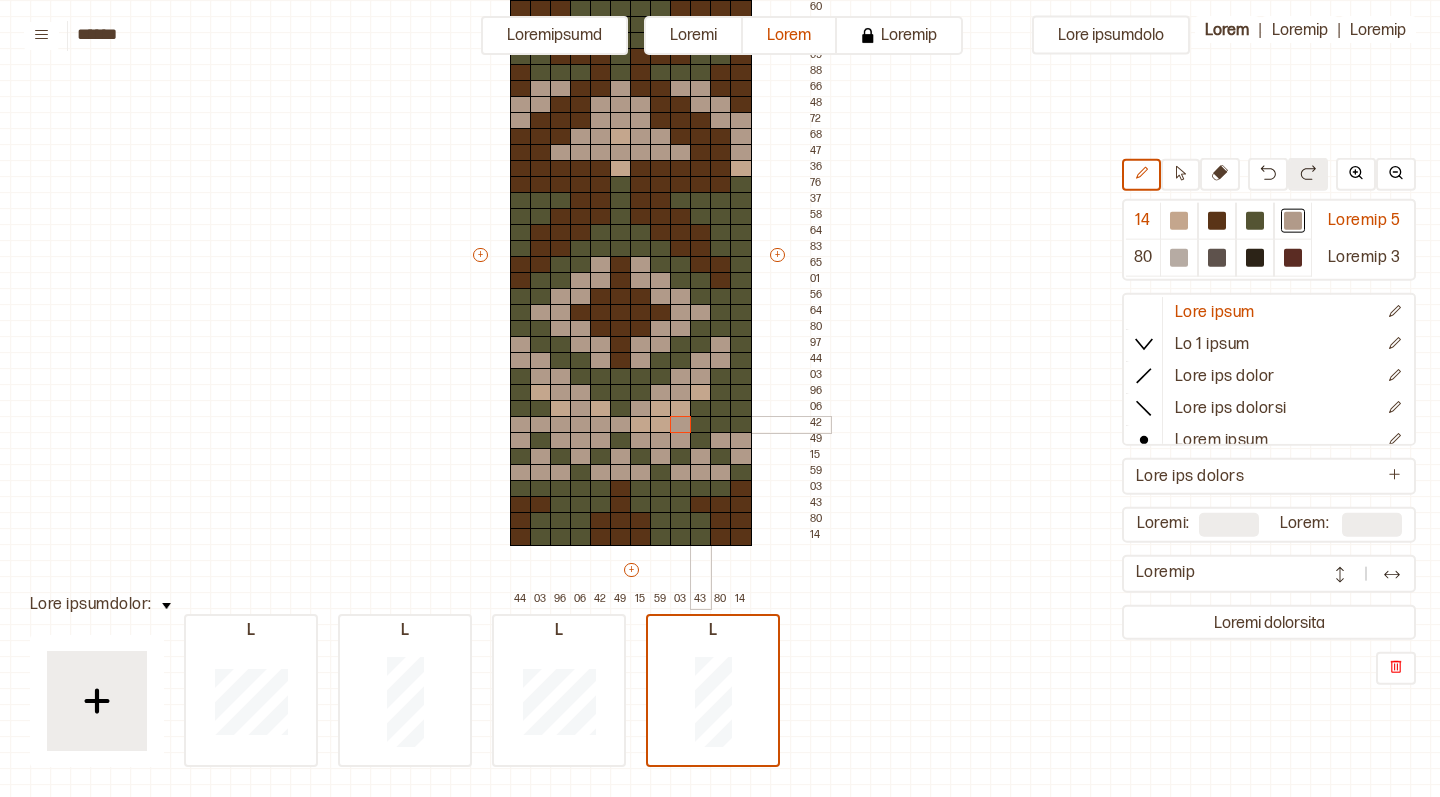 click at bounding box center [701, 425] 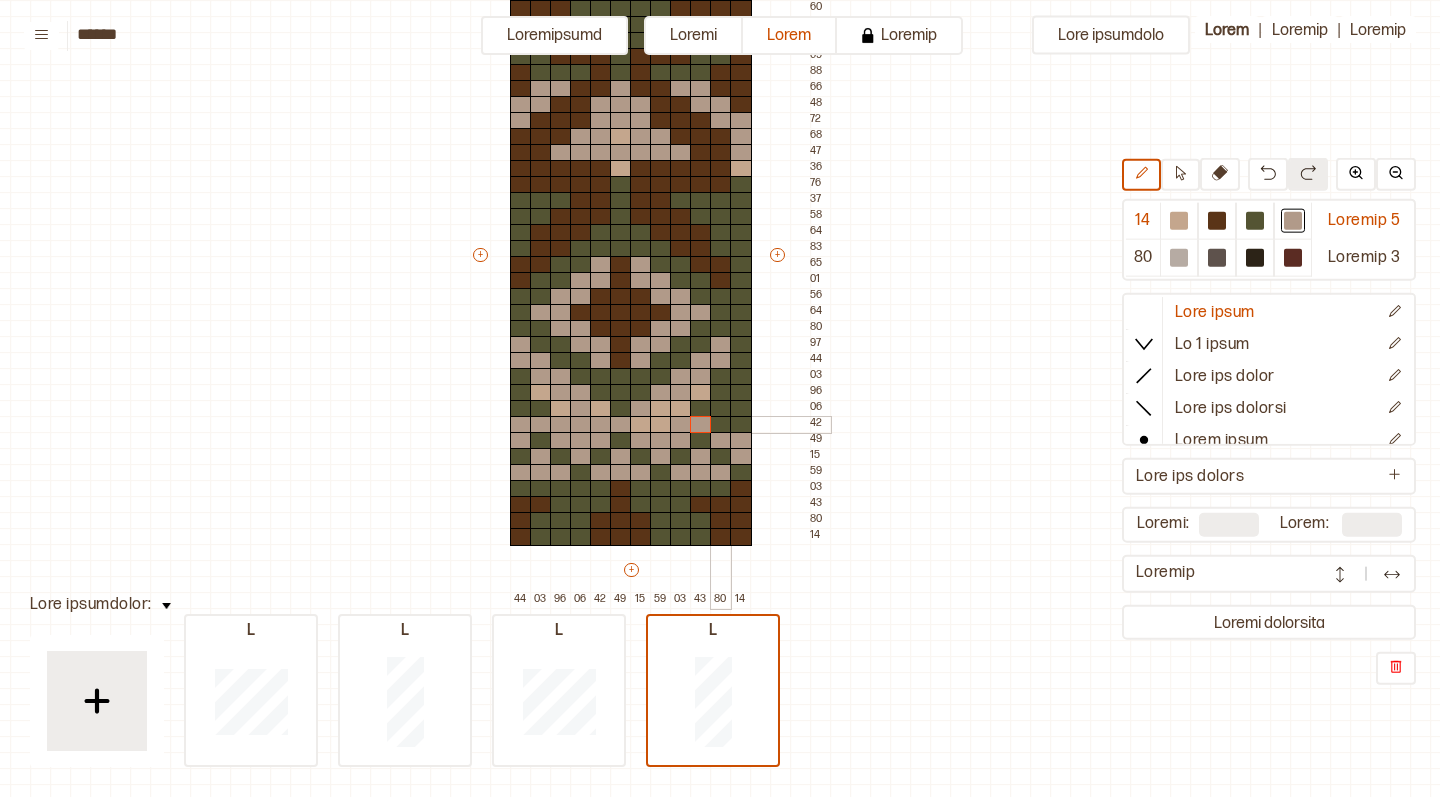 click at bounding box center [721, 425] 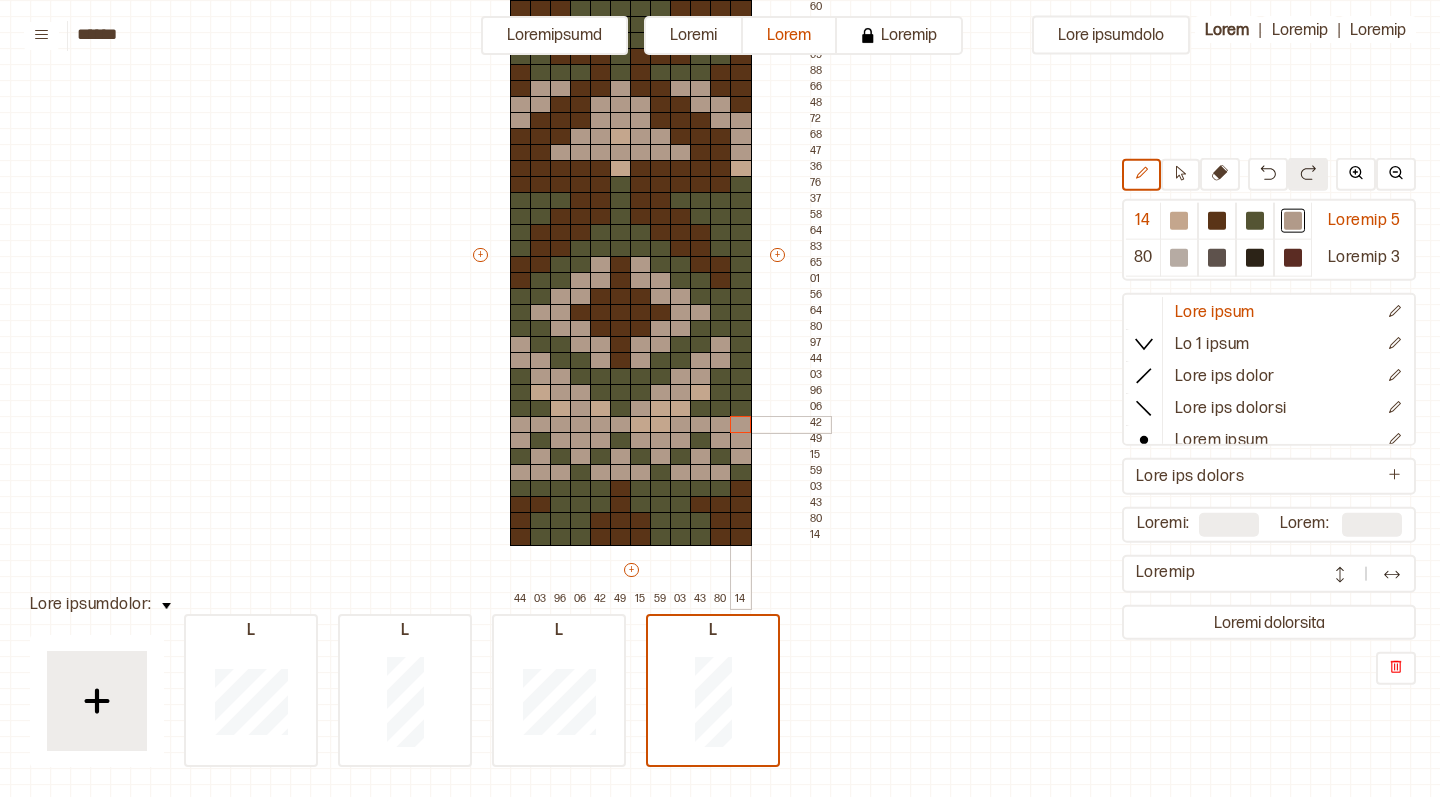 click at bounding box center [741, 425] 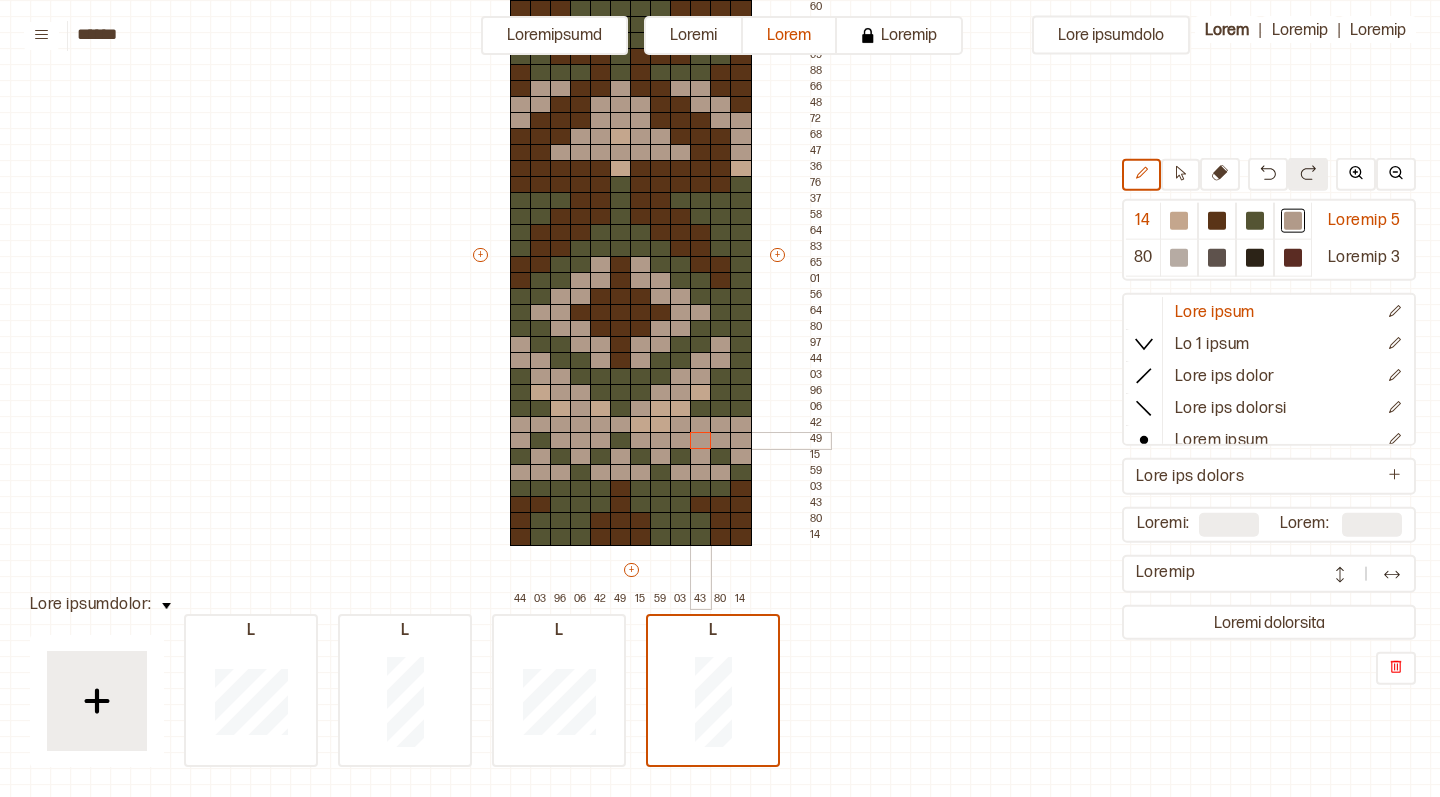 click at bounding box center (701, 441) 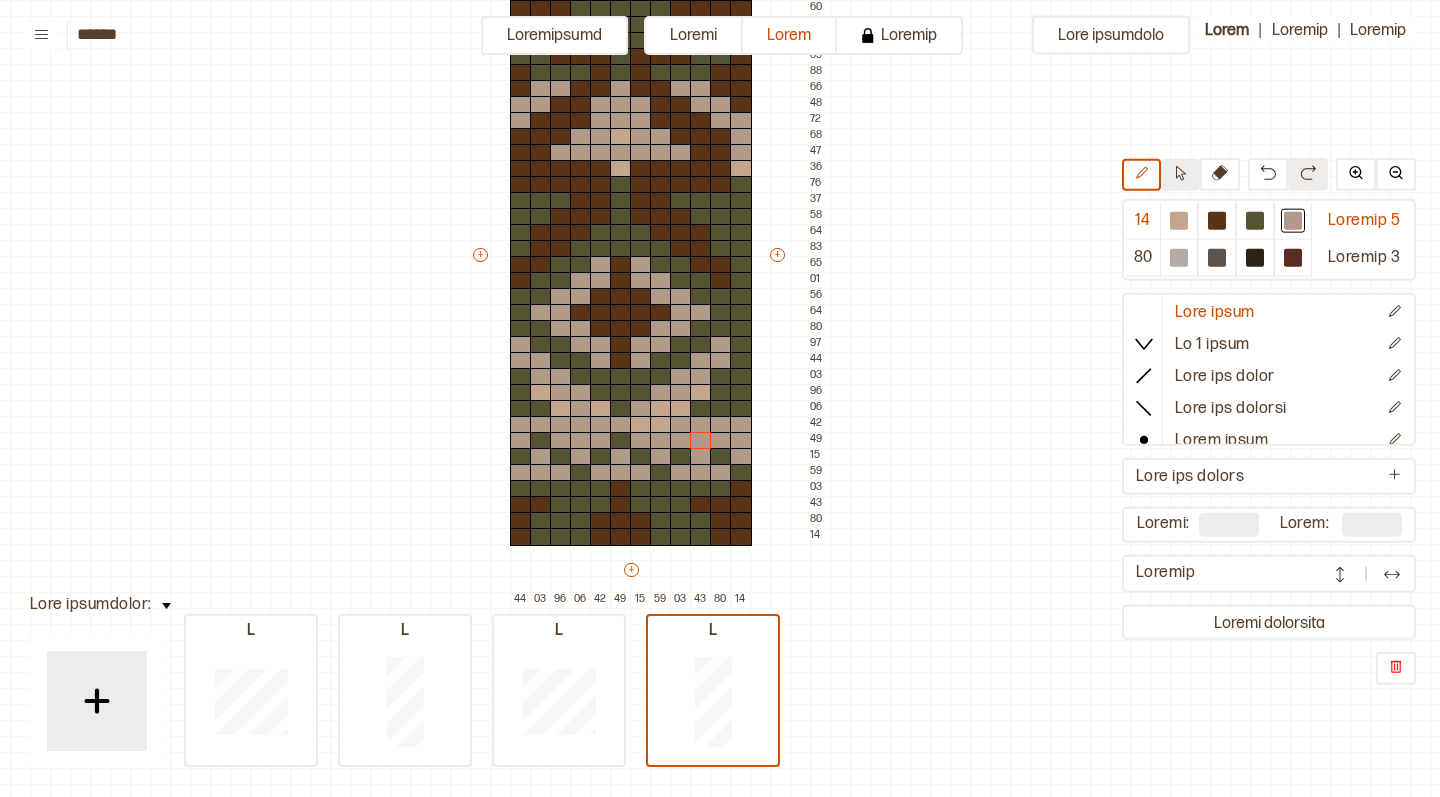 click at bounding box center (1180, 175) 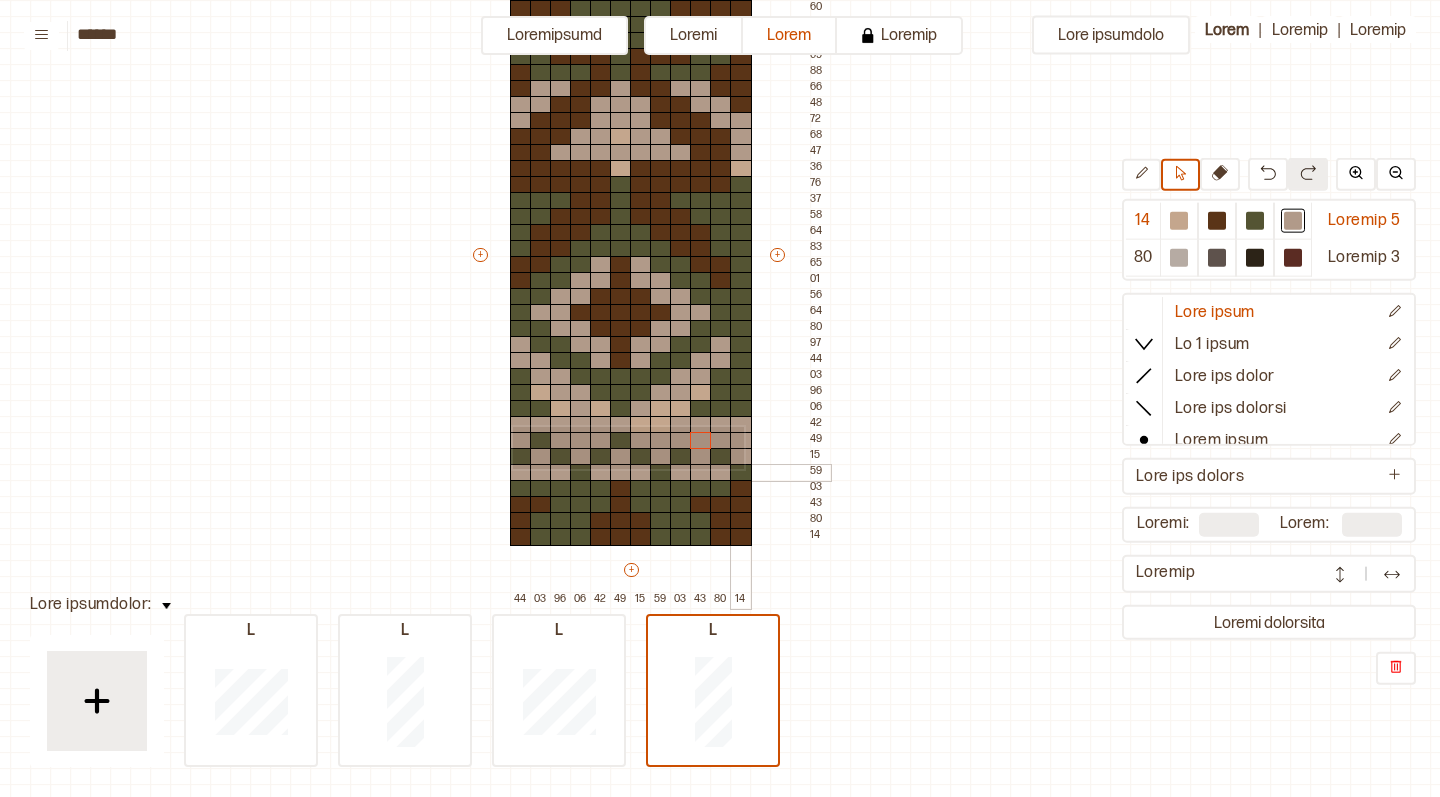 drag, startPoint x: 511, startPoint y: 425, endPoint x: 742, endPoint y: 467, distance: 234.78714 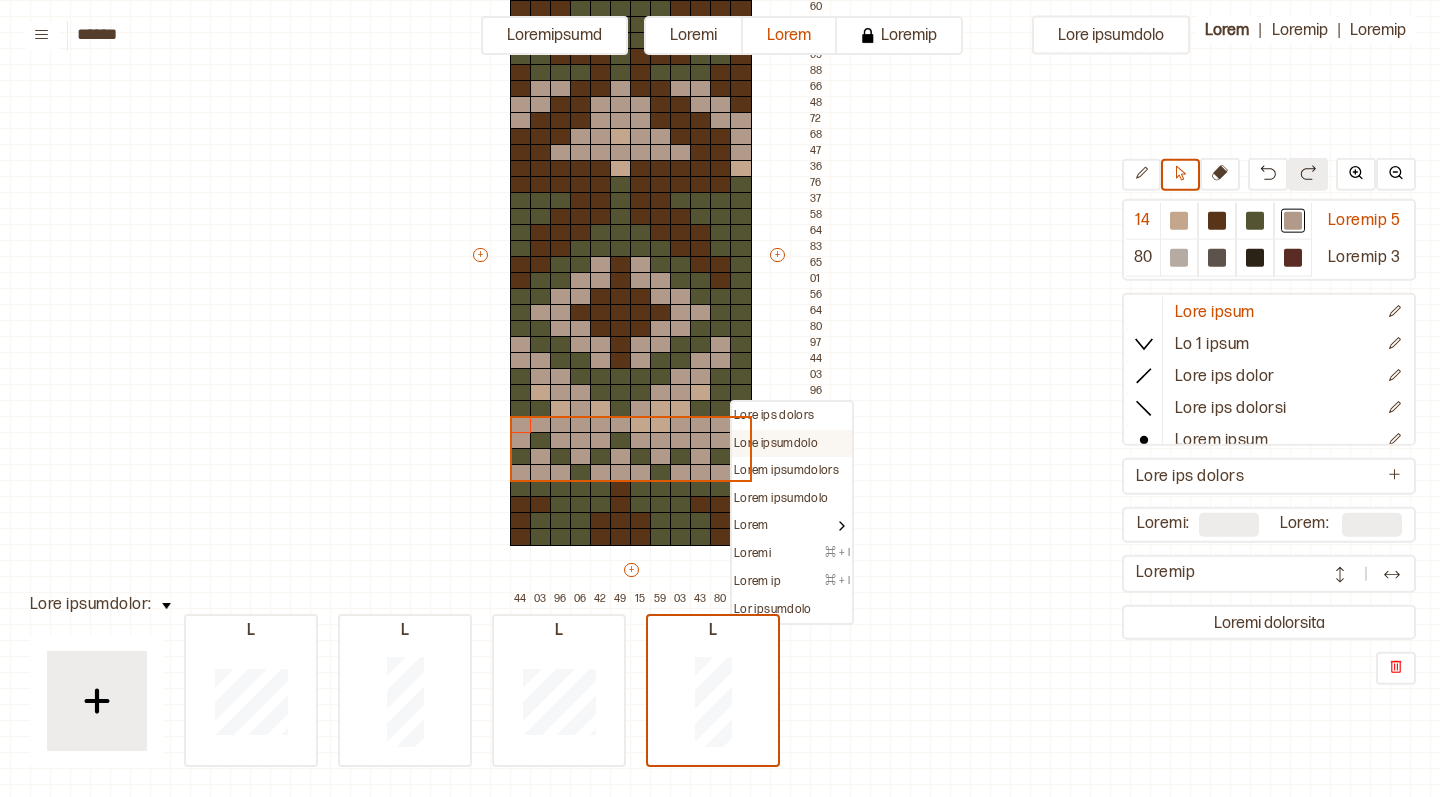 click on "Lore ipsumdolo" at bounding box center (774, 416) 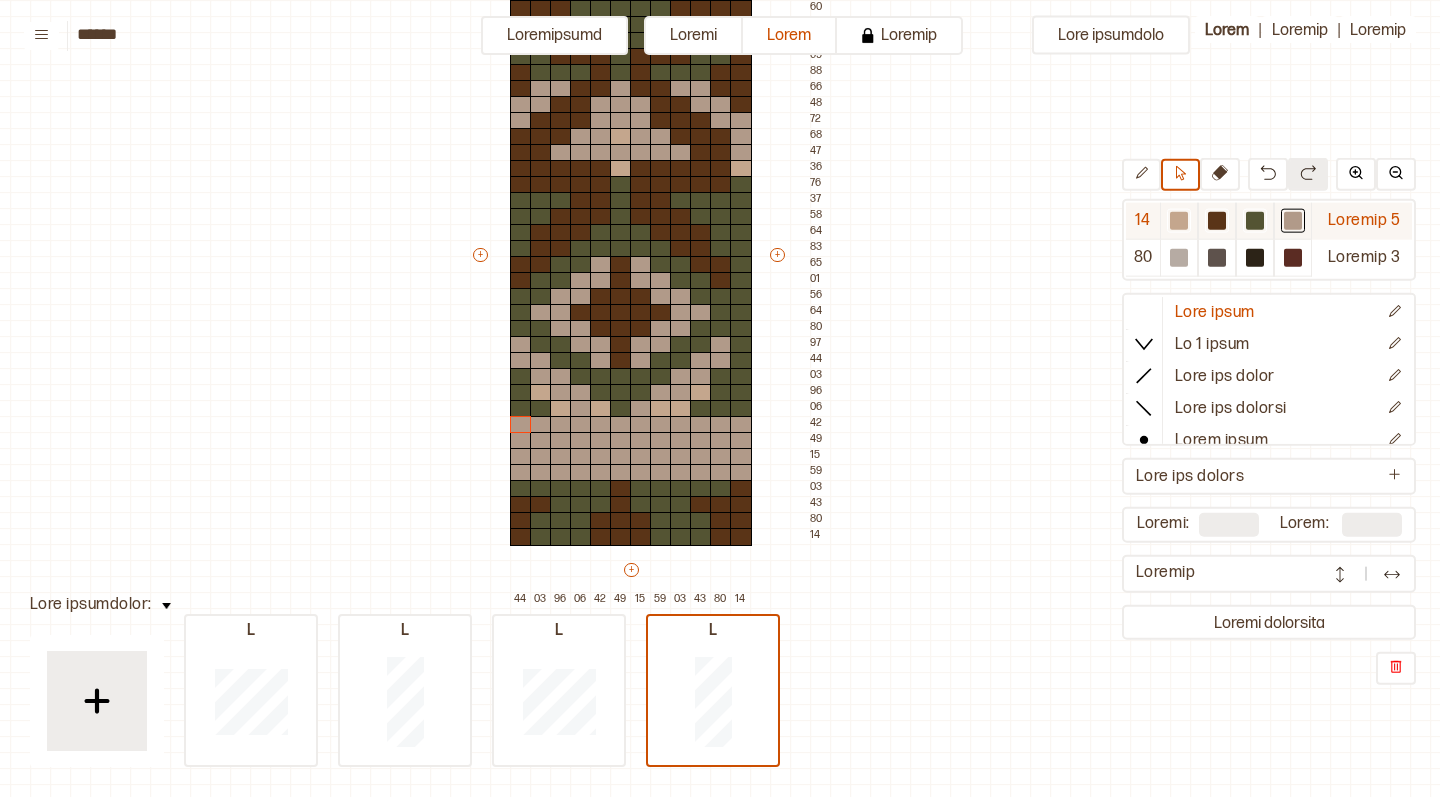 click at bounding box center [1179, 221] 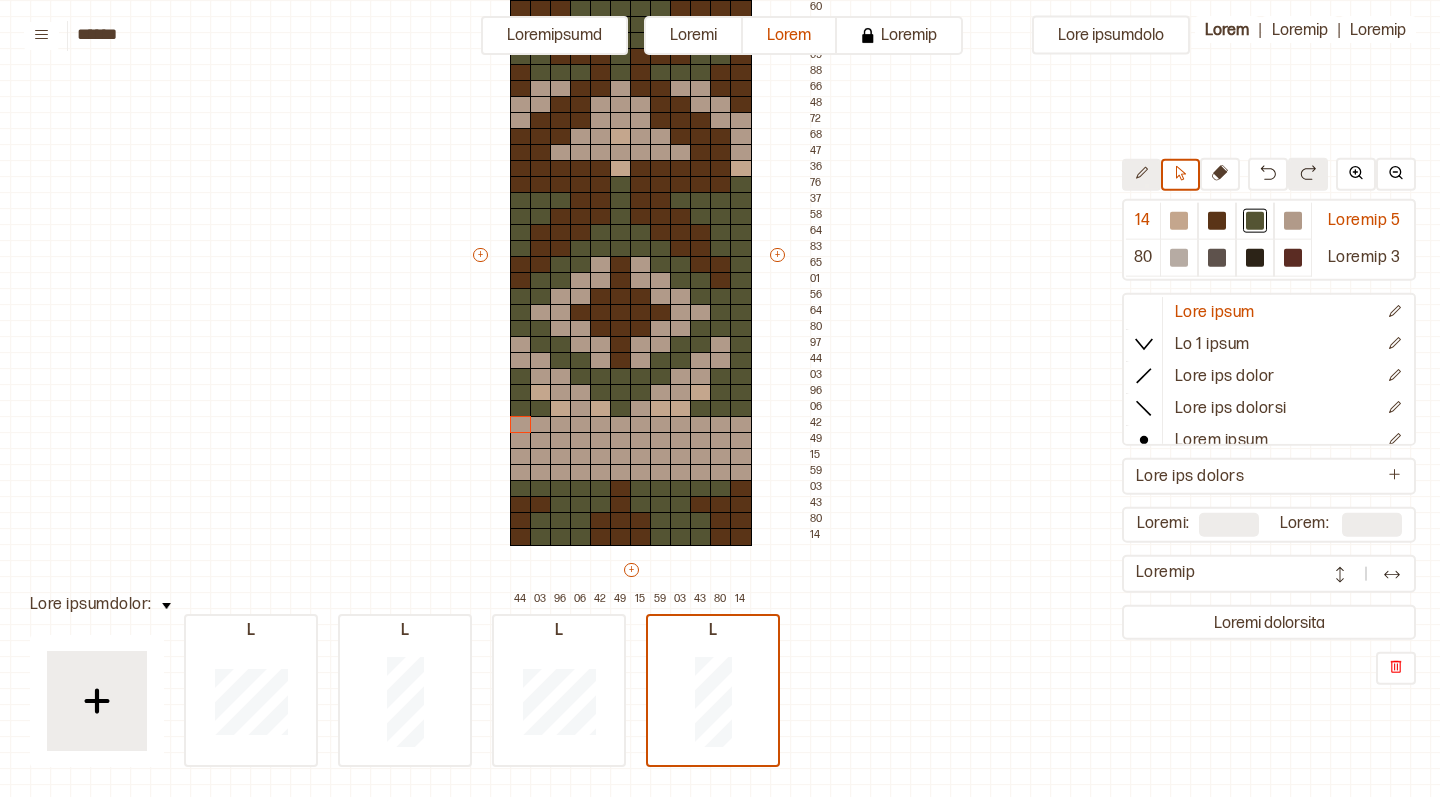 click at bounding box center [1141, 175] 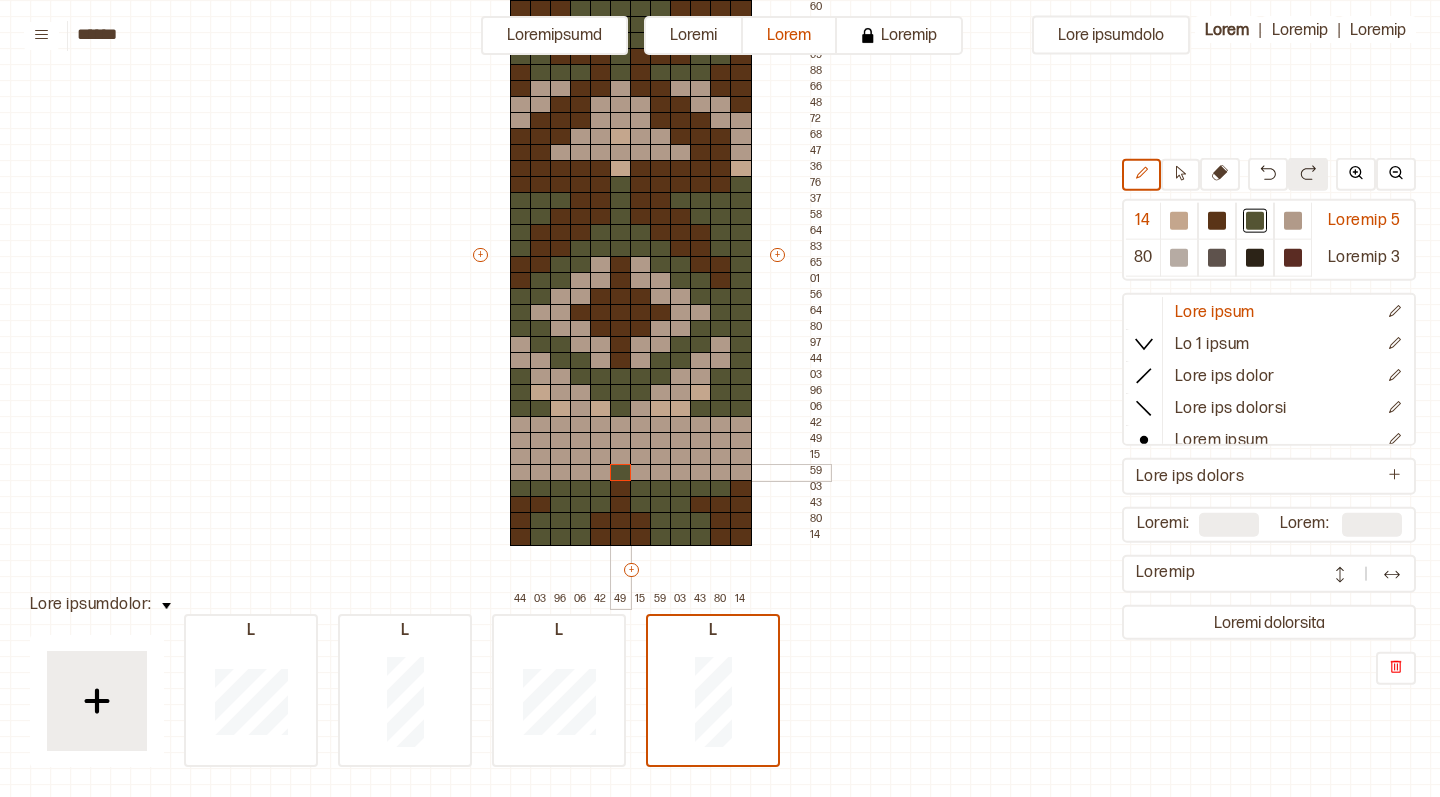 click at bounding box center [621, 473] 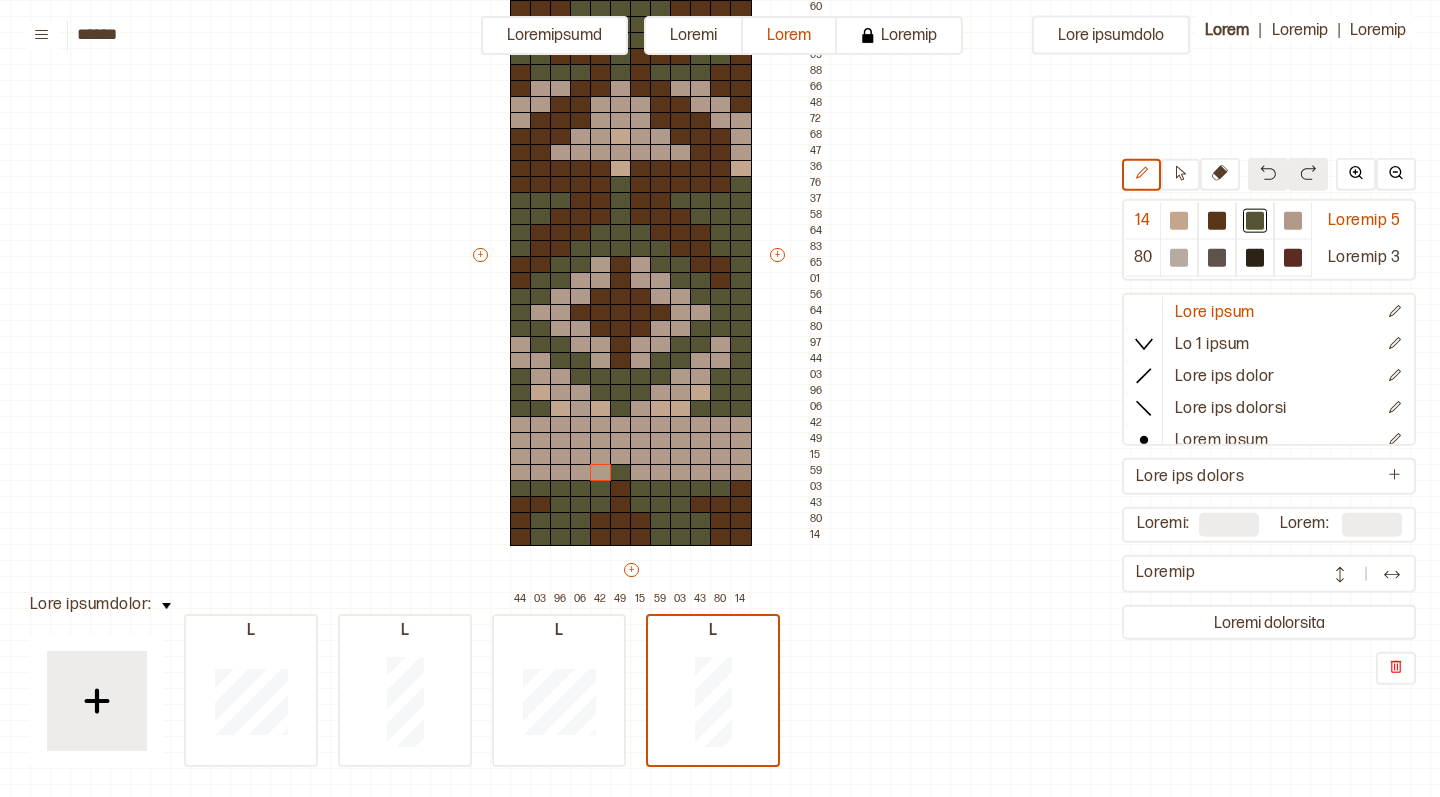 click at bounding box center (1268, 173) 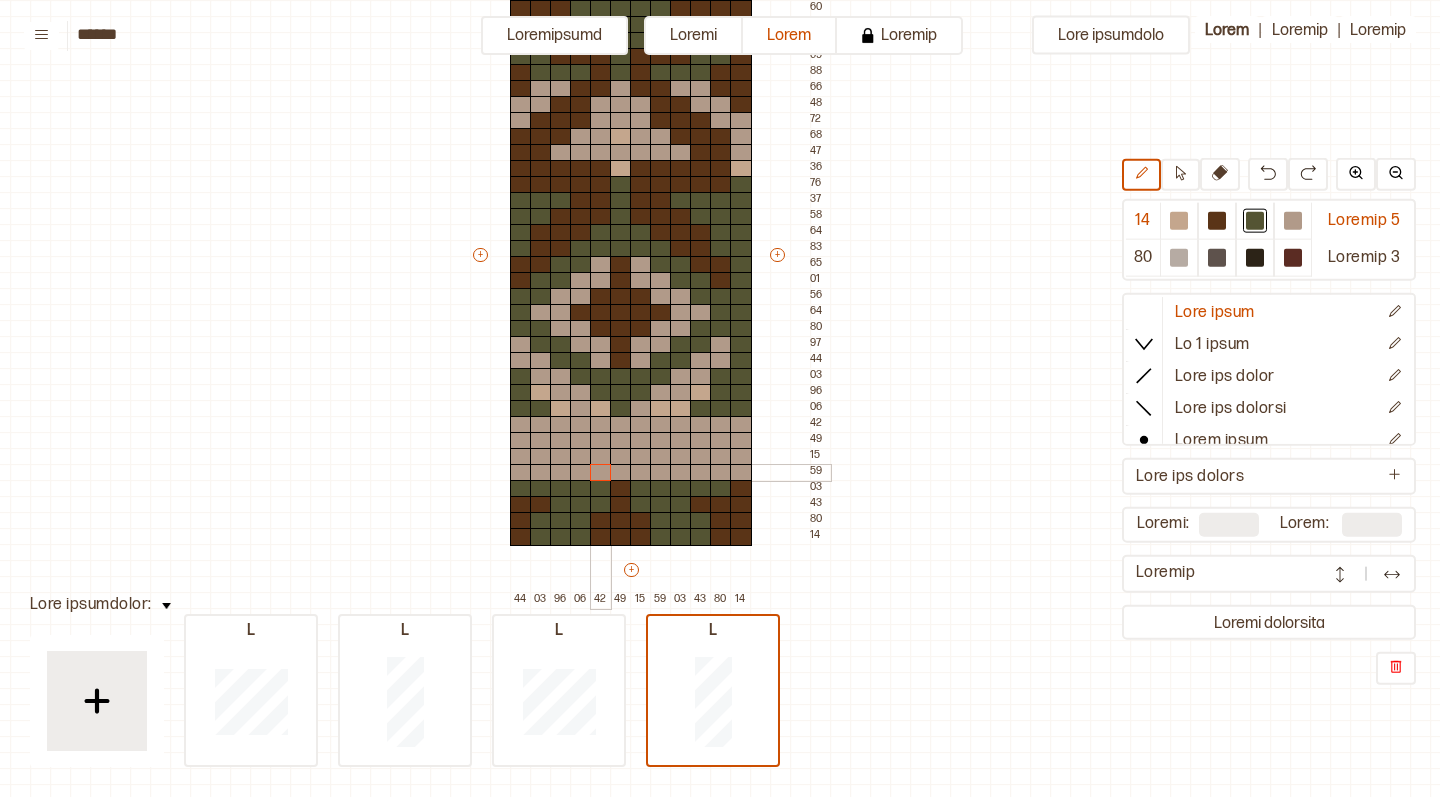click at bounding box center (601, 473) 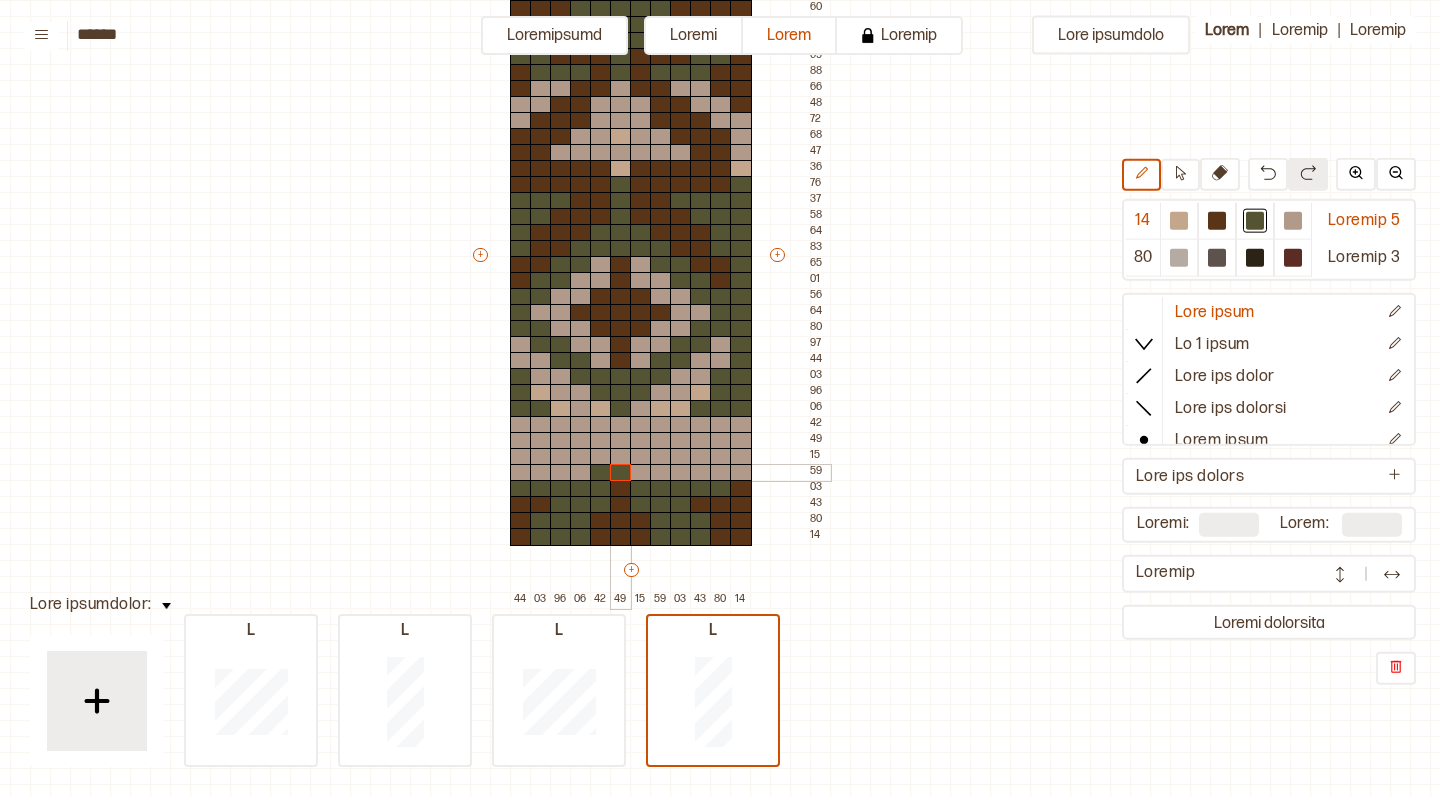 click at bounding box center (621, 473) 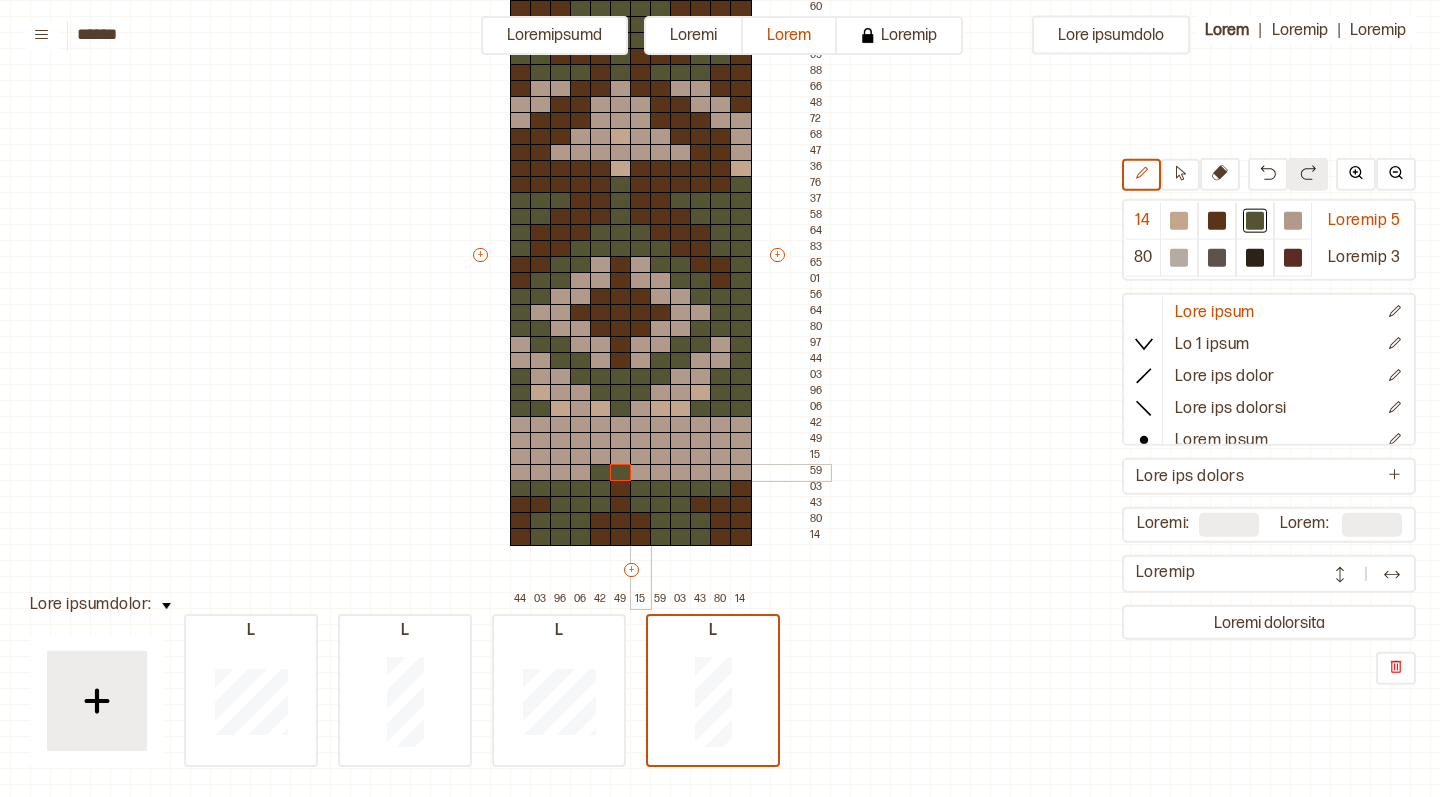 click at bounding box center [641, 473] 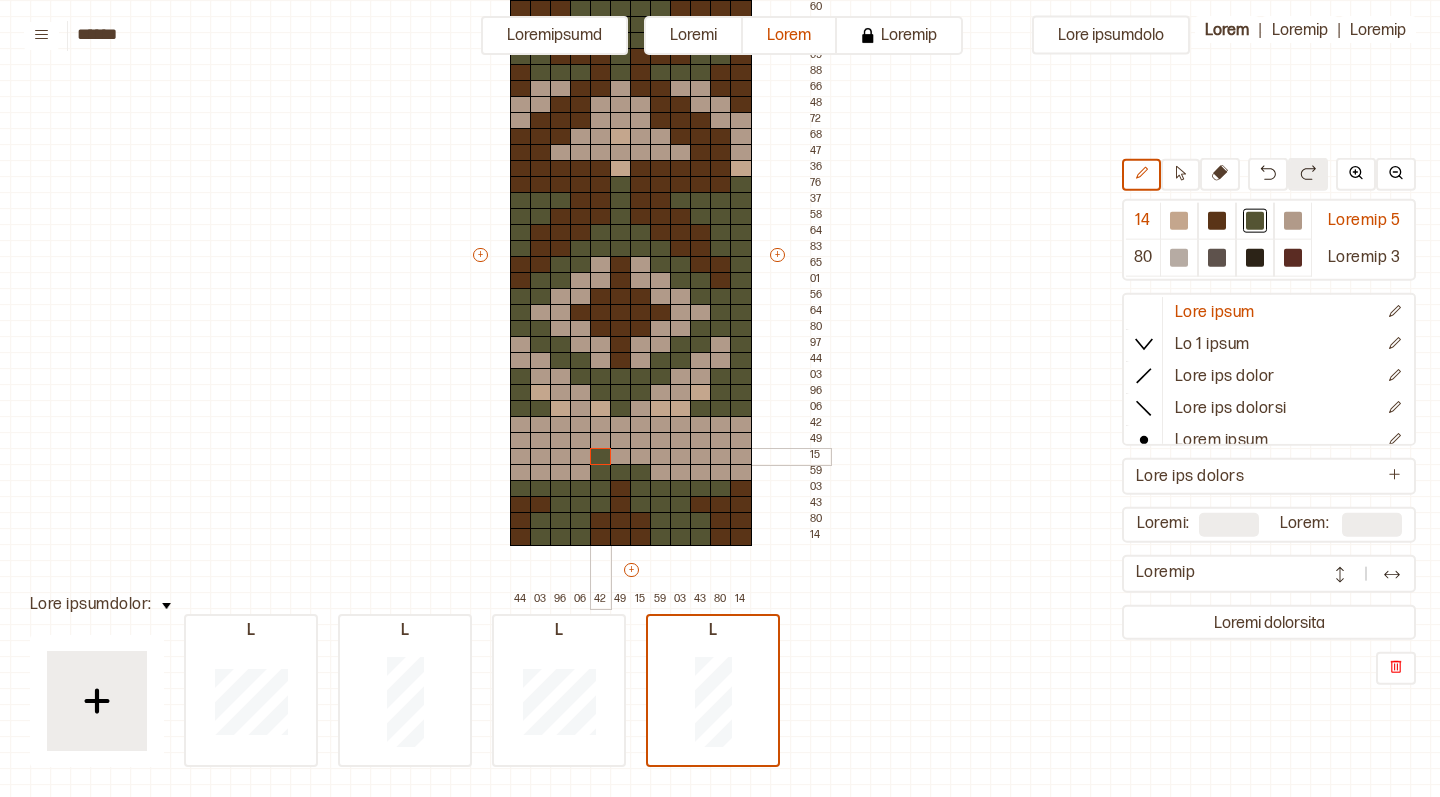 click at bounding box center (601, 457) 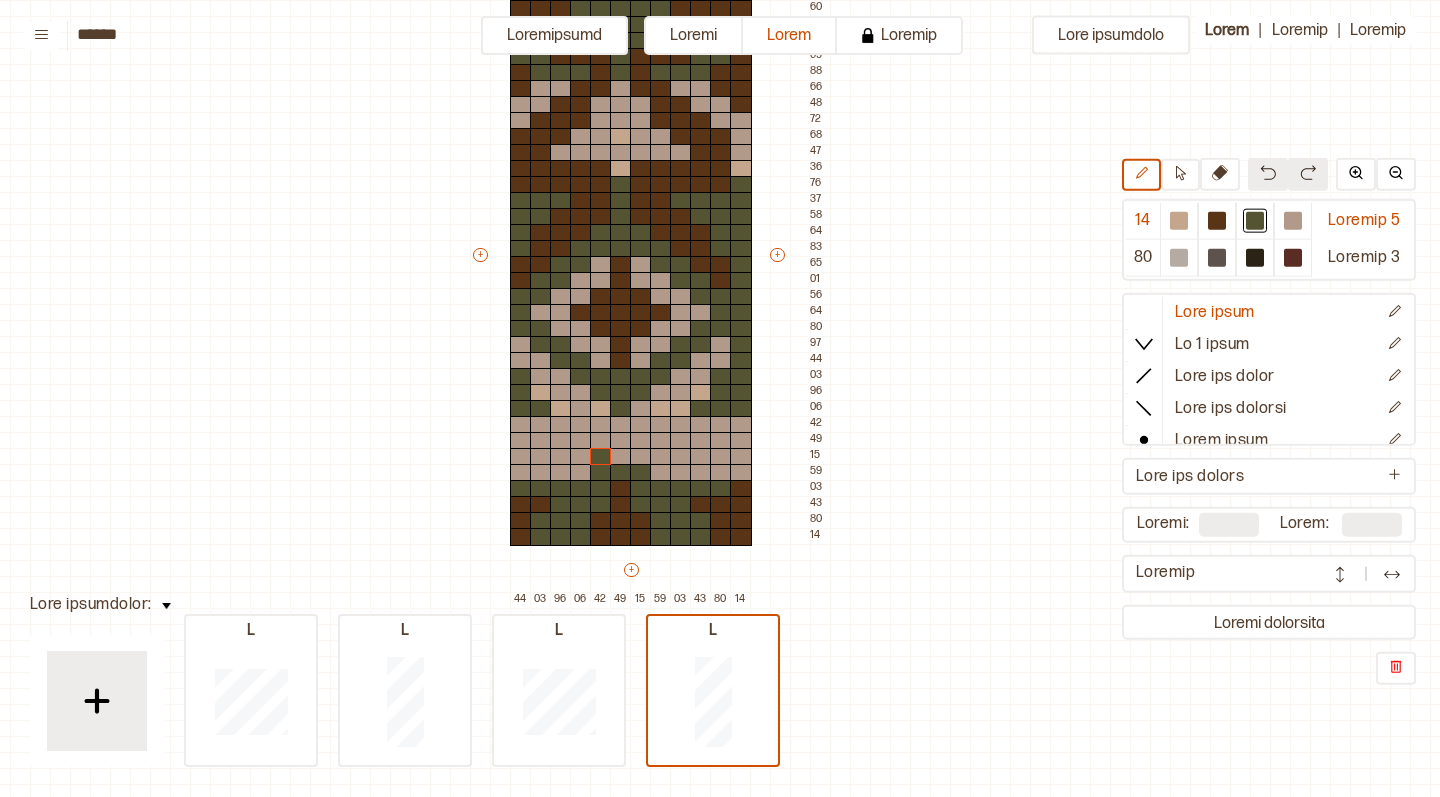 click at bounding box center [1268, 174] 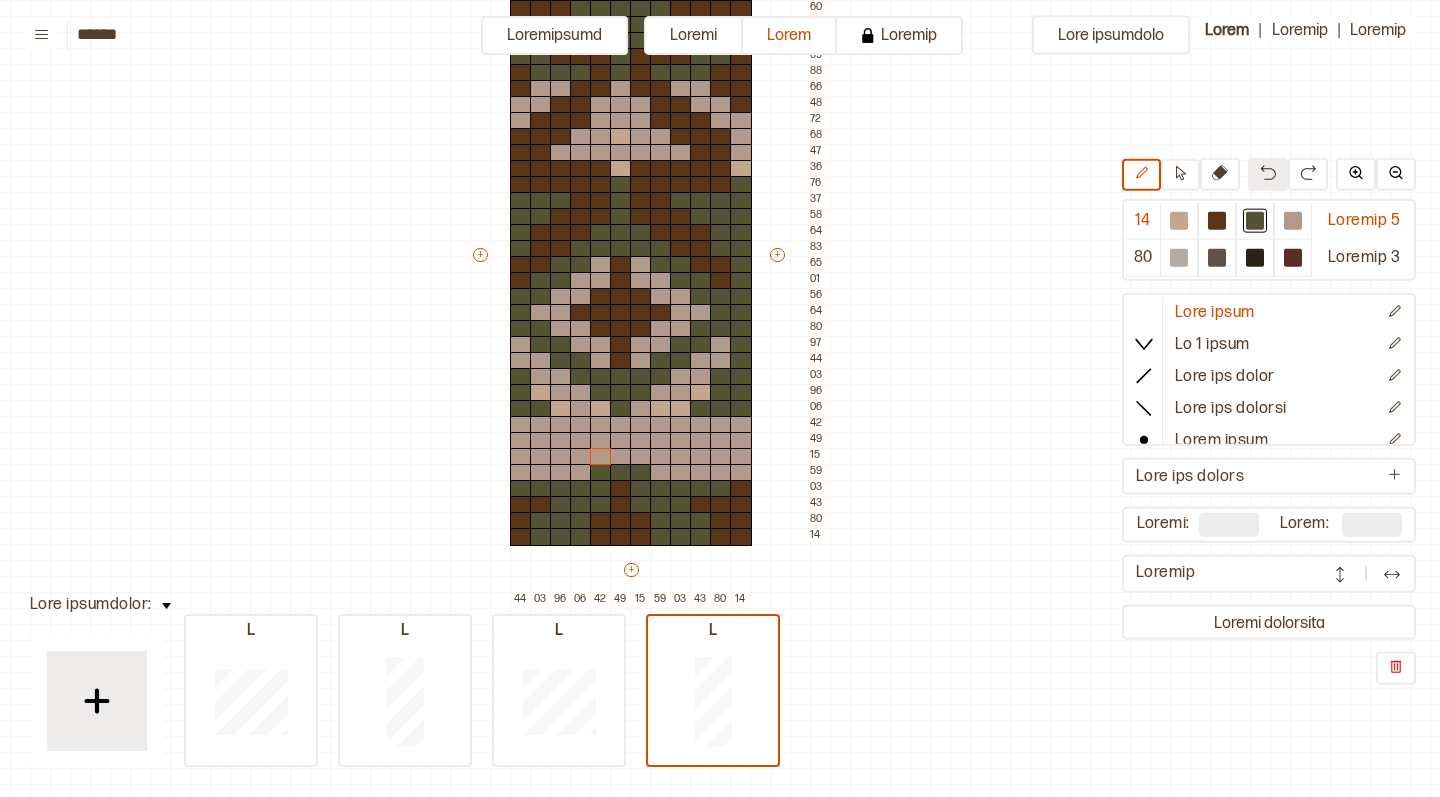click at bounding box center [1268, 174] 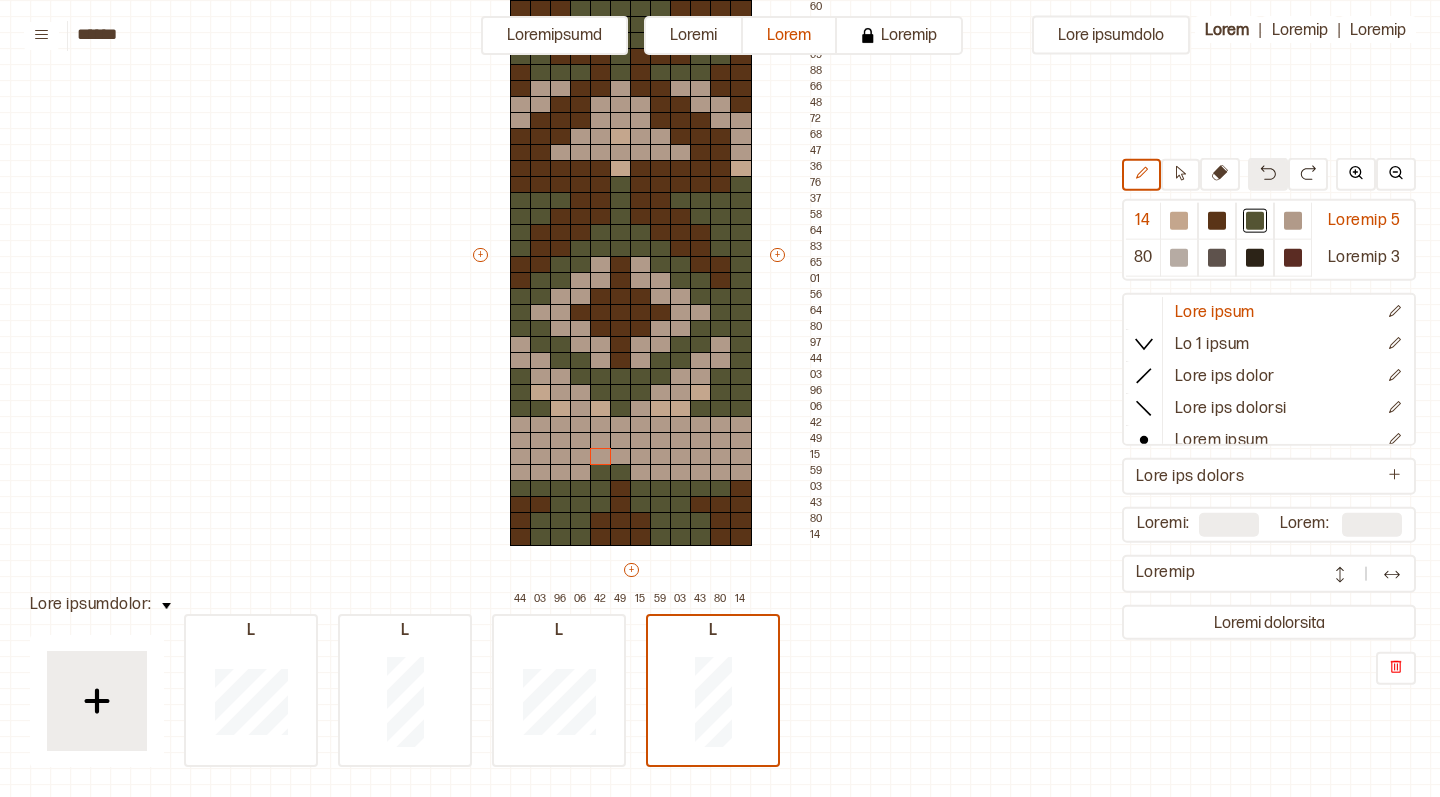 click at bounding box center [1268, 174] 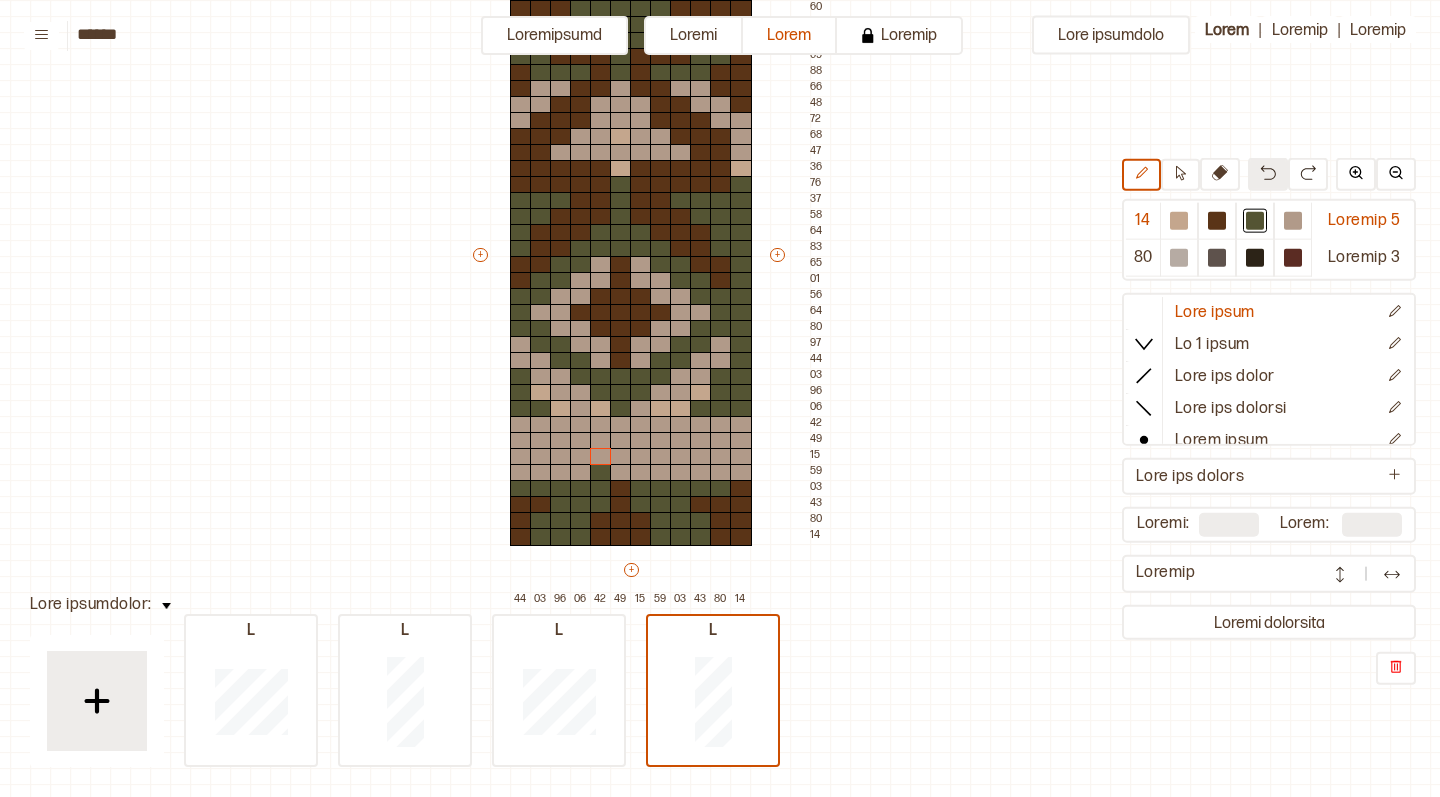 click at bounding box center (1268, 174) 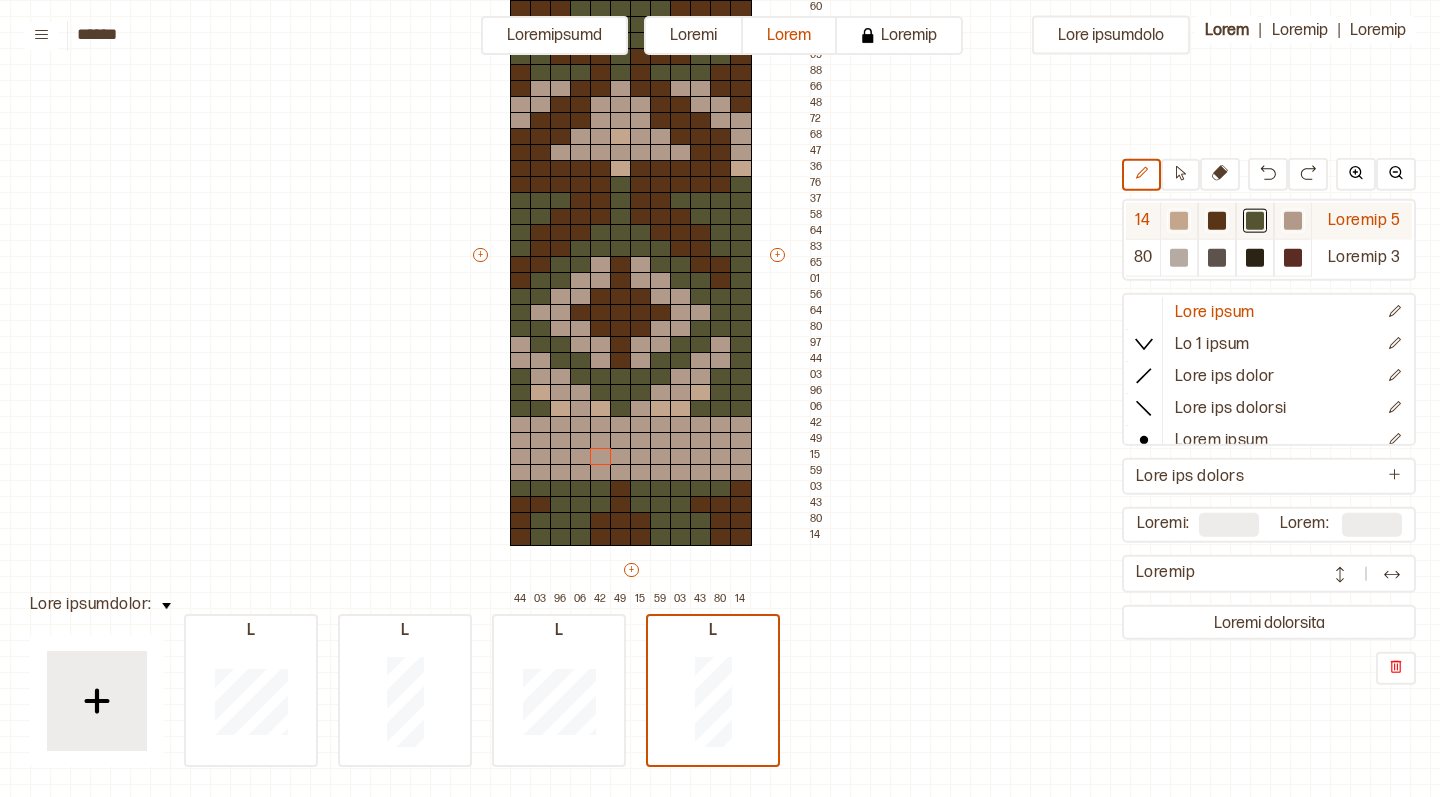 click at bounding box center (1179, 221) 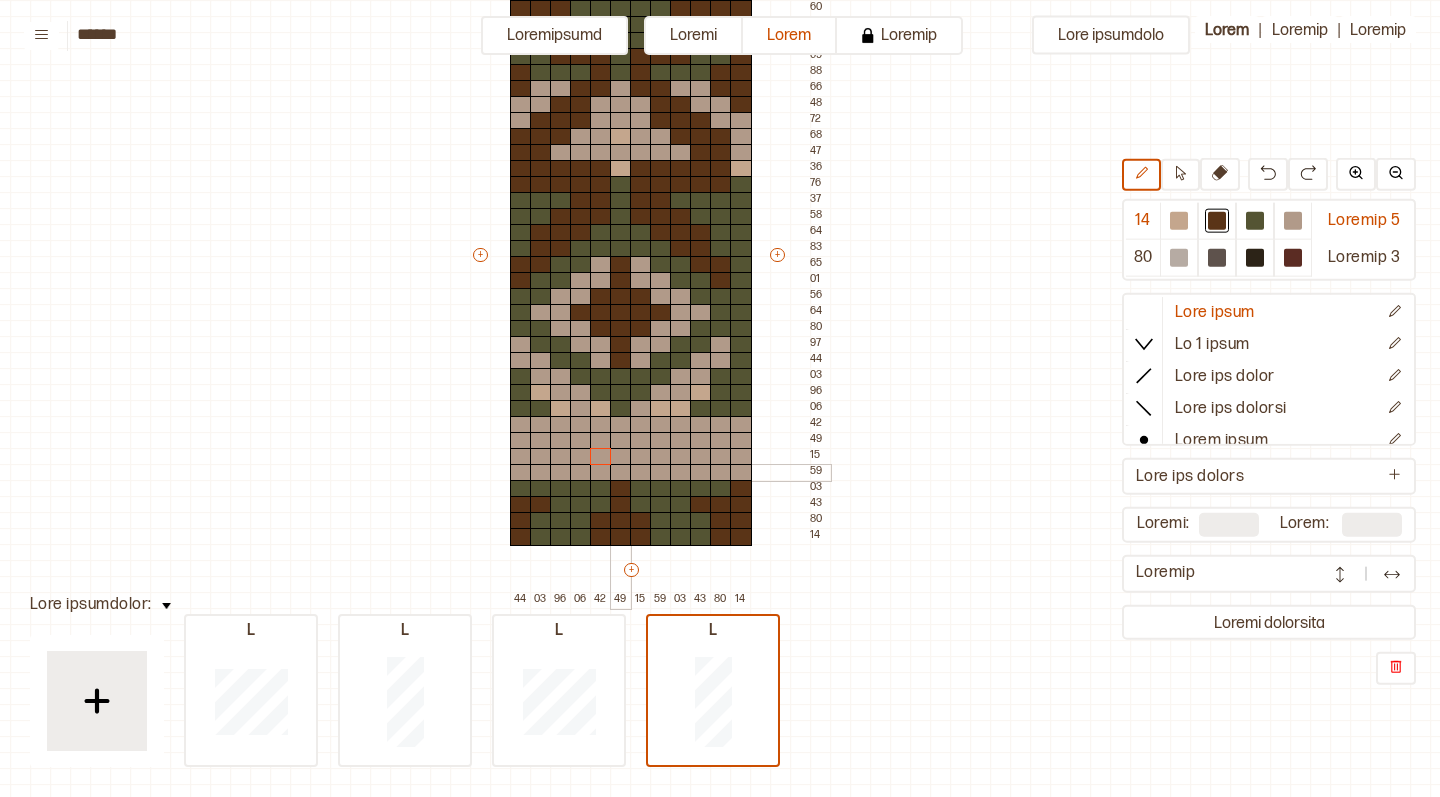 click at bounding box center [621, 473] 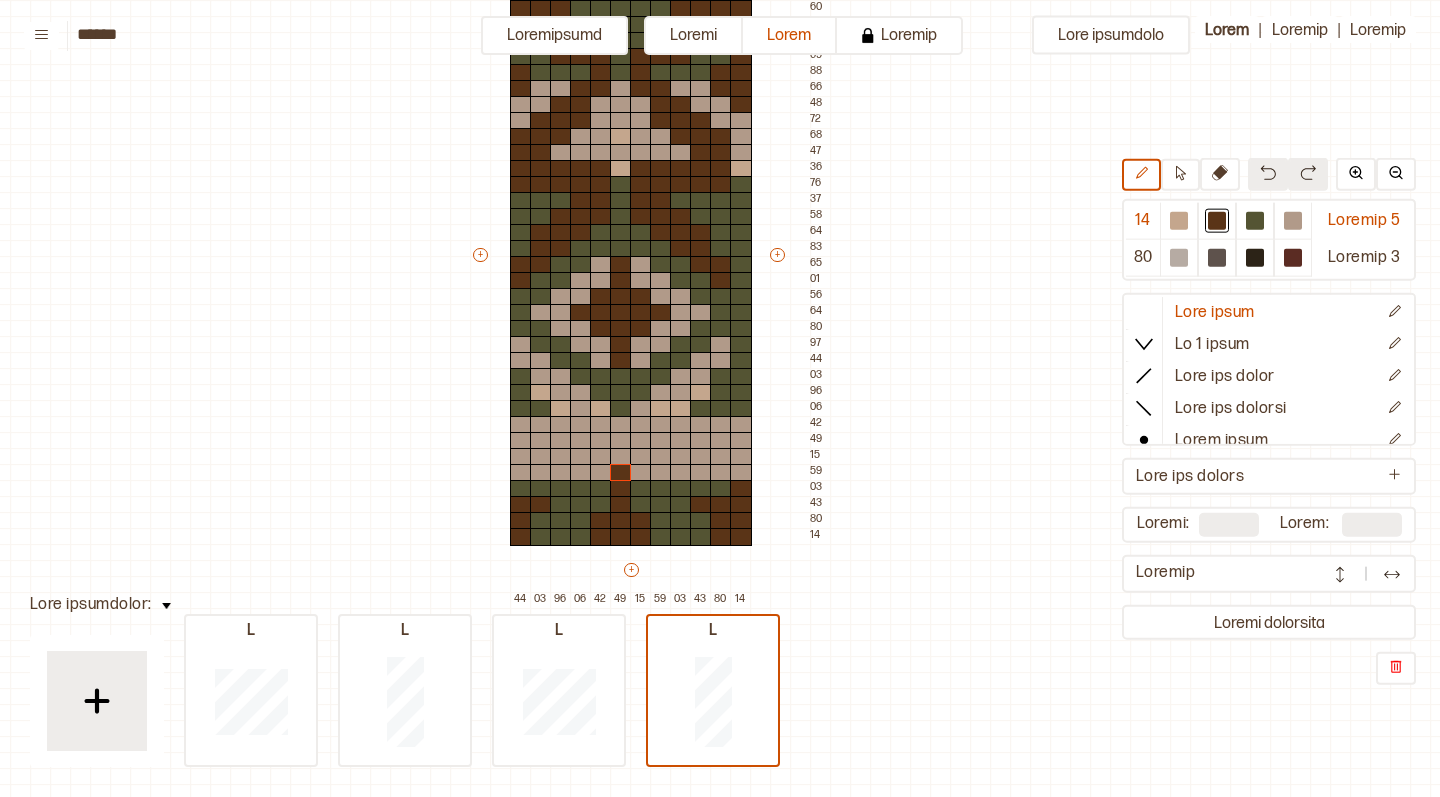 click at bounding box center [1268, 174] 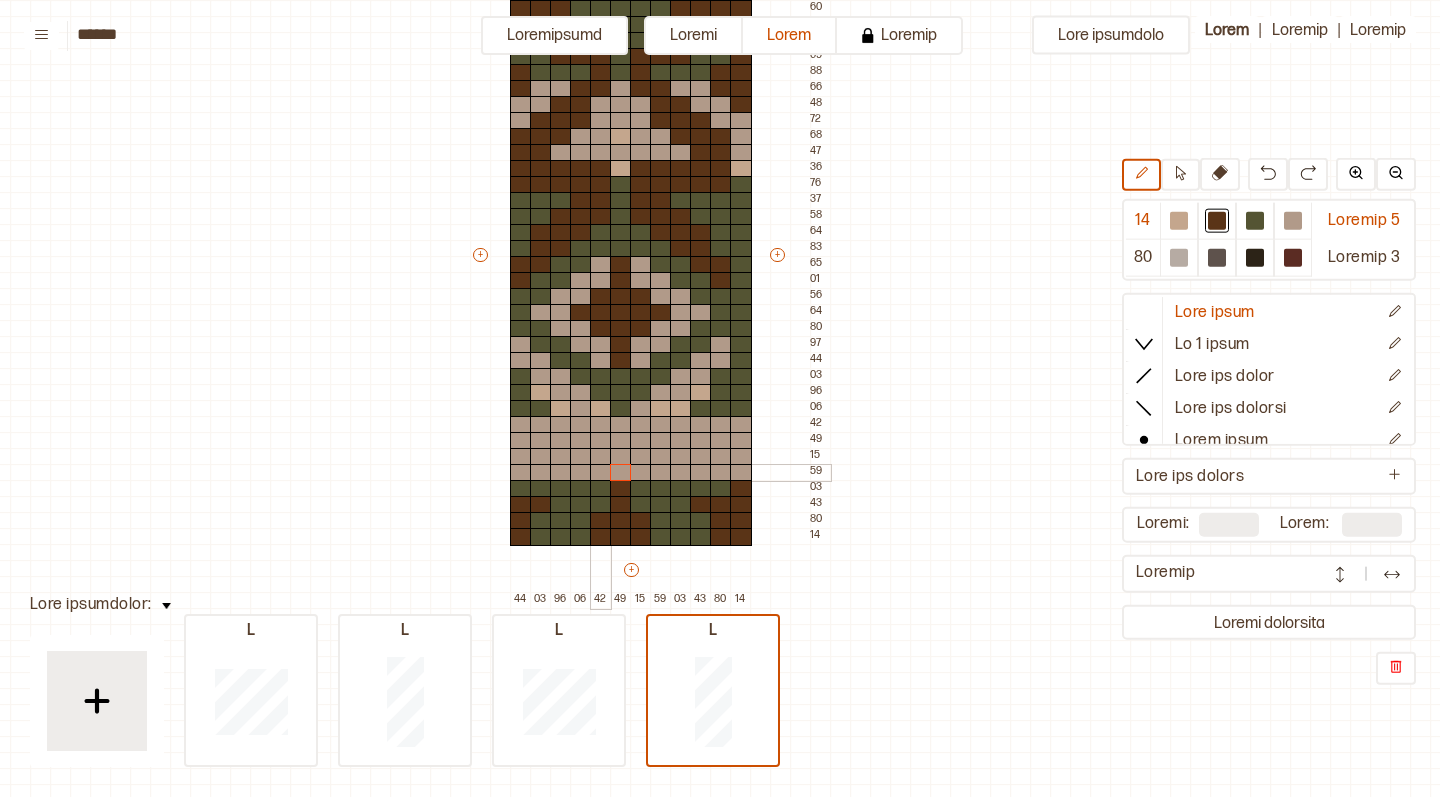 click at bounding box center [601, 473] 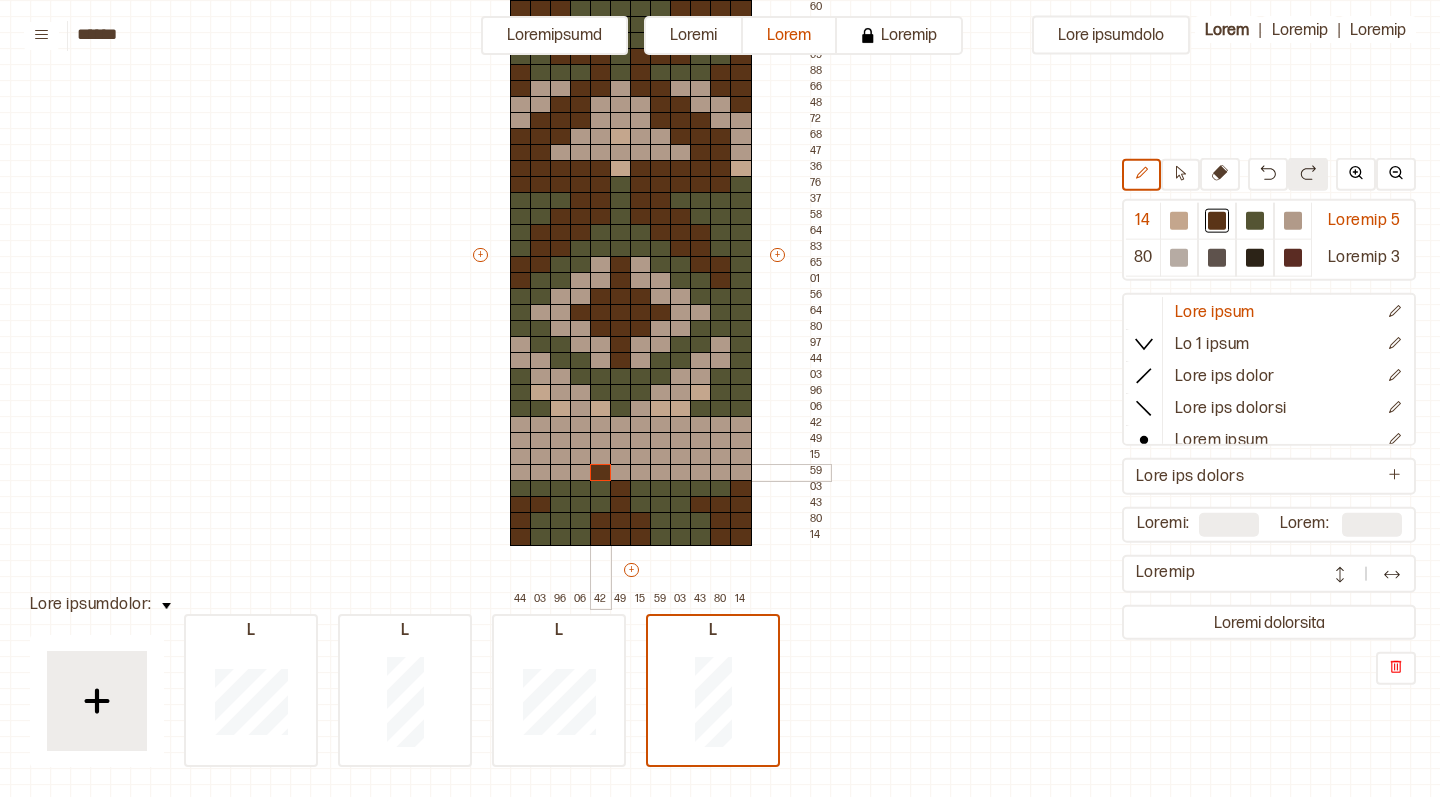 click at bounding box center [601, 473] 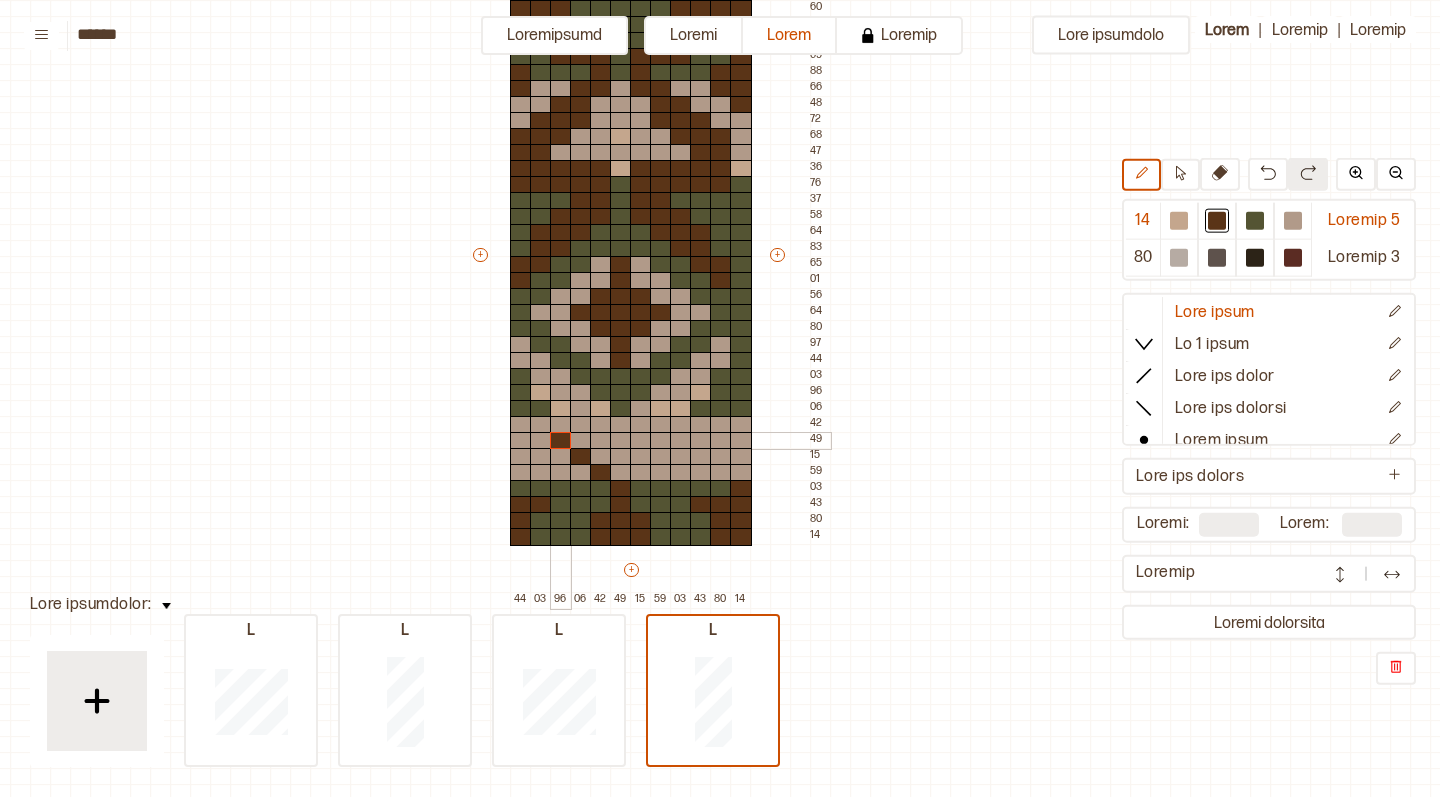 click at bounding box center [561, 441] 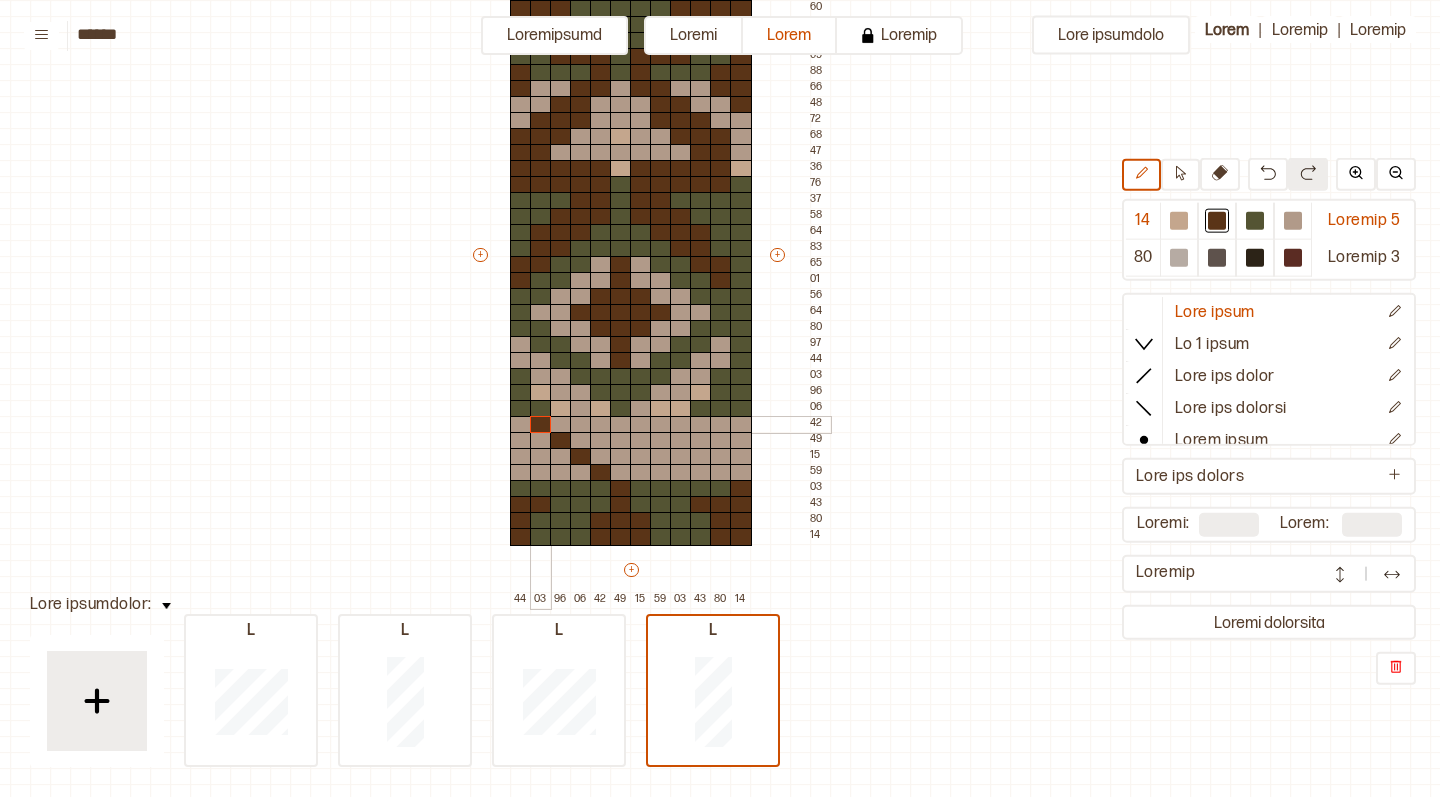 click at bounding box center [541, 425] 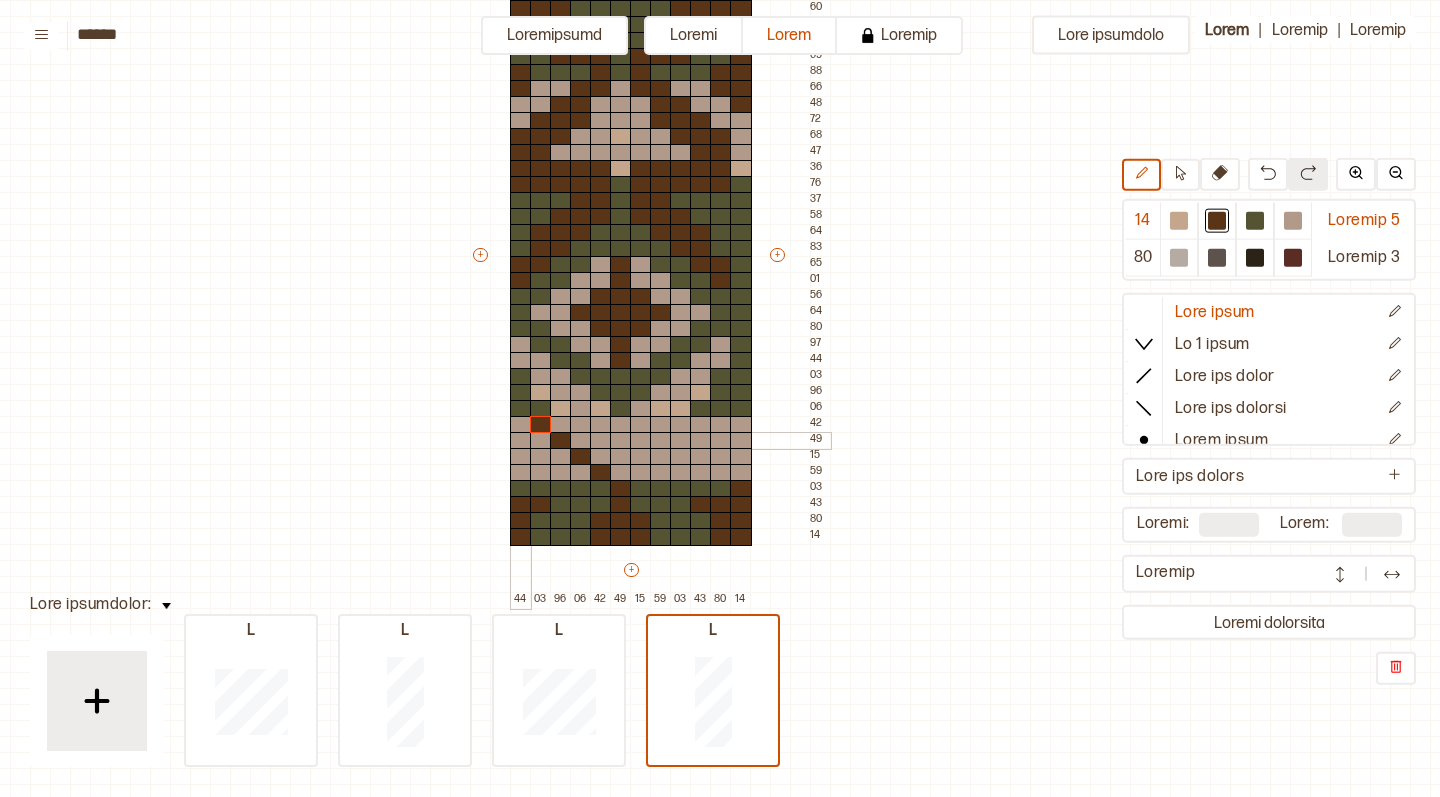click at bounding box center (521, 441) 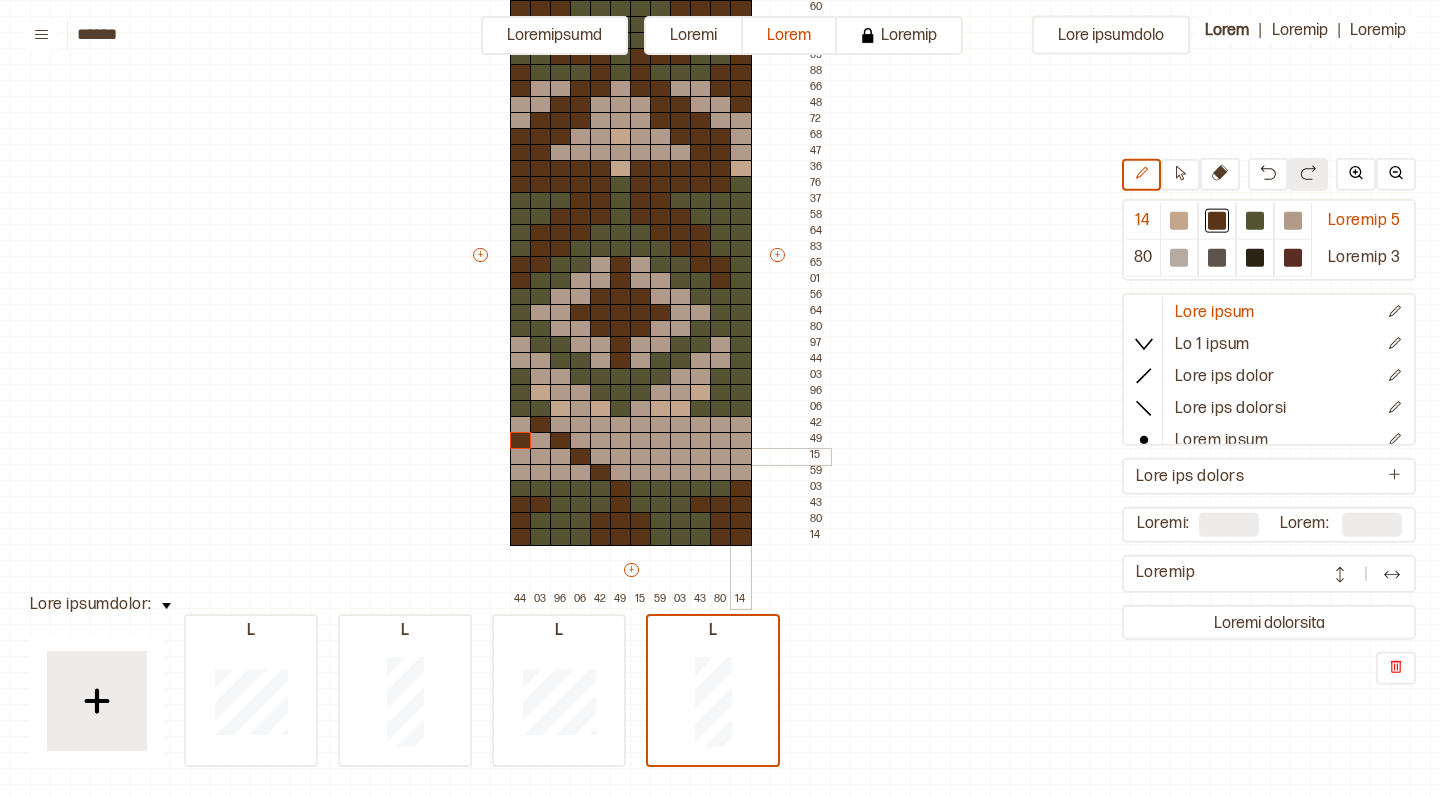 click at bounding box center [741, 457] 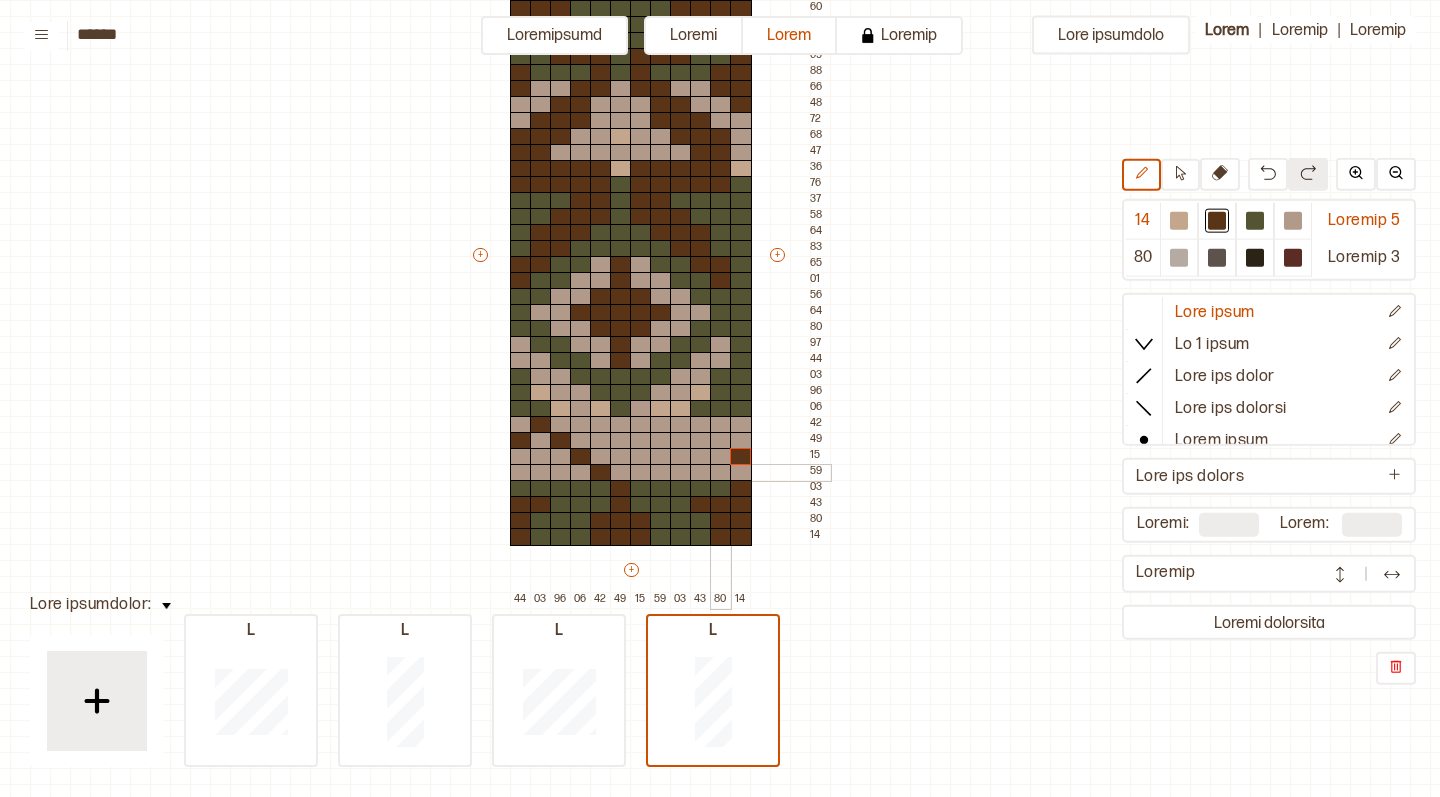 click at bounding box center (721, 473) 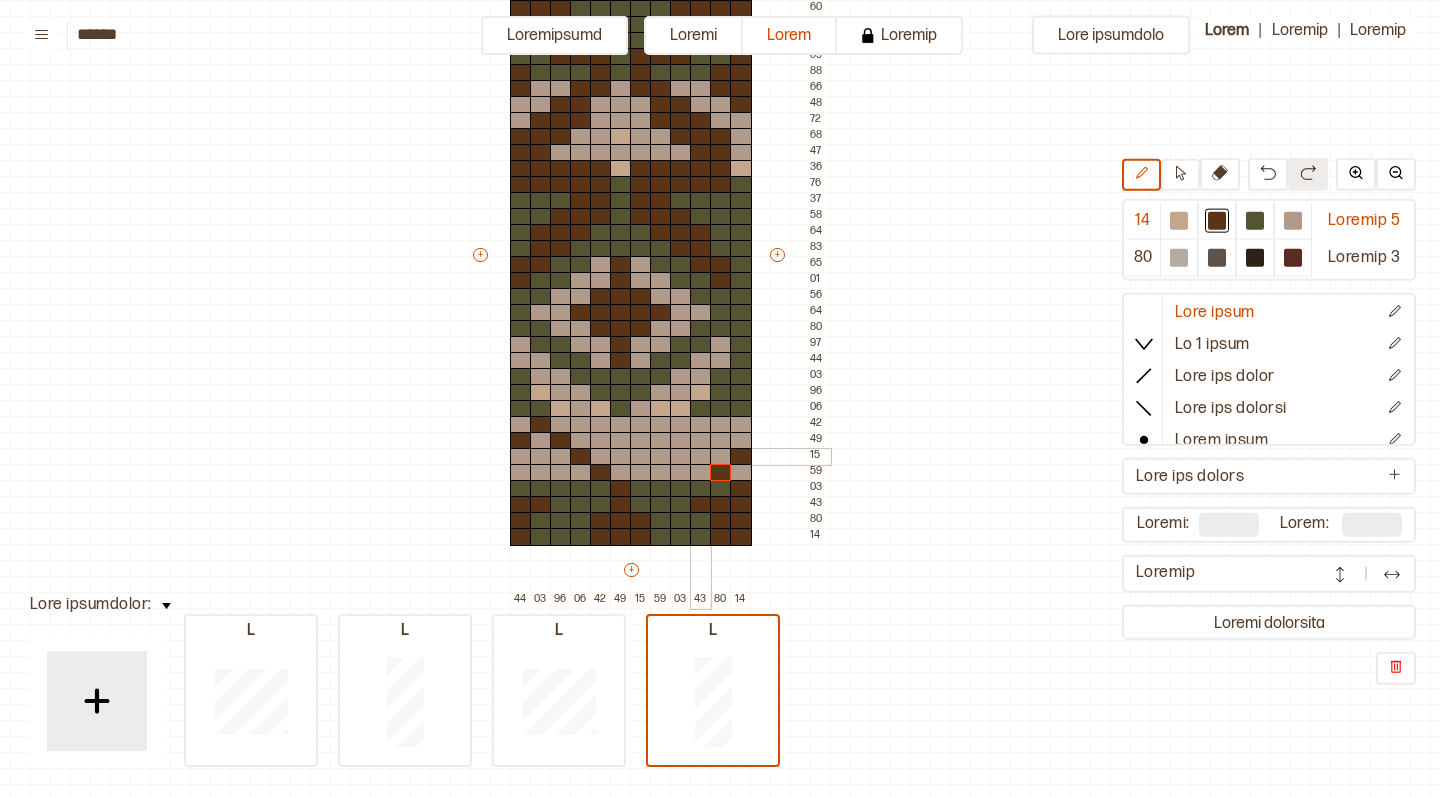 click at bounding box center (701, 457) 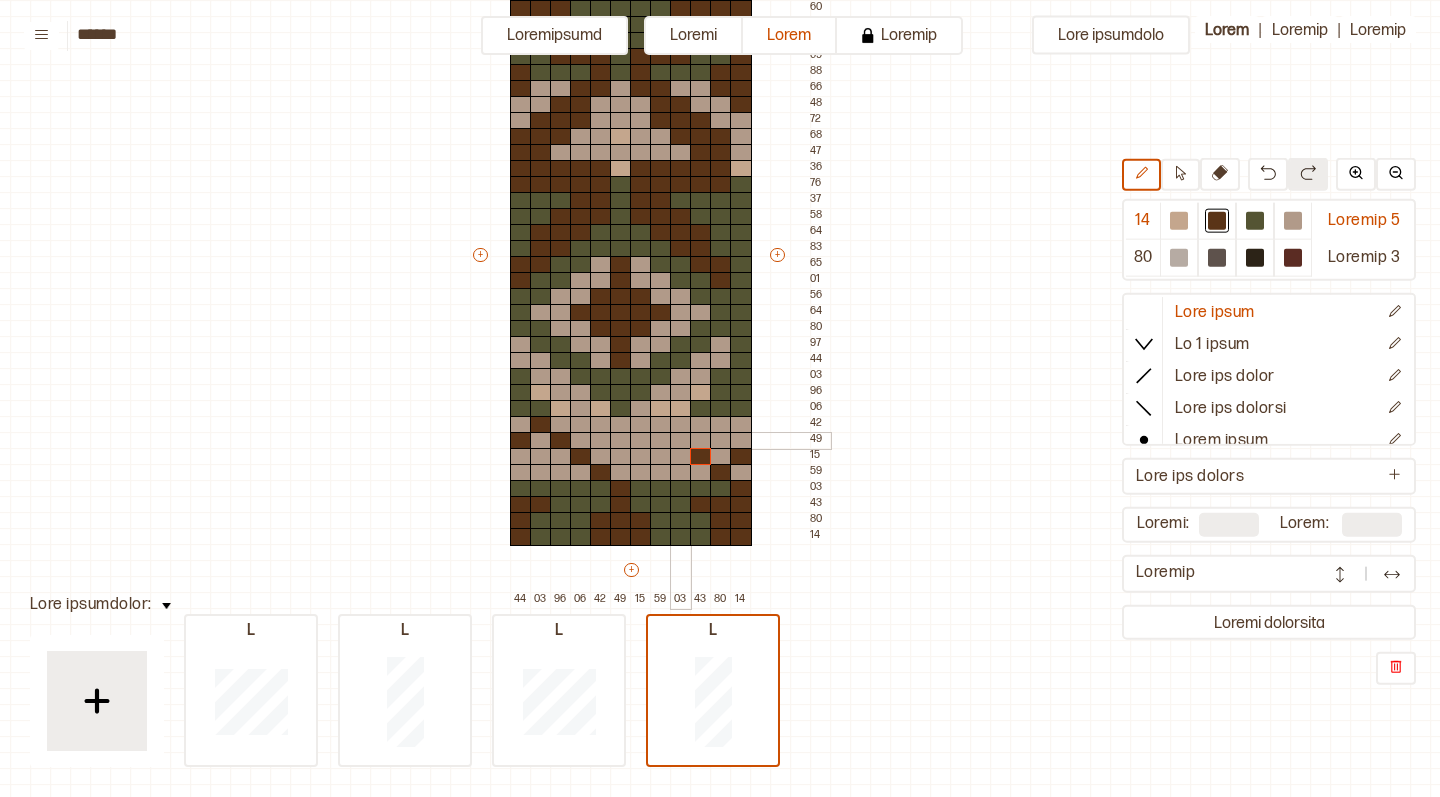 click at bounding box center (681, 441) 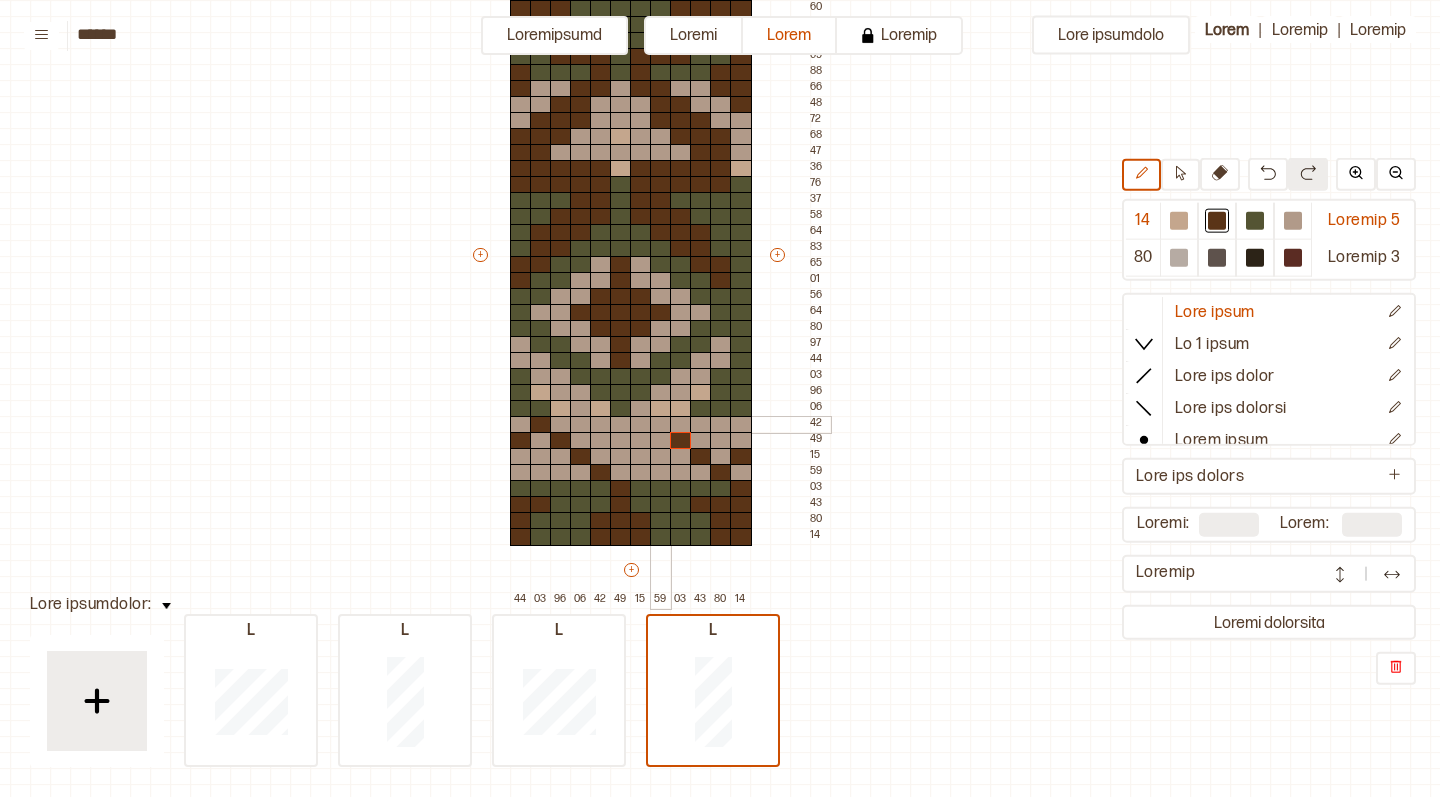 click at bounding box center [661, 425] 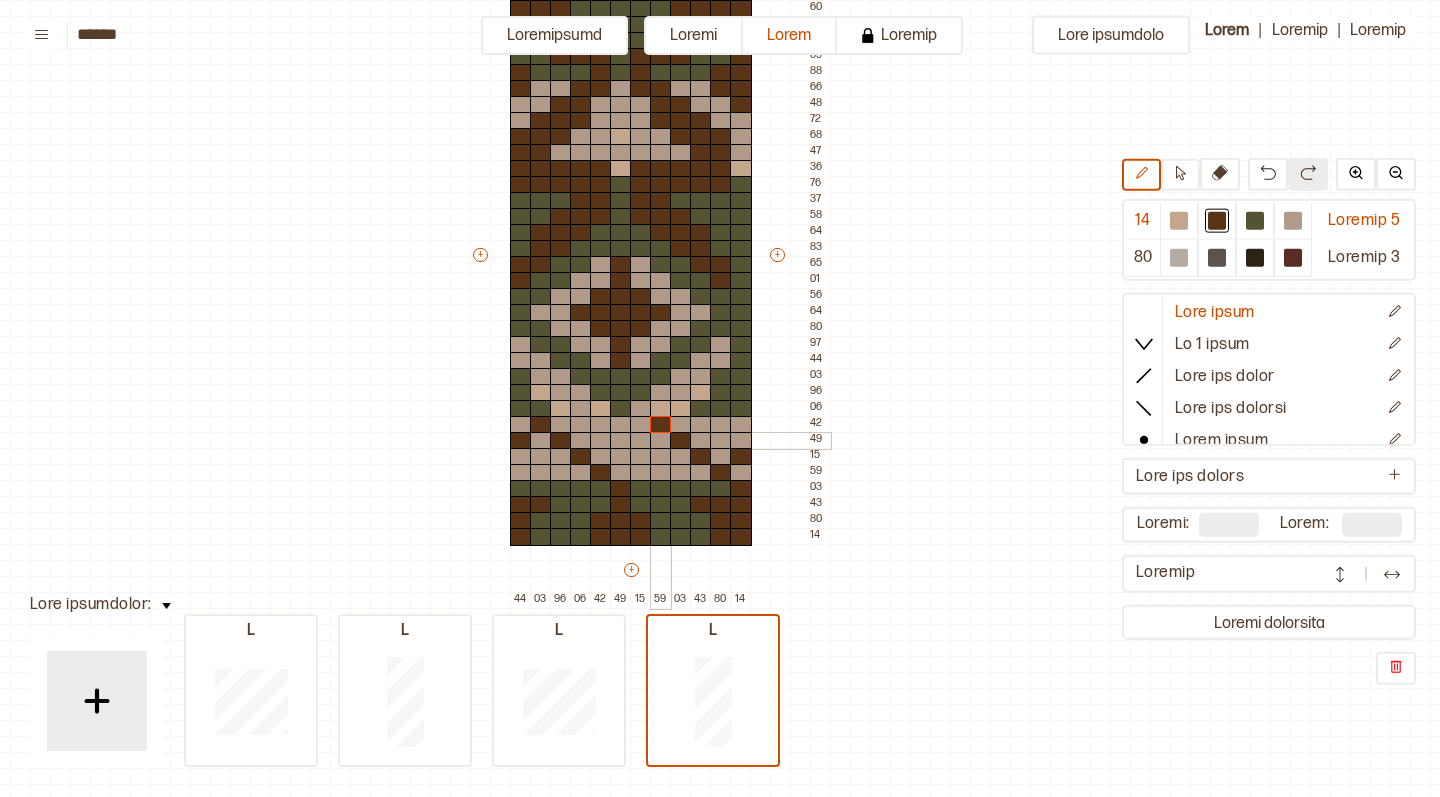 click at bounding box center [661, 441] 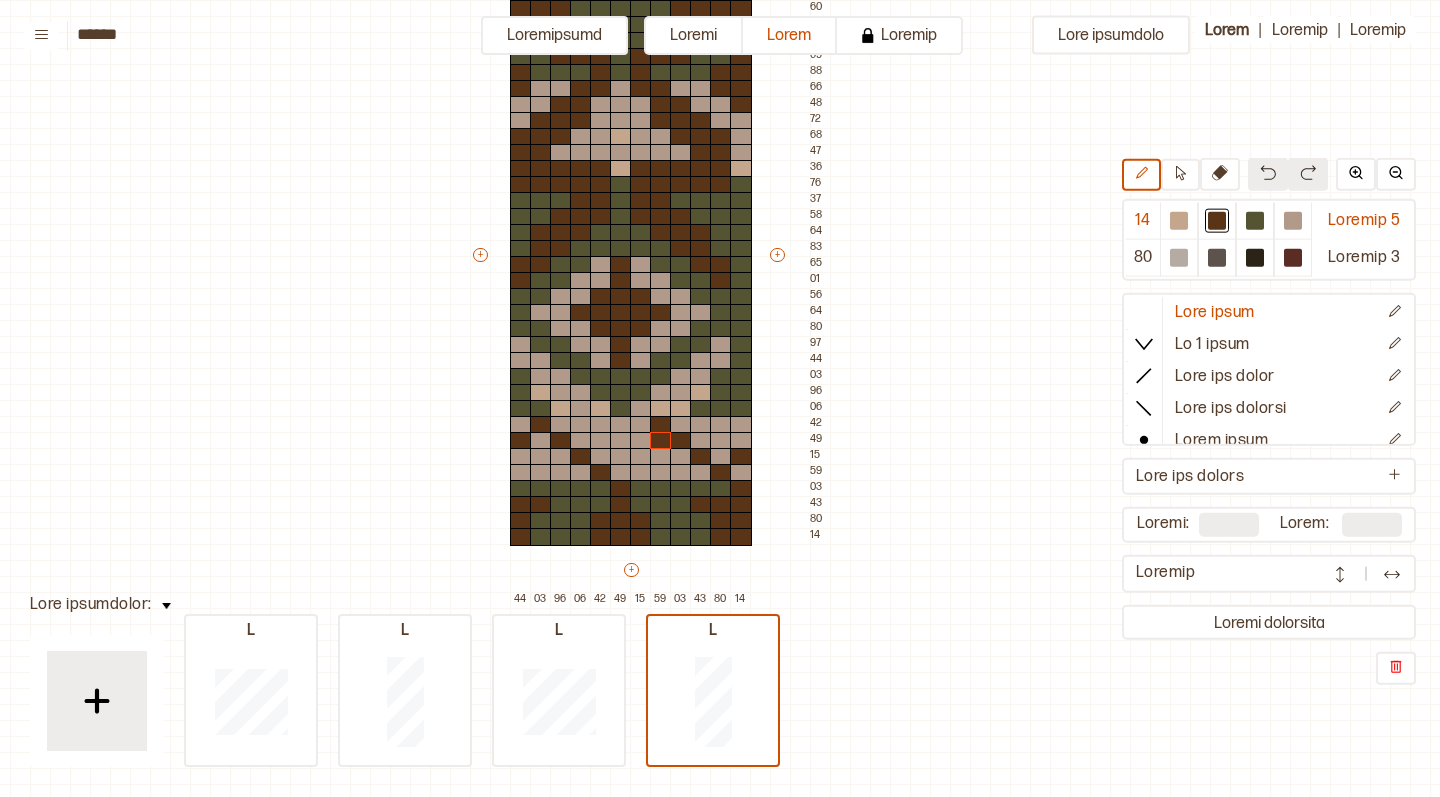 click at bounding box center [1268, 173] 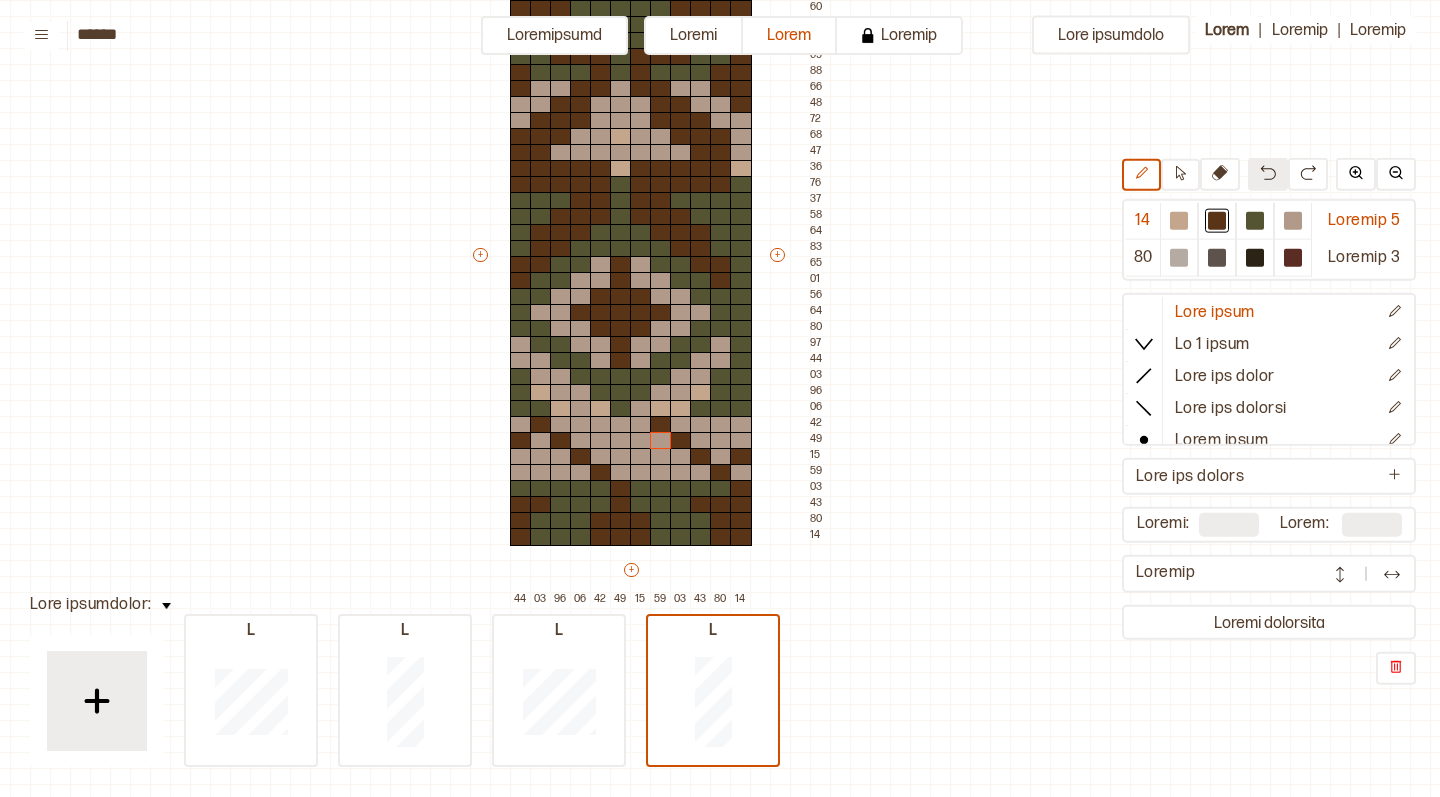 click at bounding box center (1268, 173) 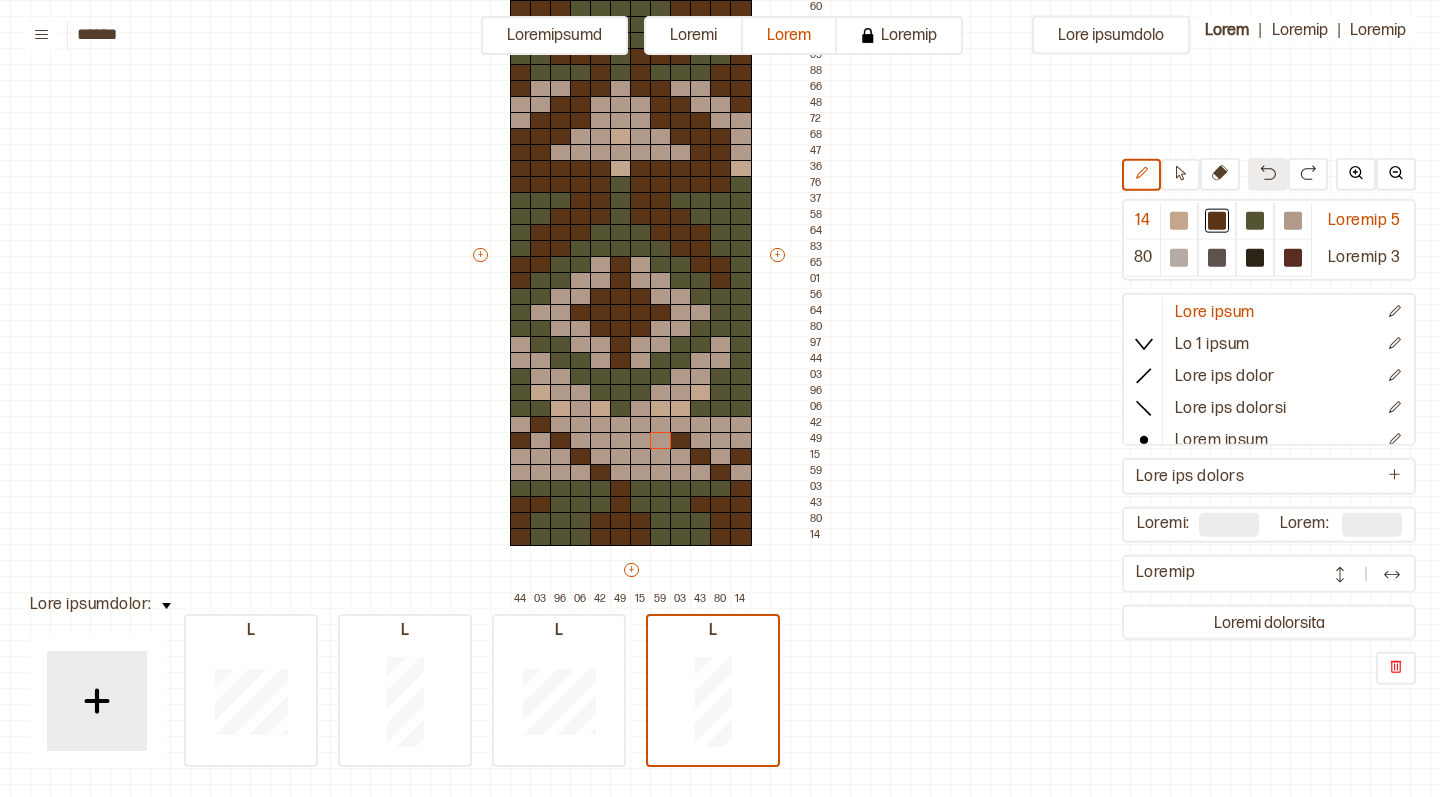 click at bounding box center (1268, 173) 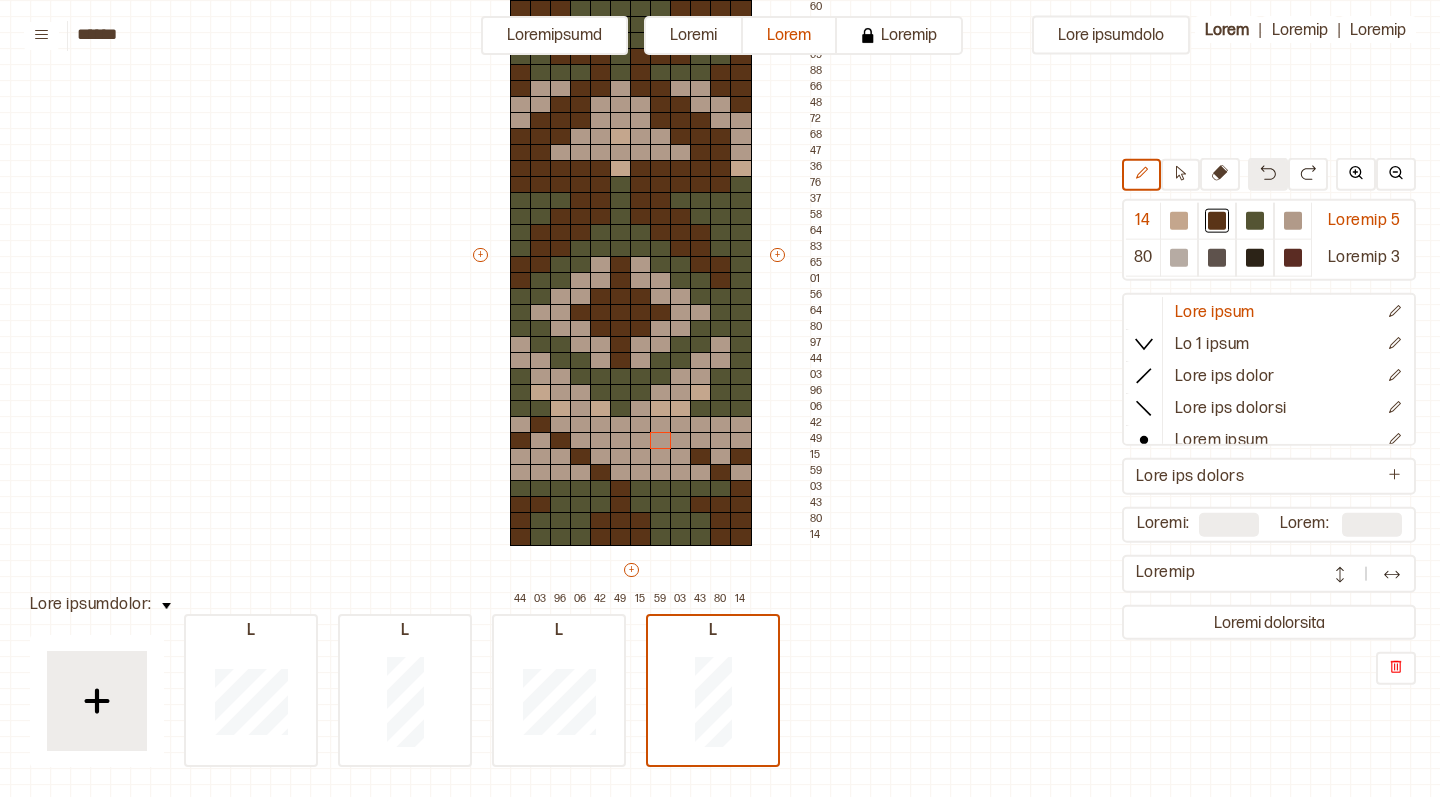 click at bounding box center (1268, 173) 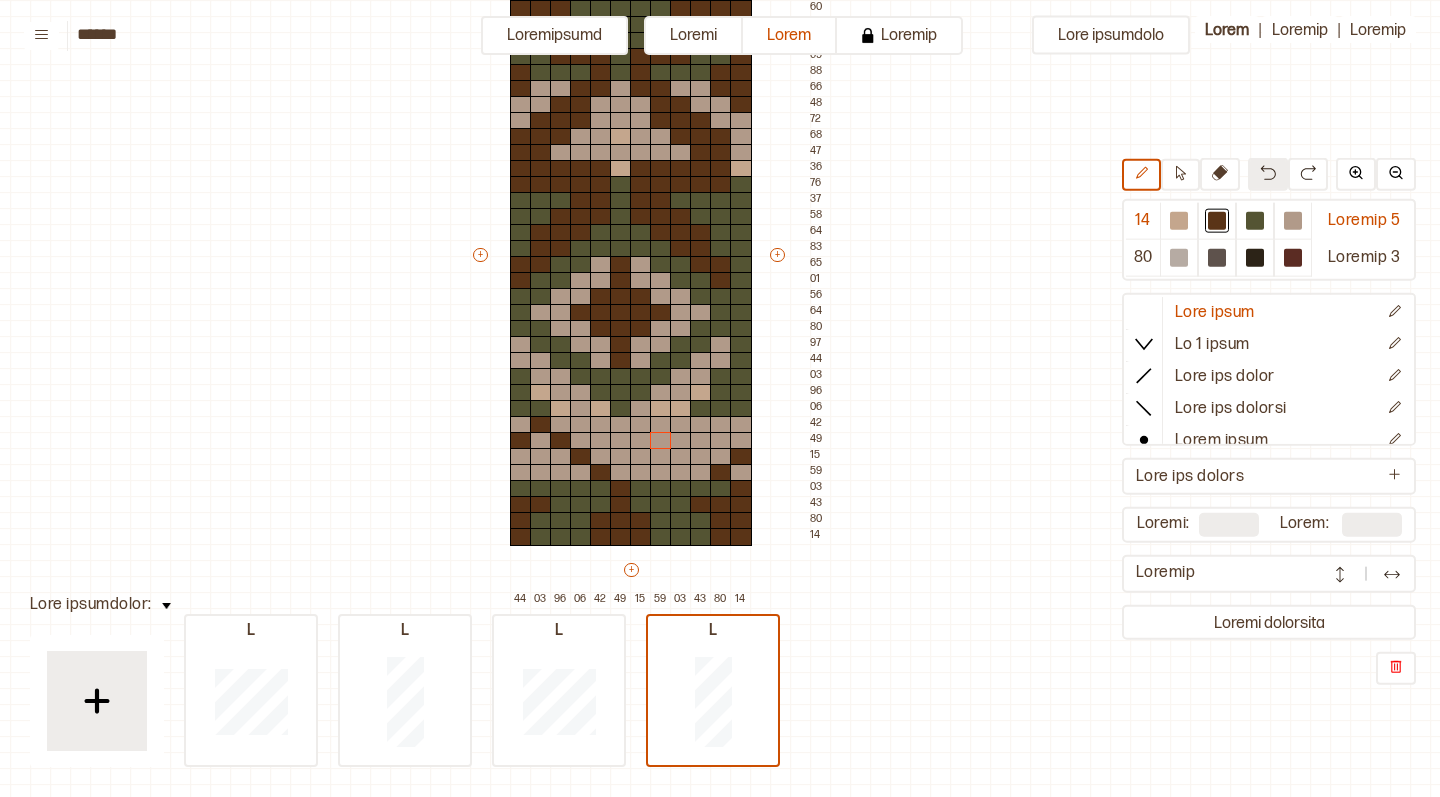 click at bounding box center (1268, 173) 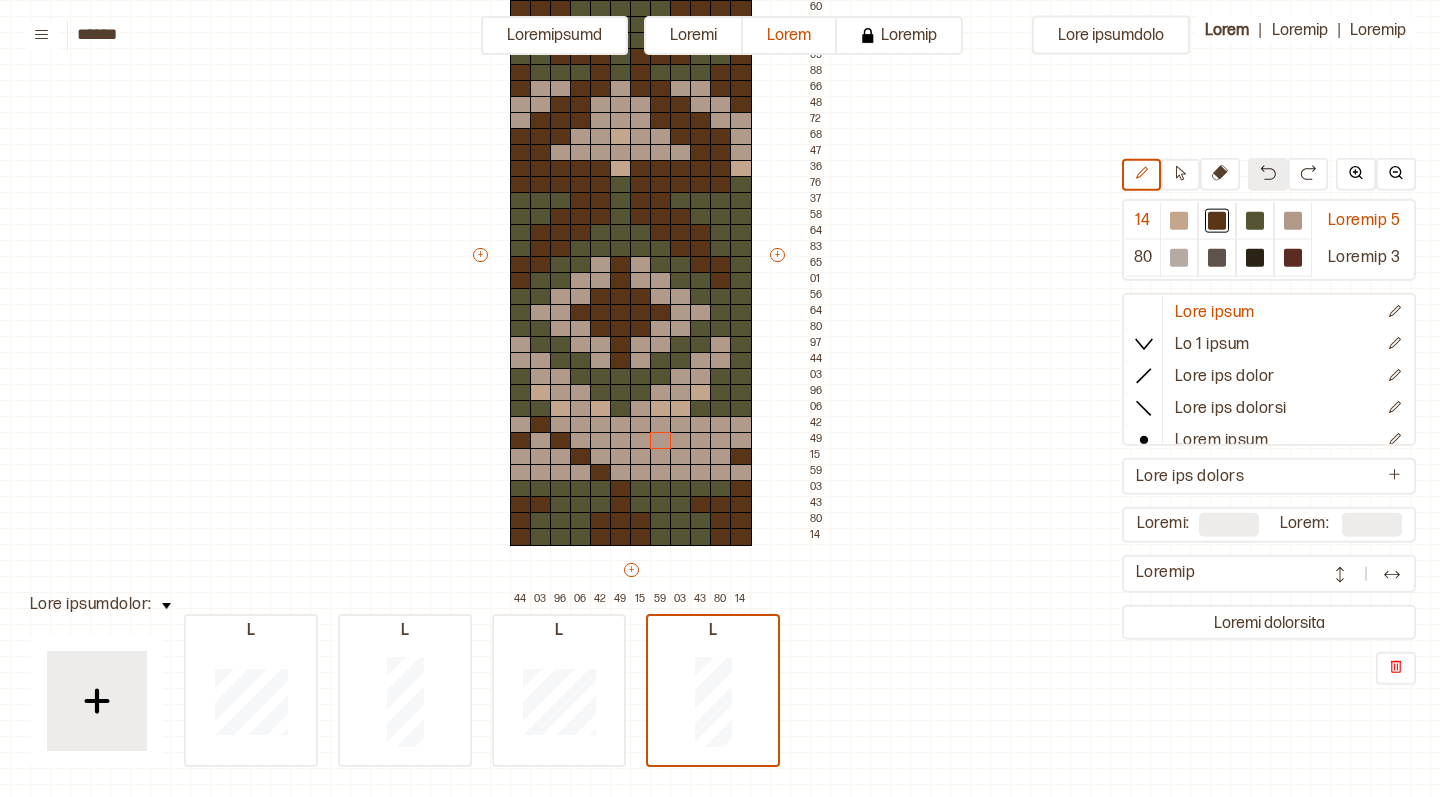 click at bounding box center [1268, 173] 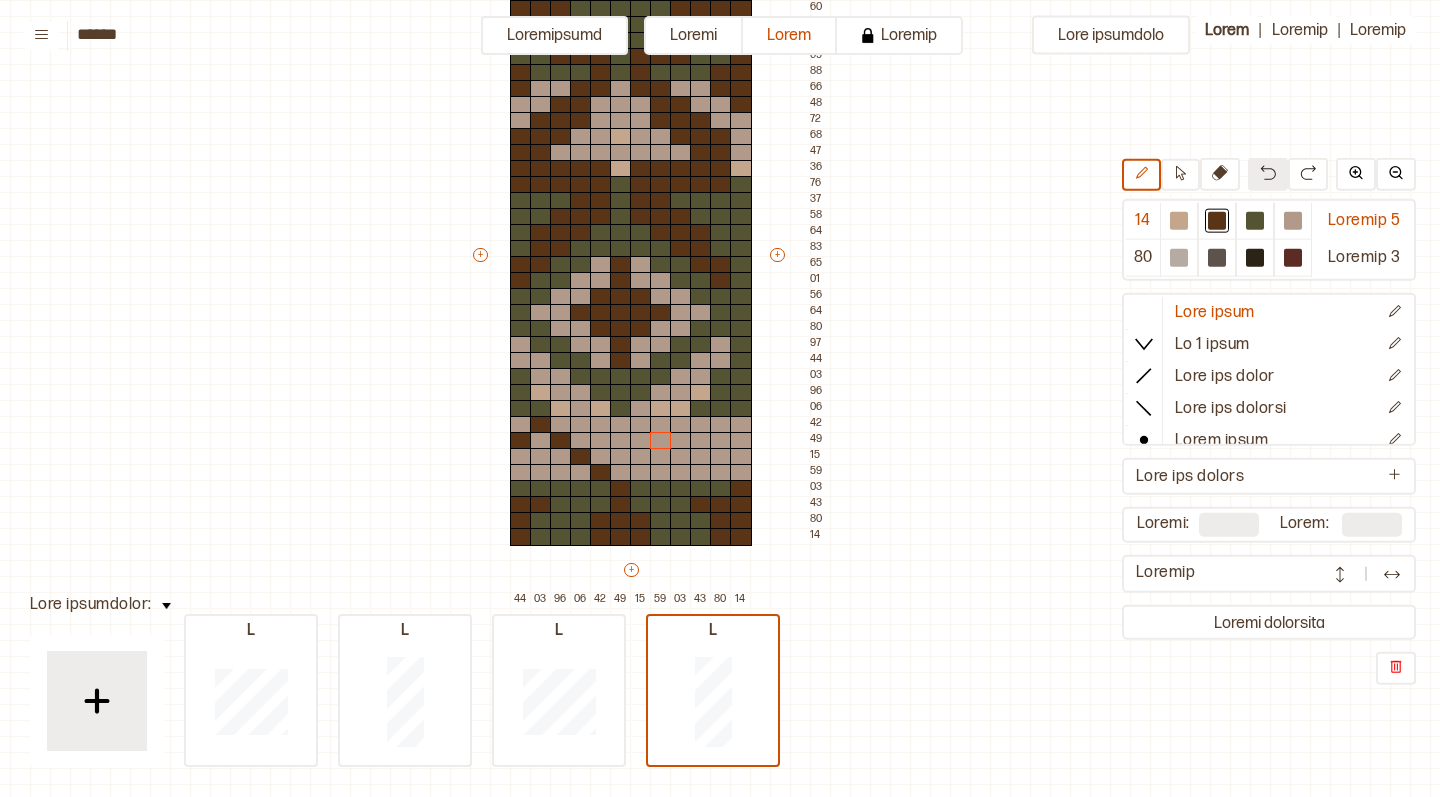 click at bounding box center (1268, 173) 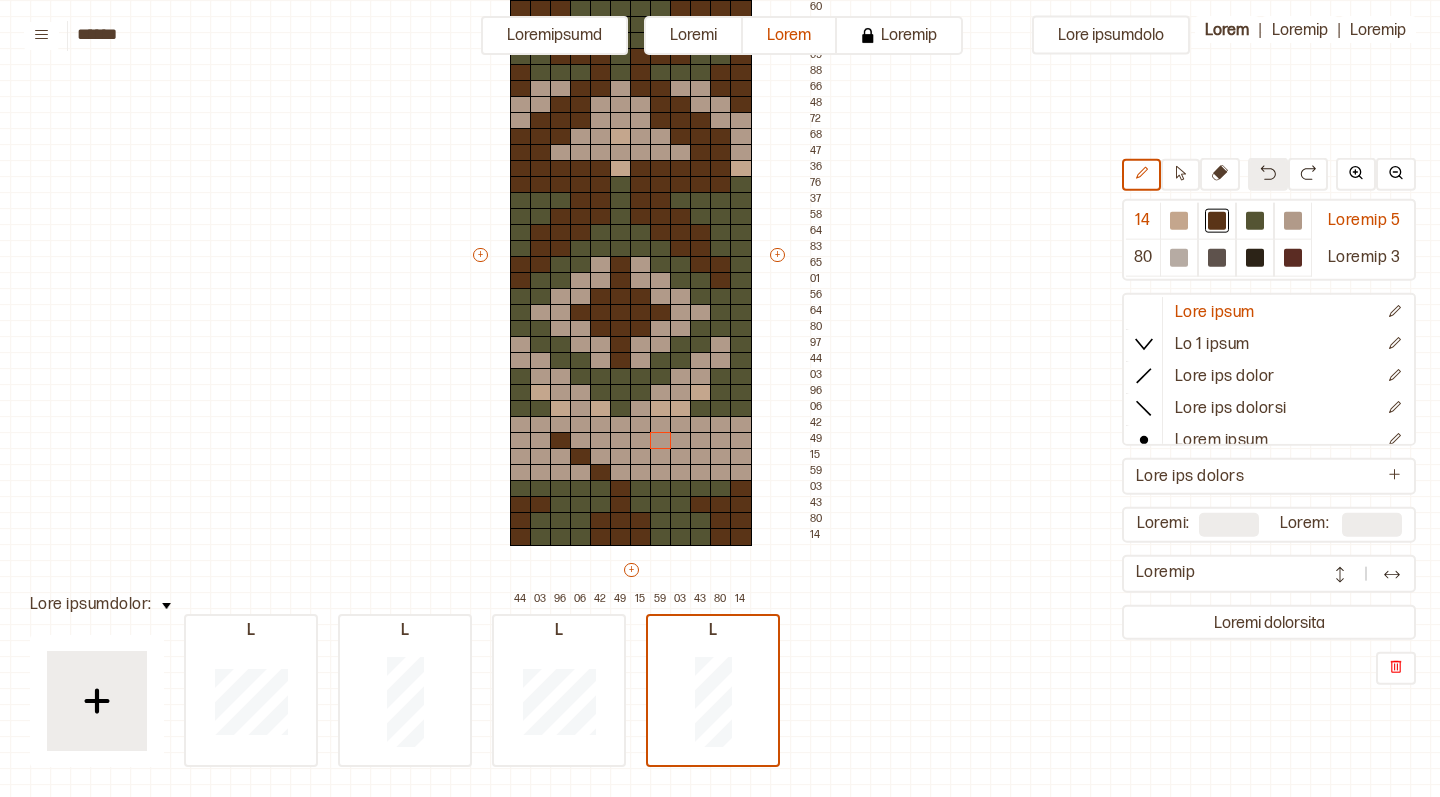 click at bounding box center [1268, 173] 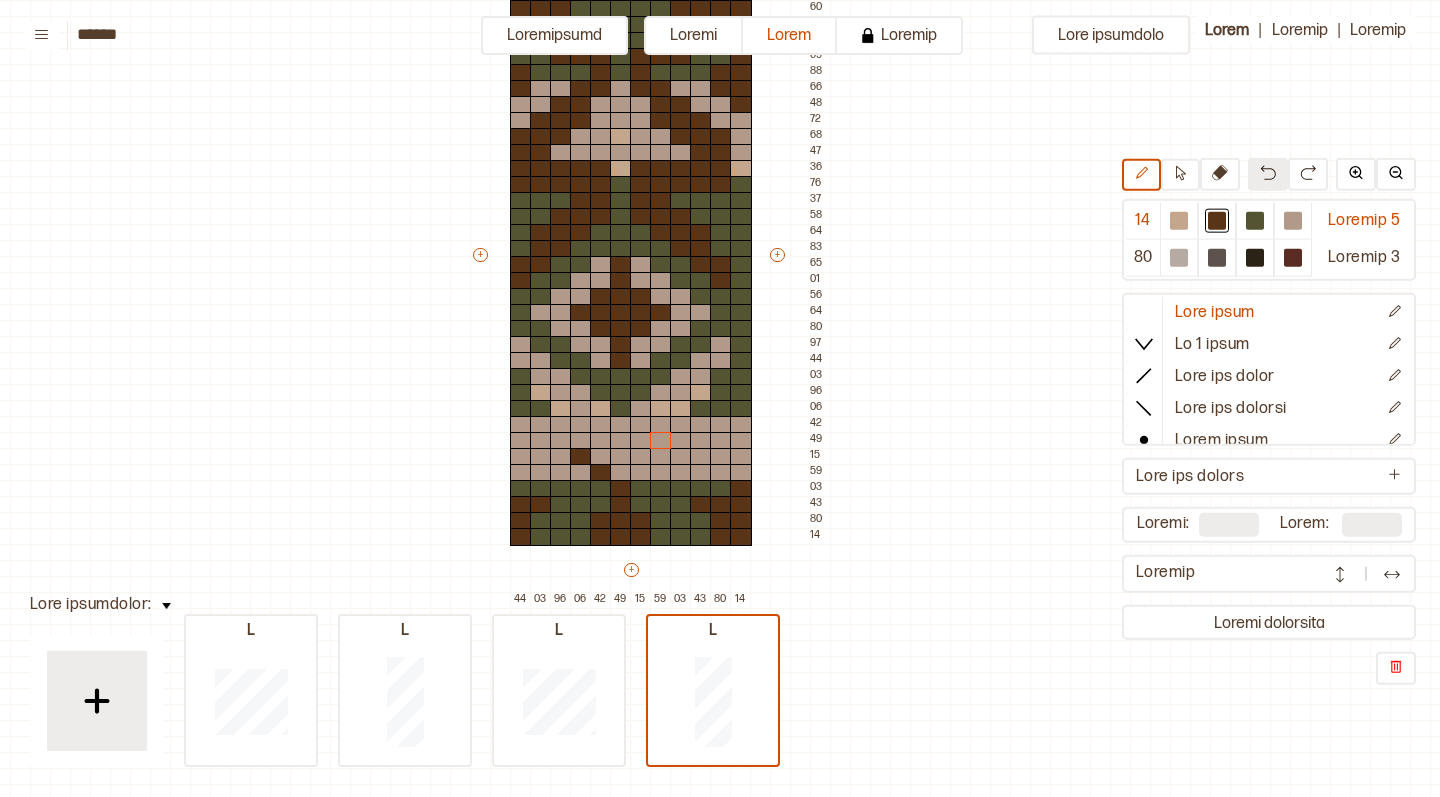 click at bounding box center [1268, 173] 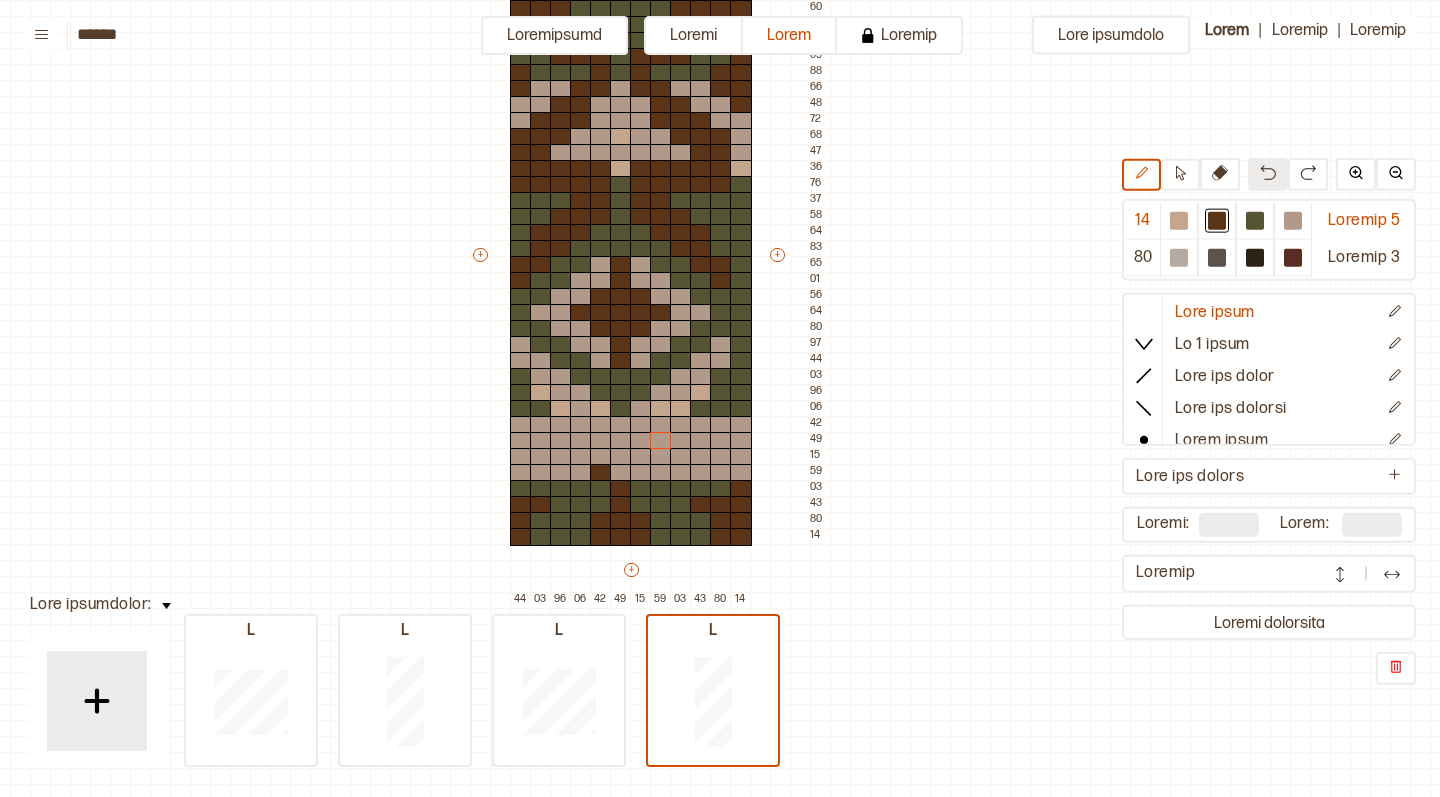 click at bounding box center [1268, 173] 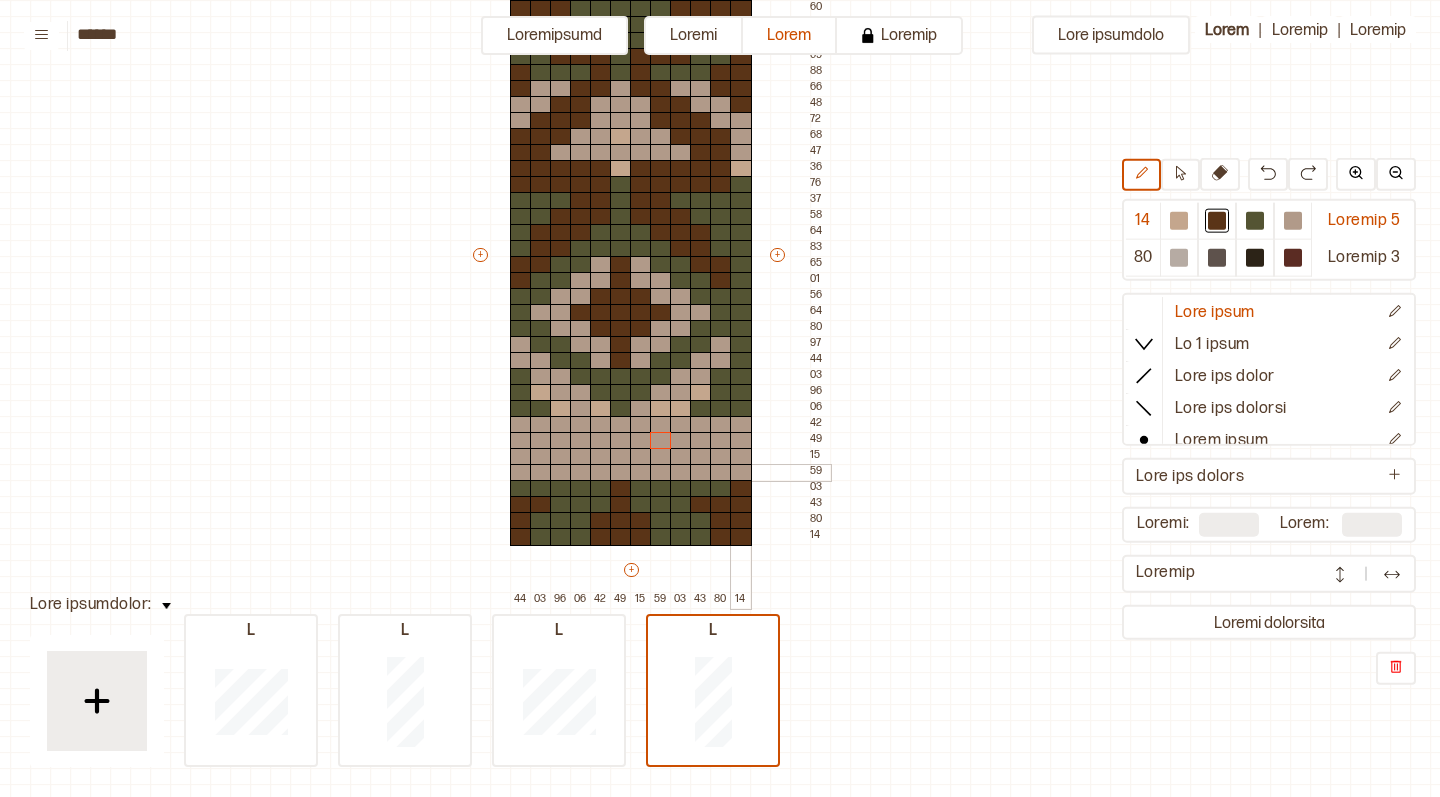 click at bounding box center [741, 473] 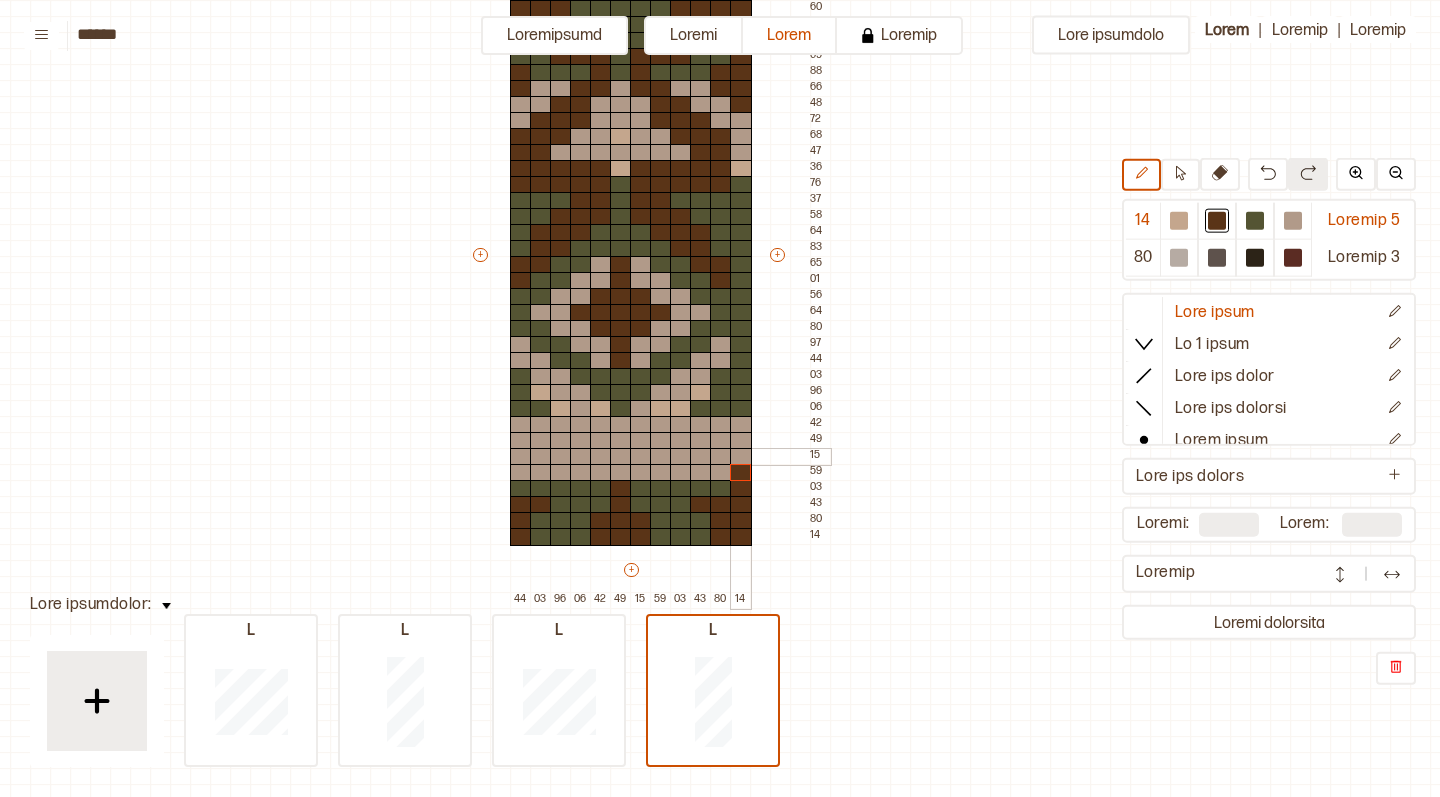 click at bounding box center [741, 457] 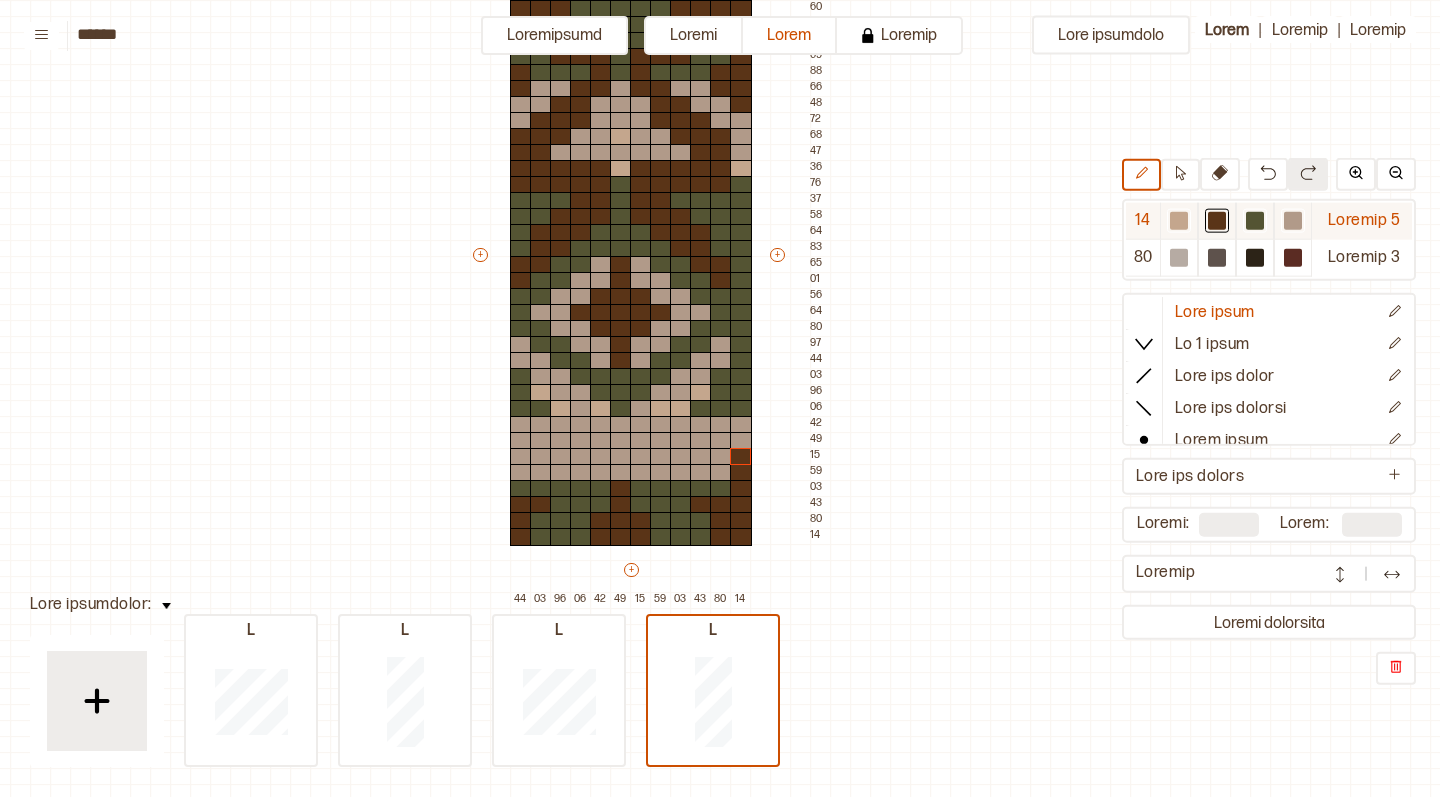 click at bounding box center (1179, 221) 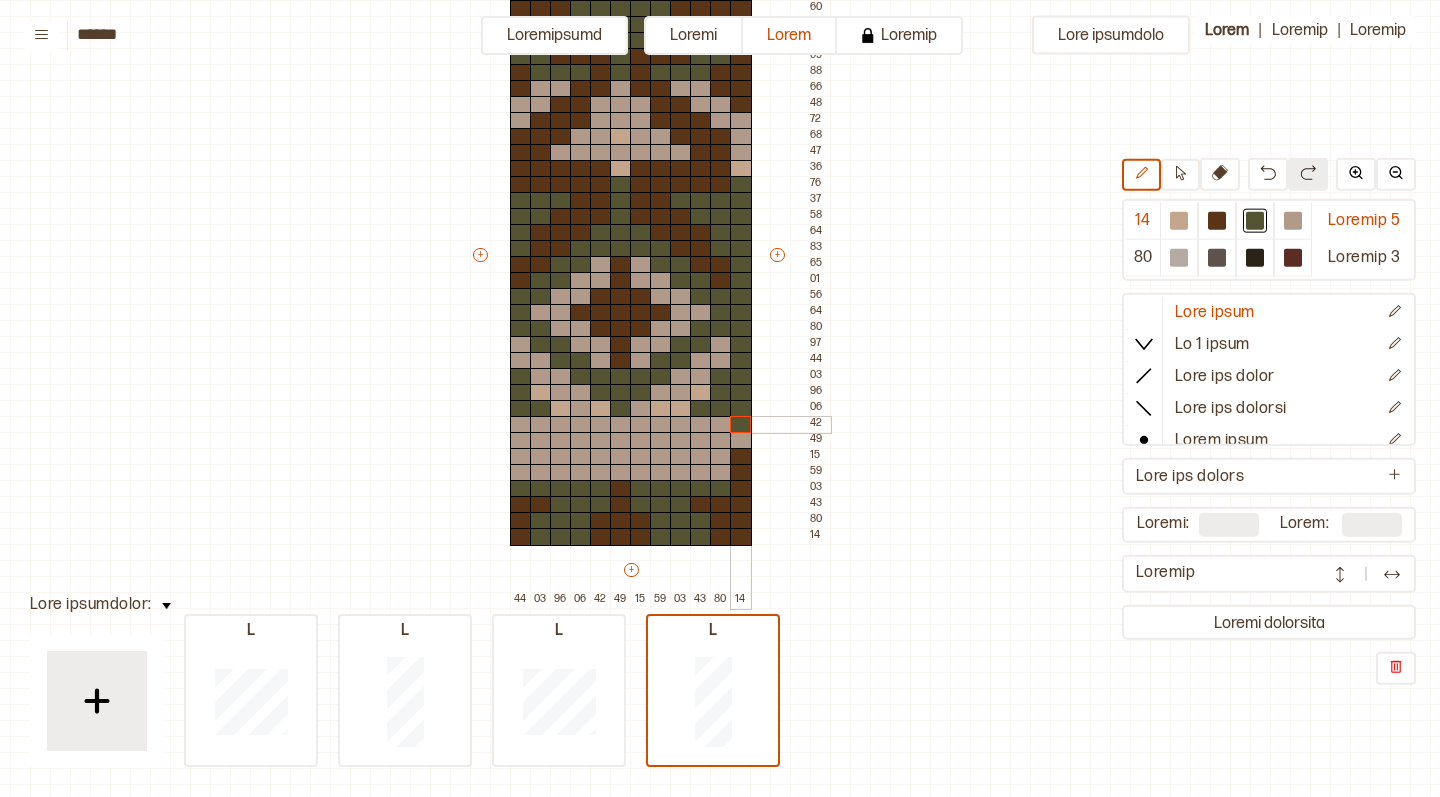 click at bounding box center [741, 425] 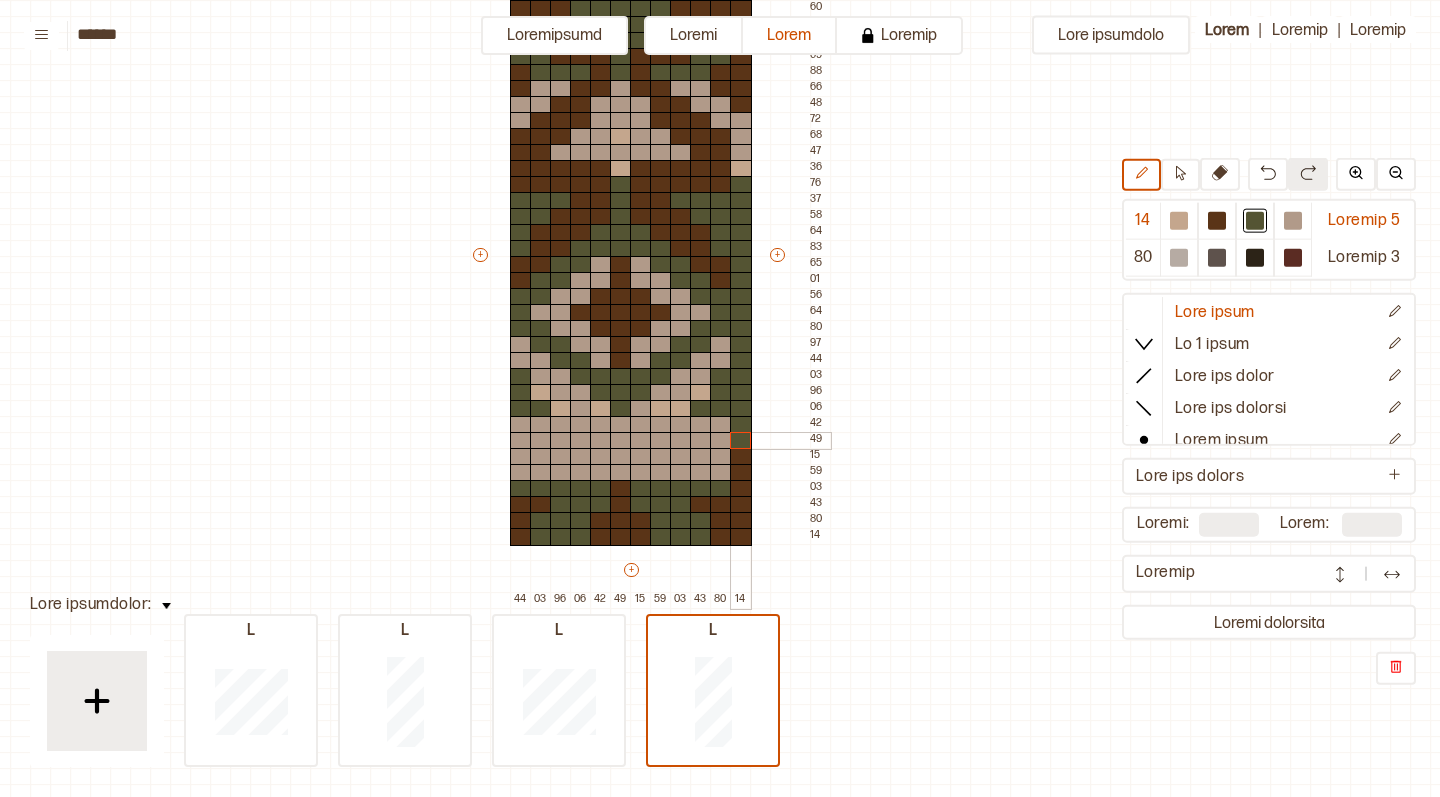 click at bounding box center [741, 441] 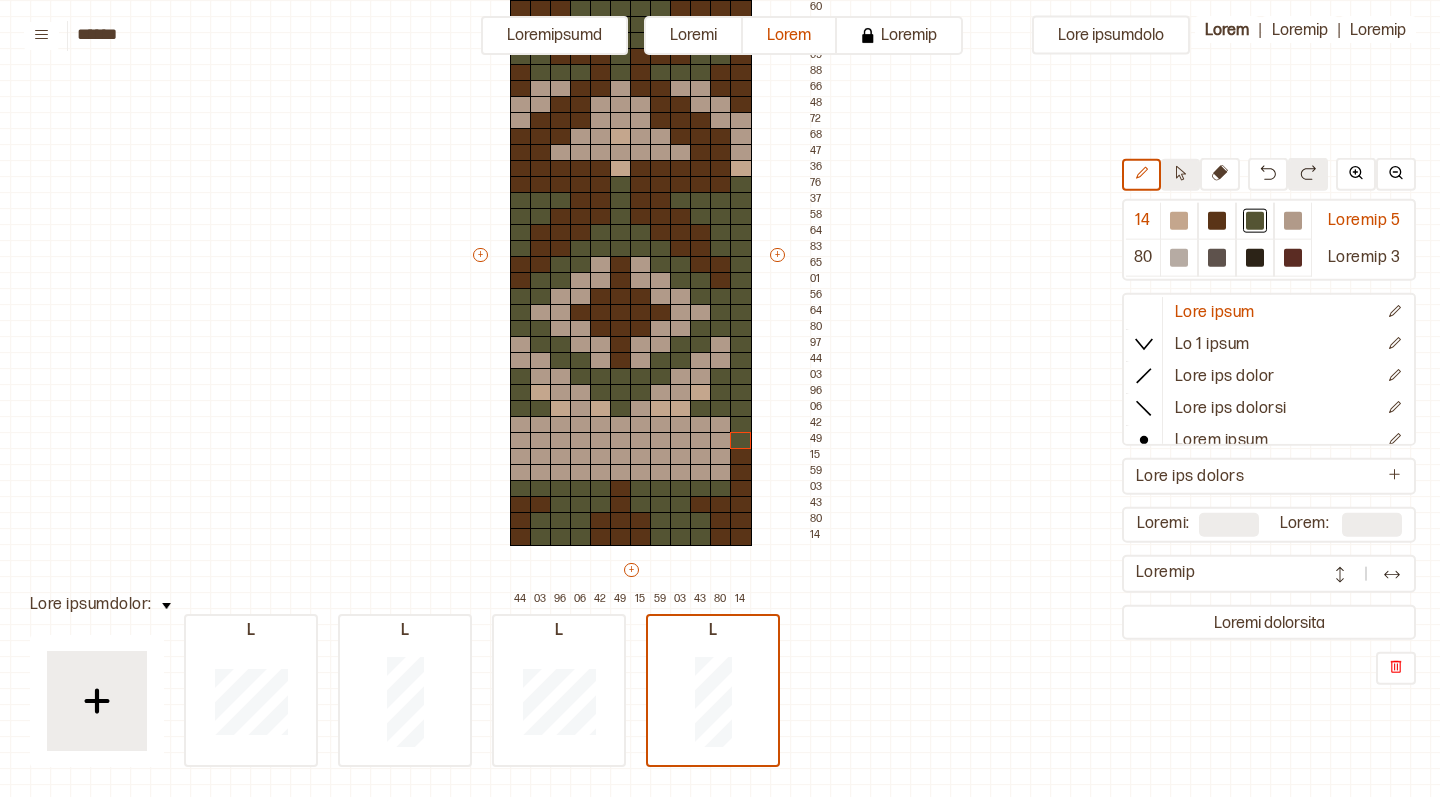 click at bounding box center (1181, 173) 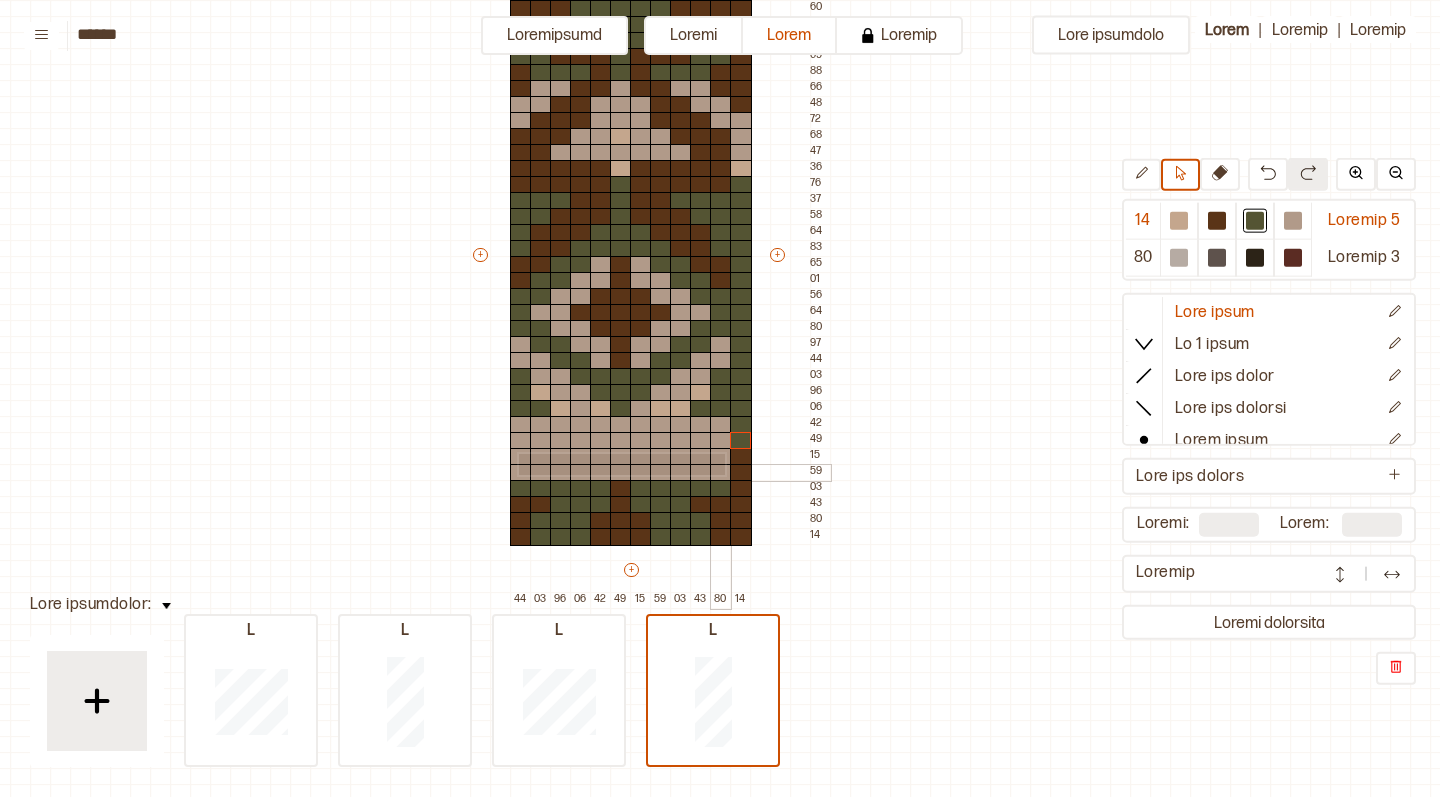 drag, startPoint x: 517, startPoint y: 452, endPoint x: 723, endPoint y: 472, distance: 206.9686 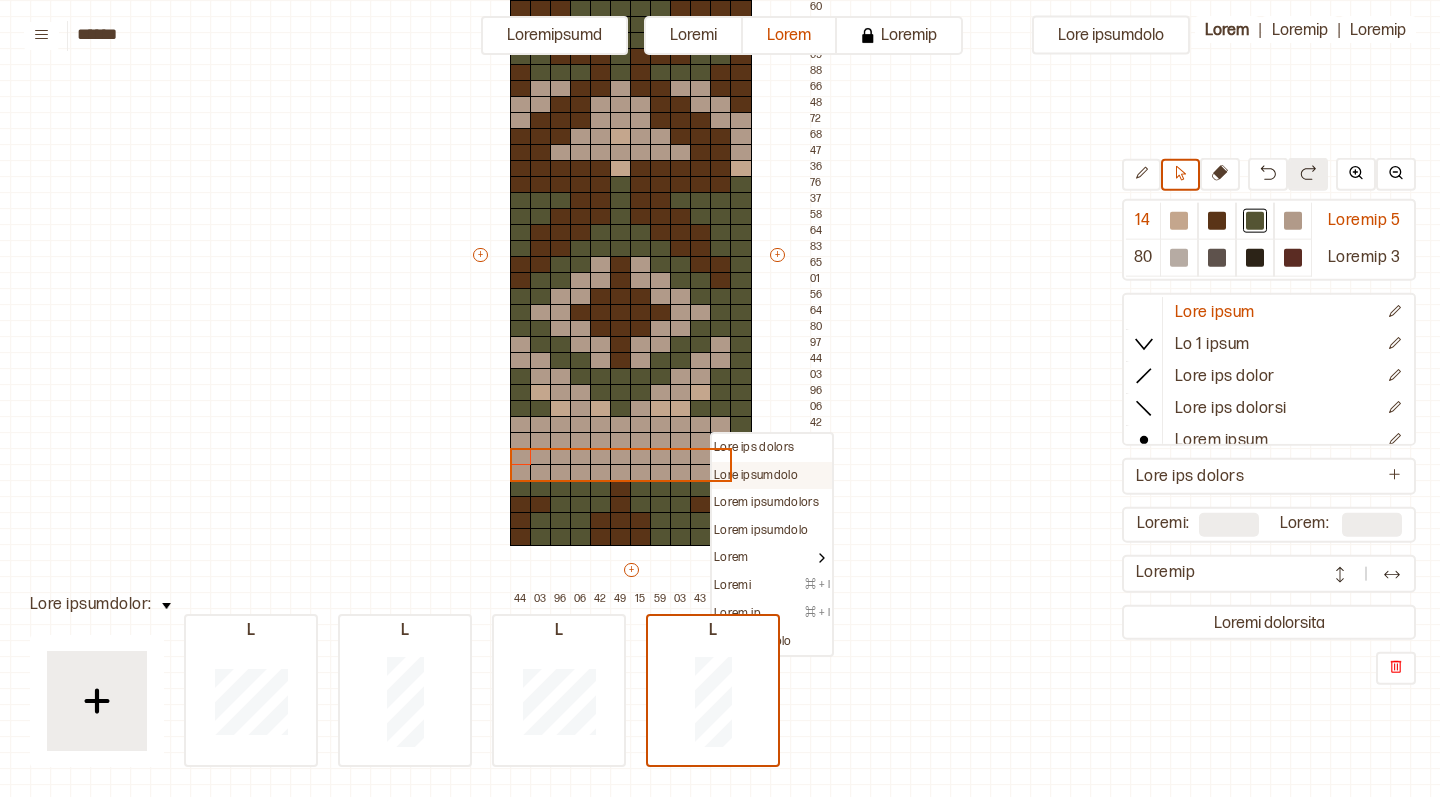 click on "Lore ipsumdolo" at bounding box center (754, 448) 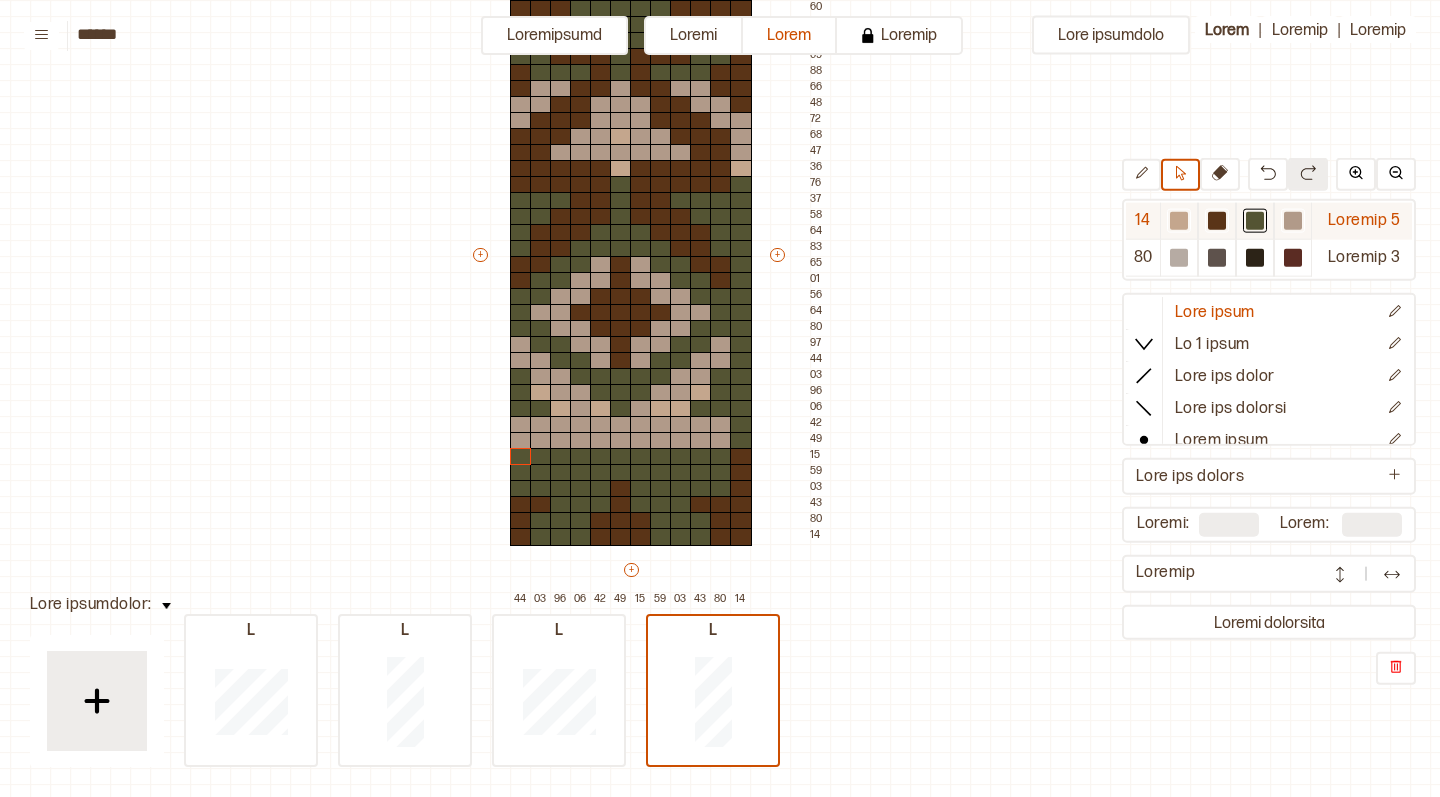 click at bounding box center [1179, 221] 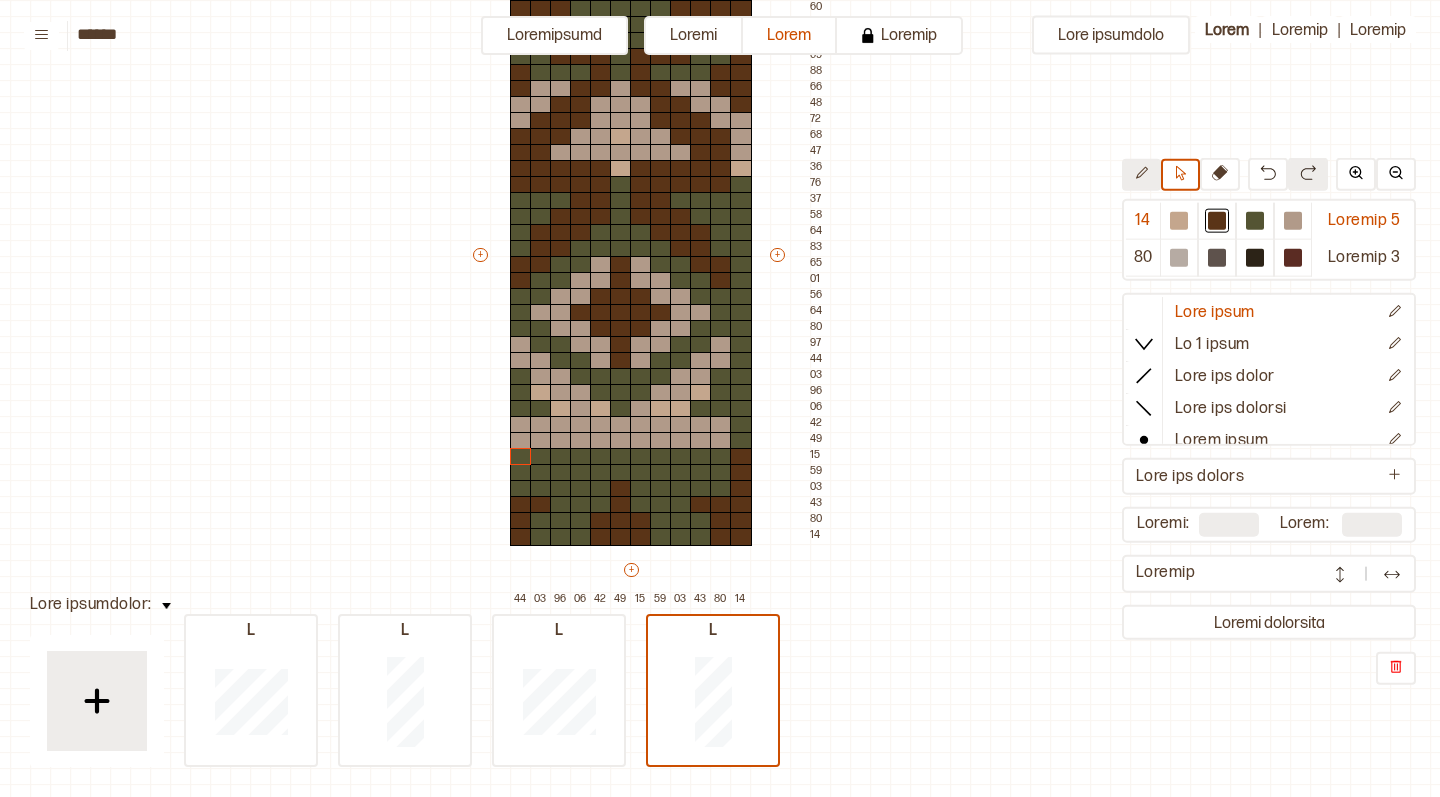click at bounding box center (1141, 173) 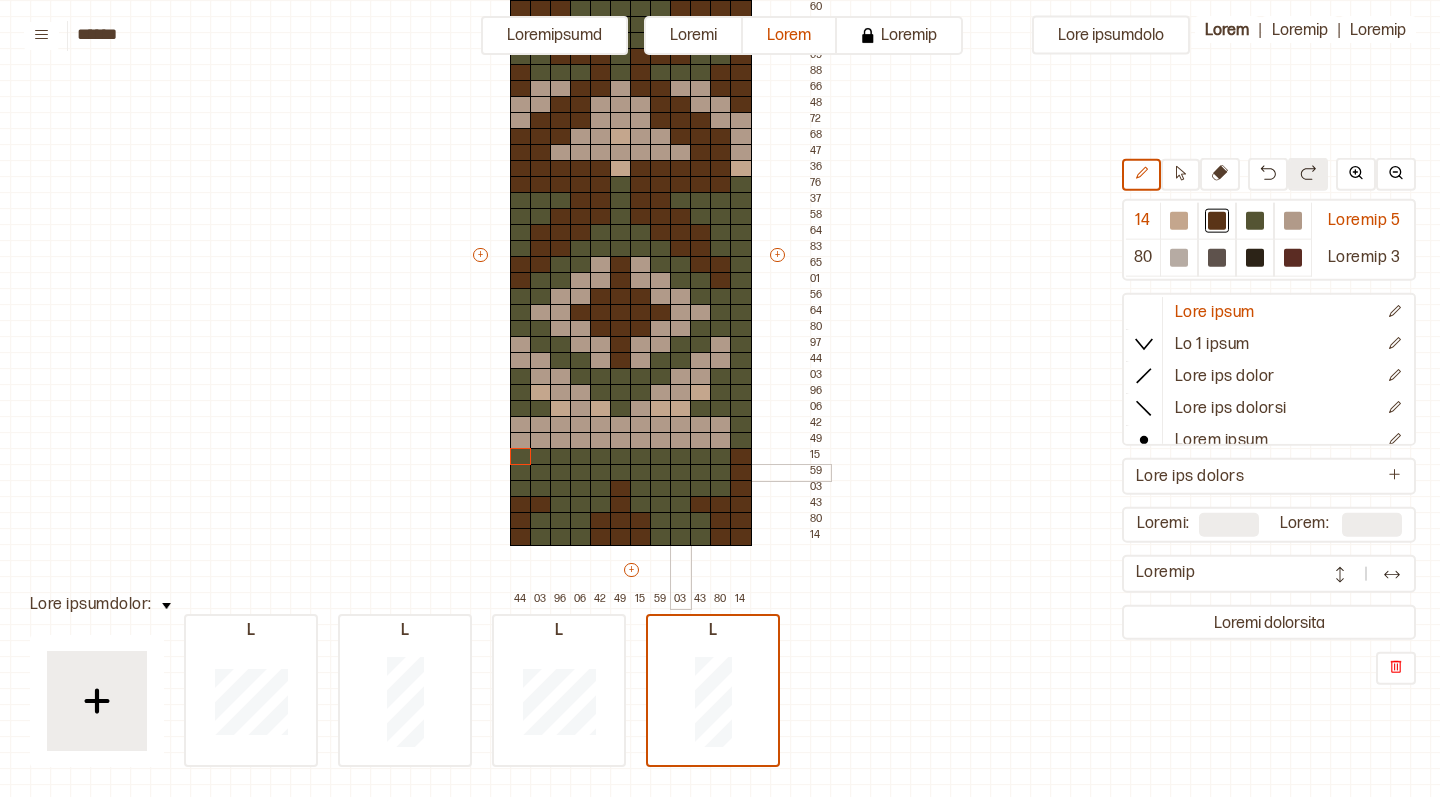 click at bounding box center (681, 473) 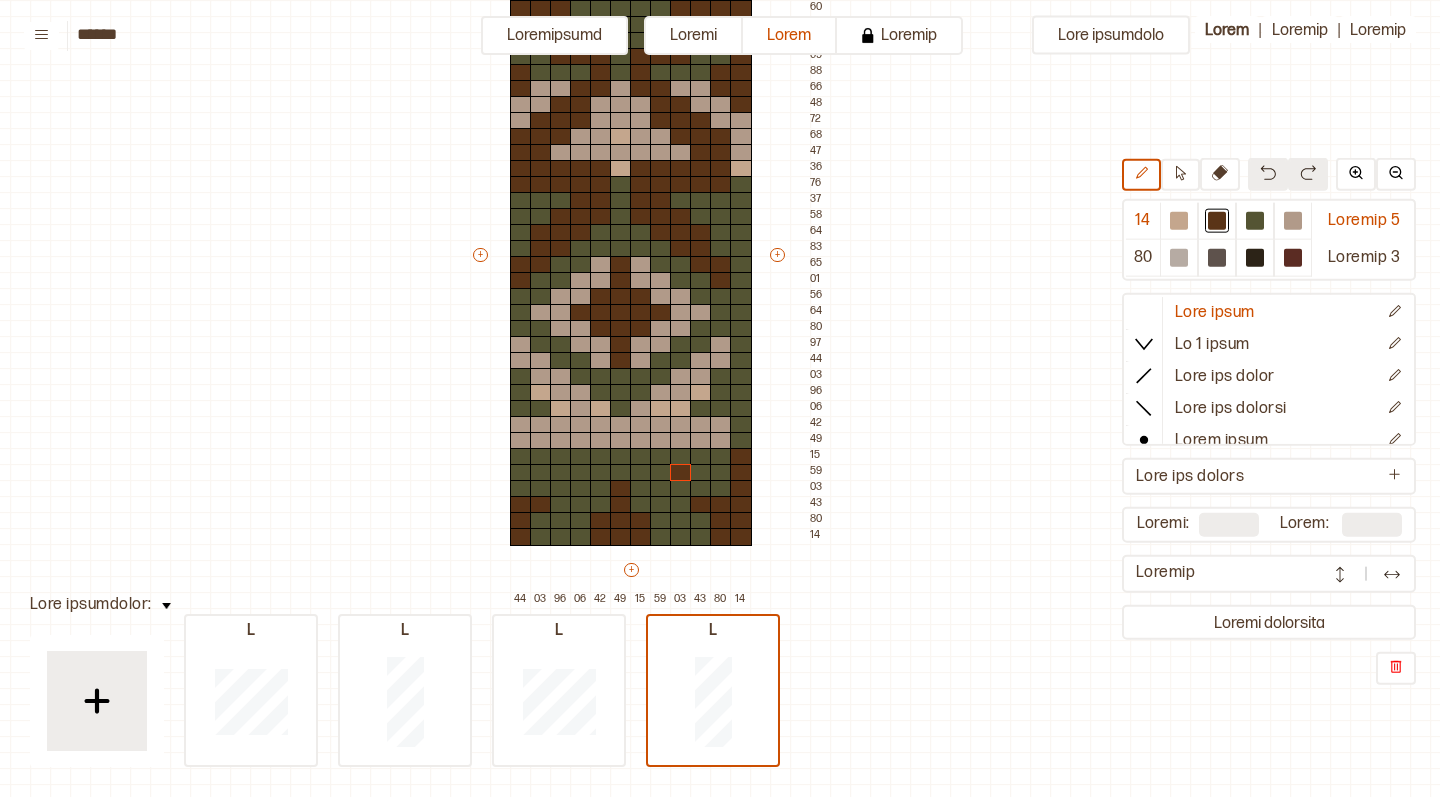 click at bounding box center (1268, 173) 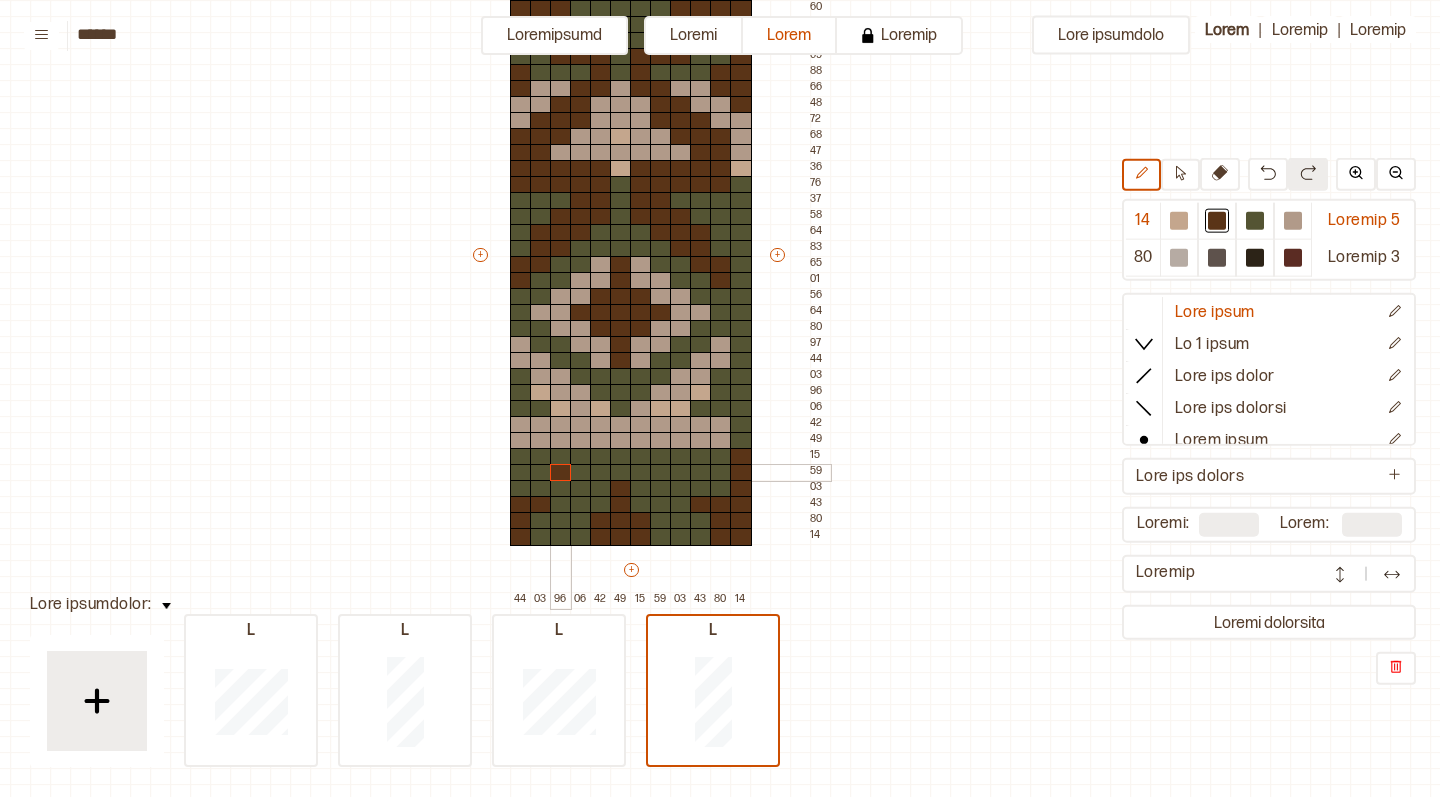 click at bounding box center [561, 473] 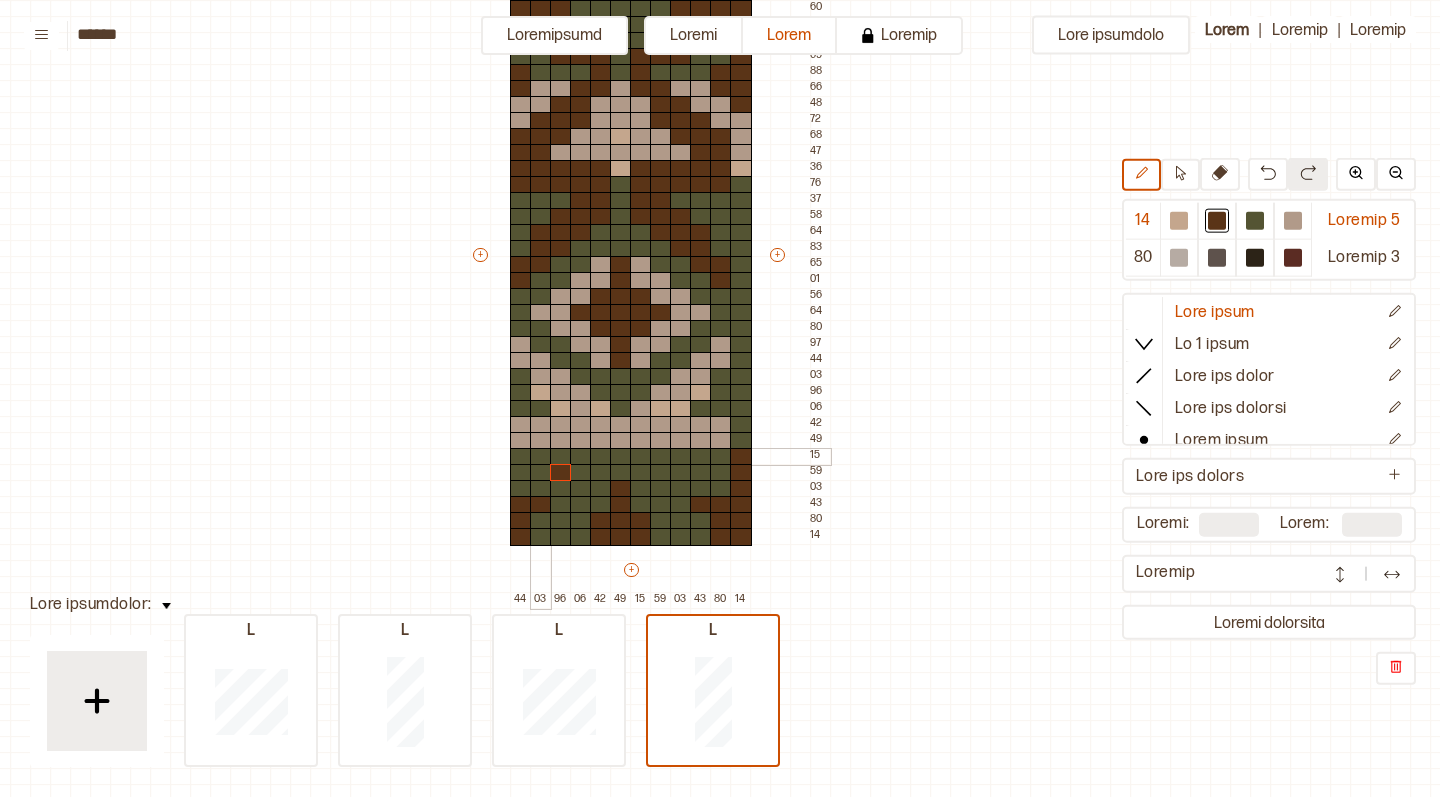 click at bounding box center (541, 457) 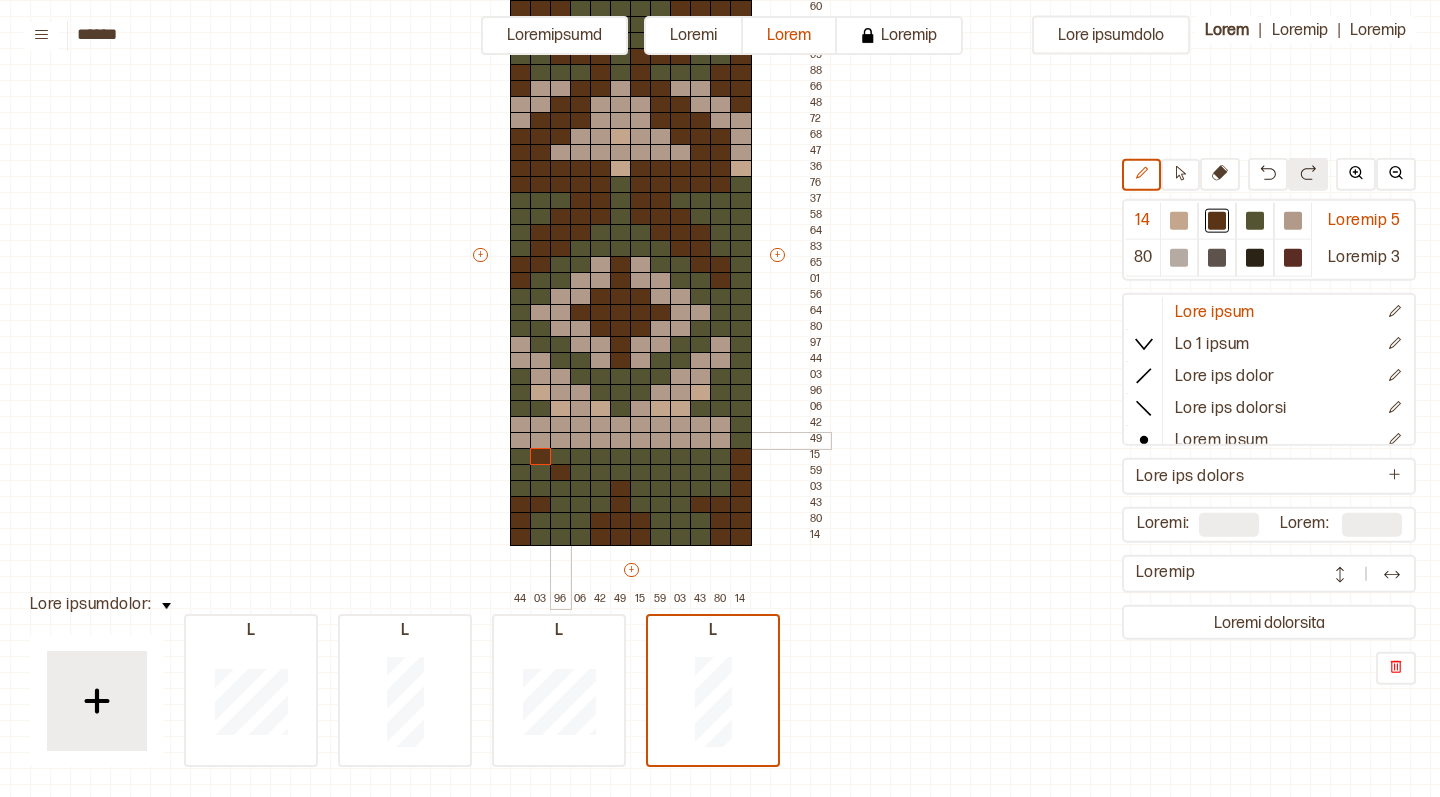 click at bounding box center (561, 441) 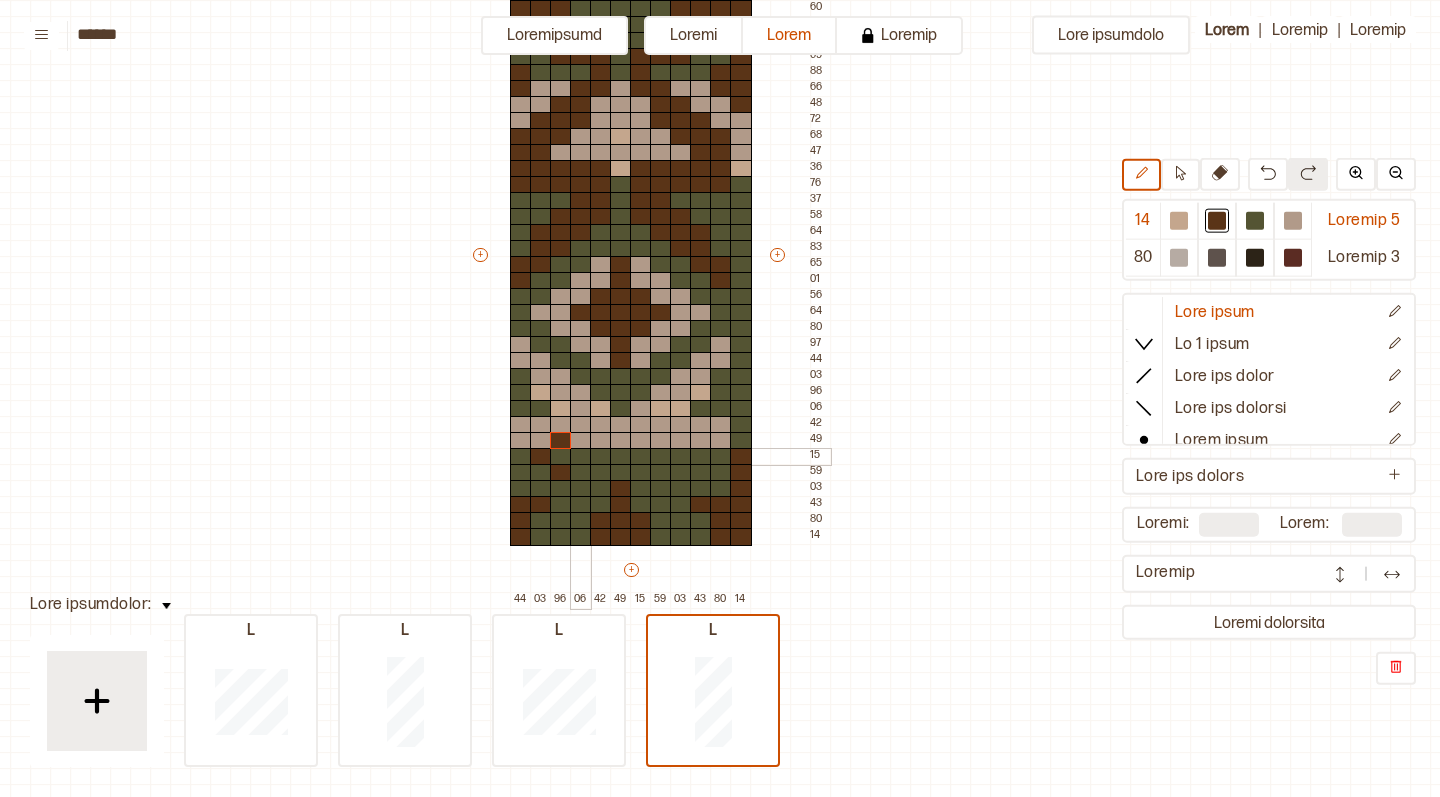 click at bounding box center (581, 457) 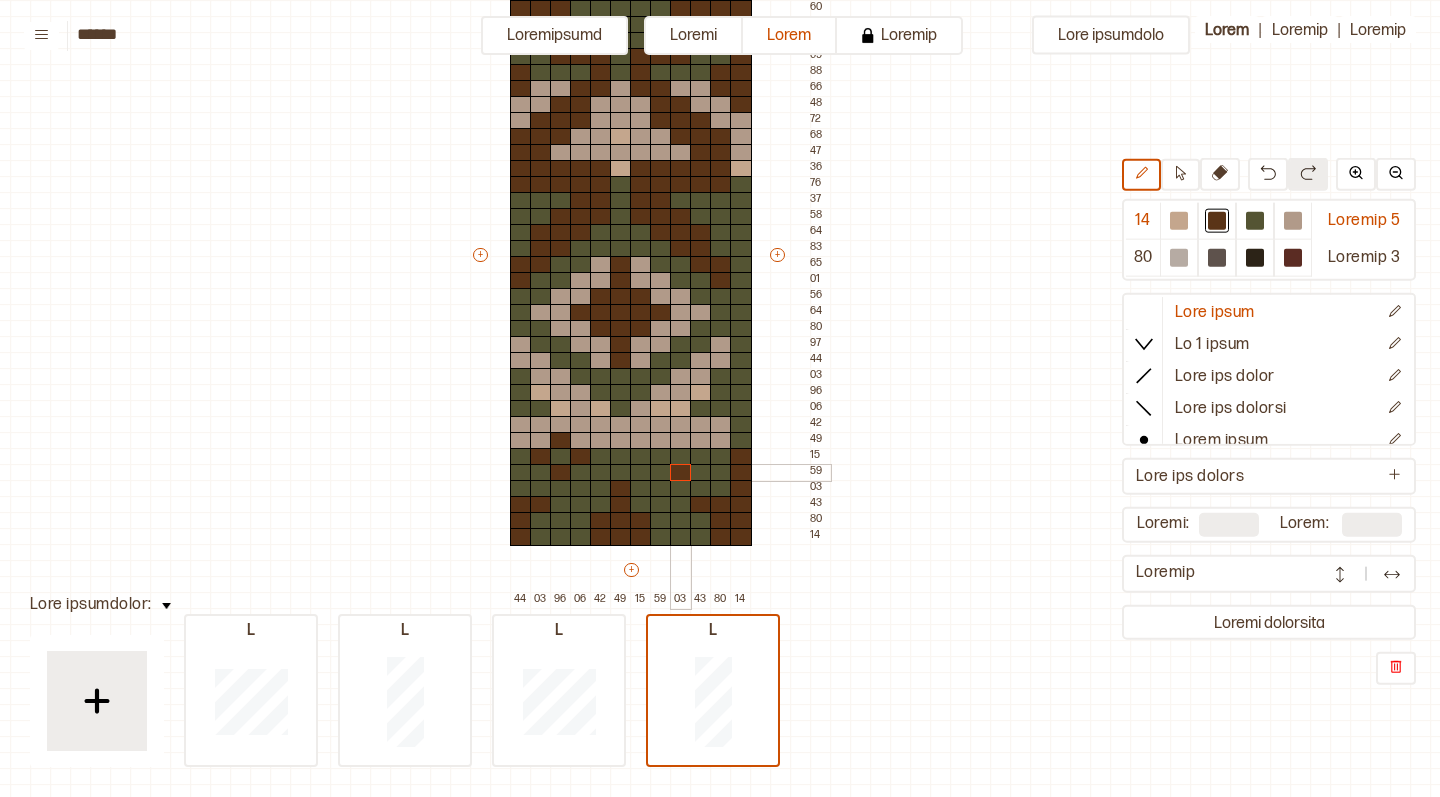 click at bounding box center (681, 473) 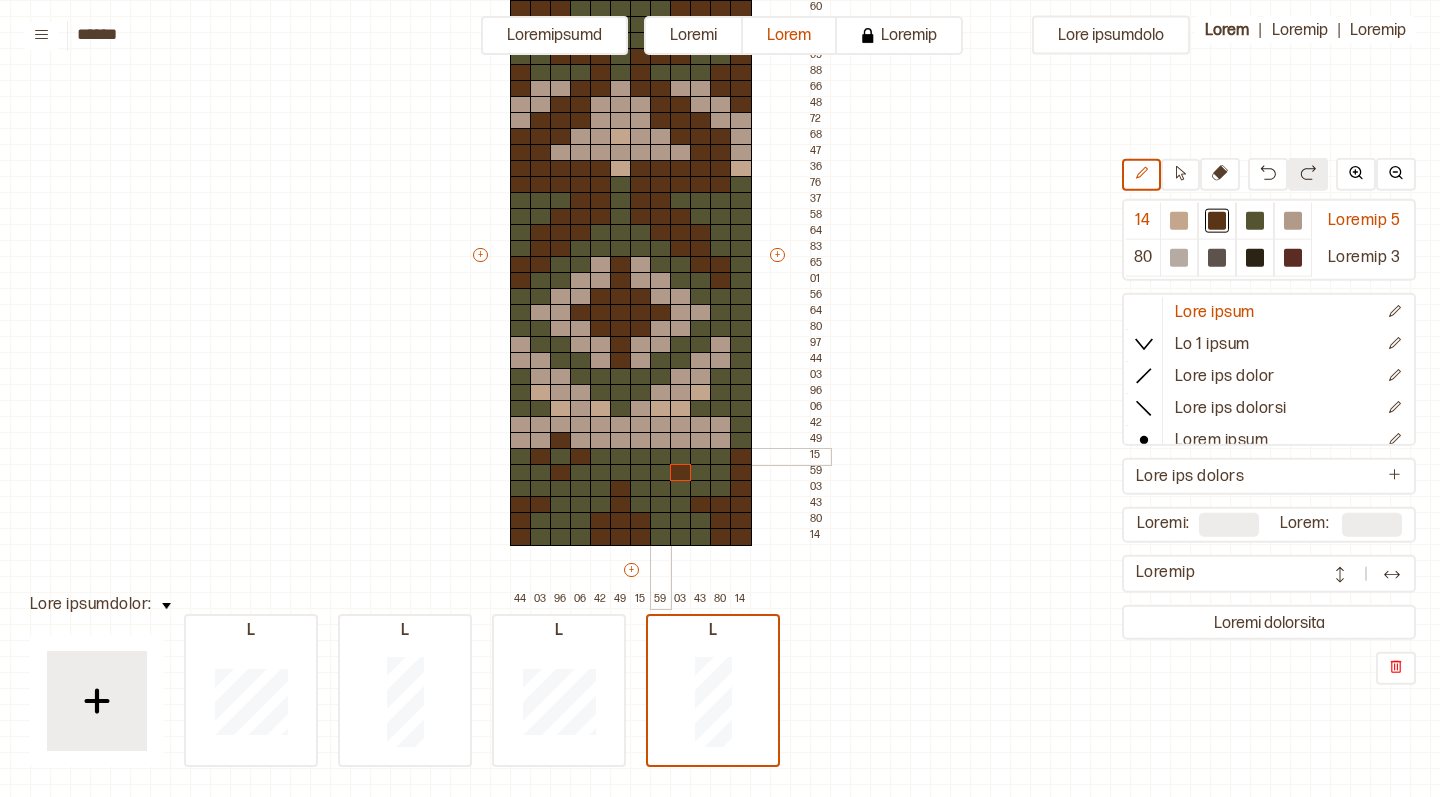 click at bounding box center (661, 457) 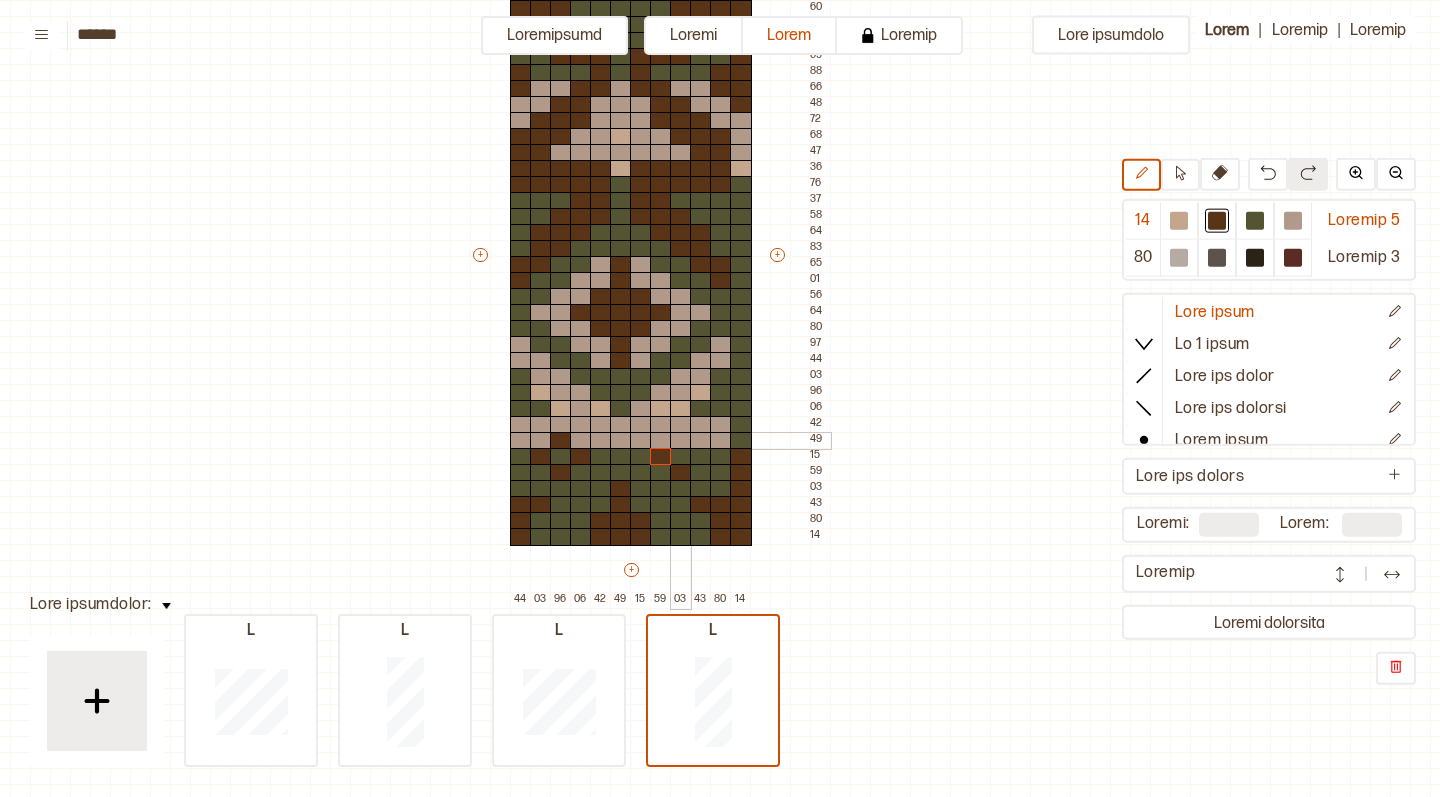 click at bounding box center (681, 441) 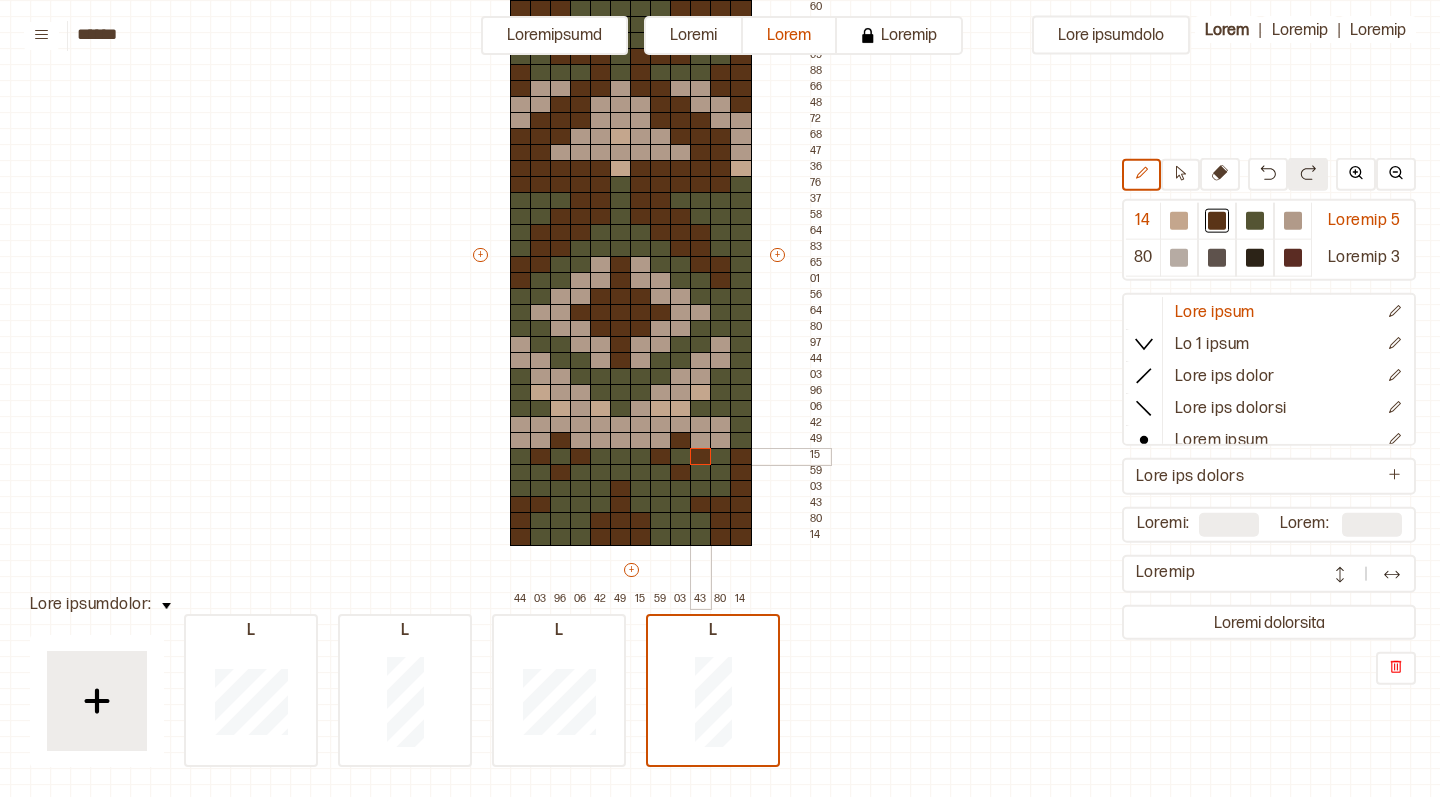 click at bounding box center (701, 457) 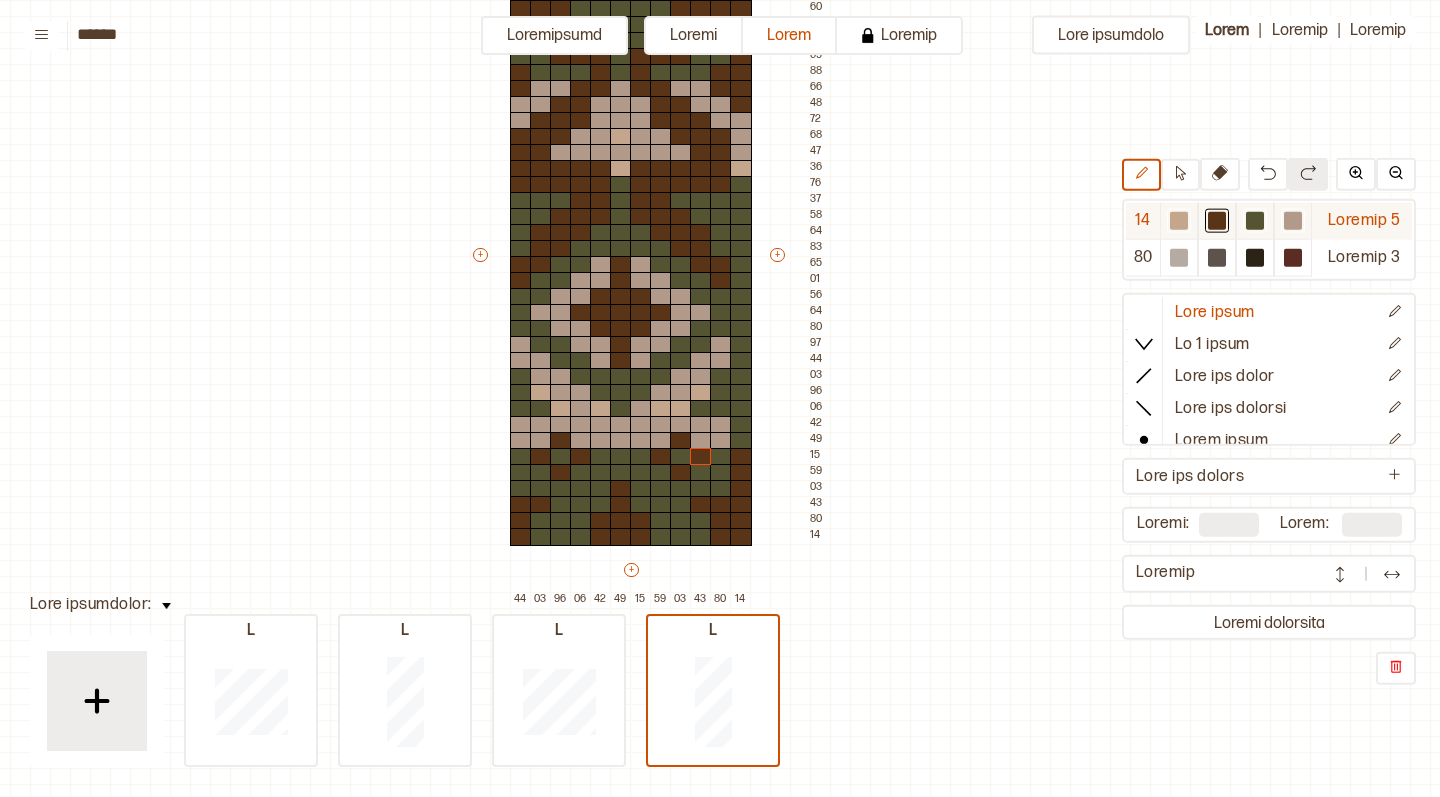 click at bounding box center [1179, 221] 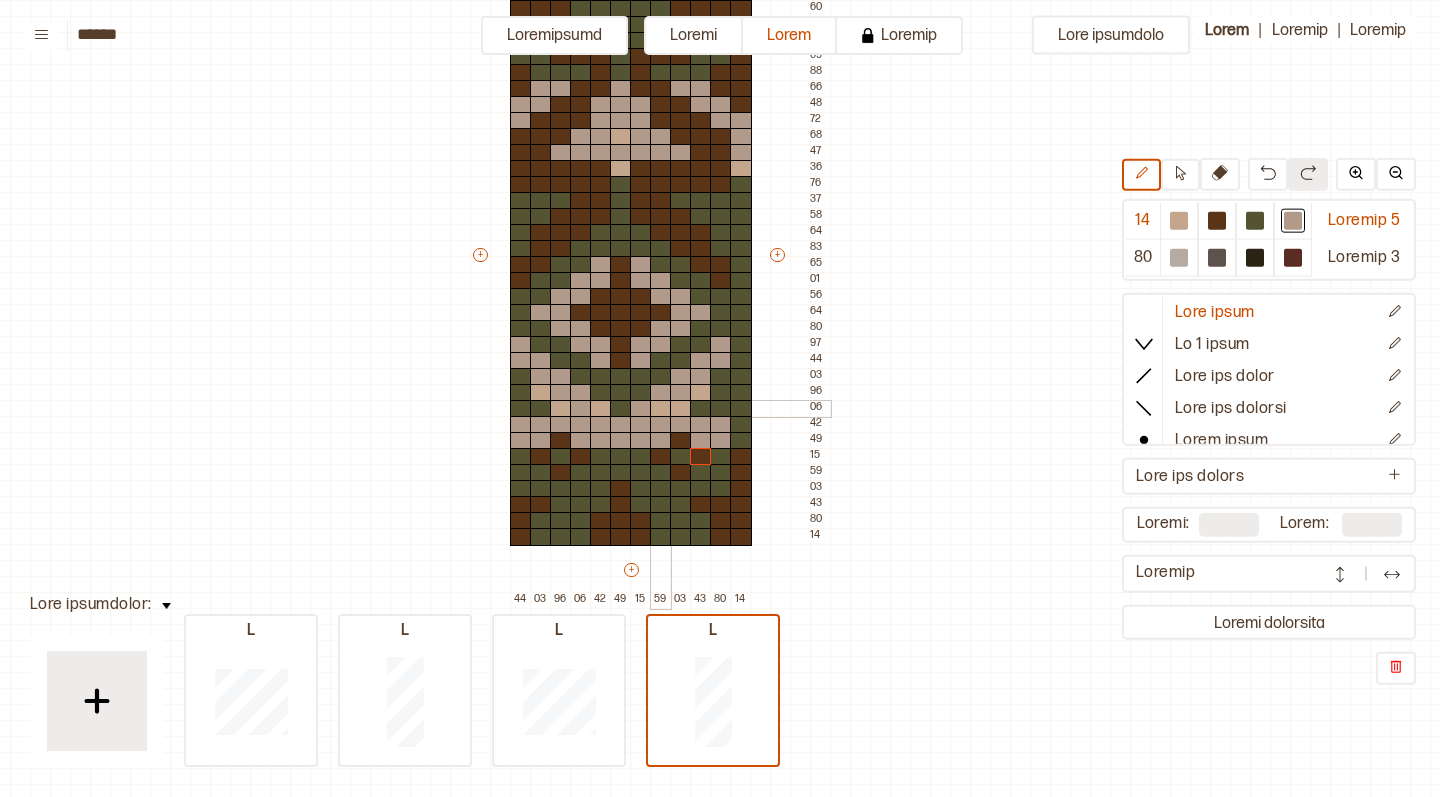 click at bounding box center [661, 409] 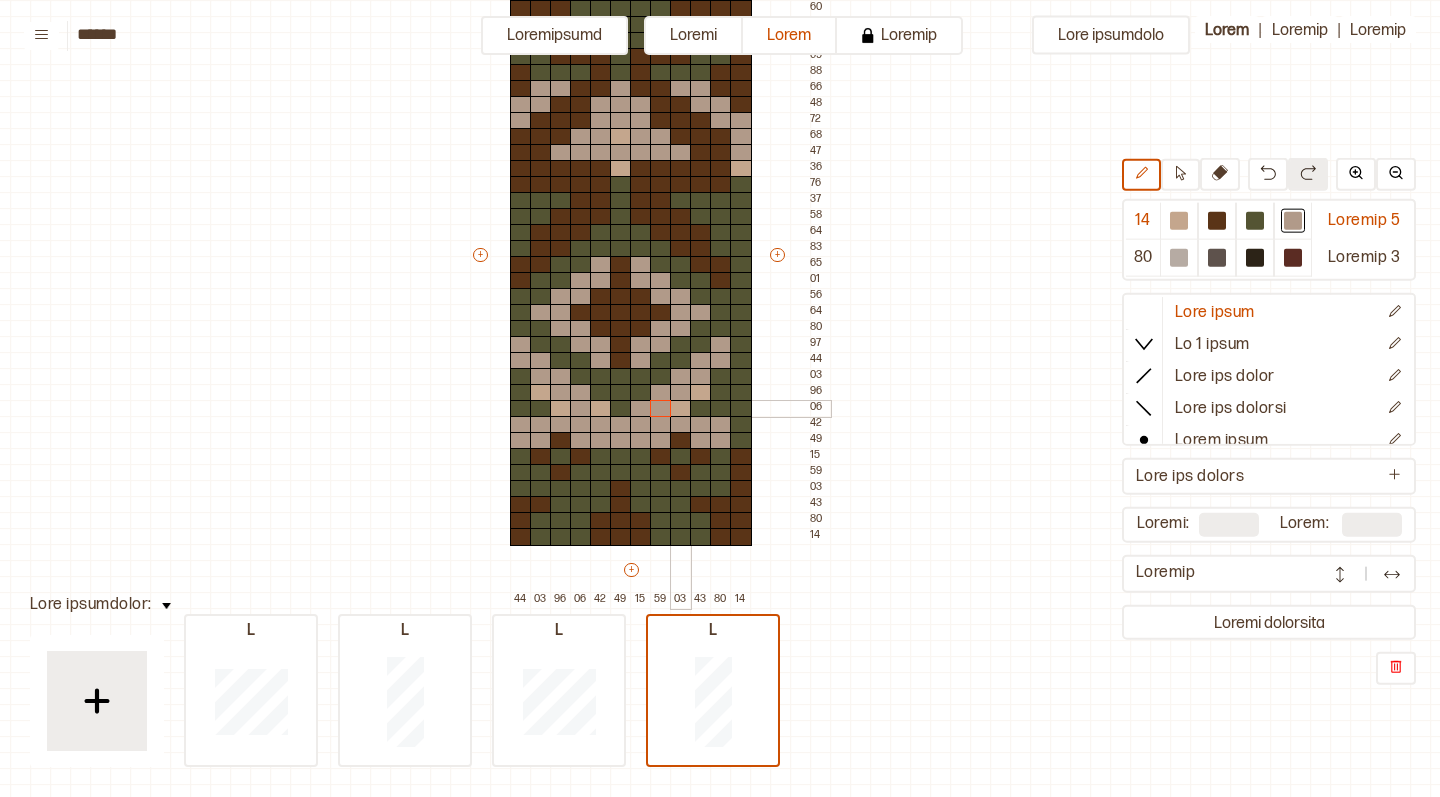 click at bounding box center (681, 409) 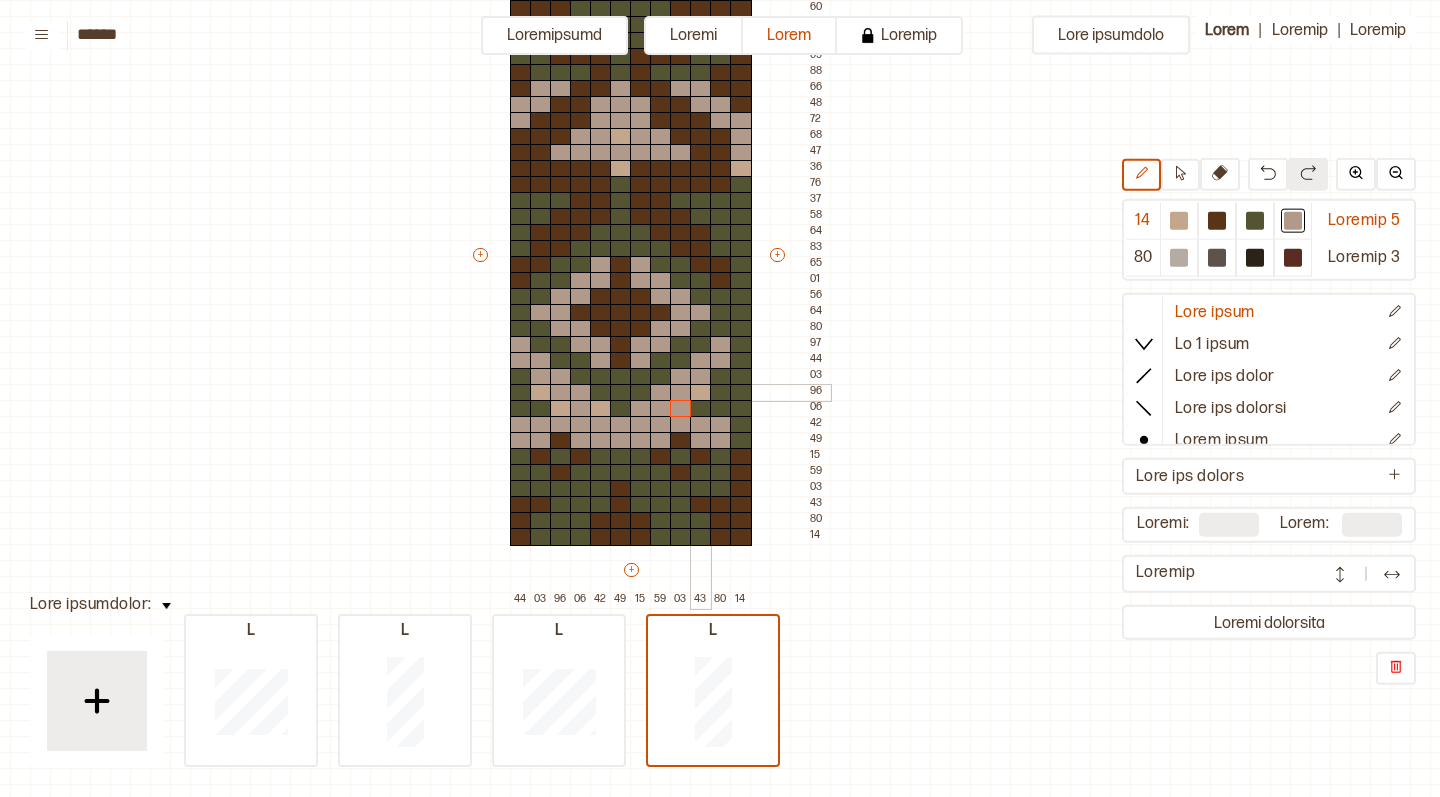 click at bounding box center [701, 393] 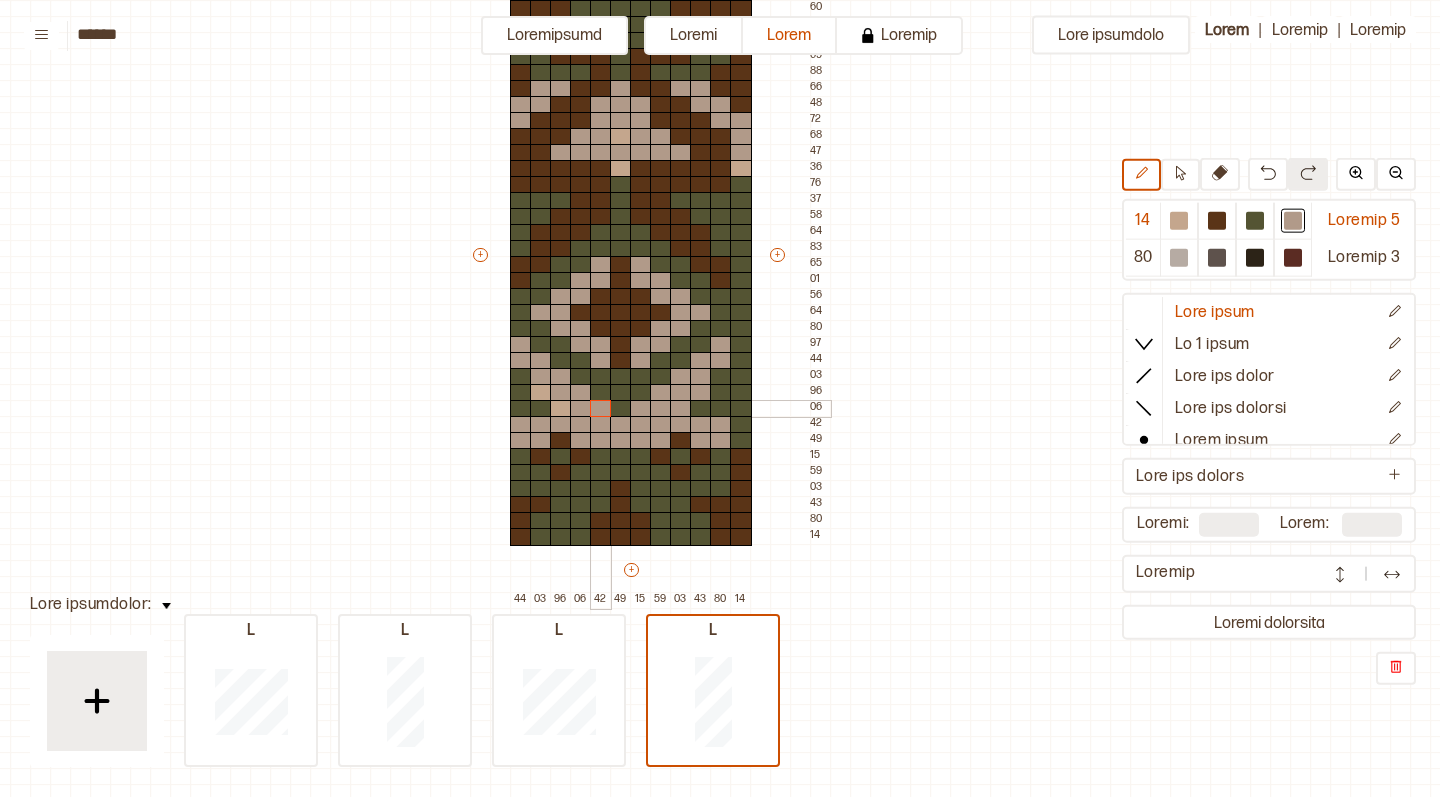 click at bounding box center [601, 409] 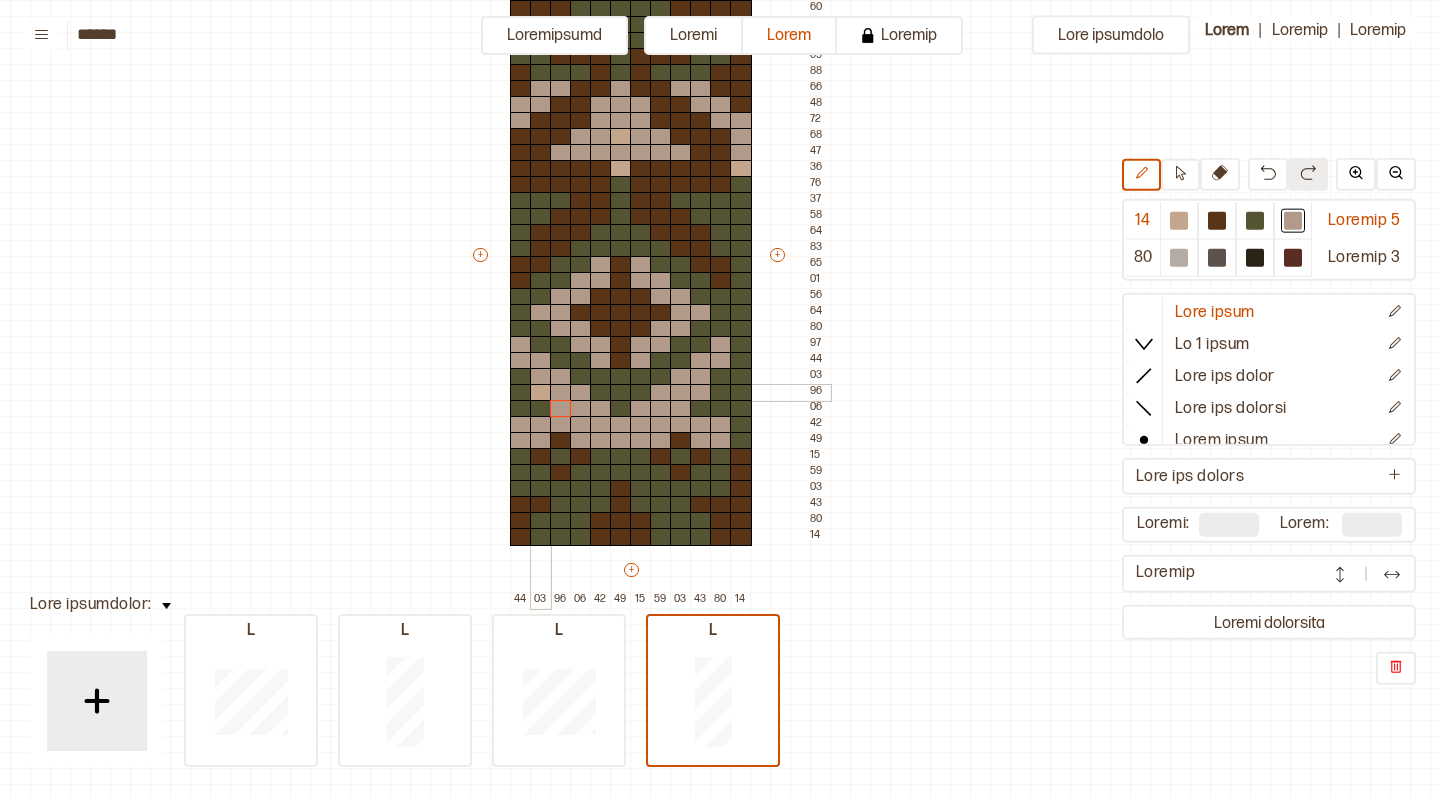 click at bounding box center [541, 393] 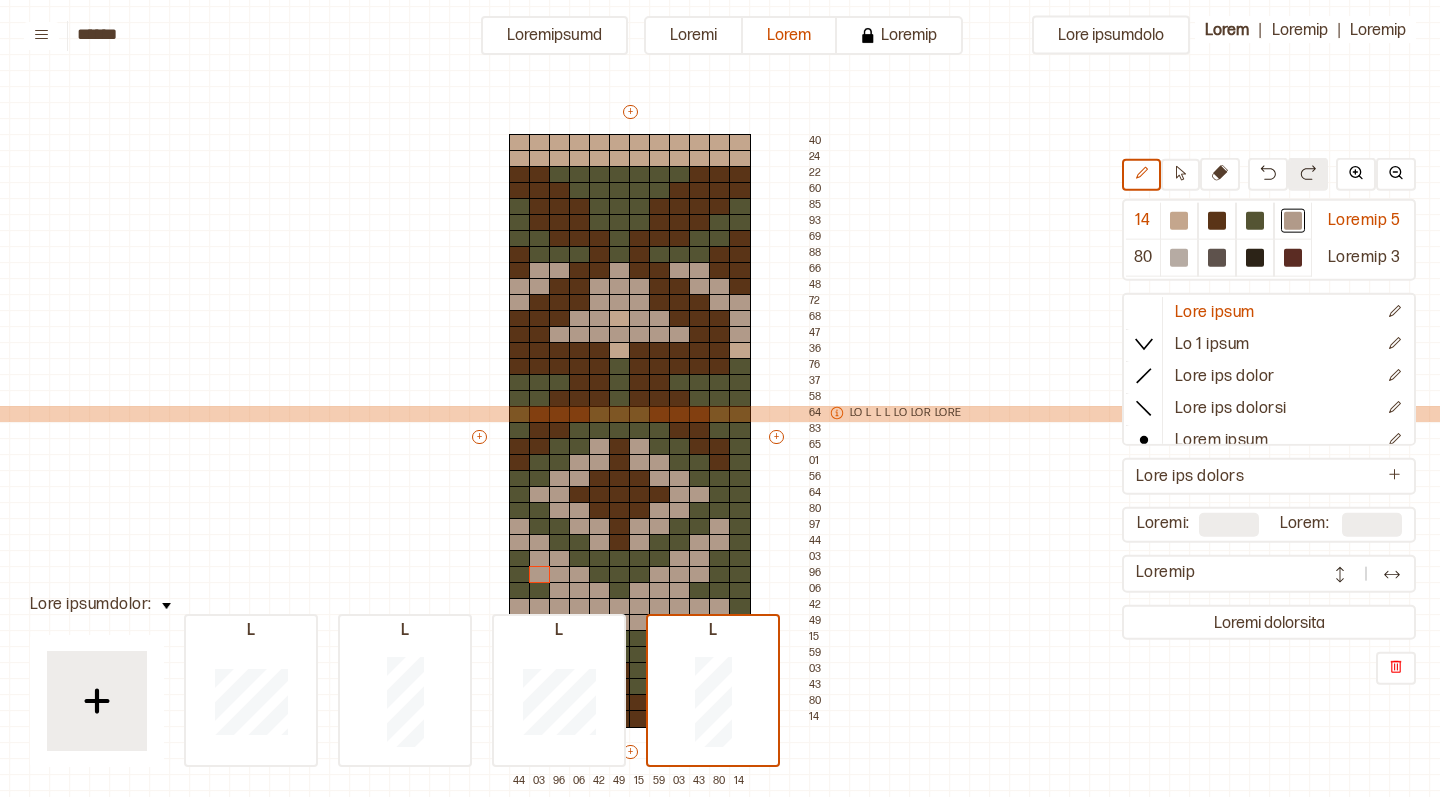 scroll, scrollTop: 101, scrollLeft: 71, axis: both 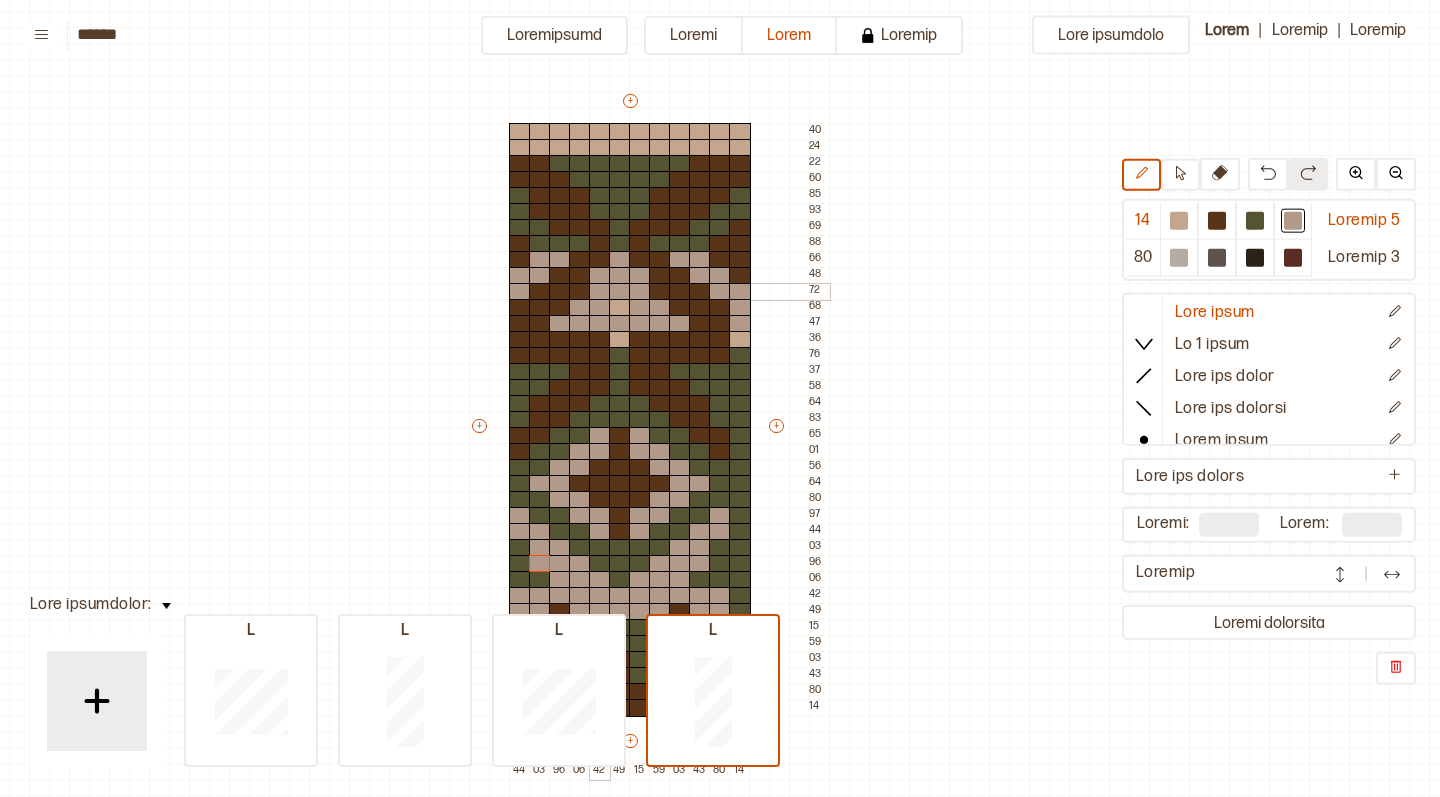 click at bounding box center (620, 308) 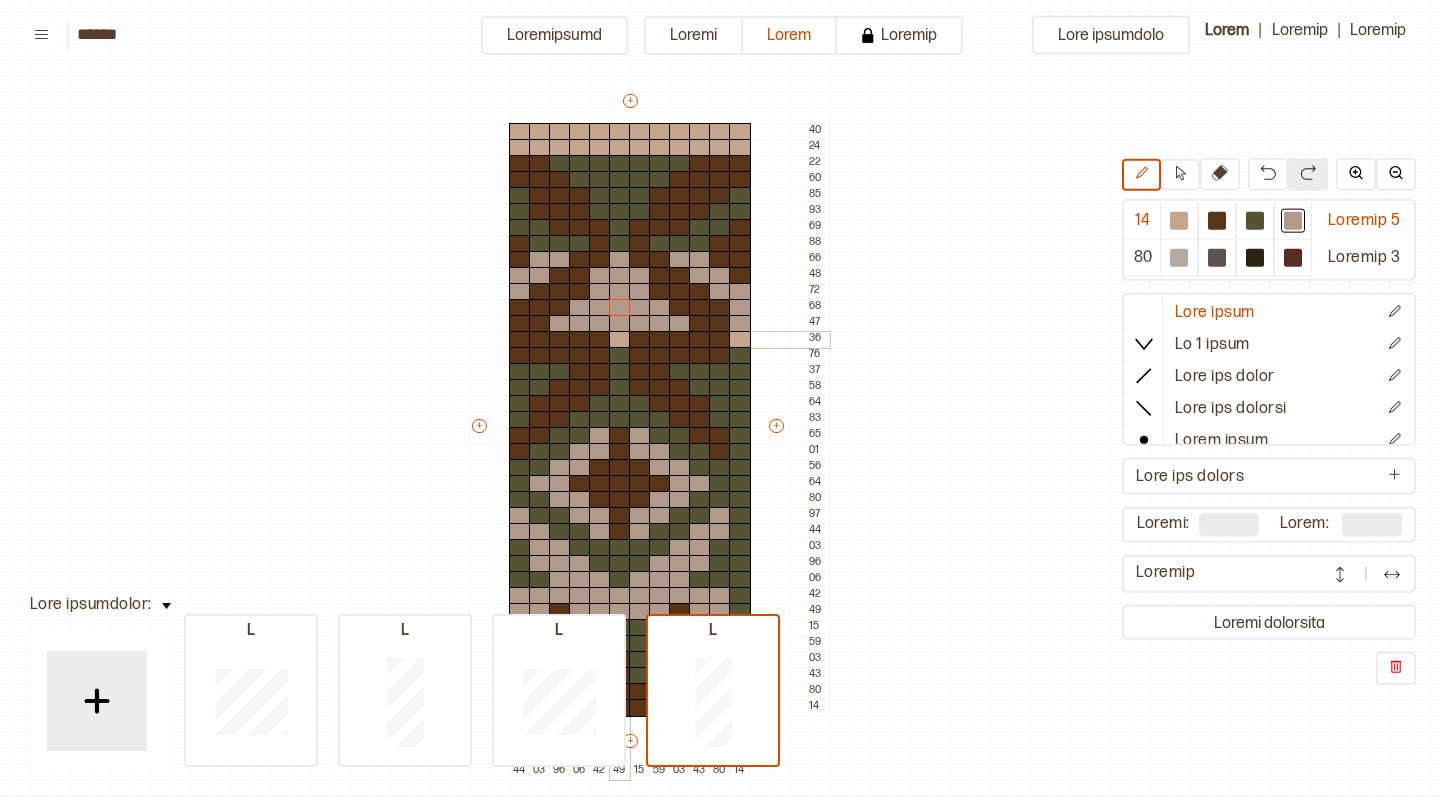 click at bounding box center [620, 340] 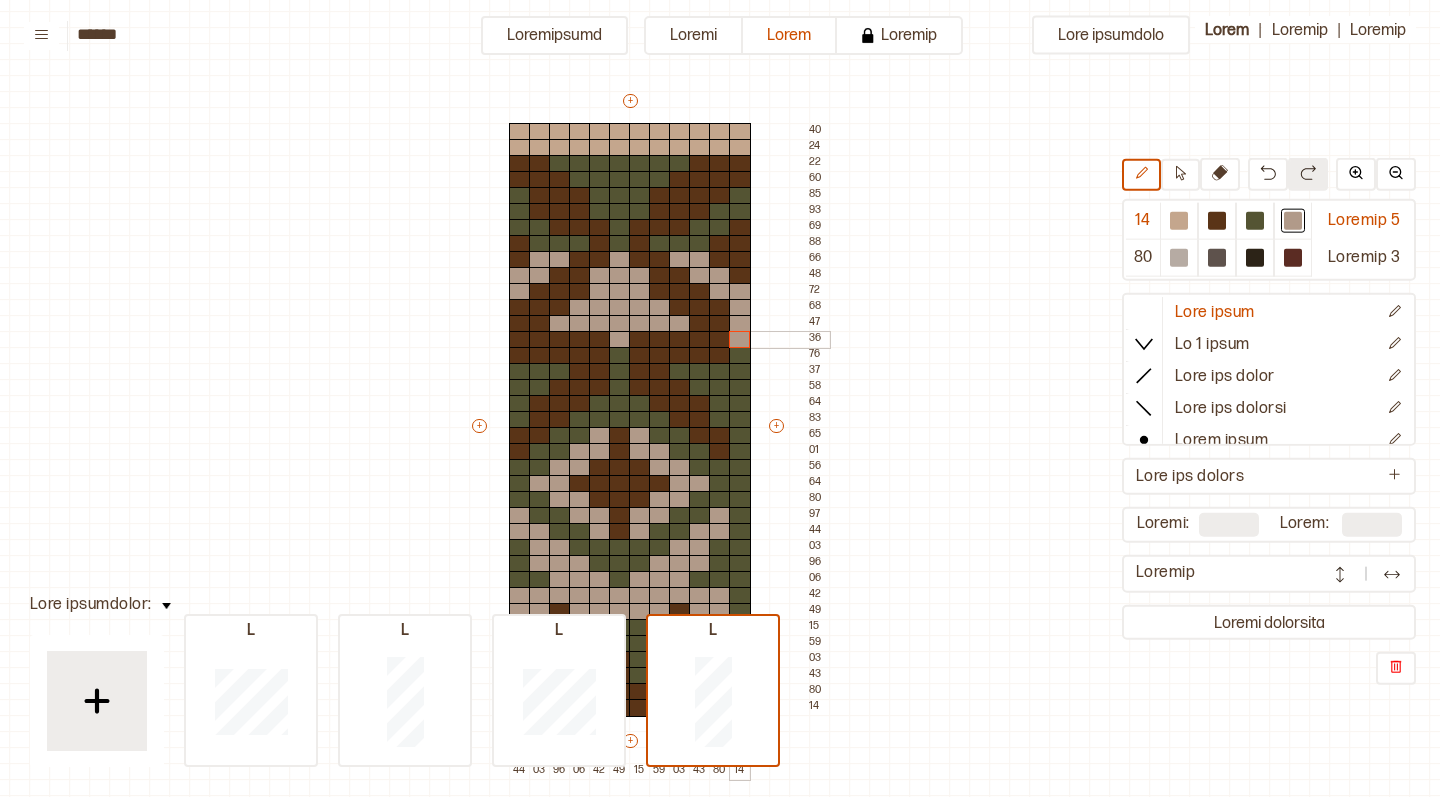 click at bounding box center [740, 340] 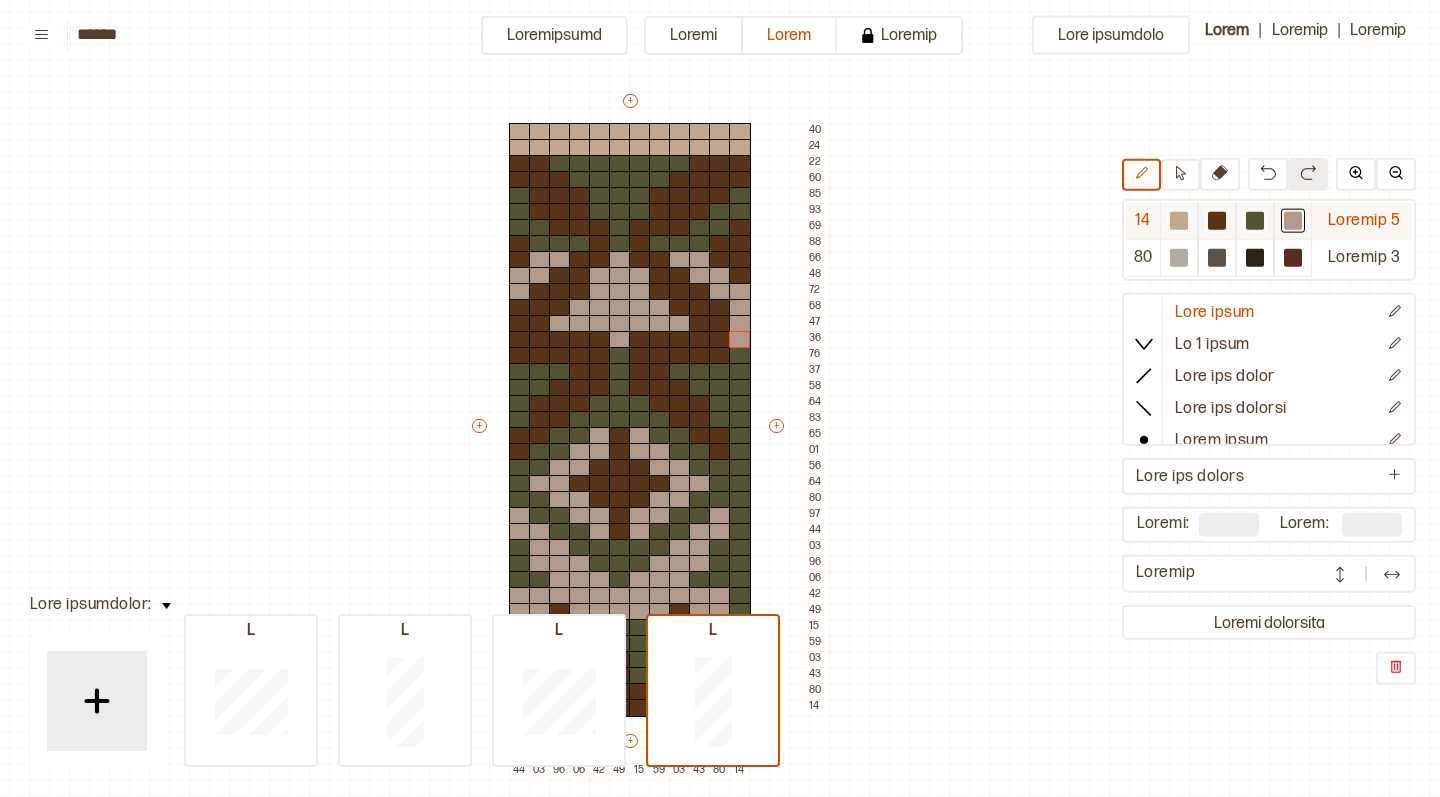 click at bounding box center [1179, 221] 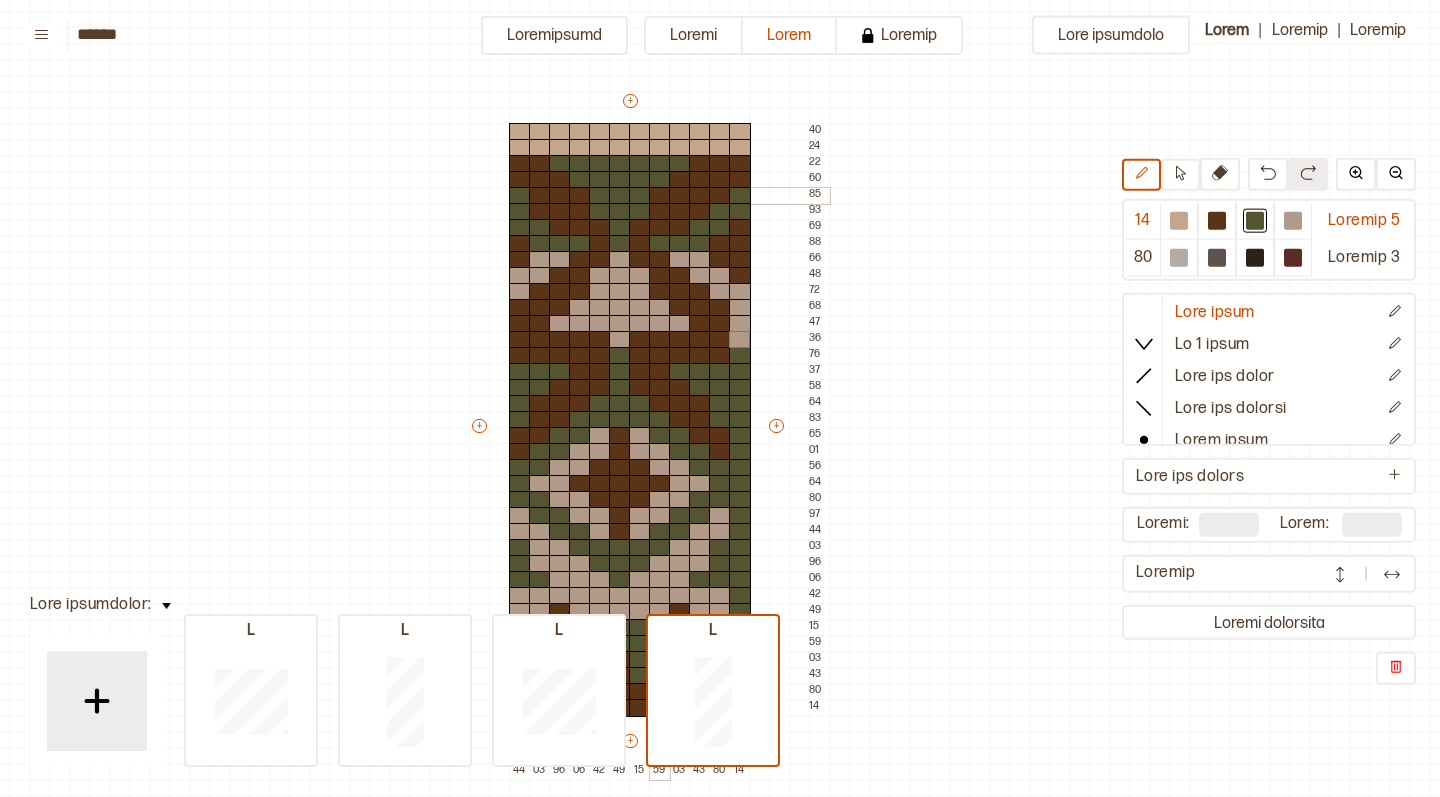 drag, startPoint x: 660, startPoint y: 192, endPoint x: 673, endPoint y: 182, distance: 16.40122 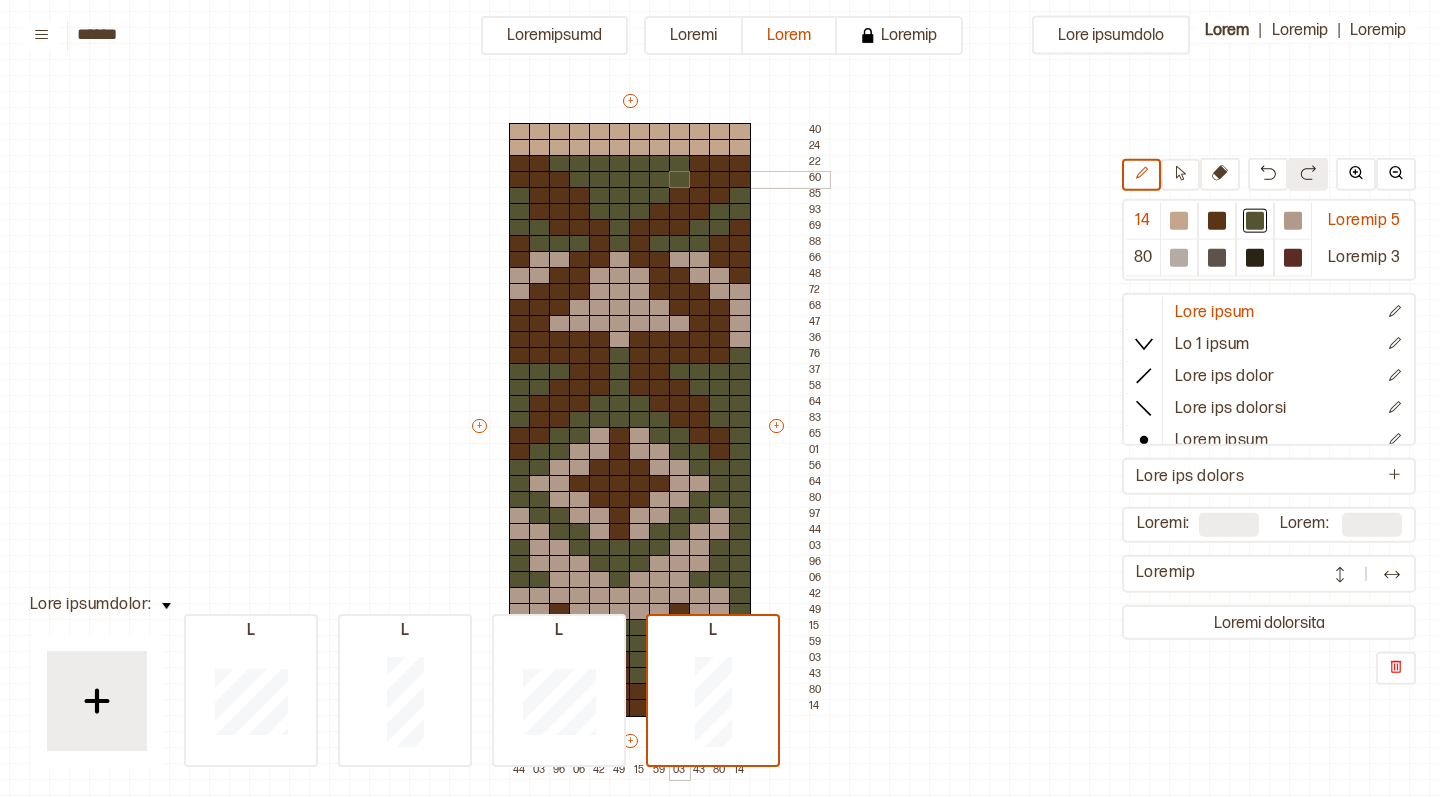 click at bounding box center [680, 180] 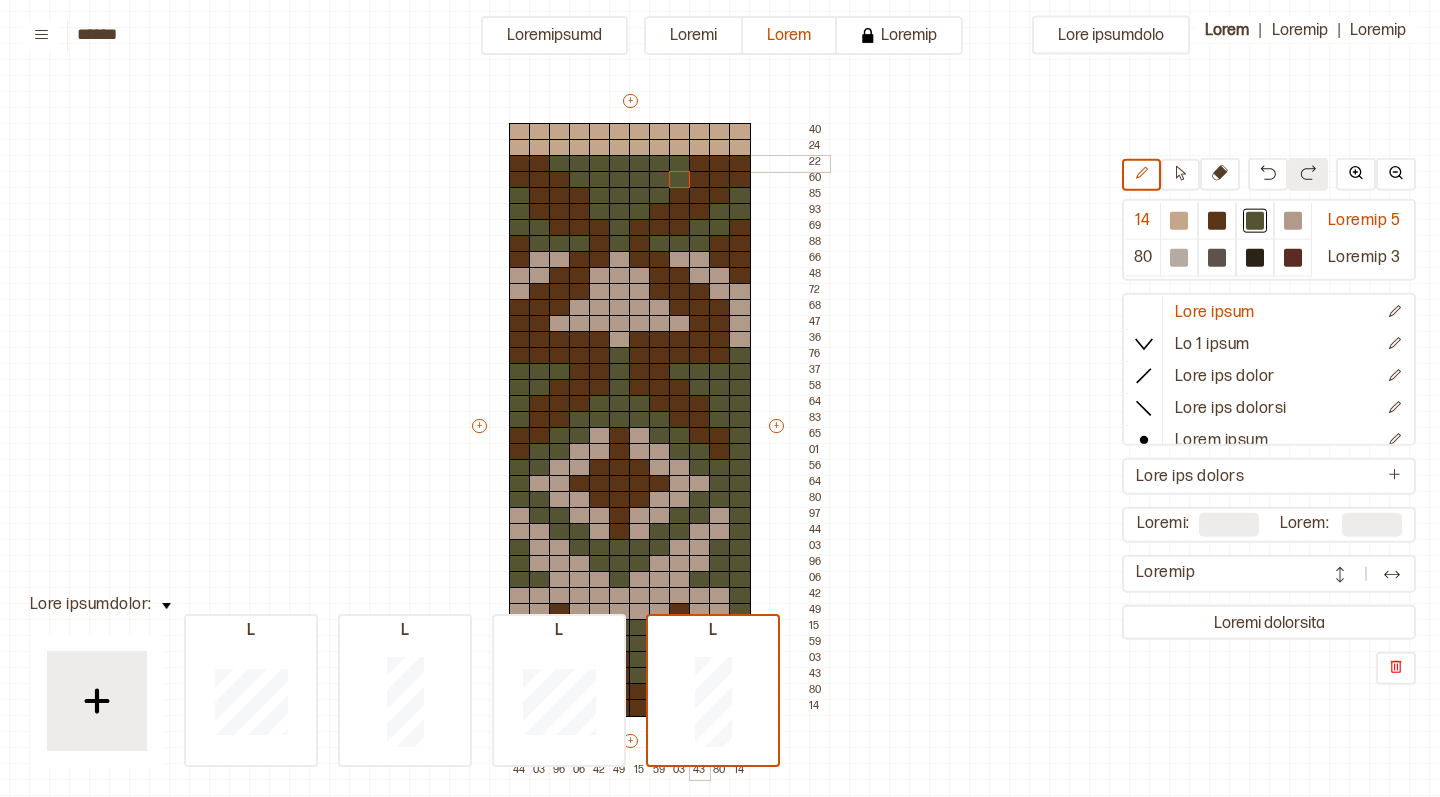 click at bounding box center (700, 164) 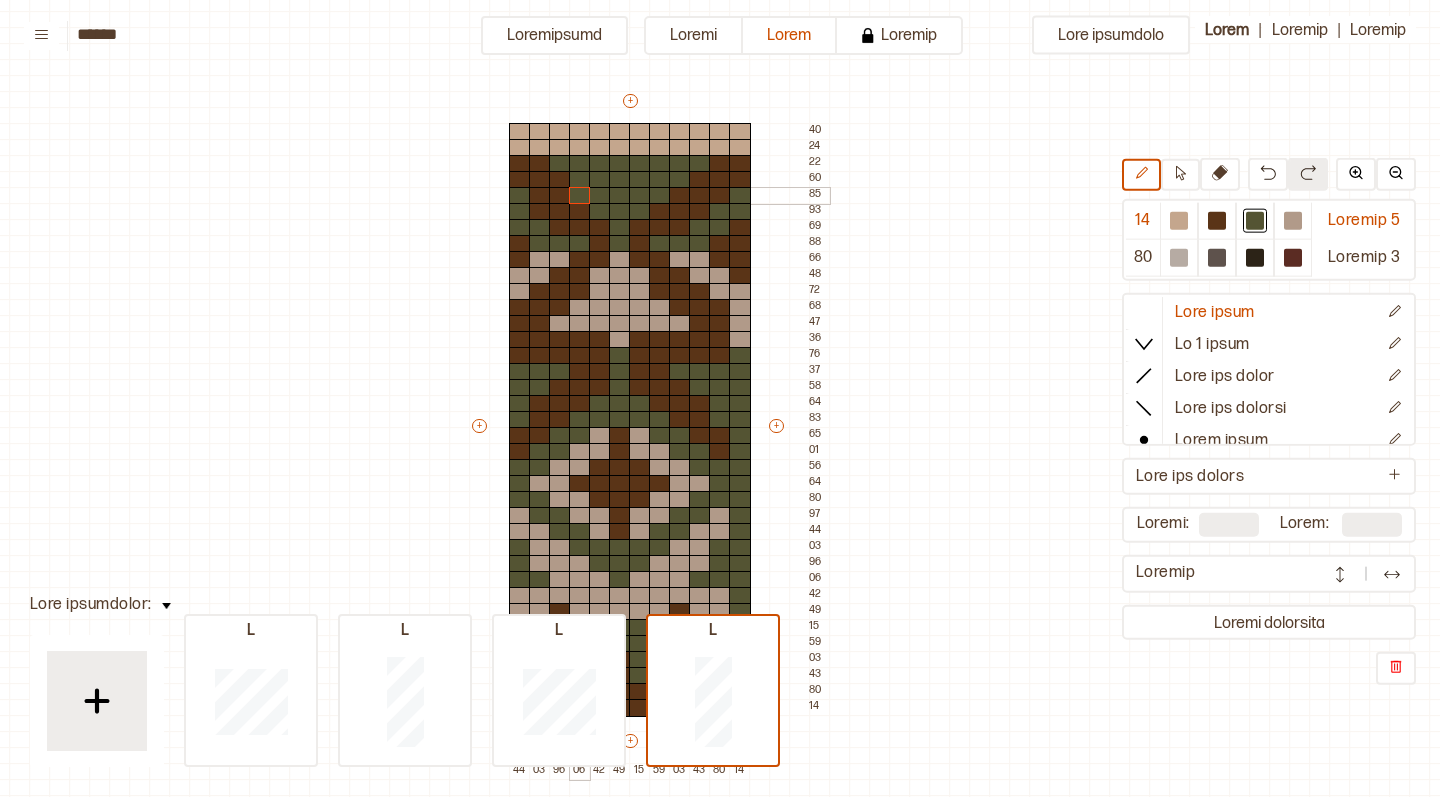 click at bounding box center (580, 196) 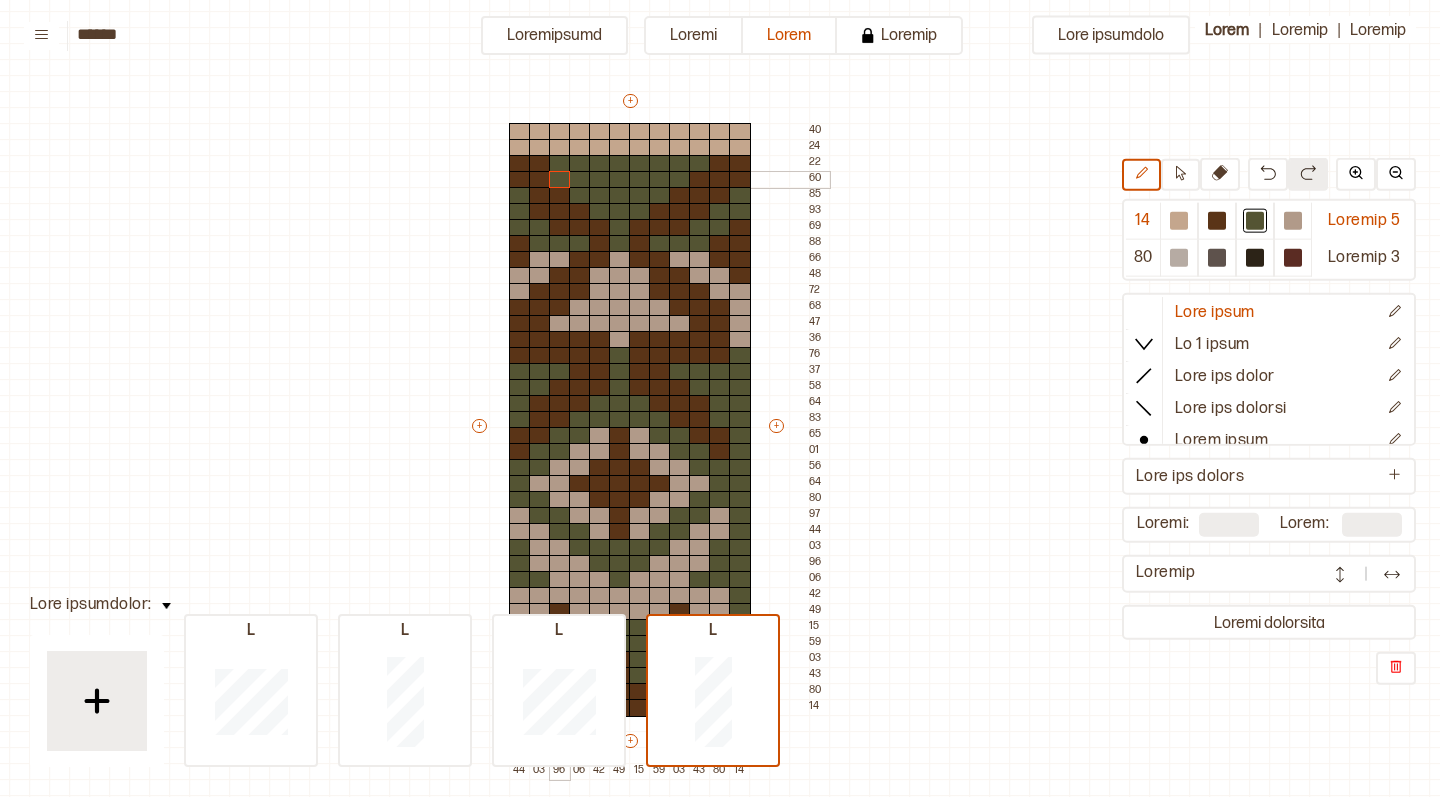 click at bounding box center (560, 180) 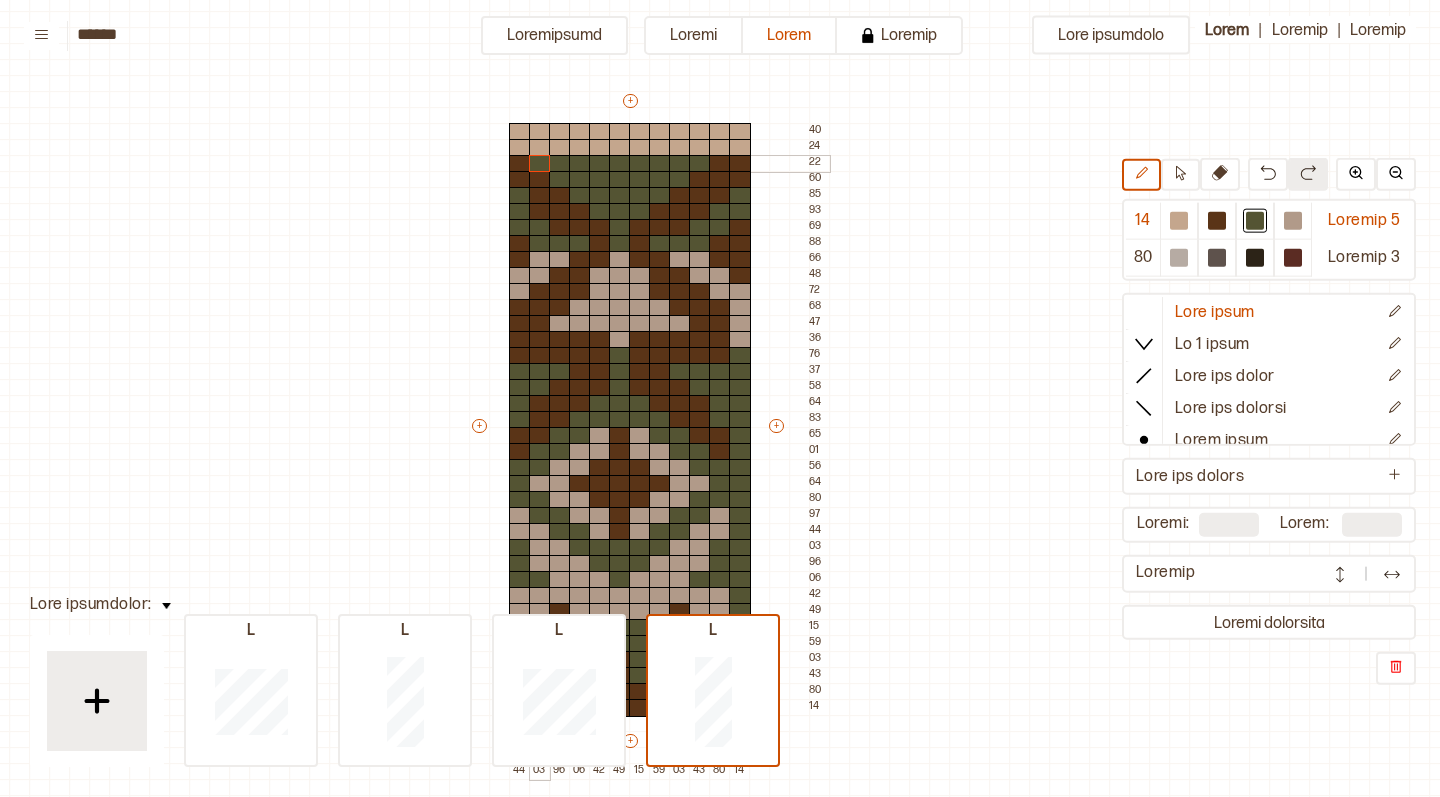 click at bounding box center (540, 164) 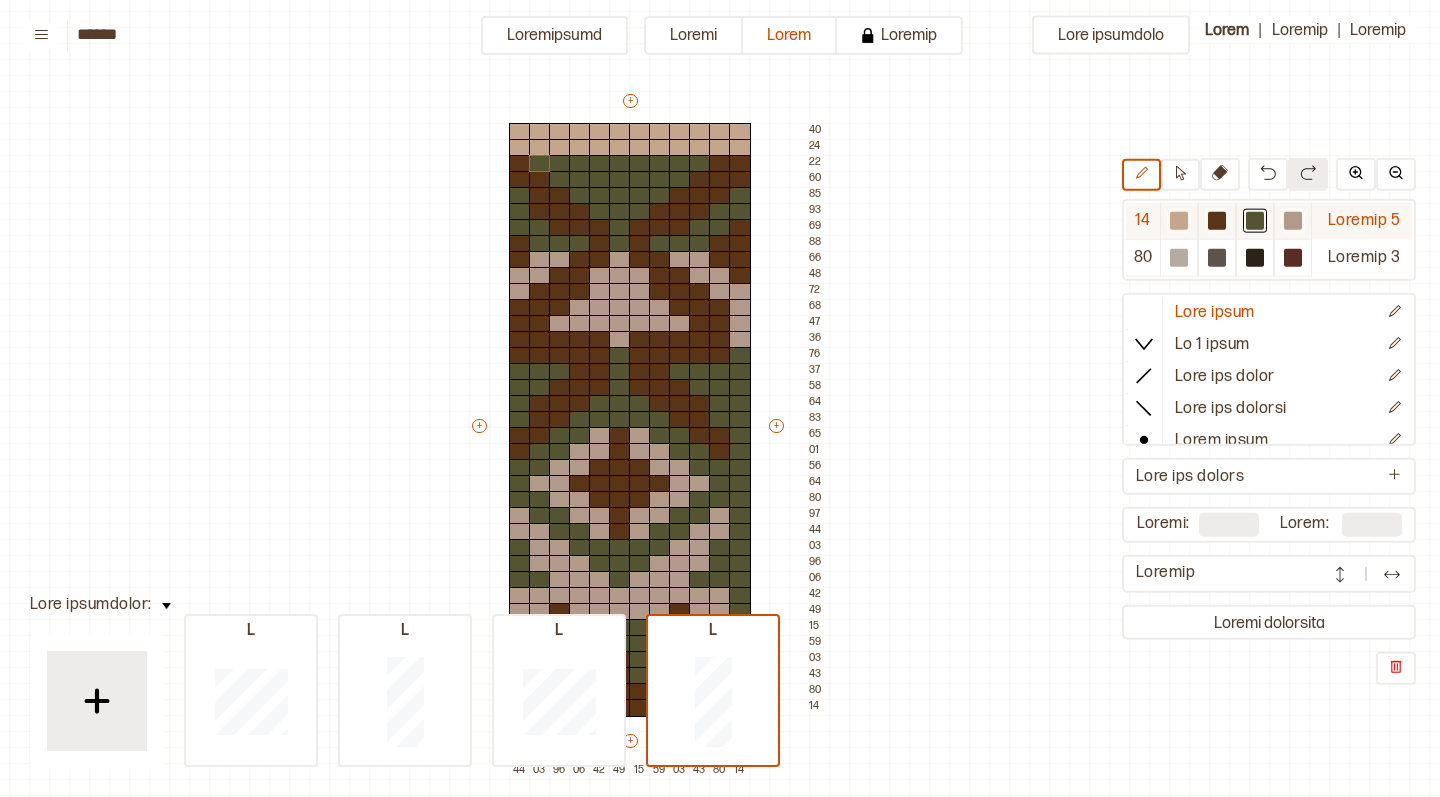 click at bounding box center (1179, 221) 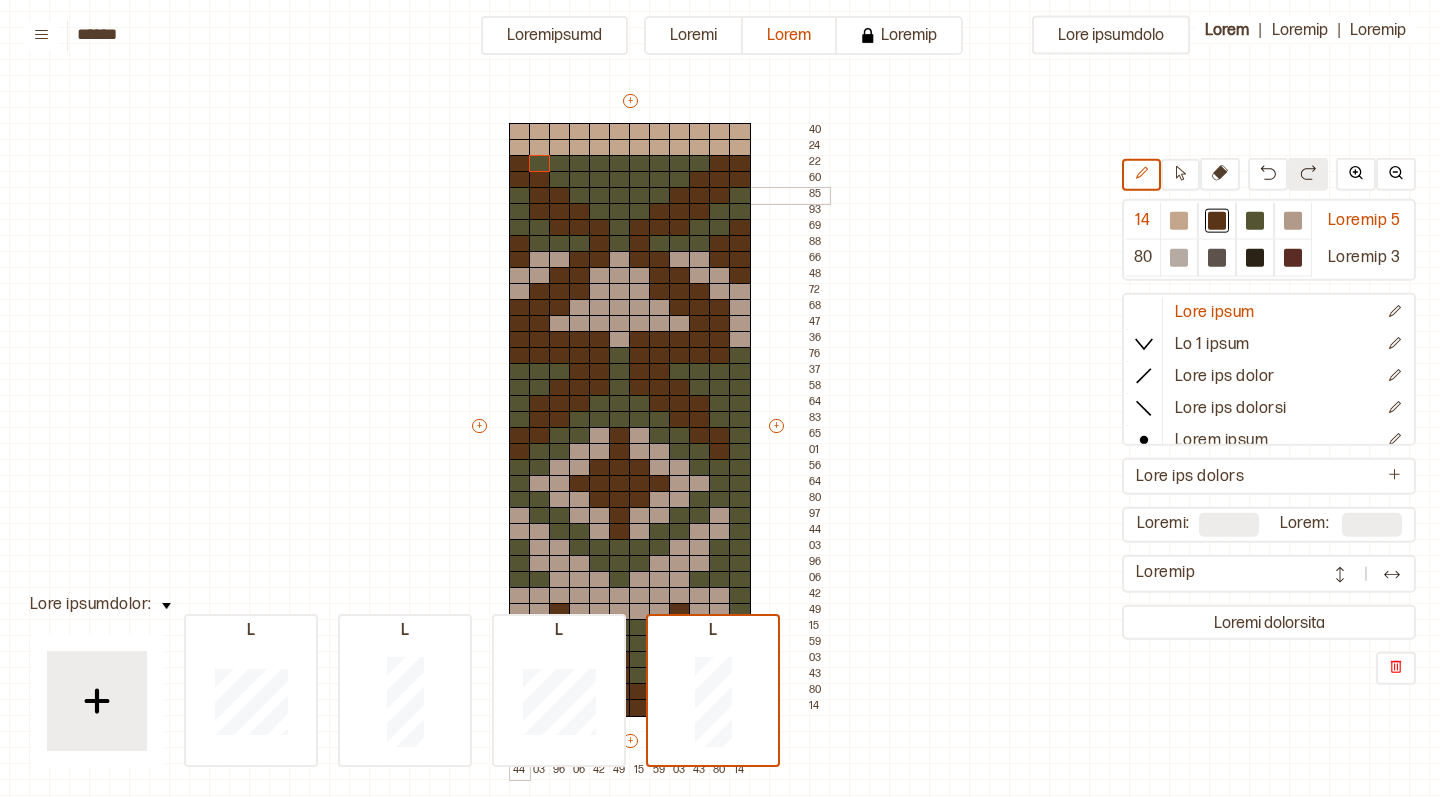 click at bounding box center [520, 196] 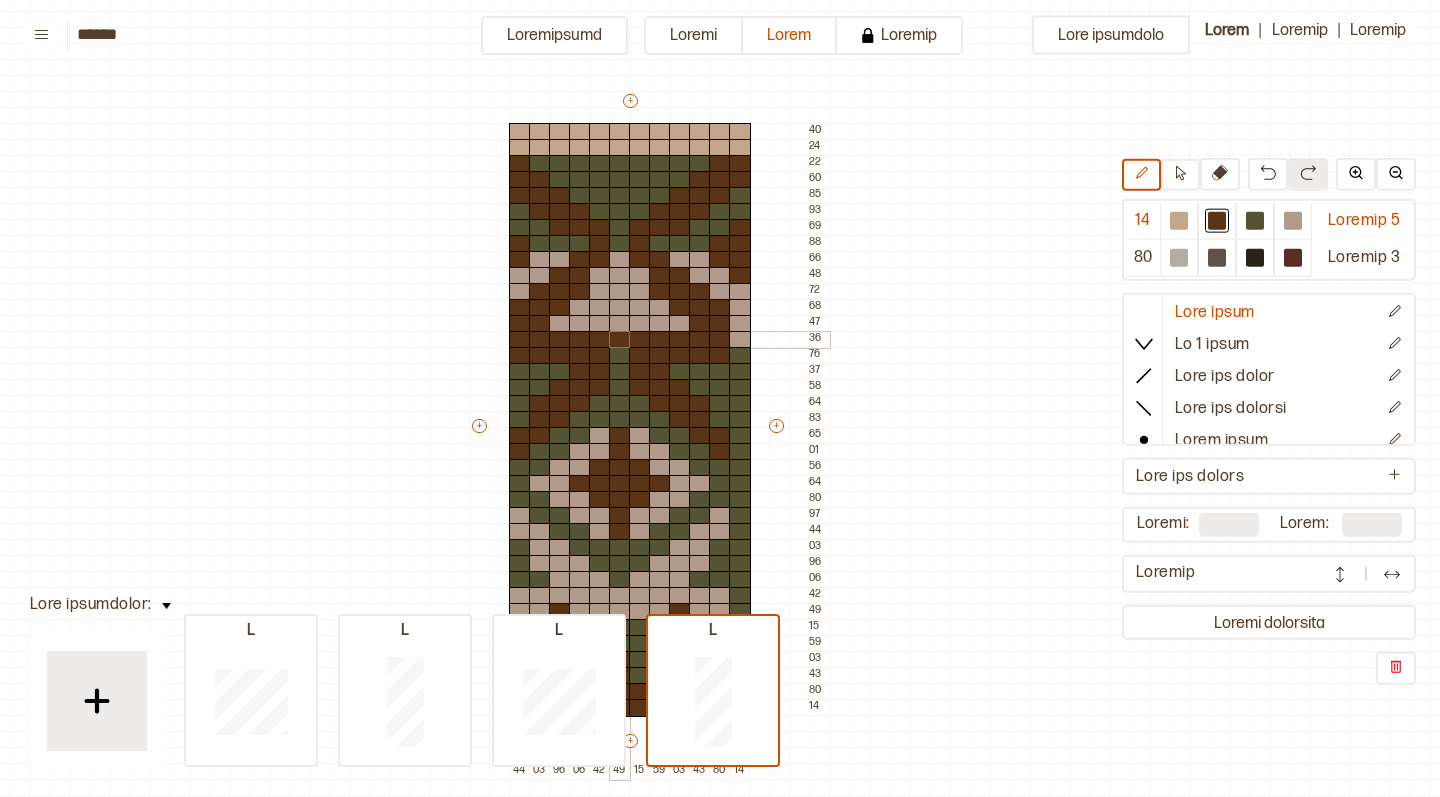 click at bounding box center (620, 340) 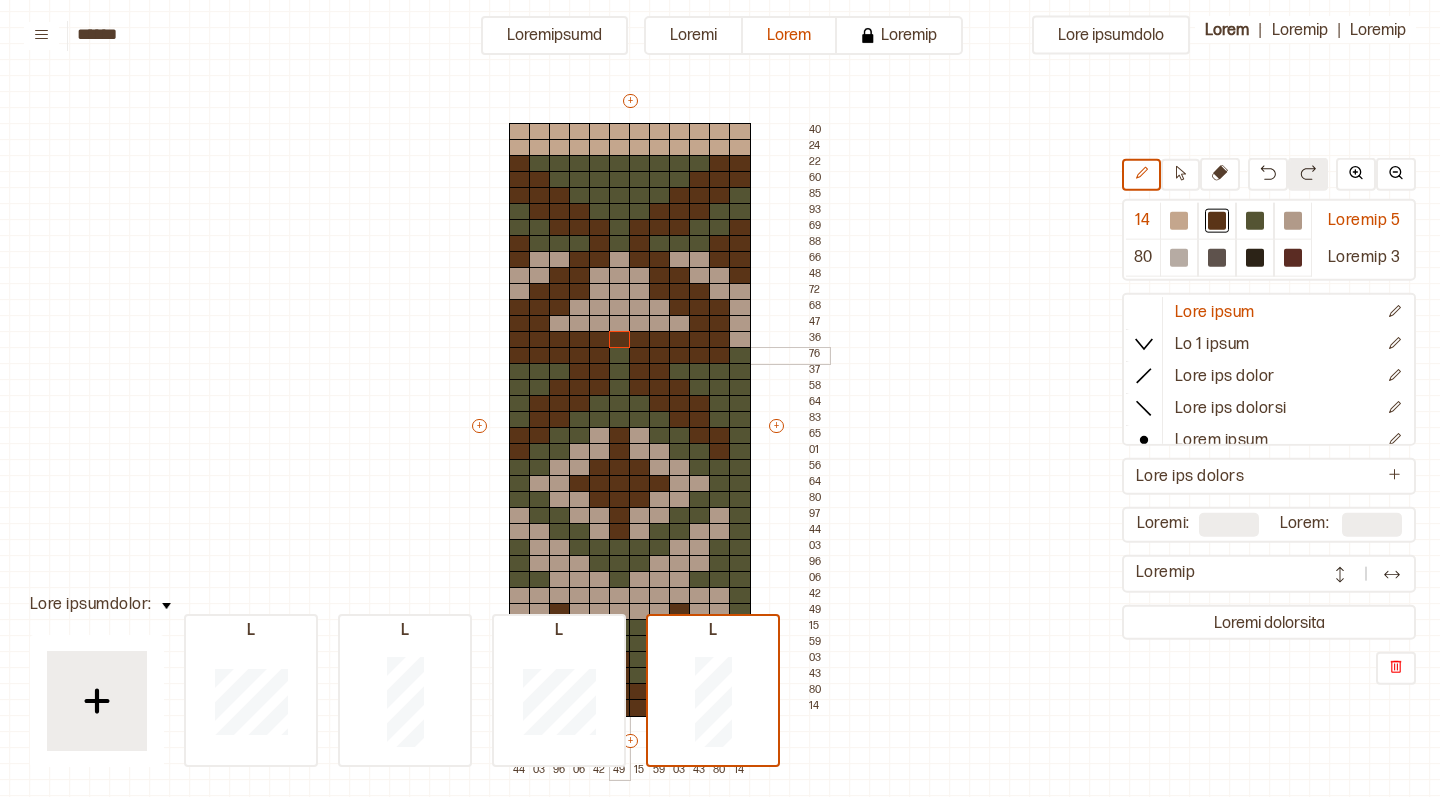 click at bounding box center [620, 356] 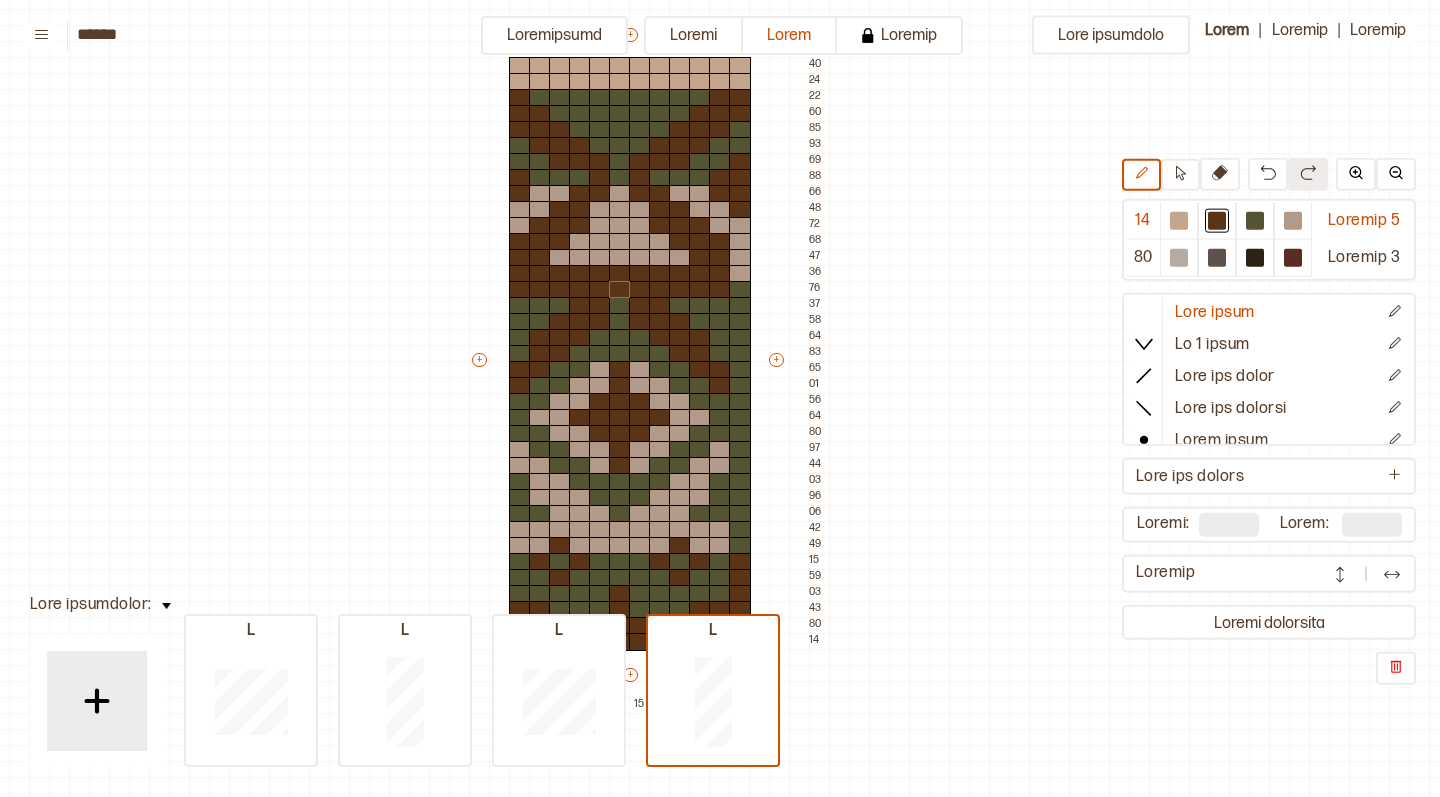 scroll, scrollTop: 171, scrollLeft: 70, axis: both 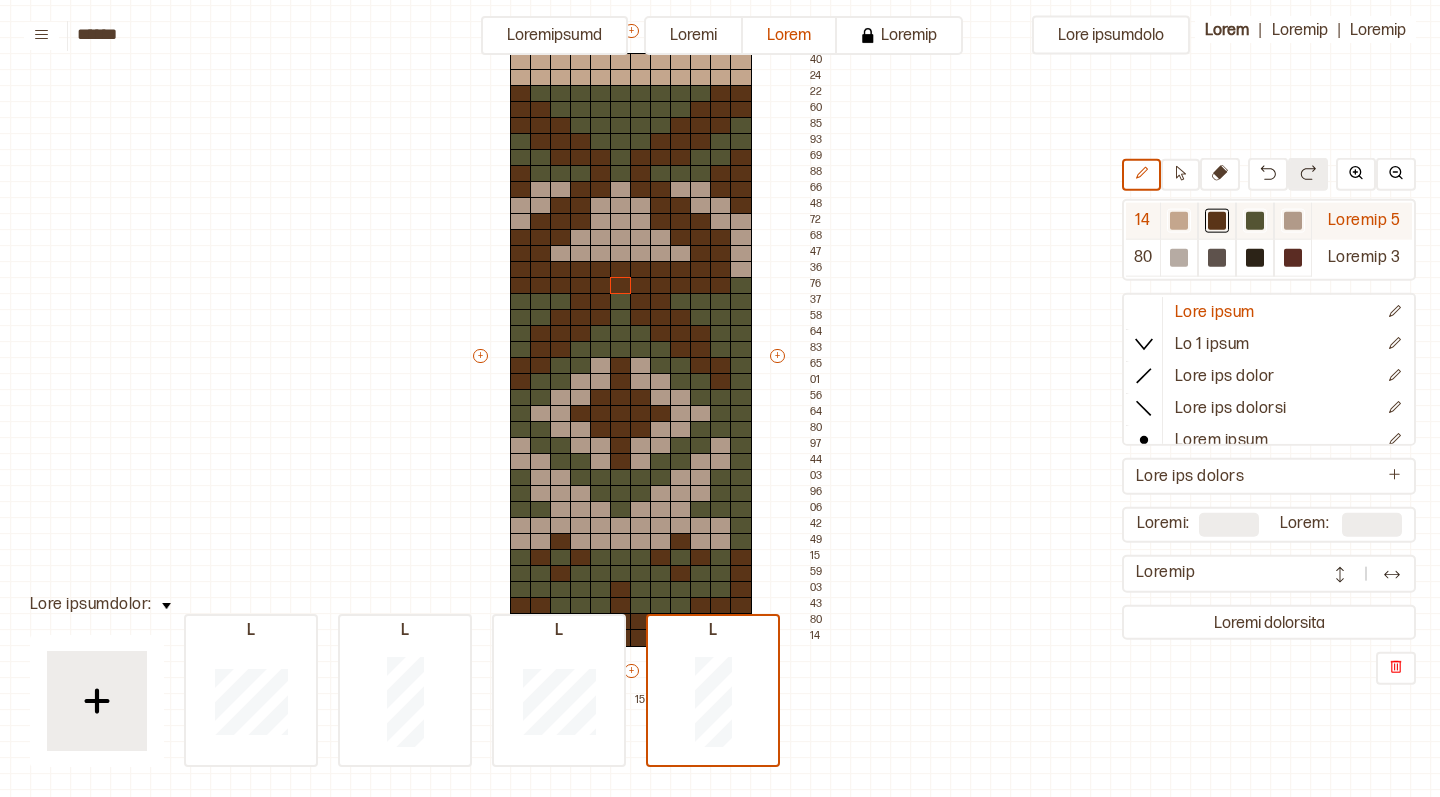 click at bounding box center [1179, 221] 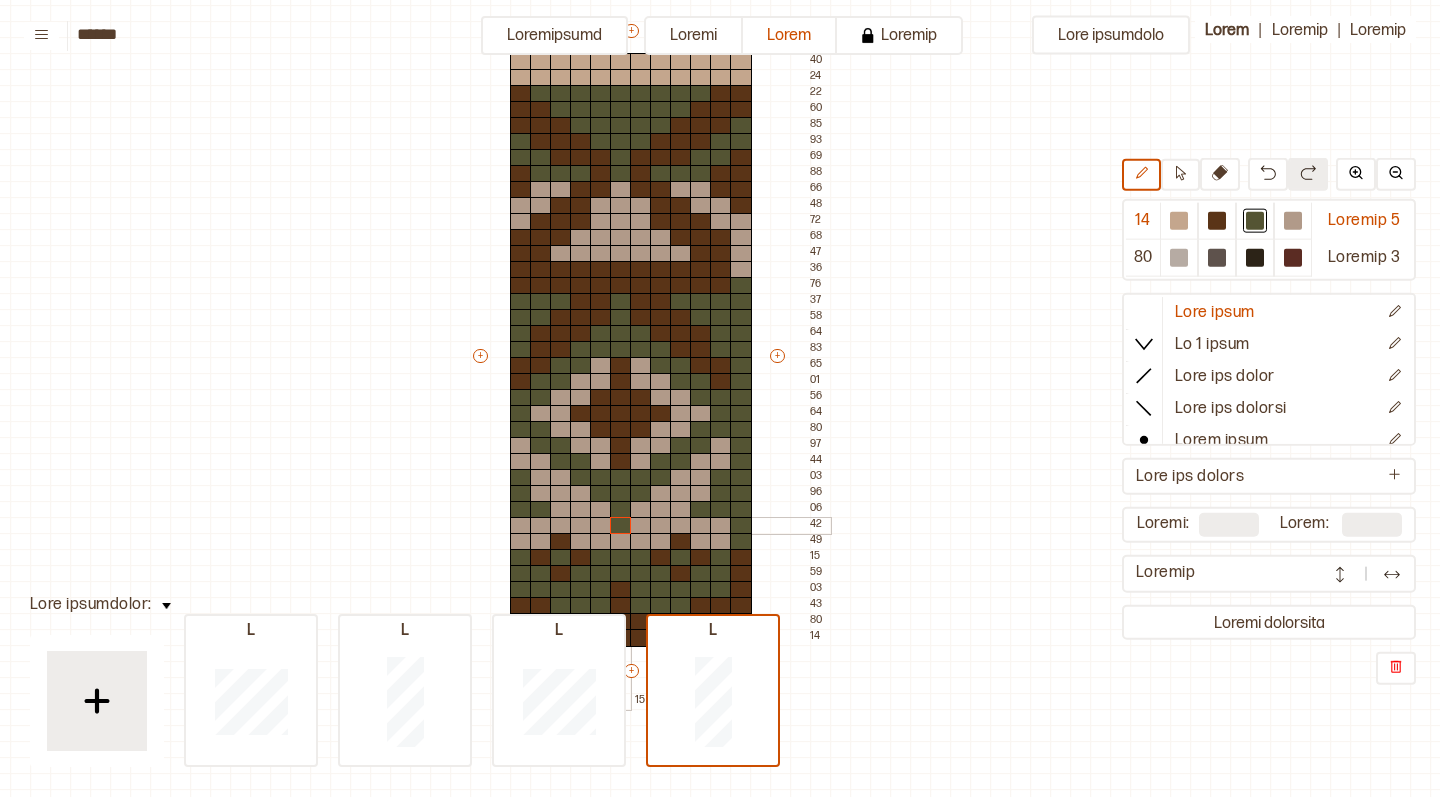 click at bounding box center [621, 526] 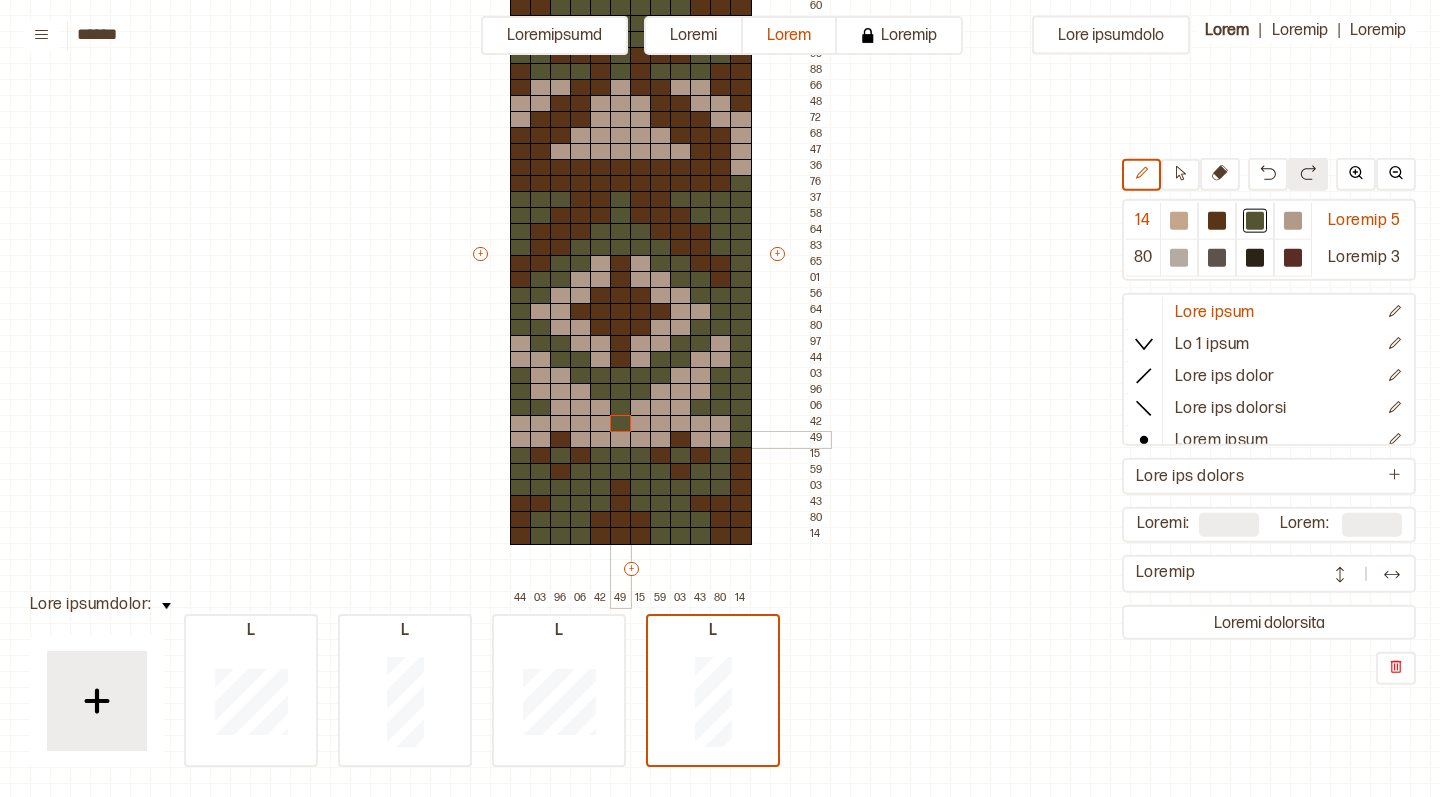 scroll, scrollTop: 288, scrollLeft: 70, axis: both 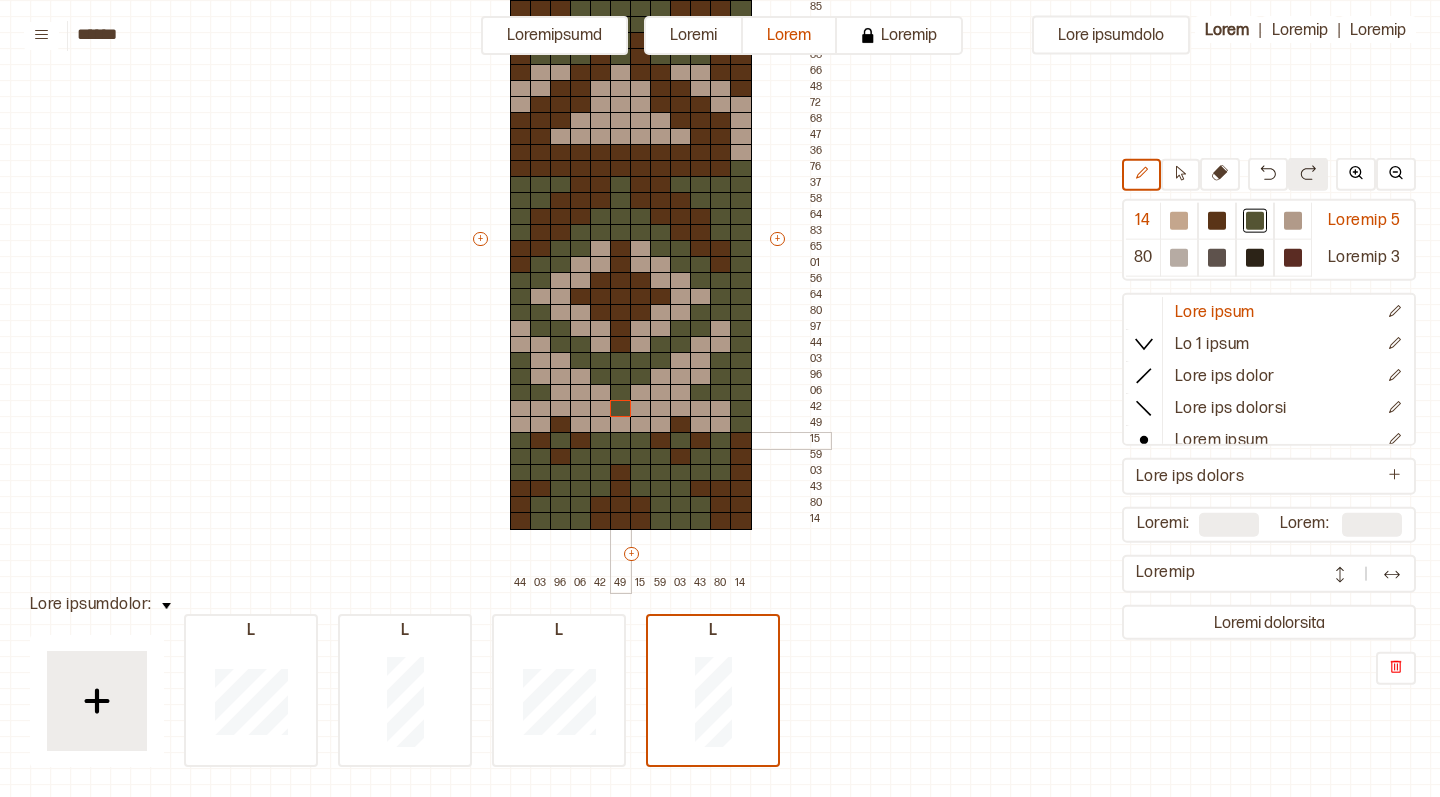 click at bounding box center [621, 425] 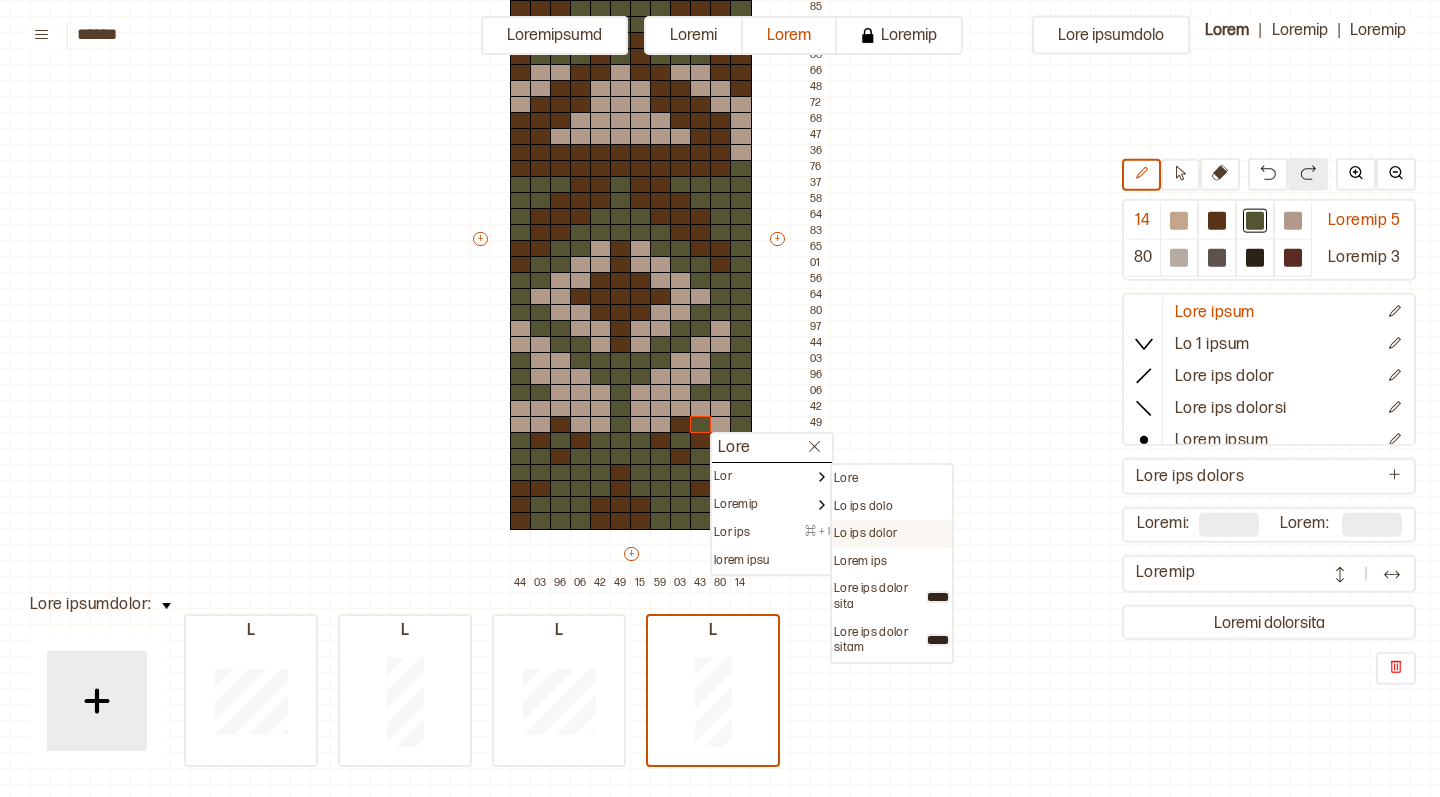 click on "Lo ips dolor" at bounding box center [846, 479] 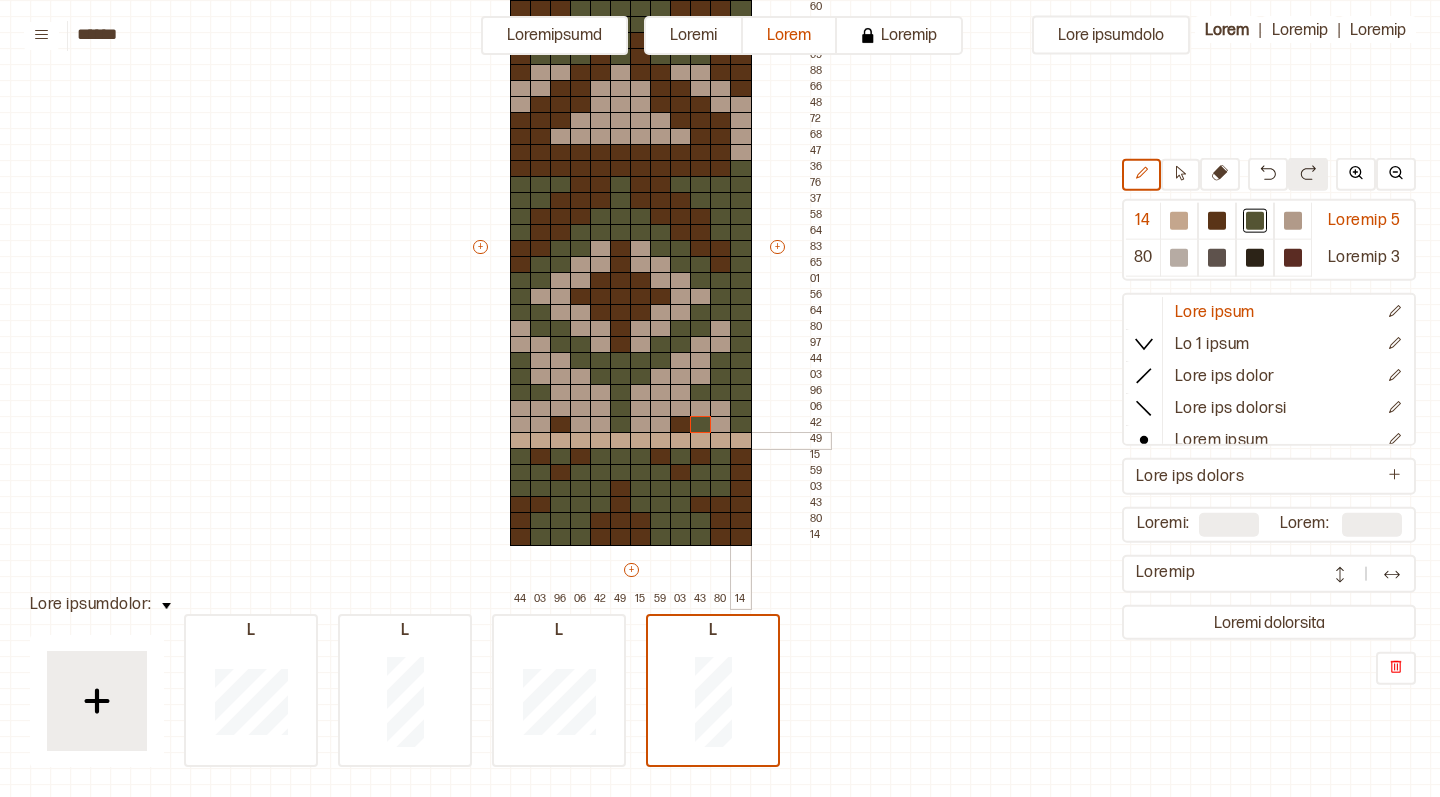 click at bounding box center (741, 441) 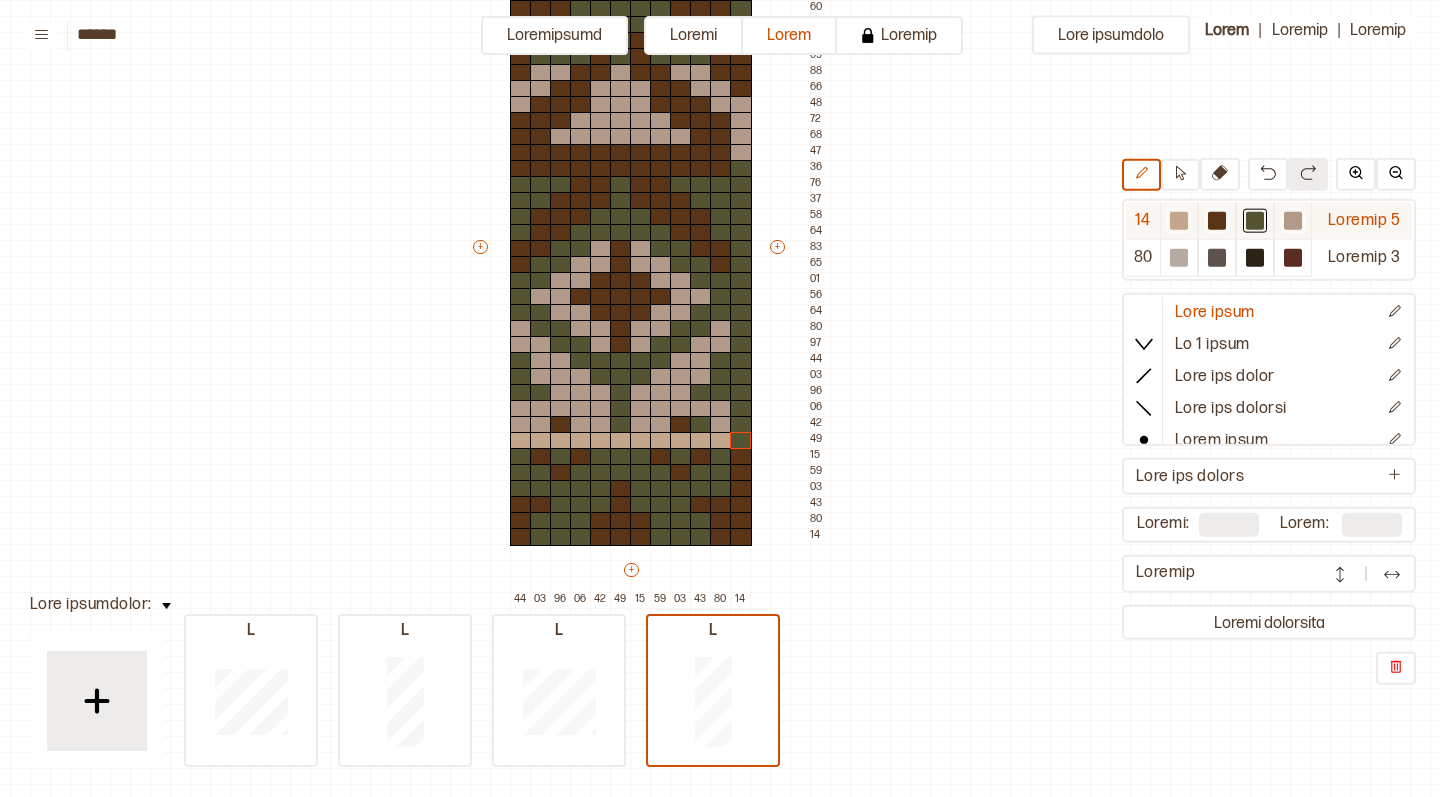 click at bounding box center [1179, 221] 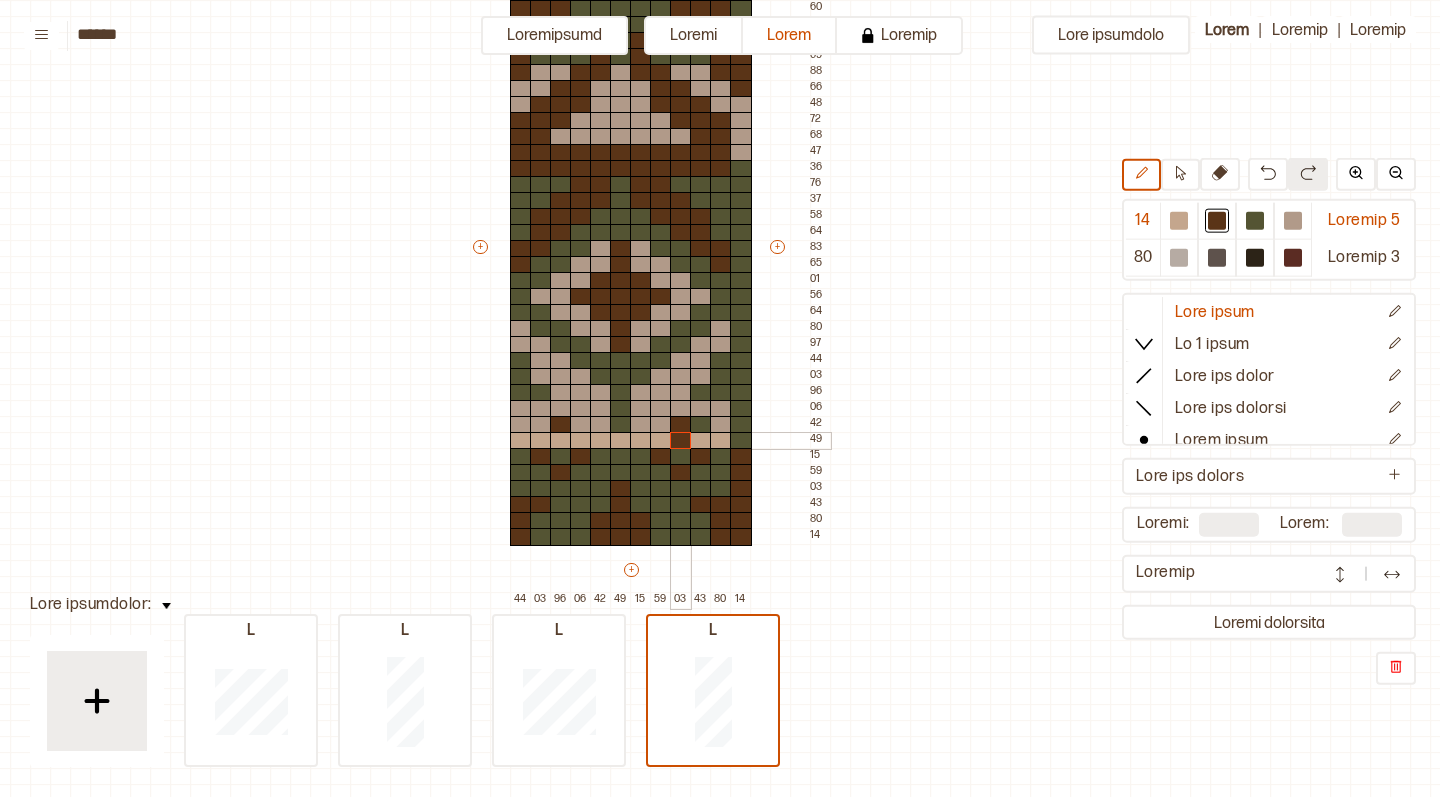 click at bounding box center [681, 441] 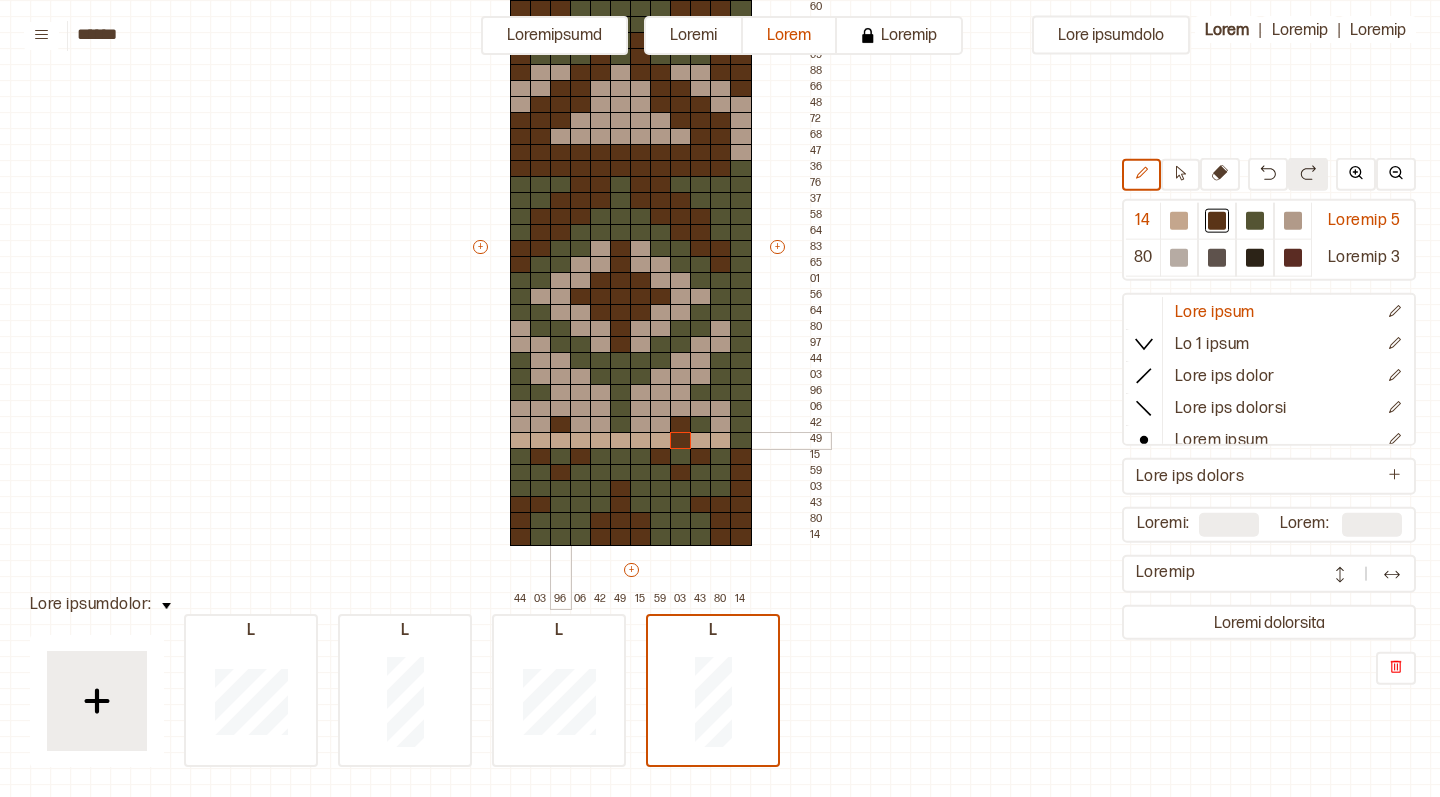 click at bounding box center (561, 441) 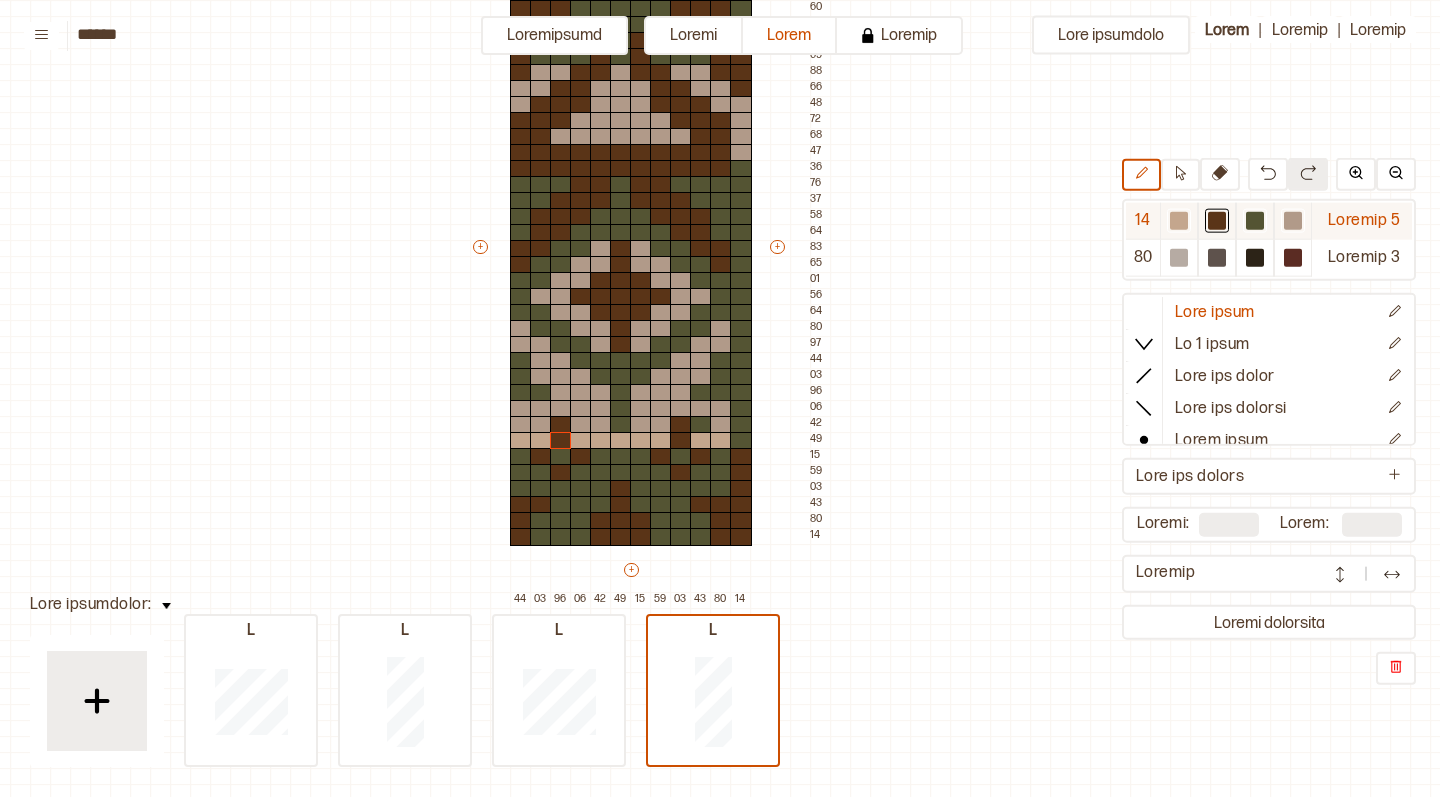 click at bounding box center (1179, 221) 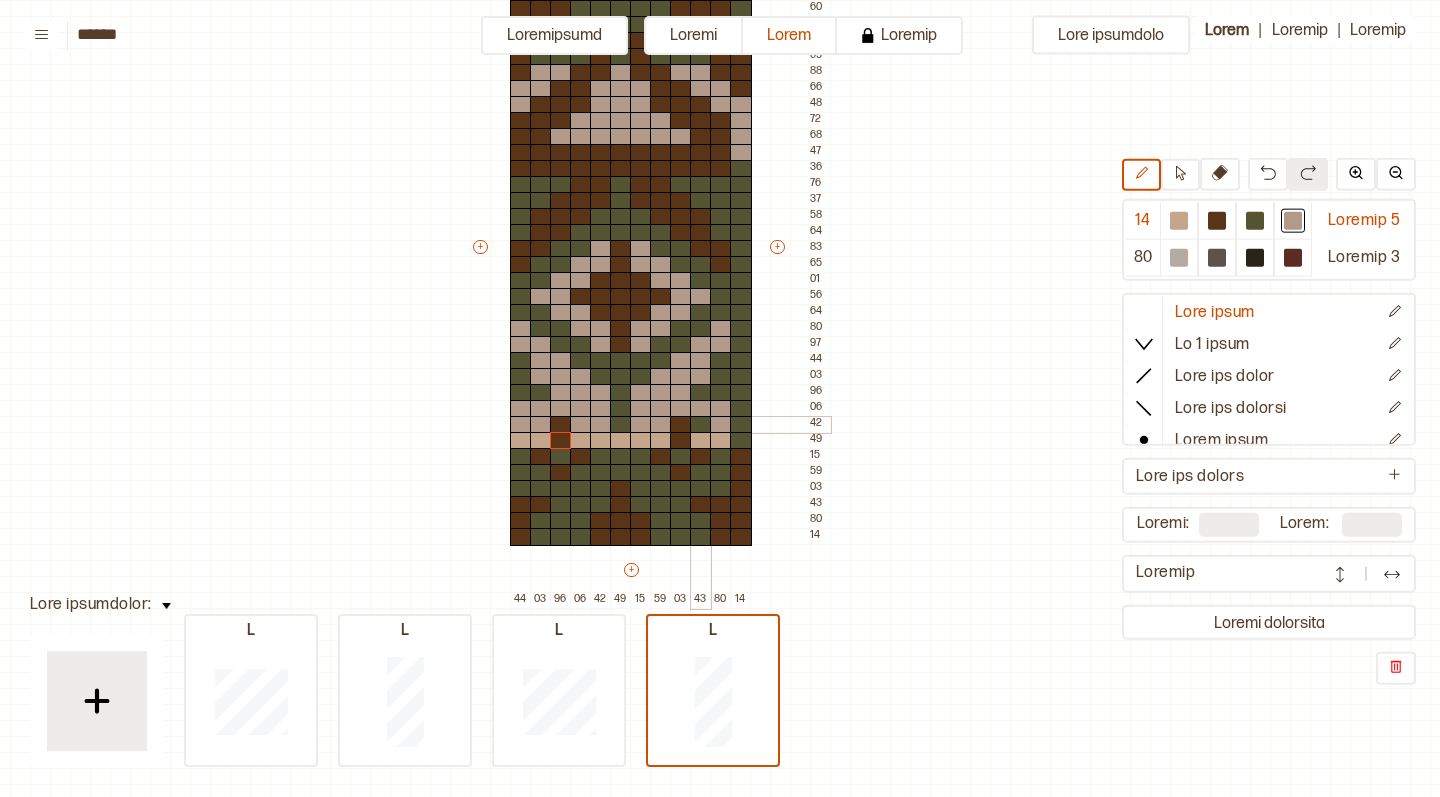 click at bounding box center [701, 425] 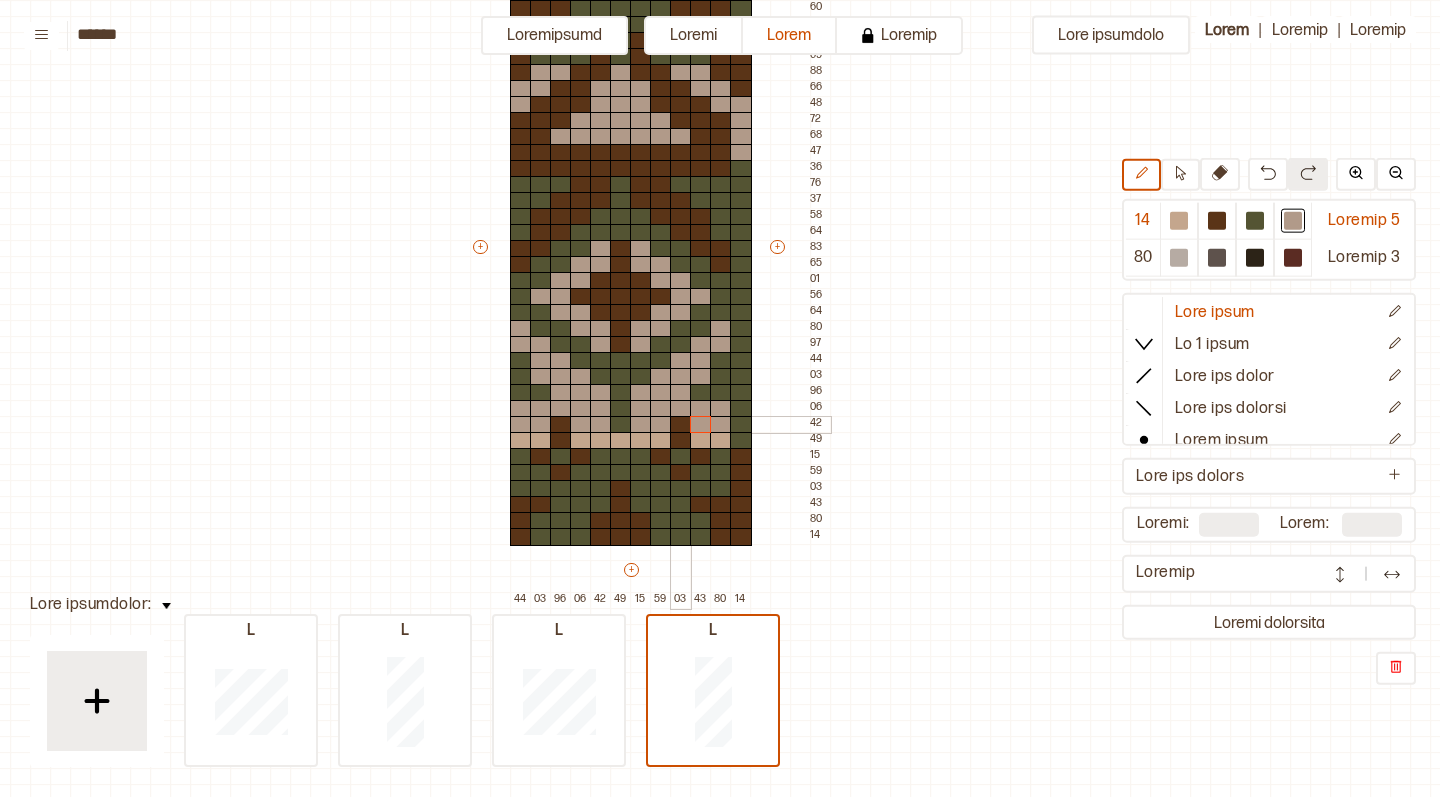 click at bounding box center (681, 425) 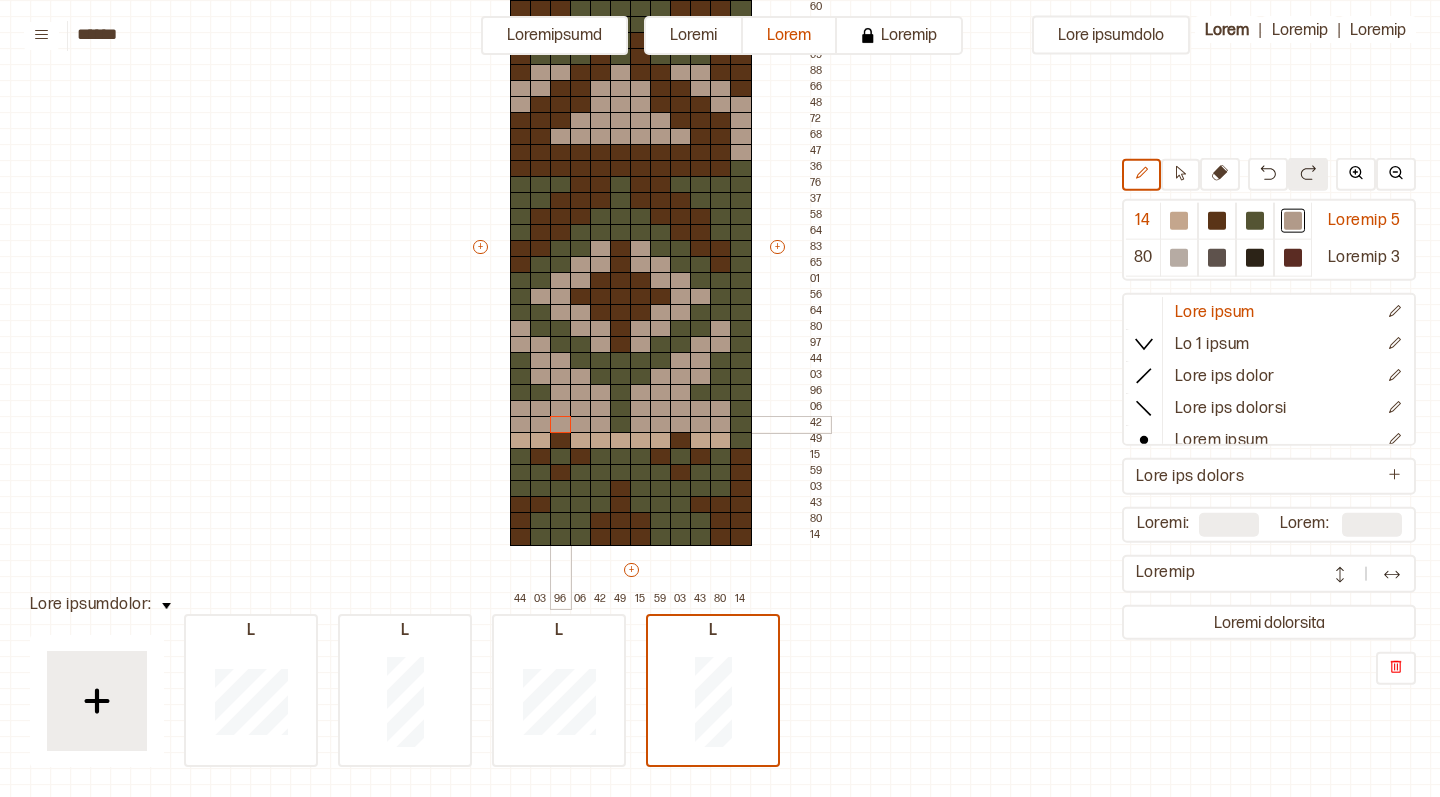 click at bounding box center (561, 425) 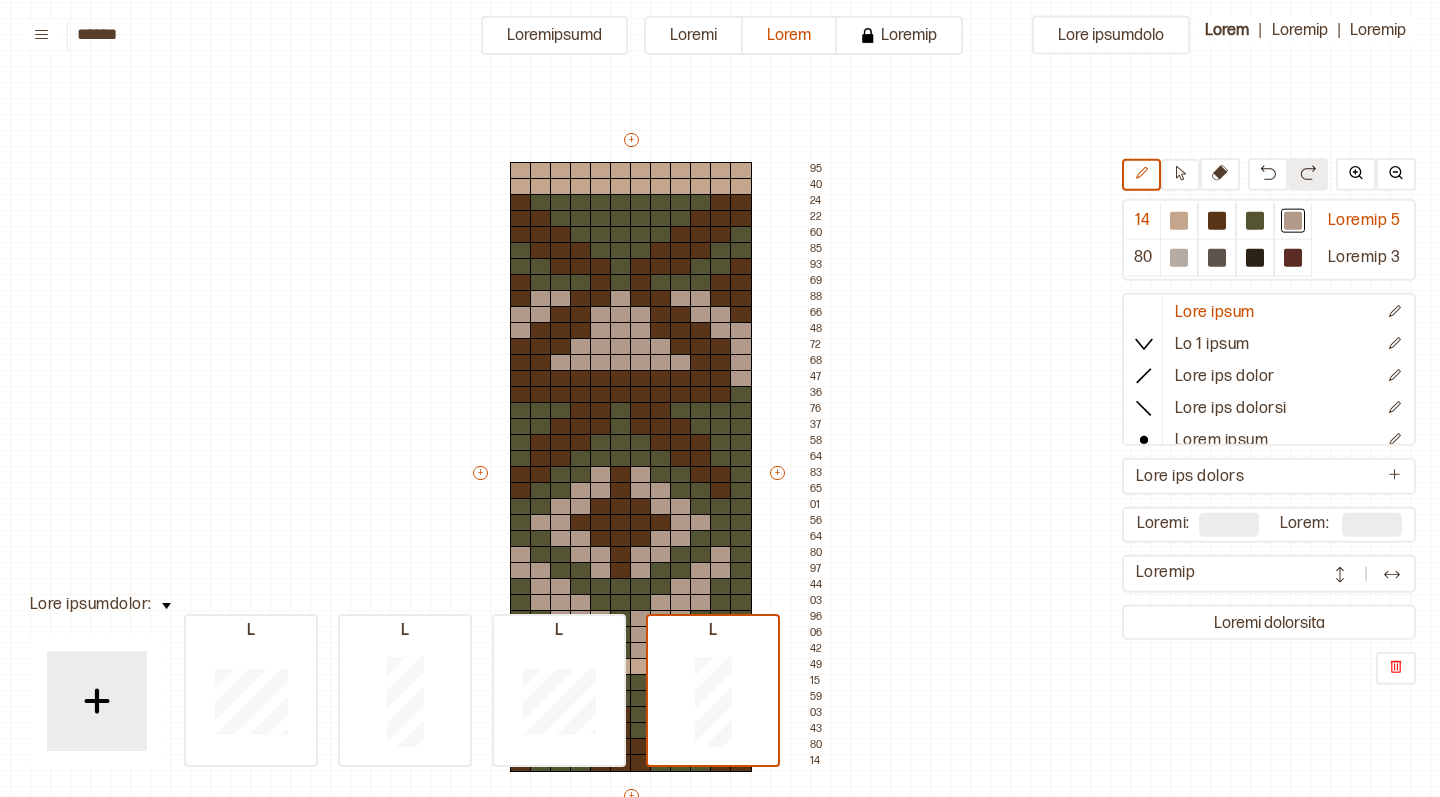 scroll, scrollTop: 61, scrollLeft: 70, axis: both 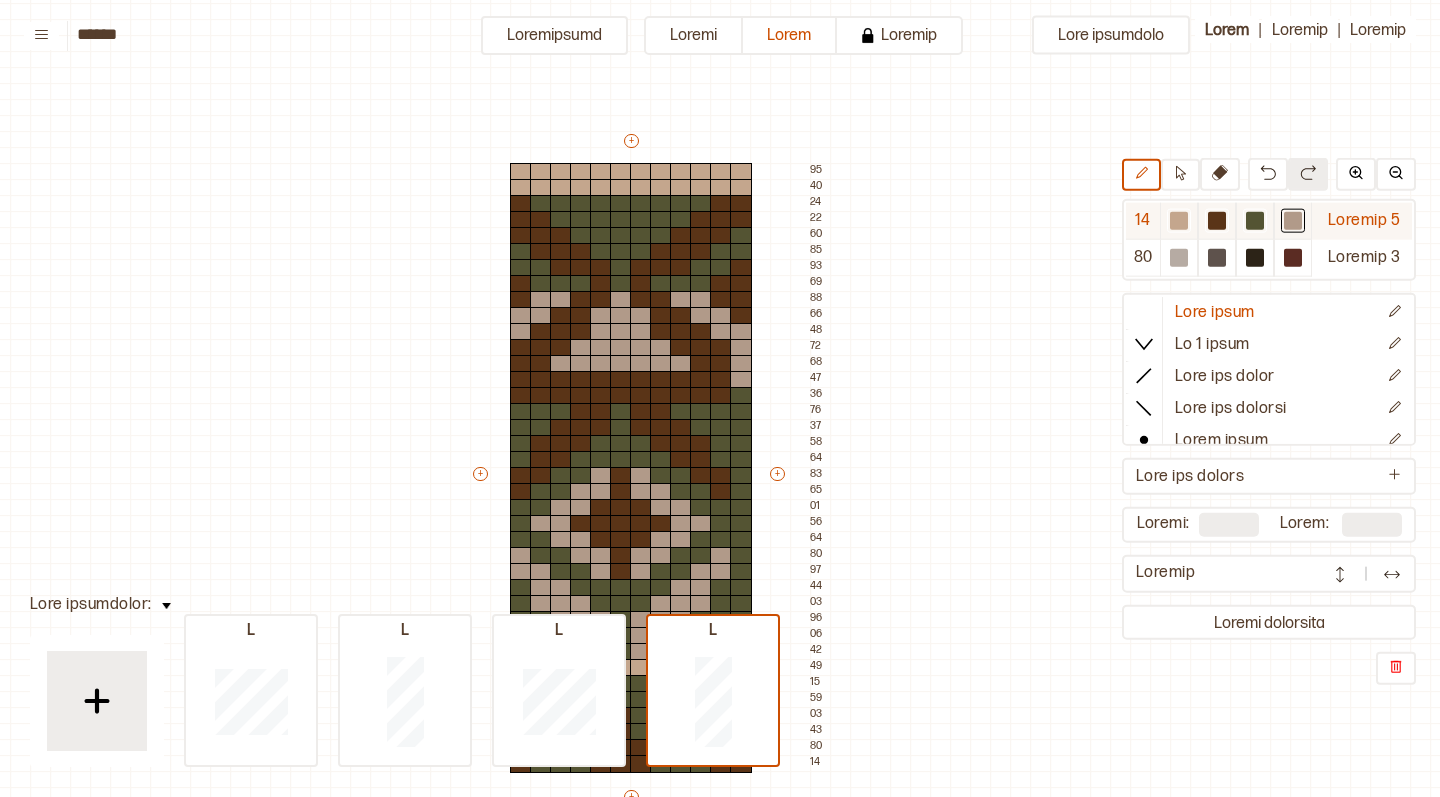 click at bounding box center [1179, 221] 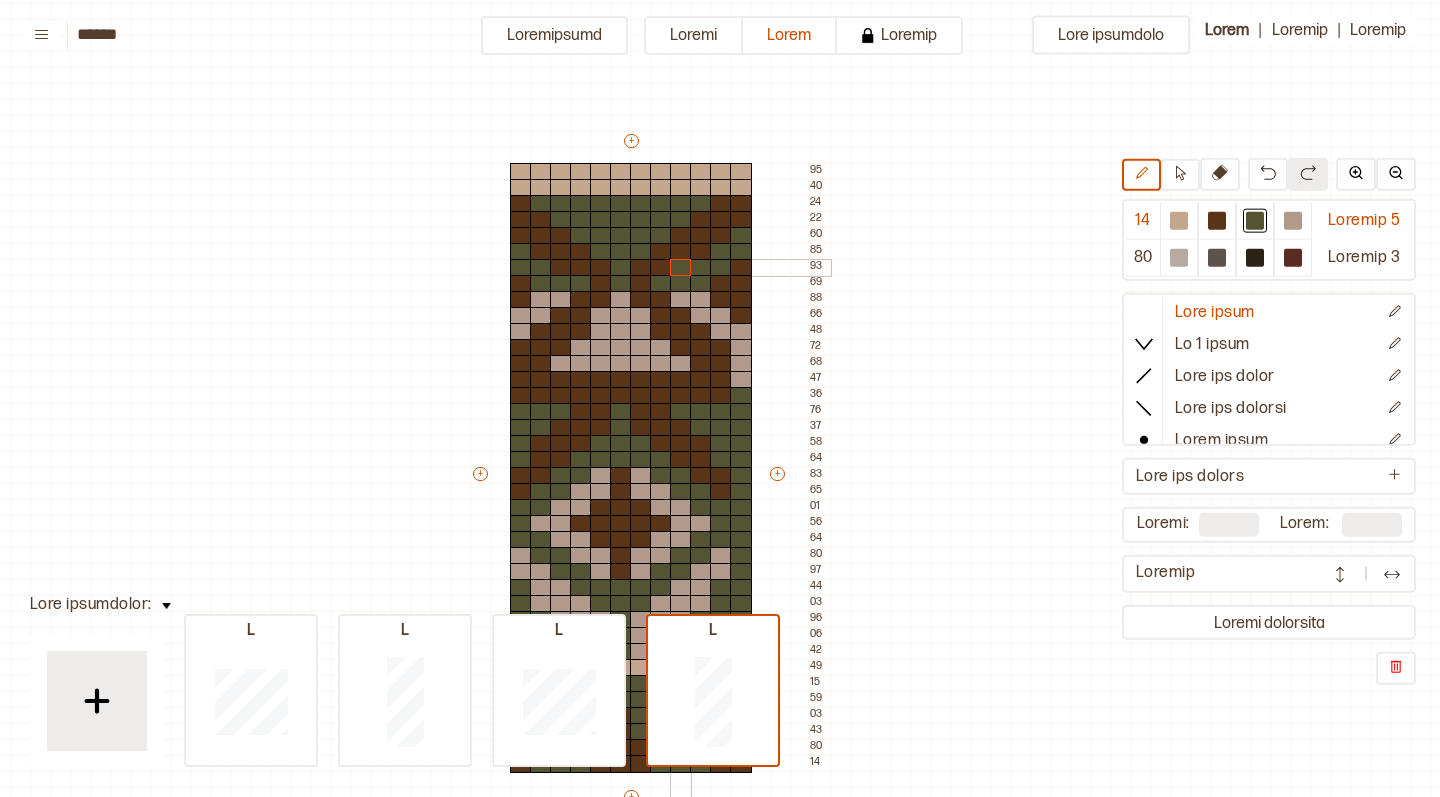 click at bounding box center (681, 268) 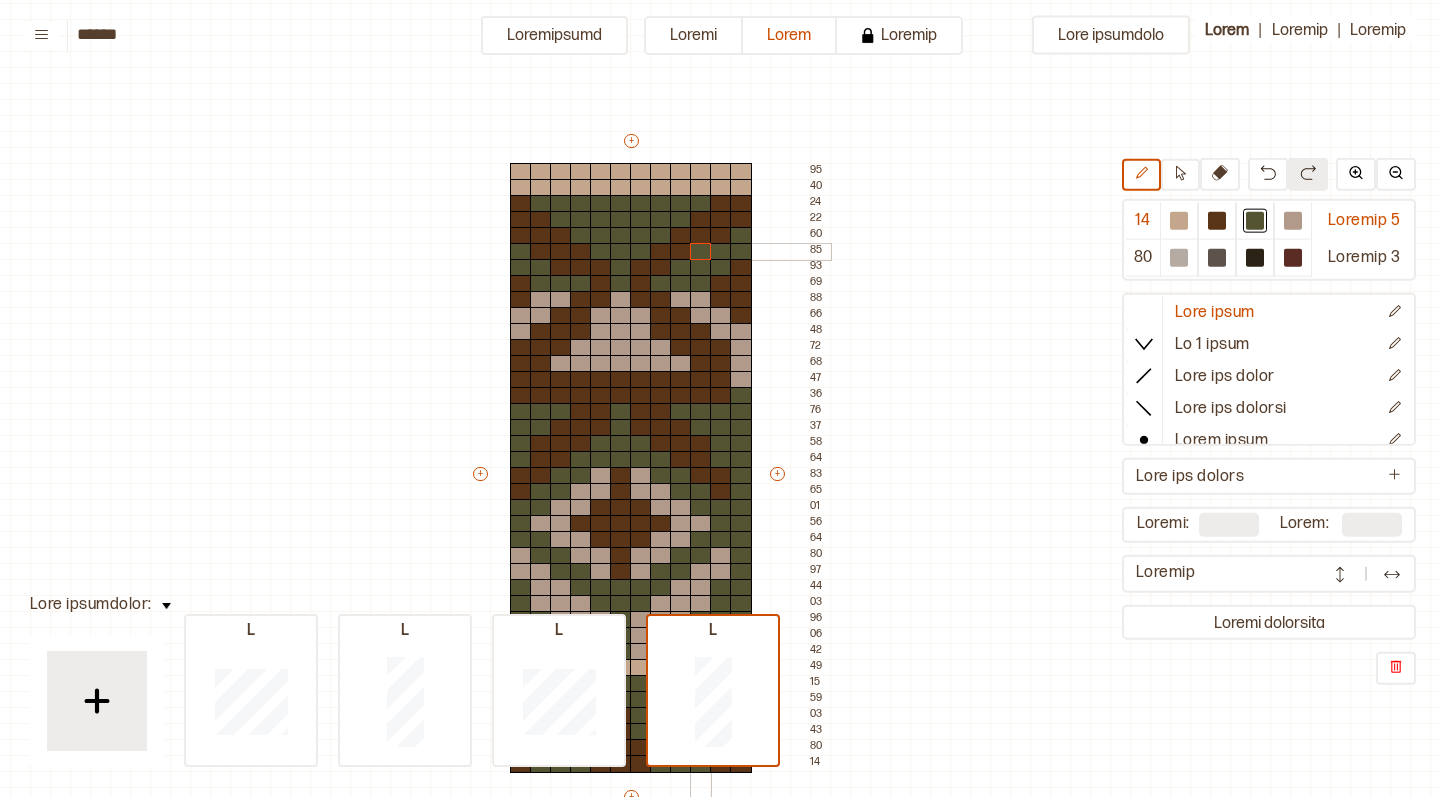 click at bounding box center (701, 252) 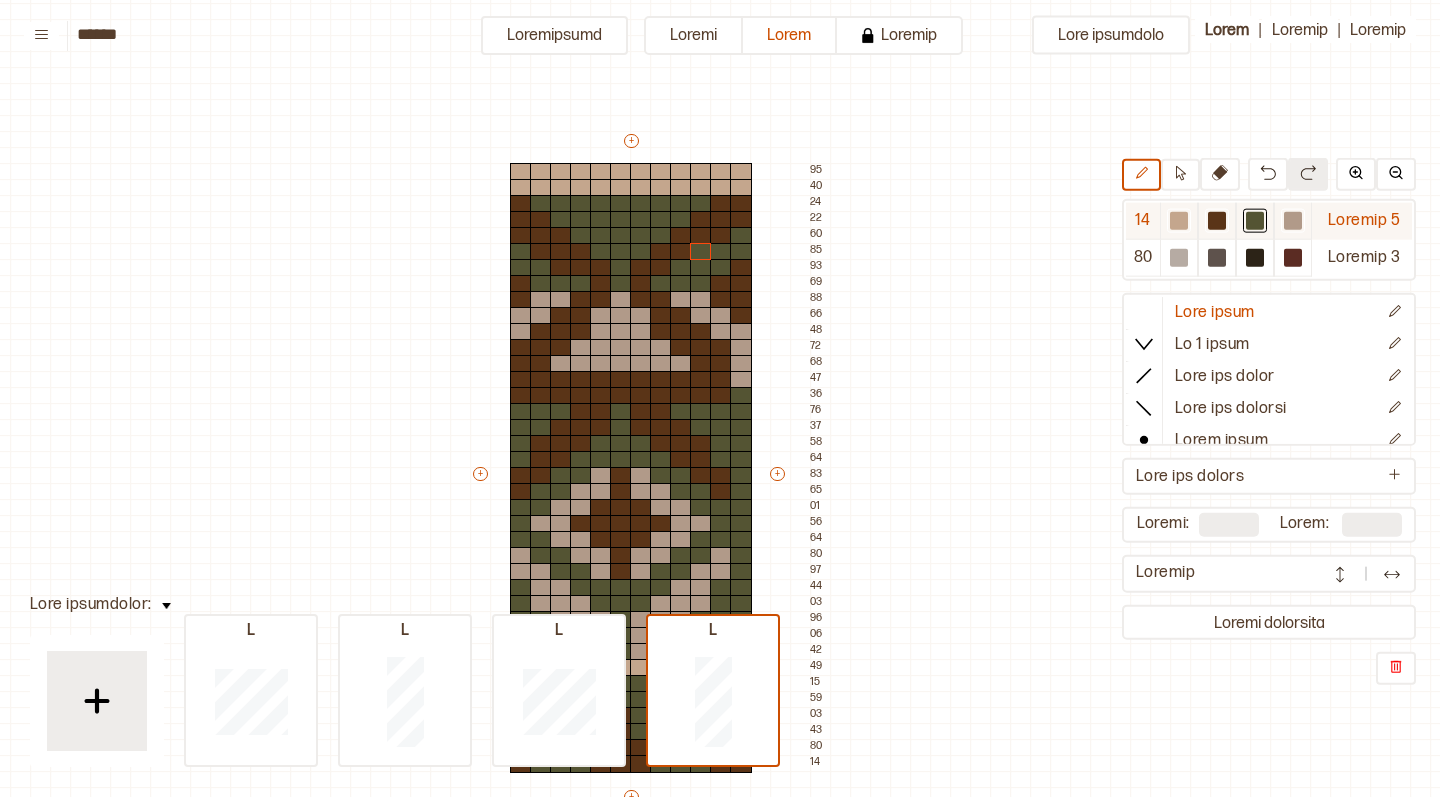 click at bounding box center [1179, 221] 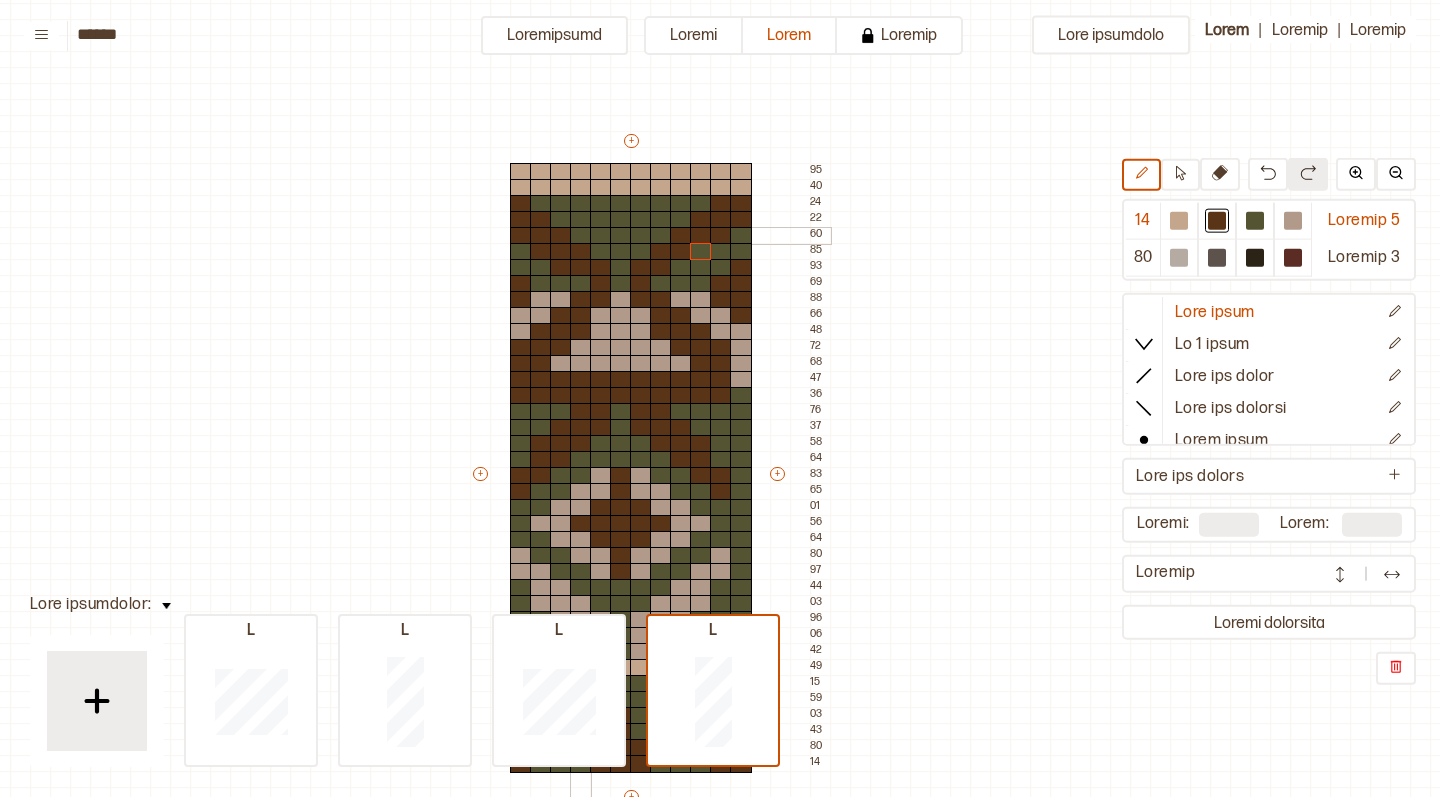 click at bounding box center (581, 236) 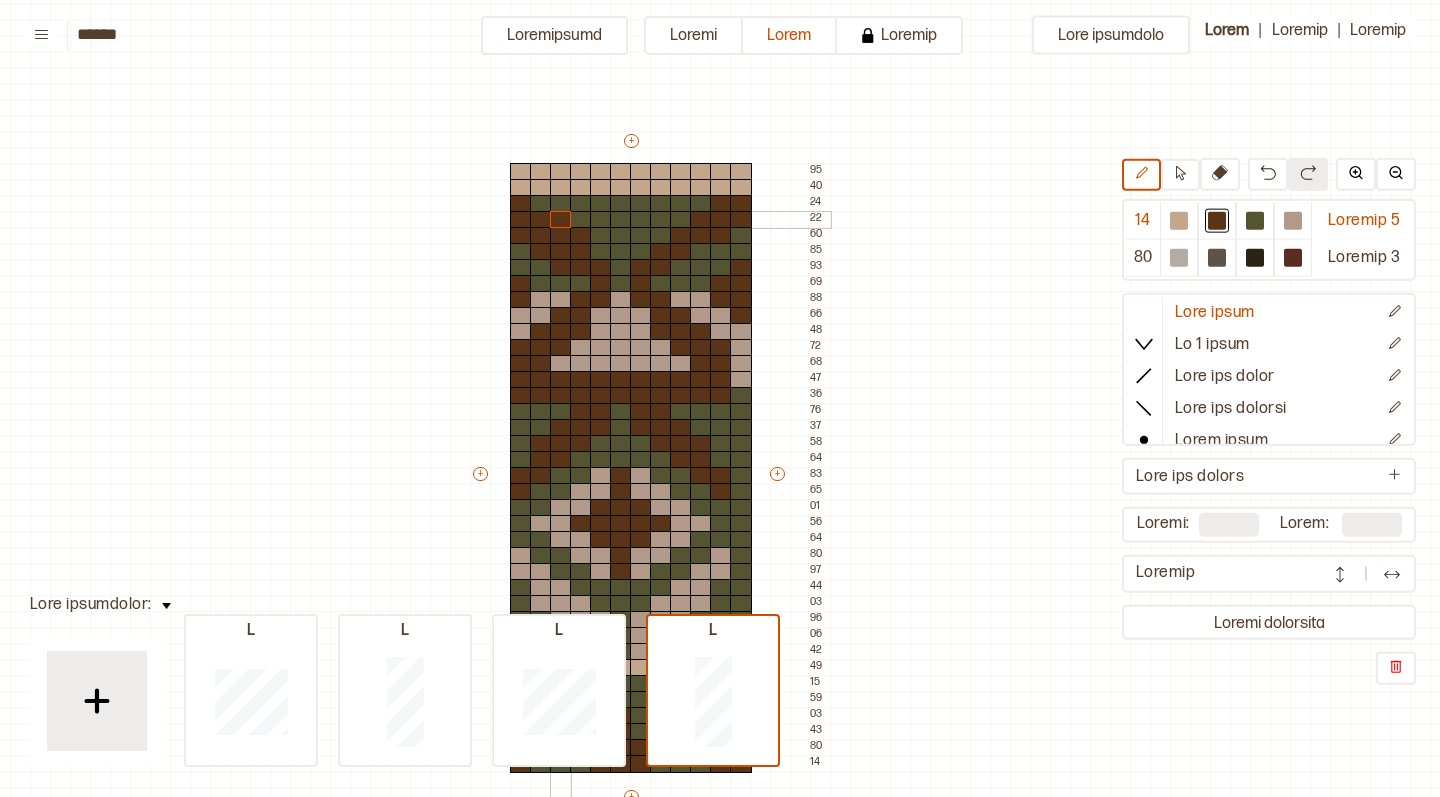 click at bounding box center [561, 220] 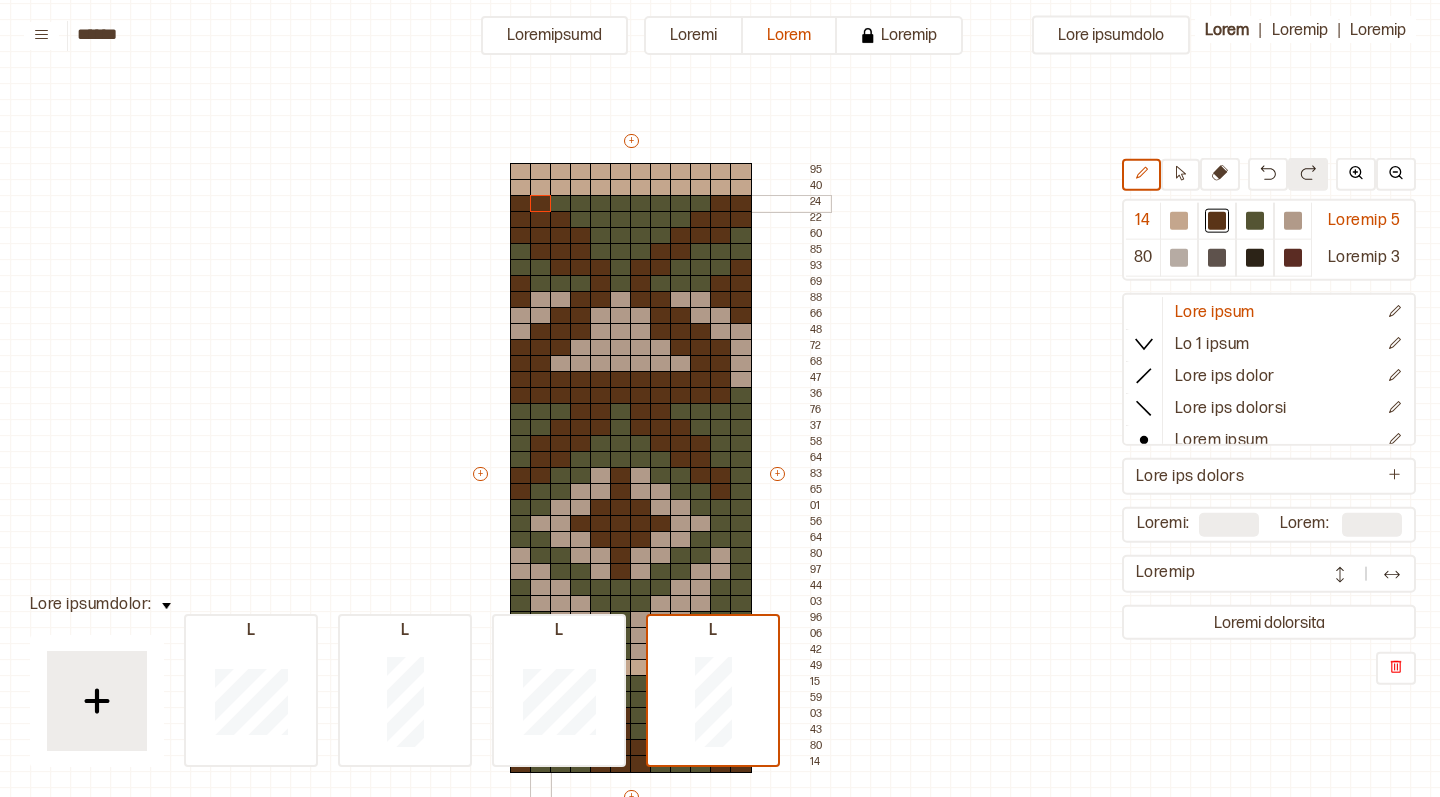 click at bounding box center [541, 204] 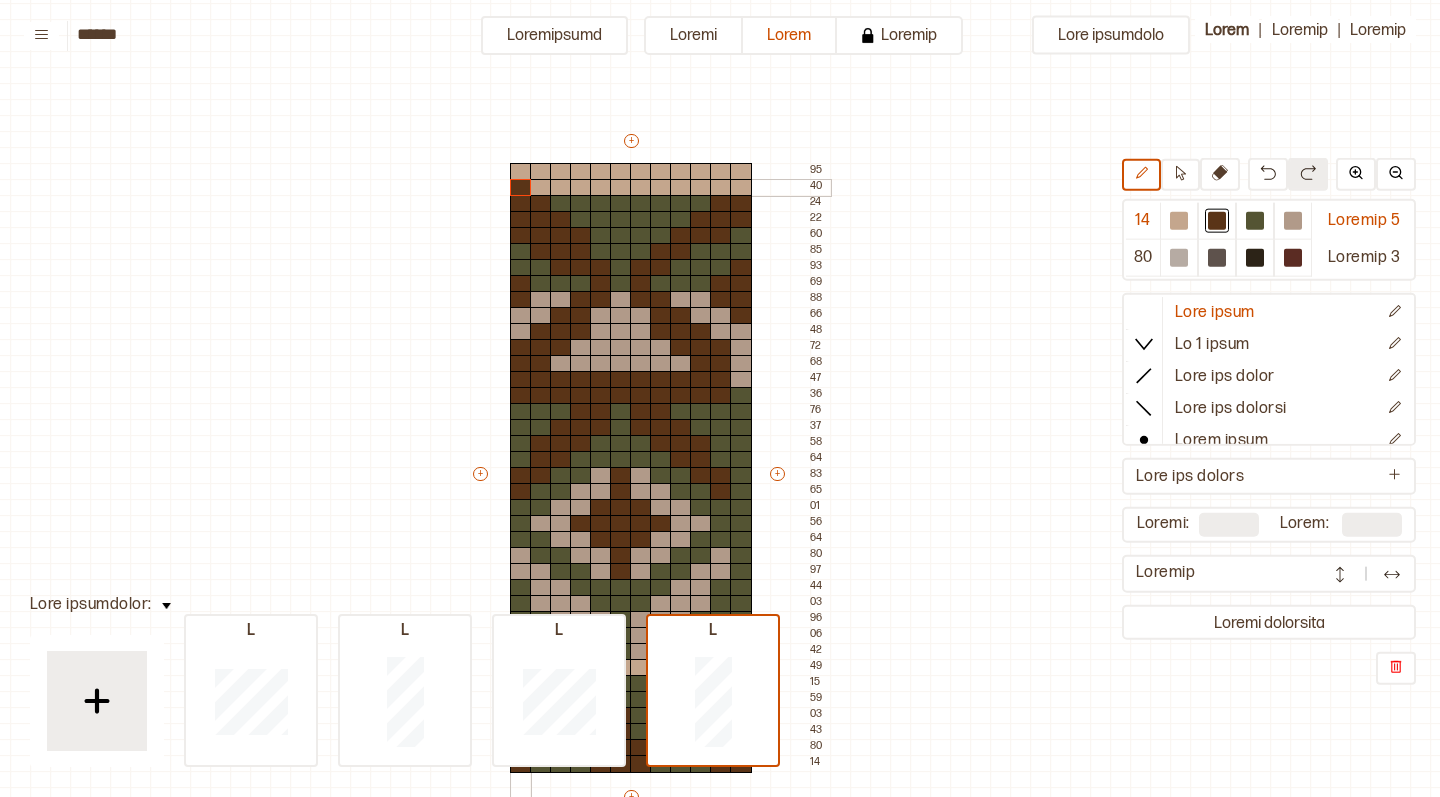 click at bounding box center (521, 188) 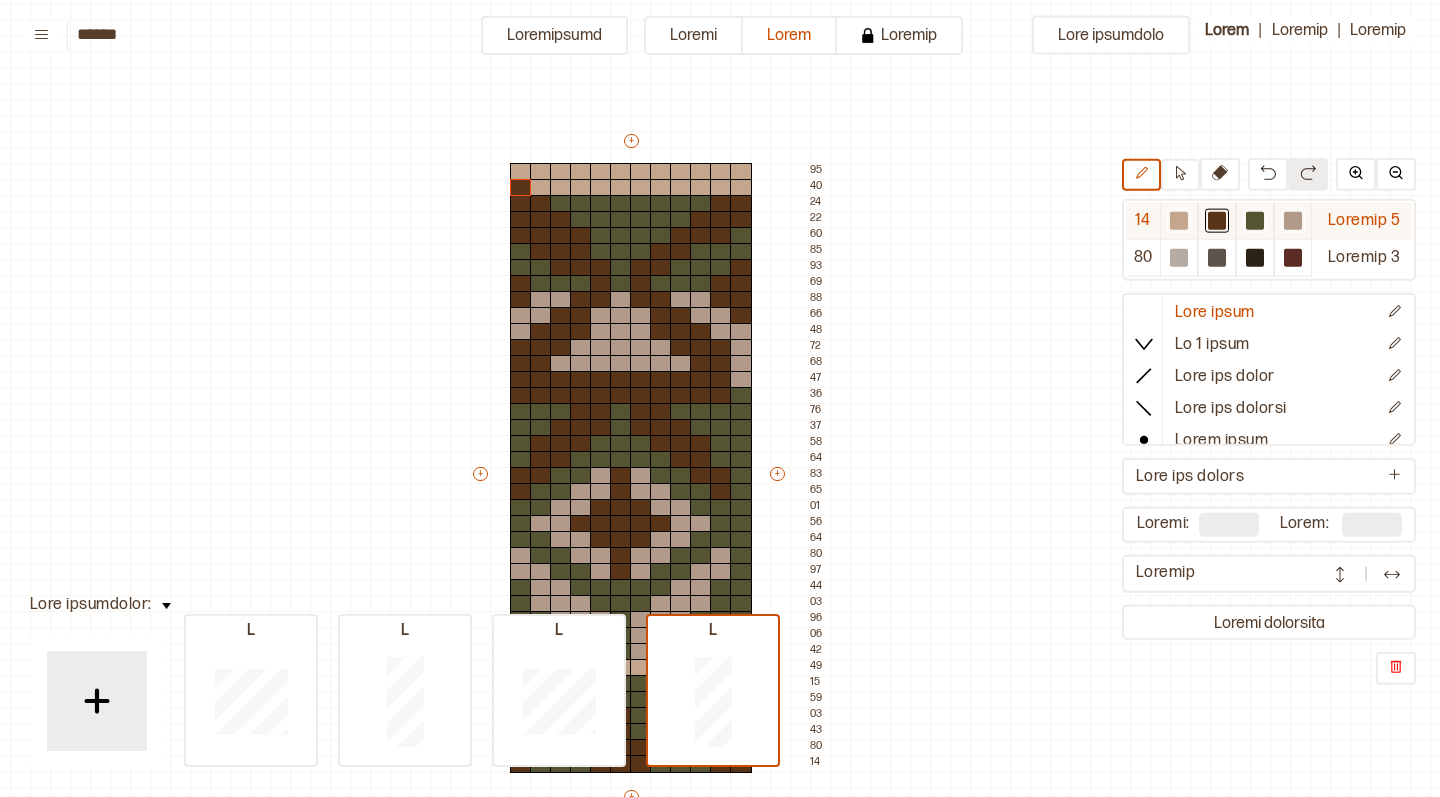 click at bounding box center [1179, 221] 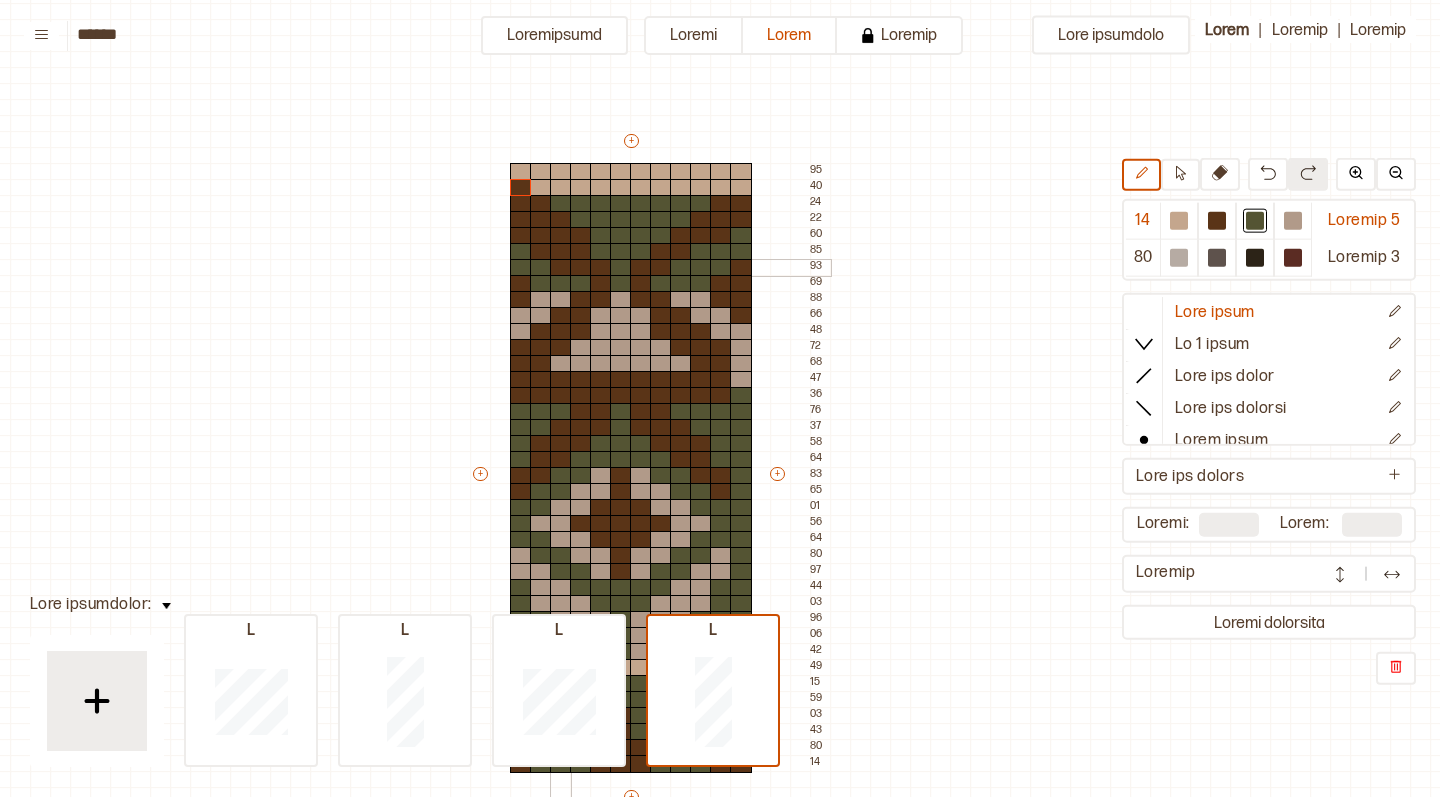 click at bounding box center [561, 268] 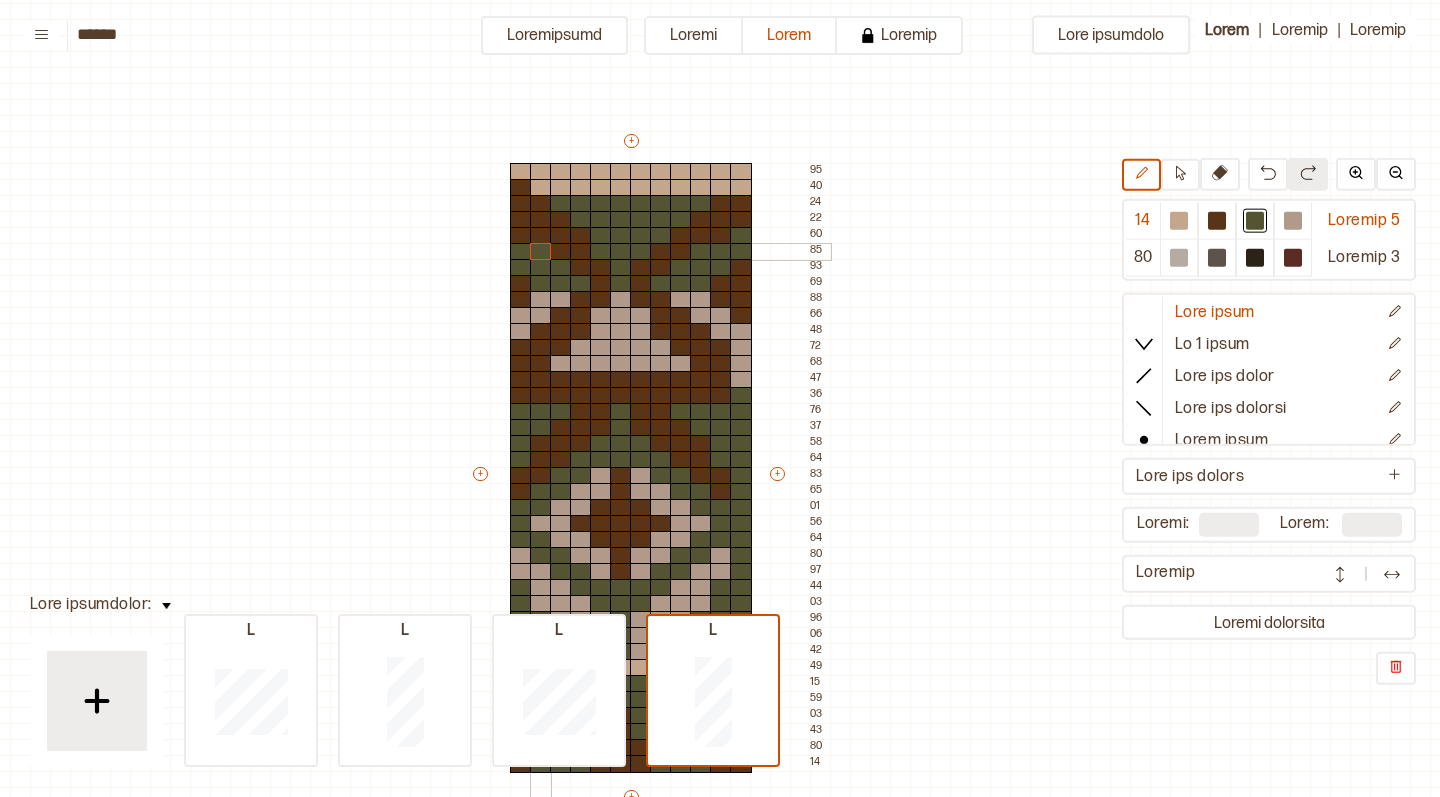 click at bounding box center (541, 252) 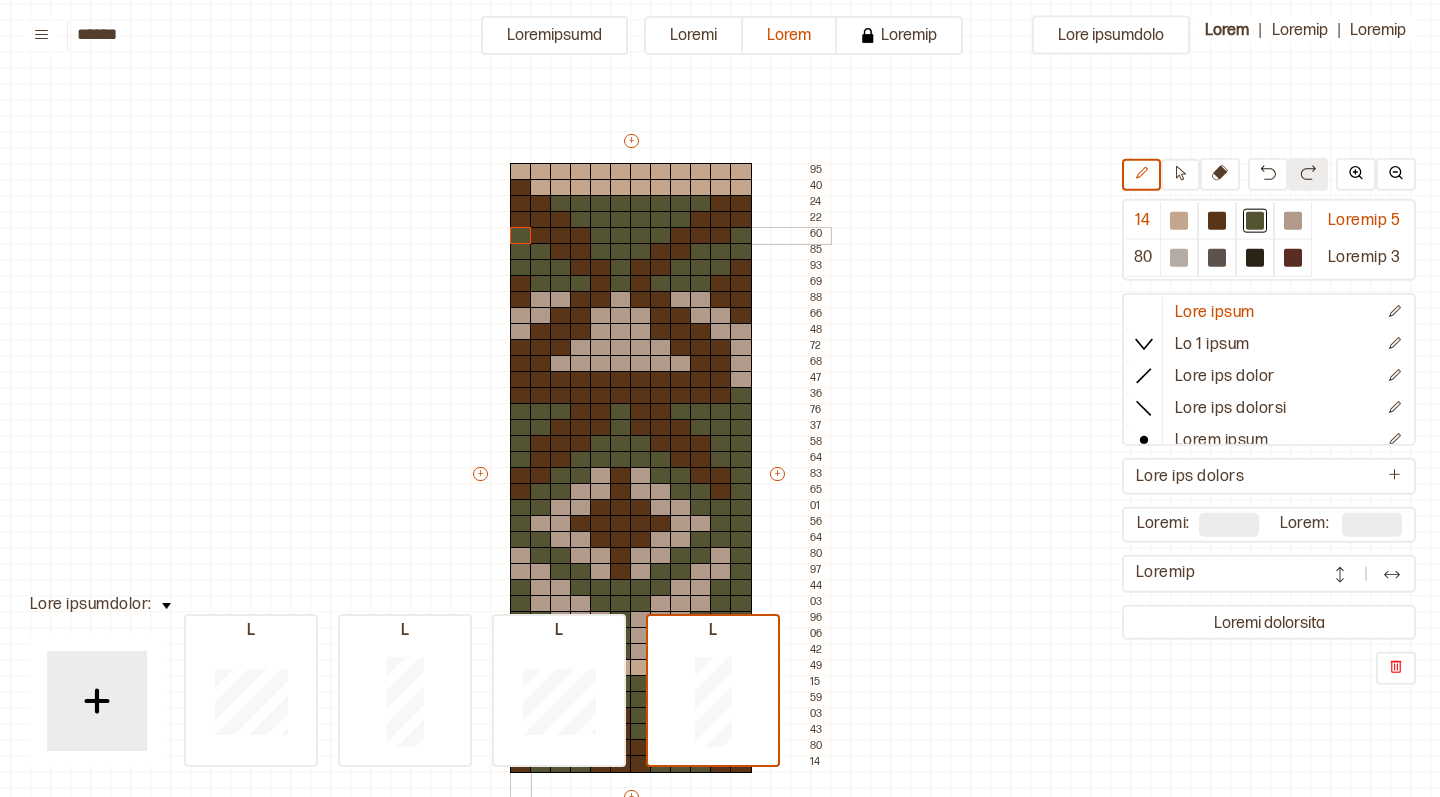 click at bounding box center [521, 236] 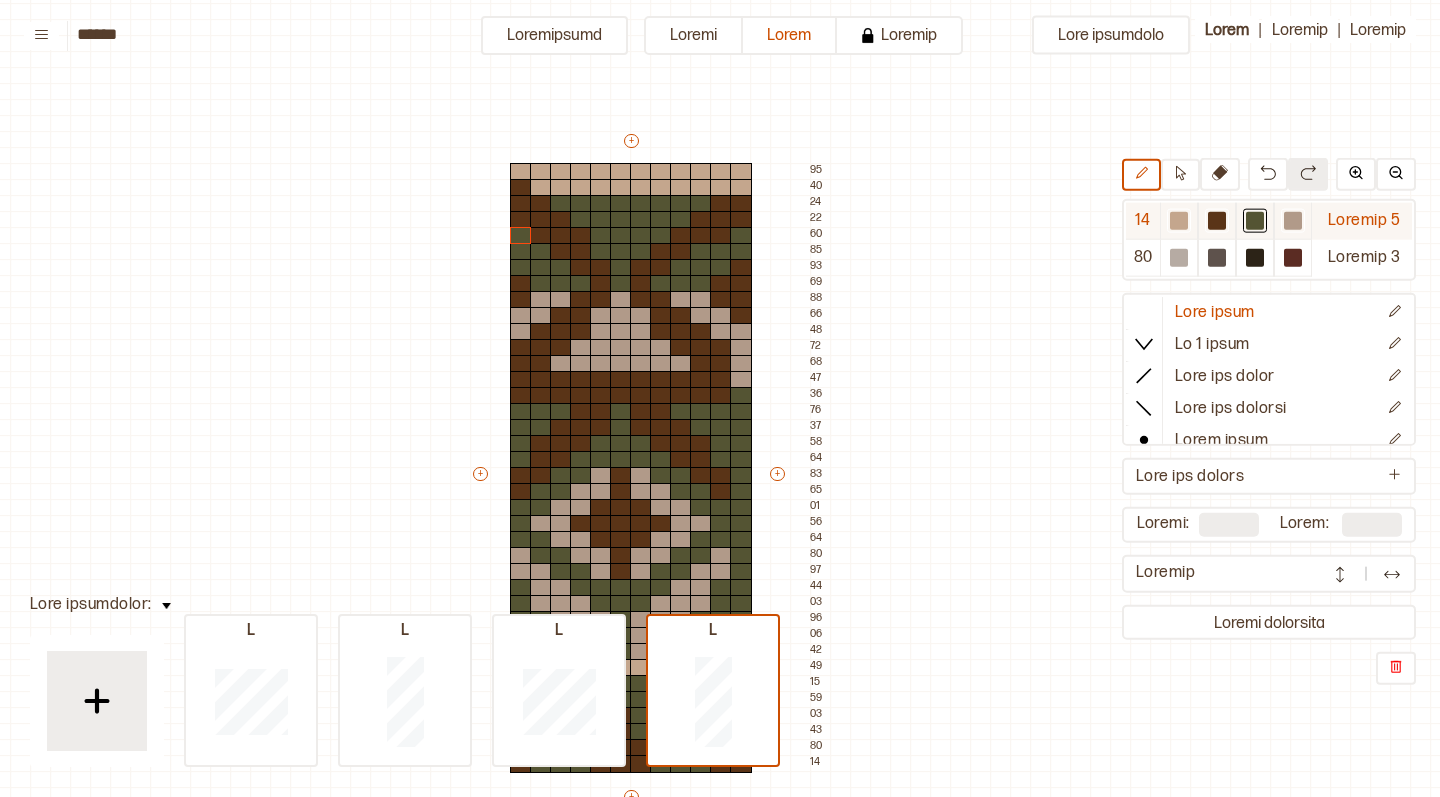 click at bounding box center (1179, 221) 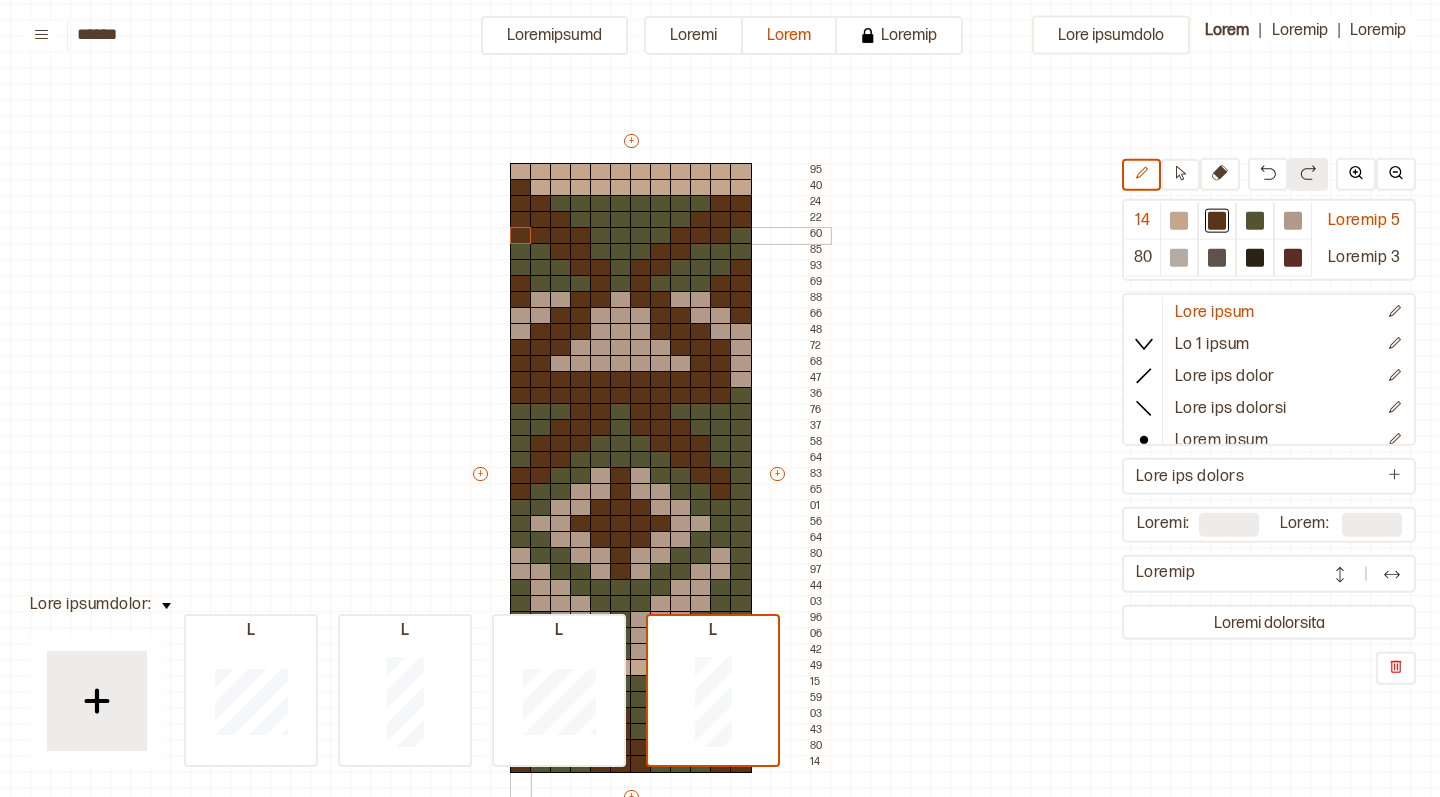 drag, startPoint x: 518, startPoint y: 235, endPoint x: 550, endPoint y: 252, distance: 36.23534 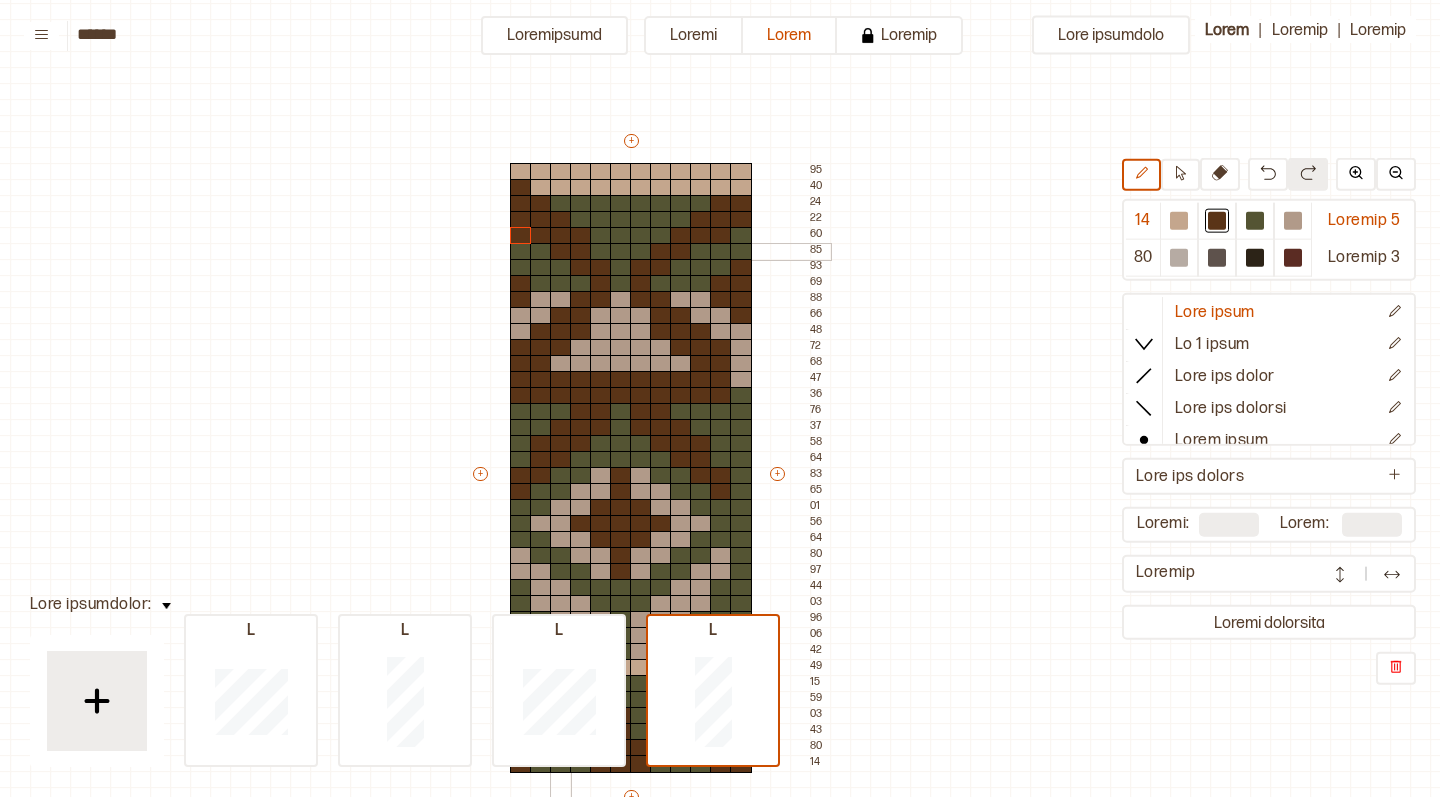 click at bounding box center [561, 252] 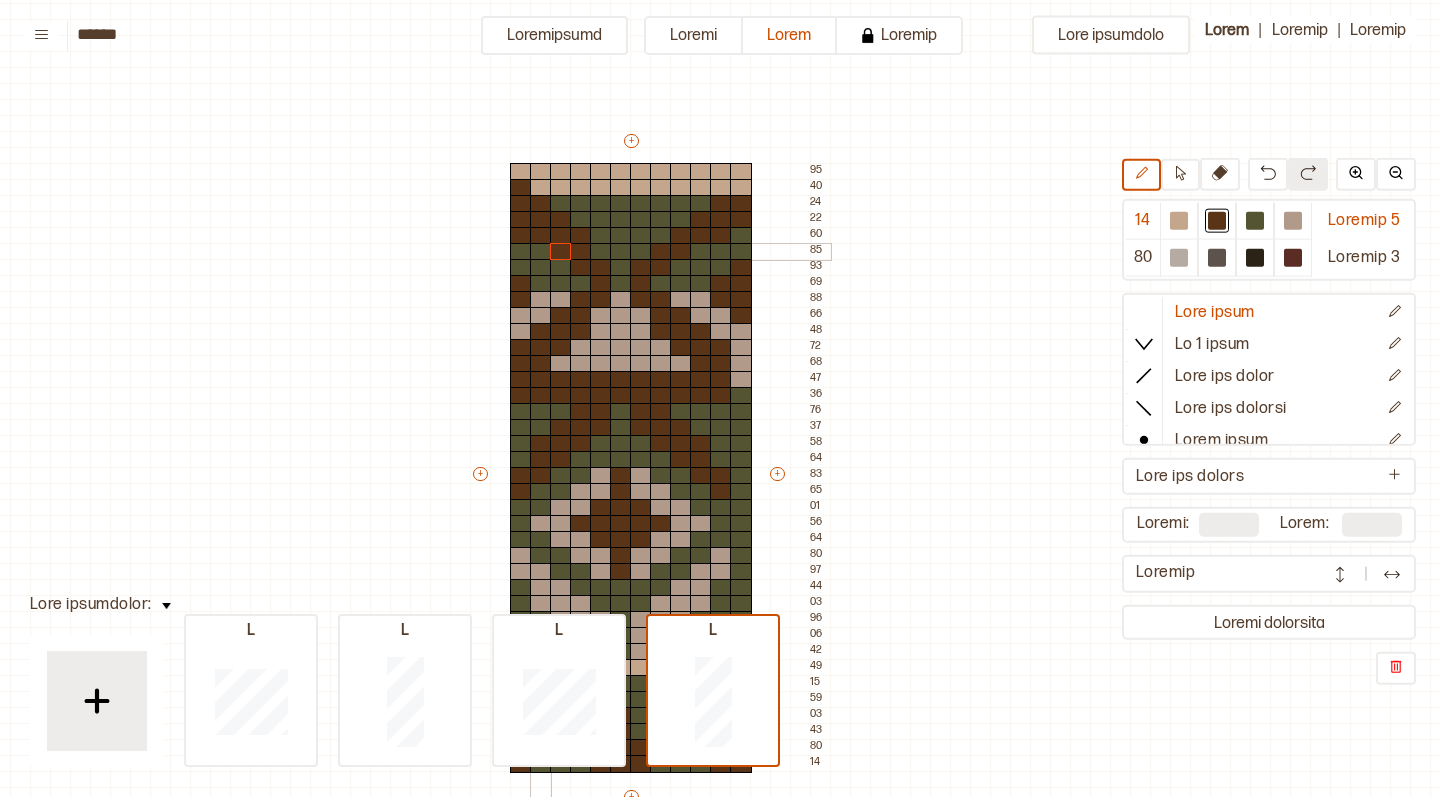 click at bounding box center (541, 252) 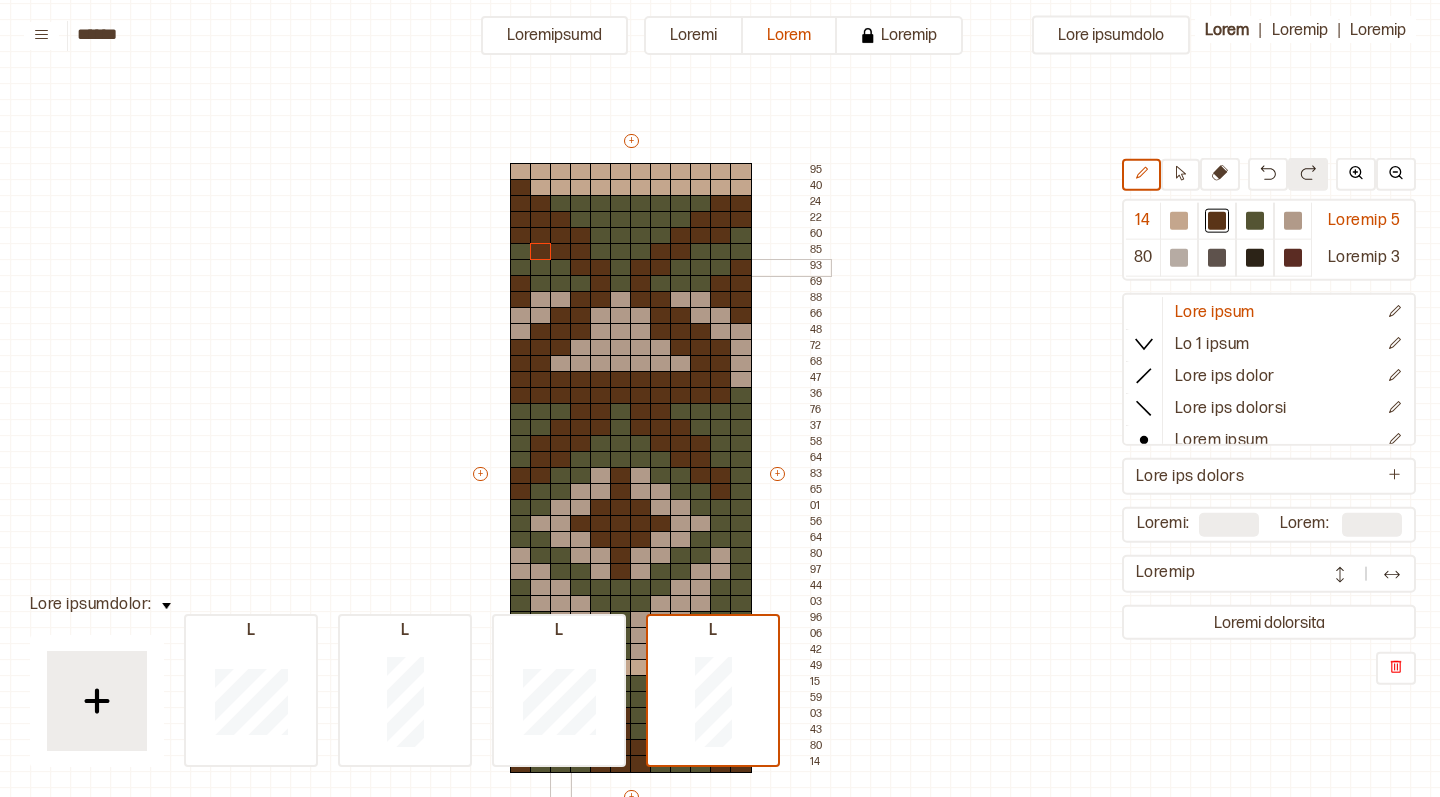 click at bounding box center [561, 268] 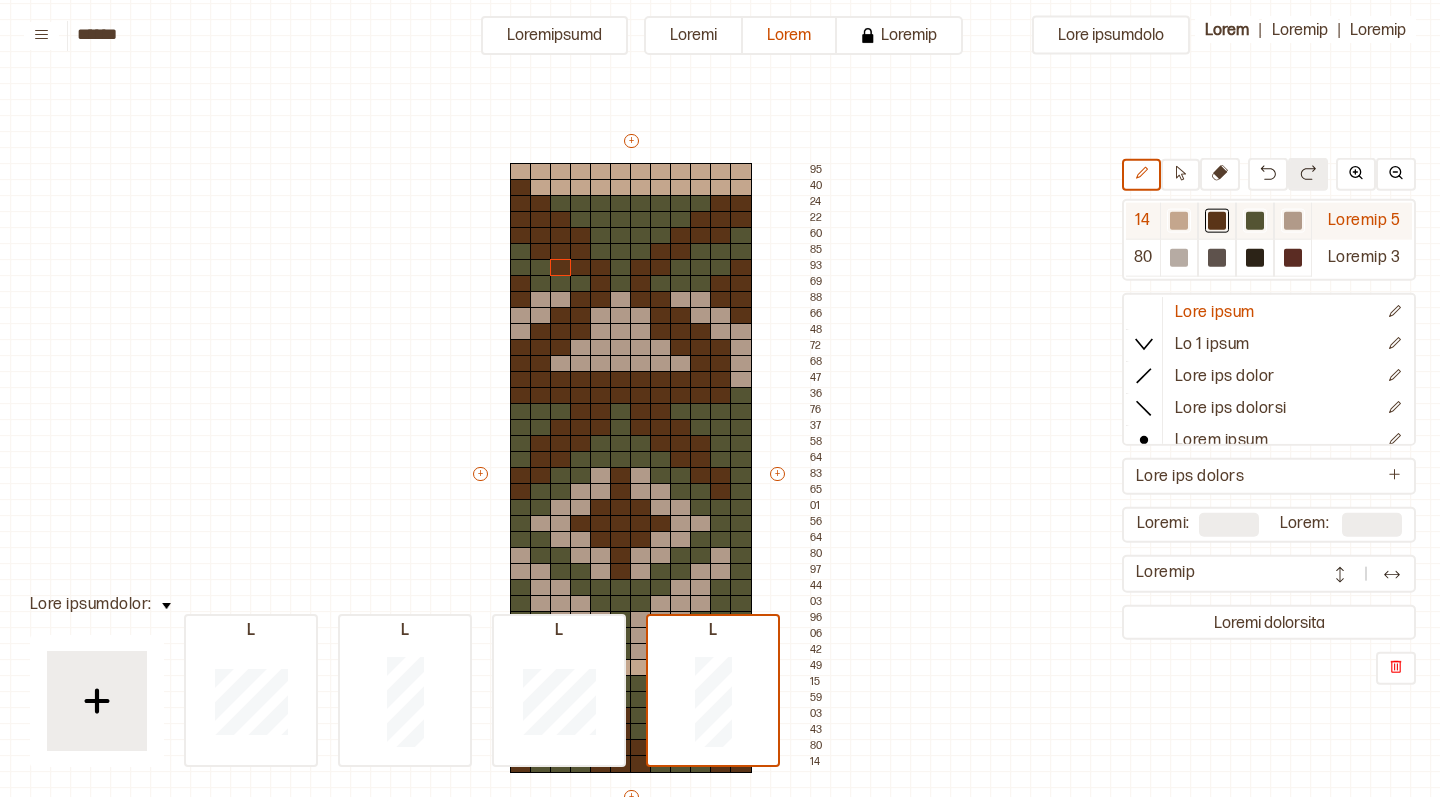 click at bounding box center [1179, 221] 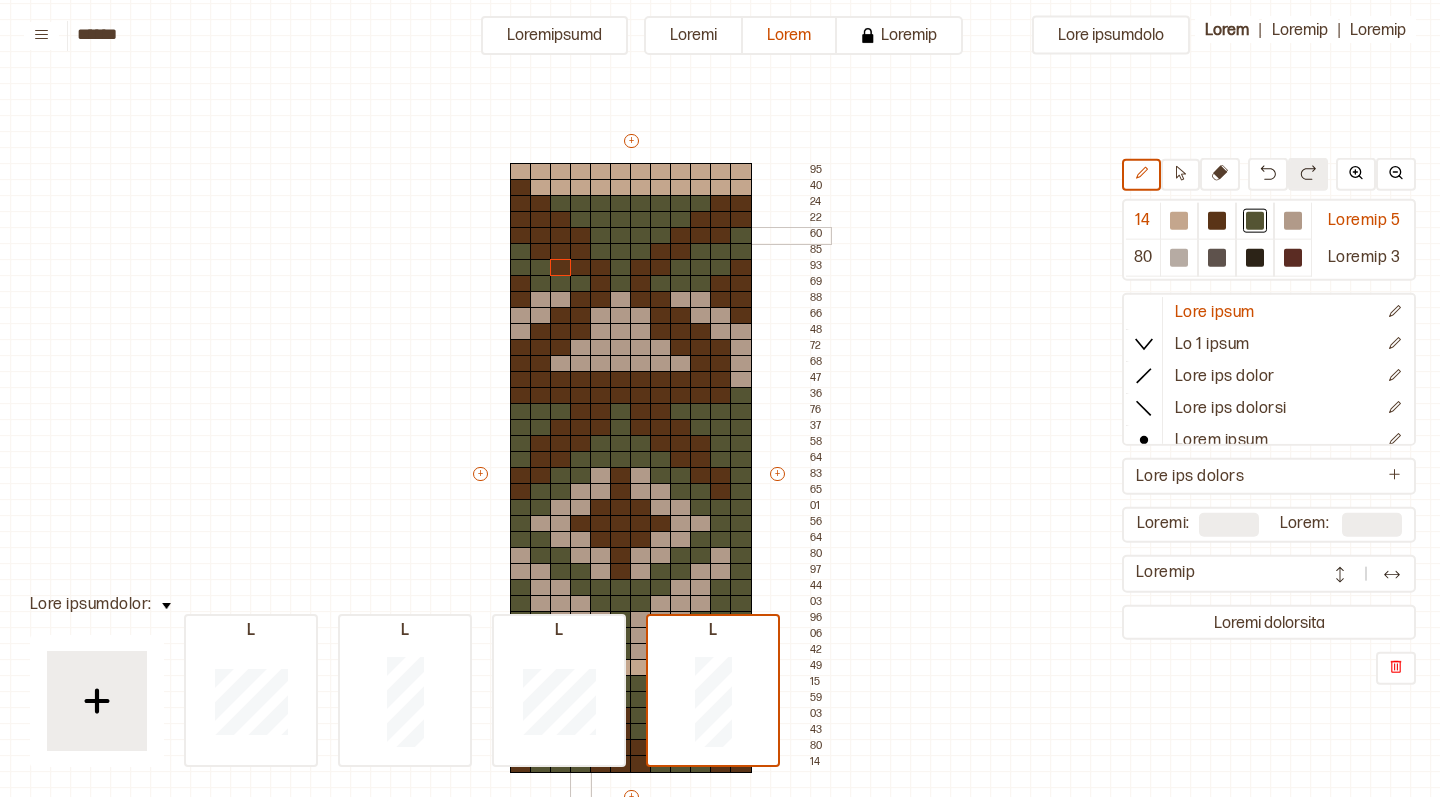 click at bounding box center [581, 236] 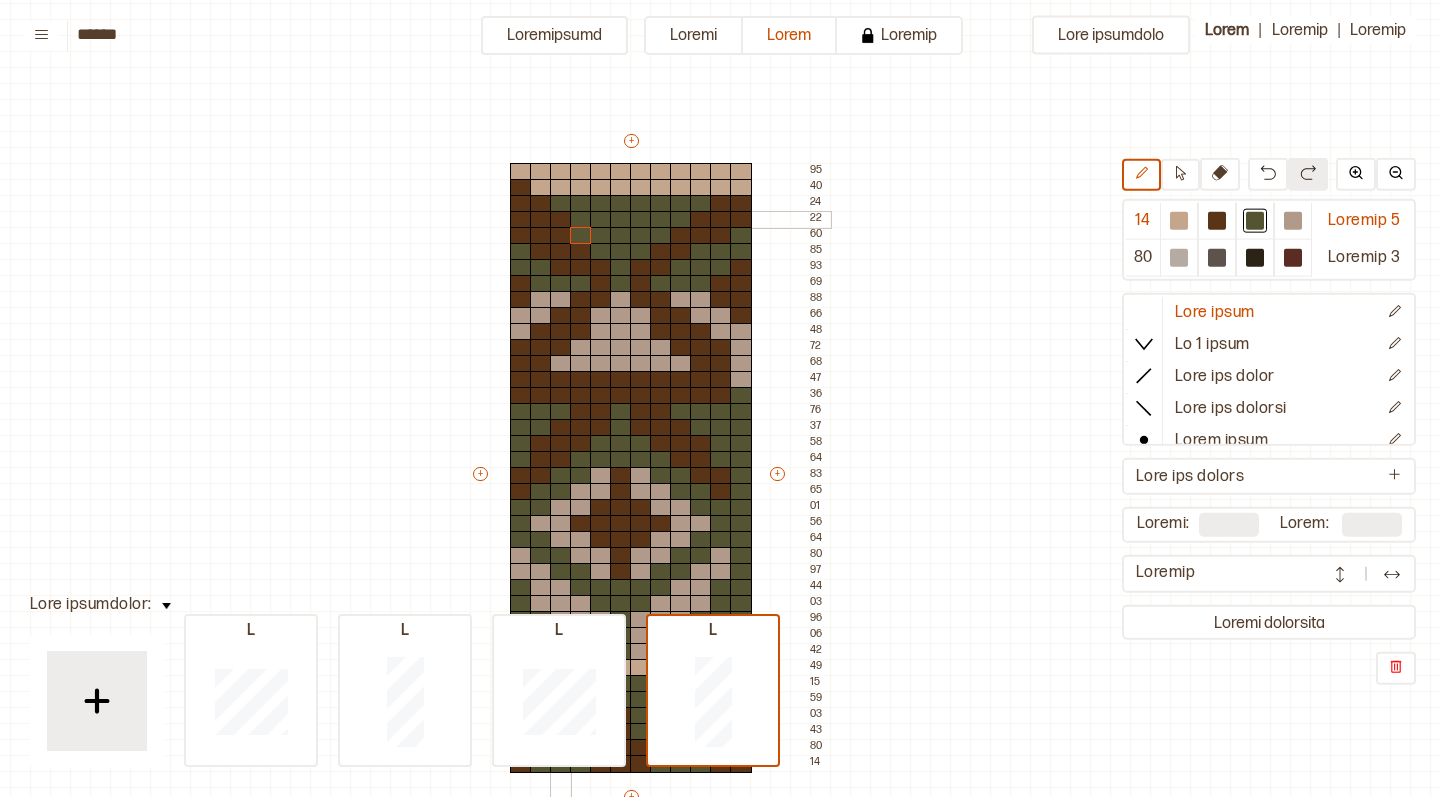 click at bounding box center [561, 220] 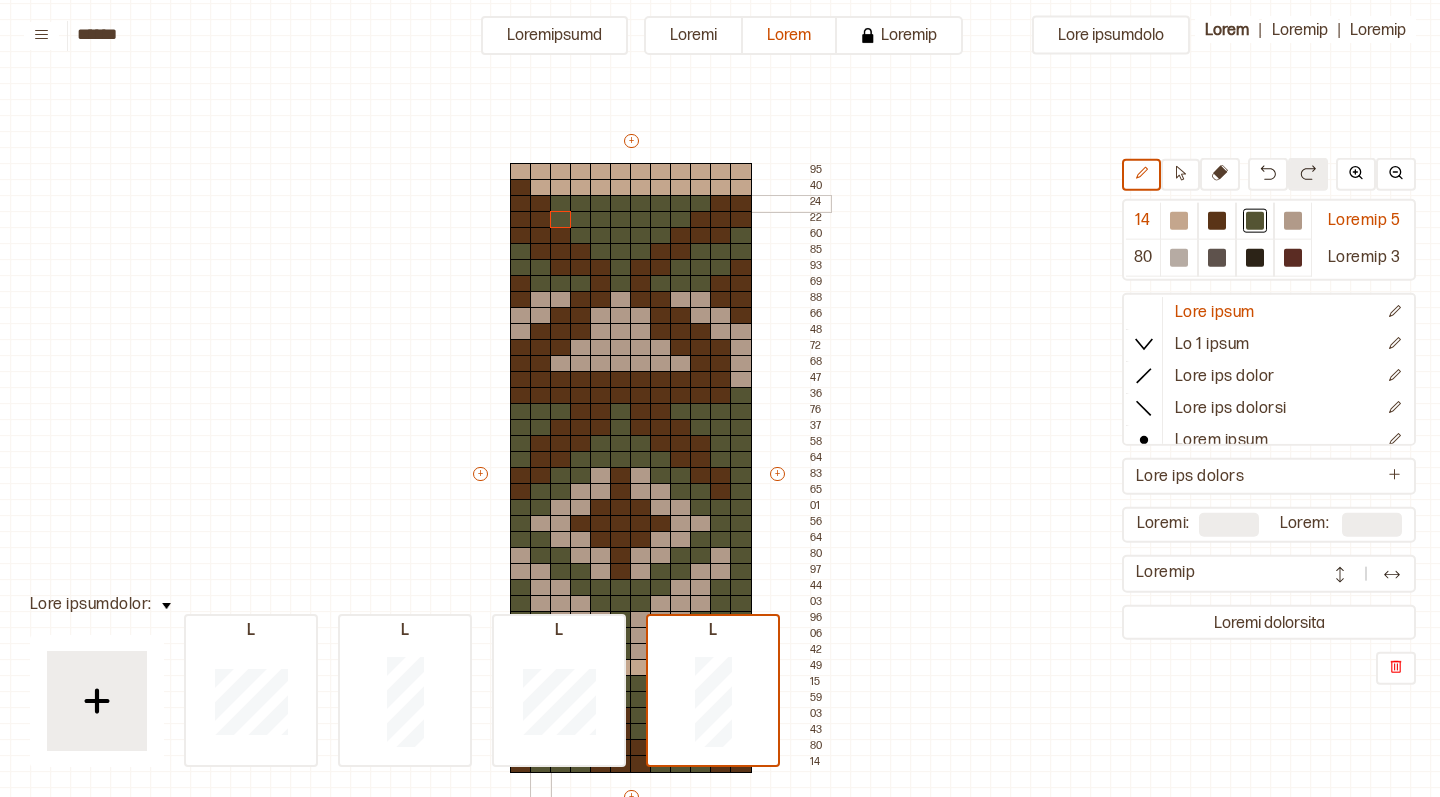 click at bounding box center (541, 204) 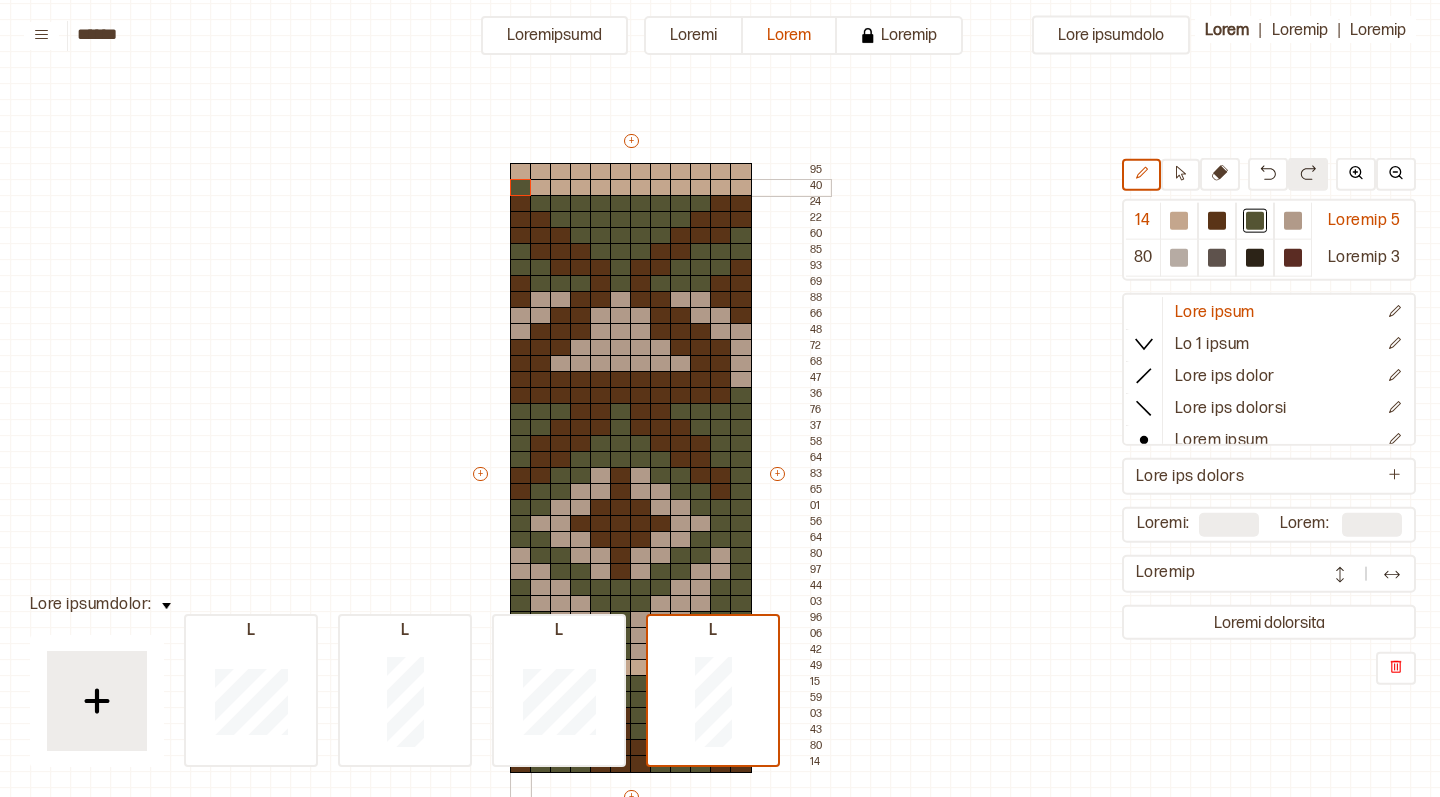 click at bounding box center (521, 188) 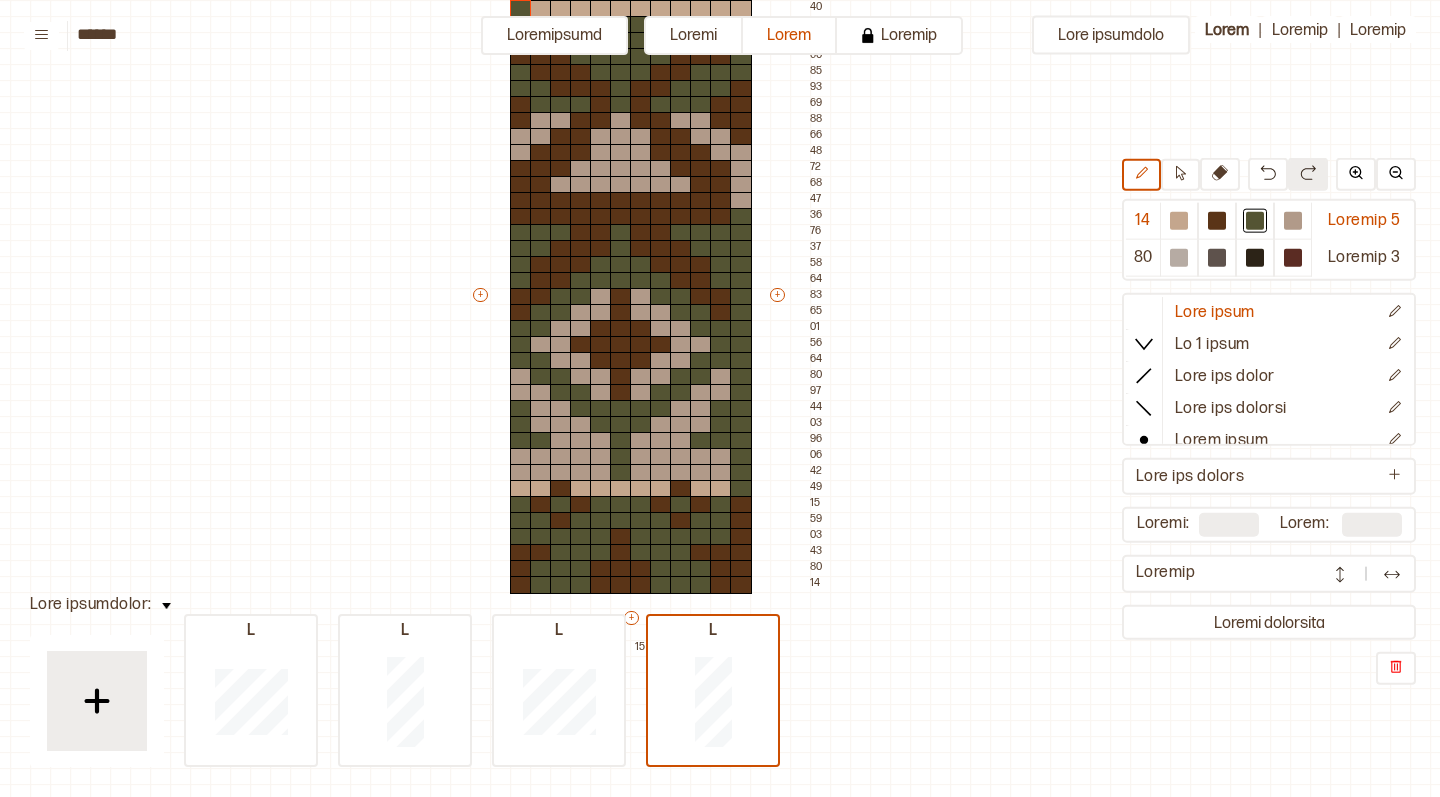 scroll, scrollTop: 241, scrollLeft: 70, axis: both 